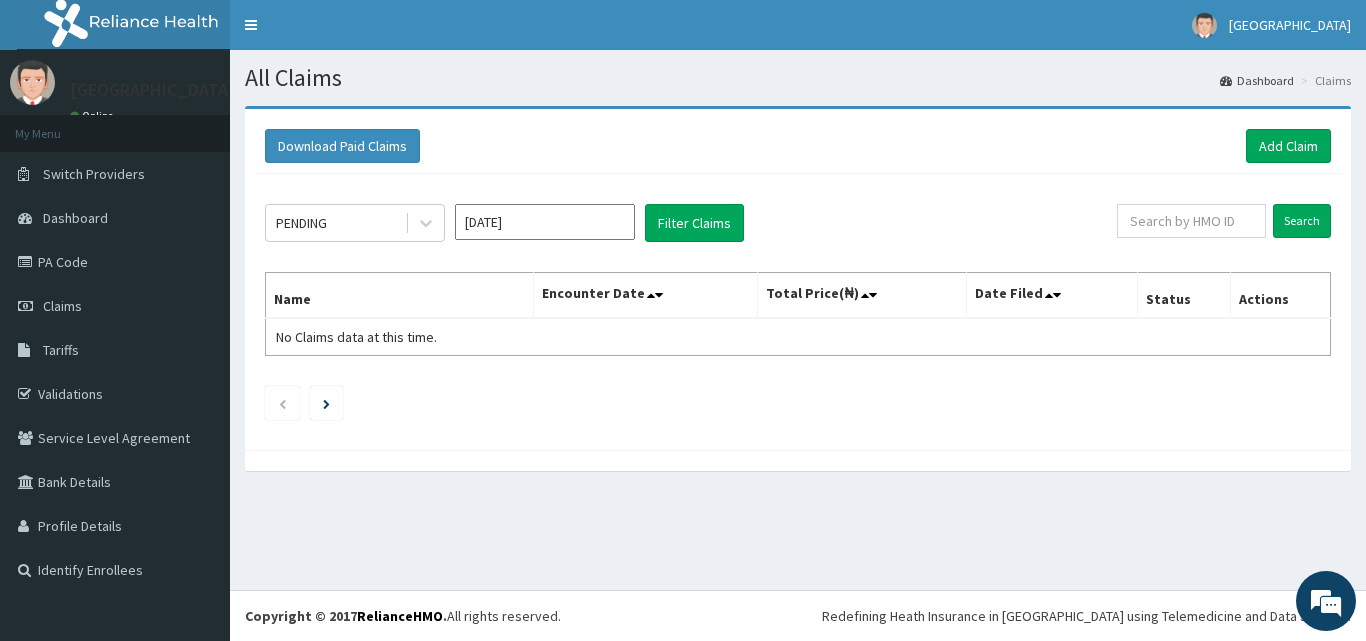 scroll, scrollTop: 0, scrollLeft: 0, axis: both 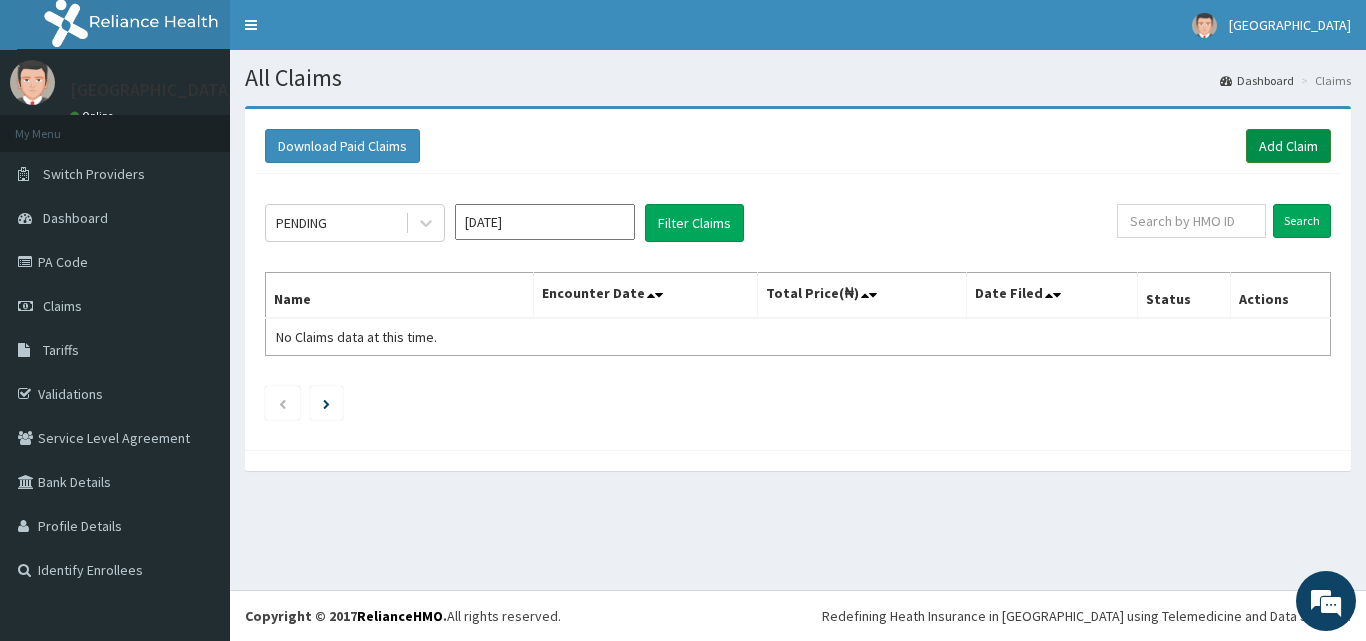 click on "Add Claim" at bounding box center (1288, 146) 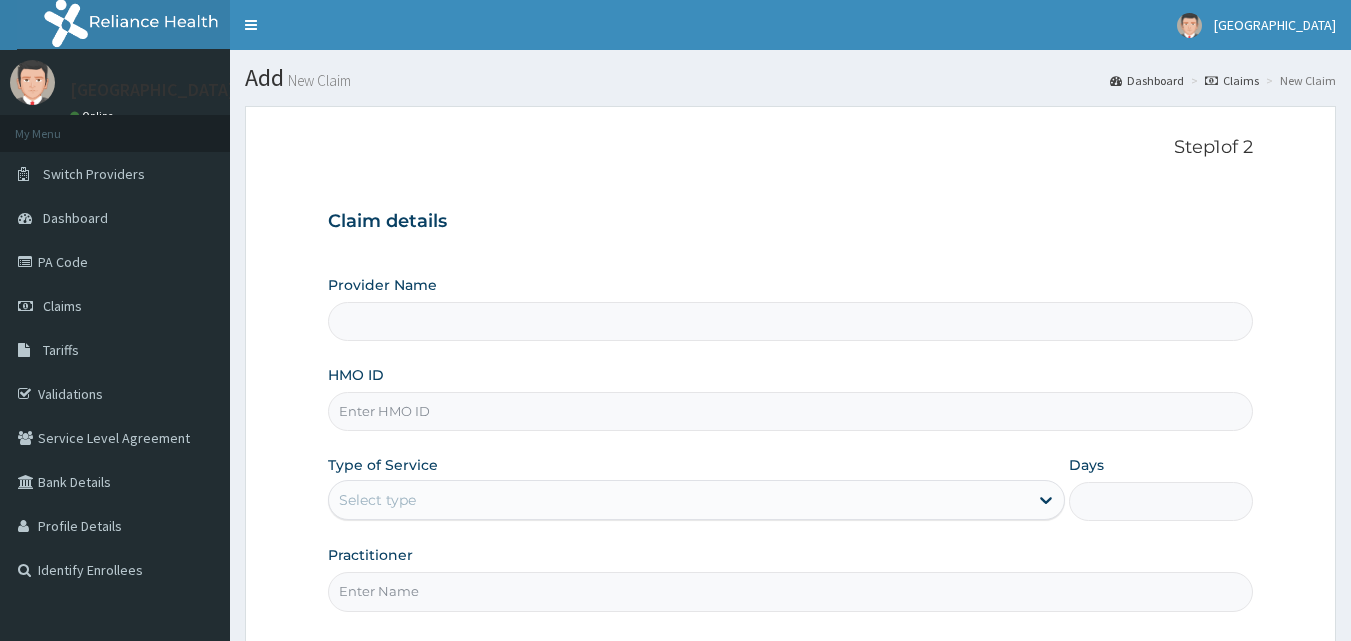 scroll, scrollTop: 0, scrollLeft: 0, axis: both 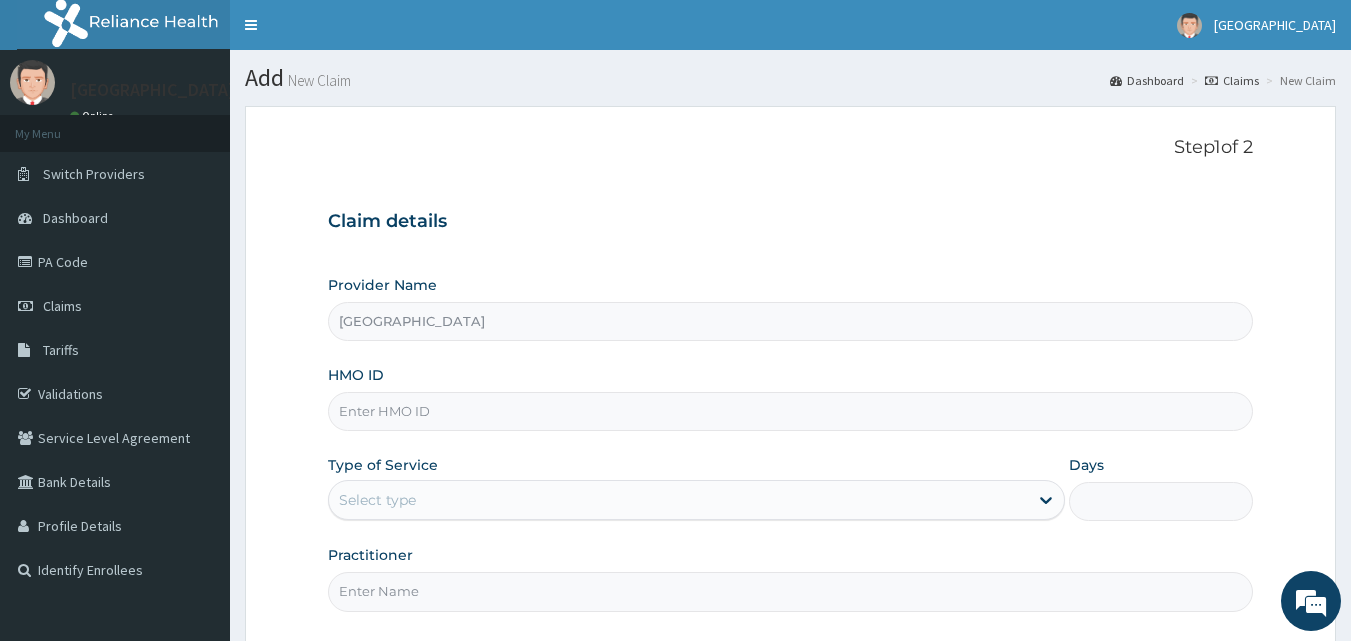 click on "HMO ID" at bounding box center [791, 411] 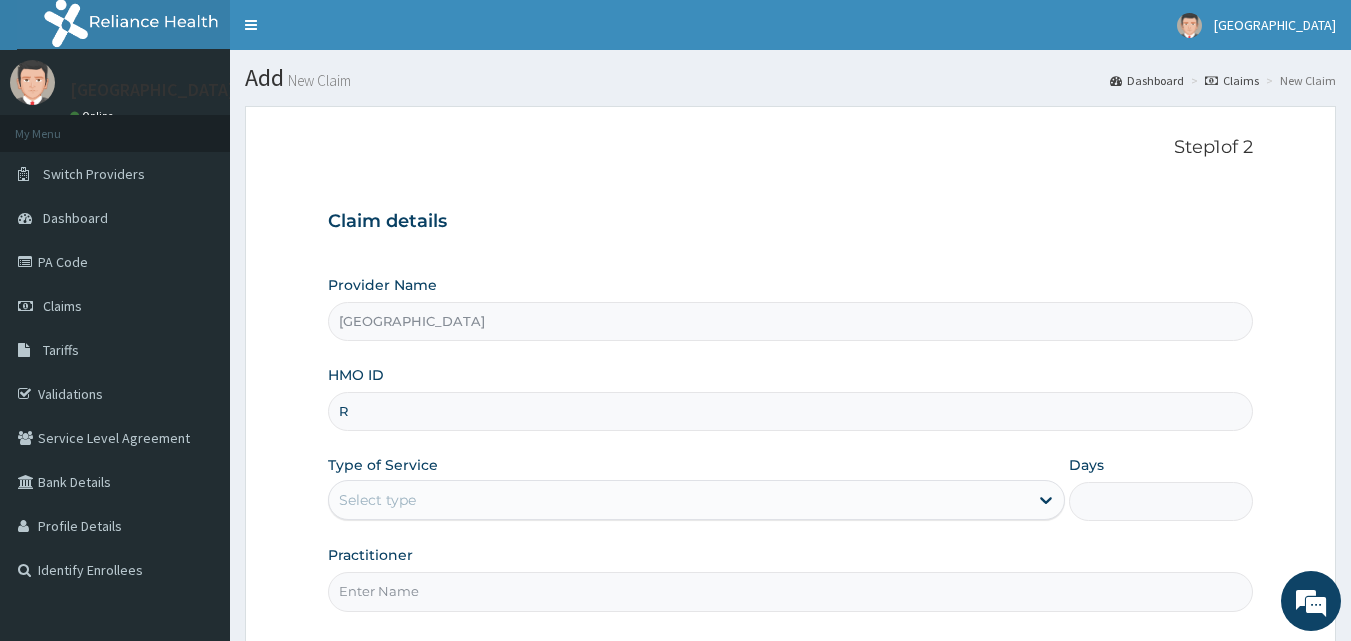scroll, scrollTop: 0, scrollLeft: 0, axis: both 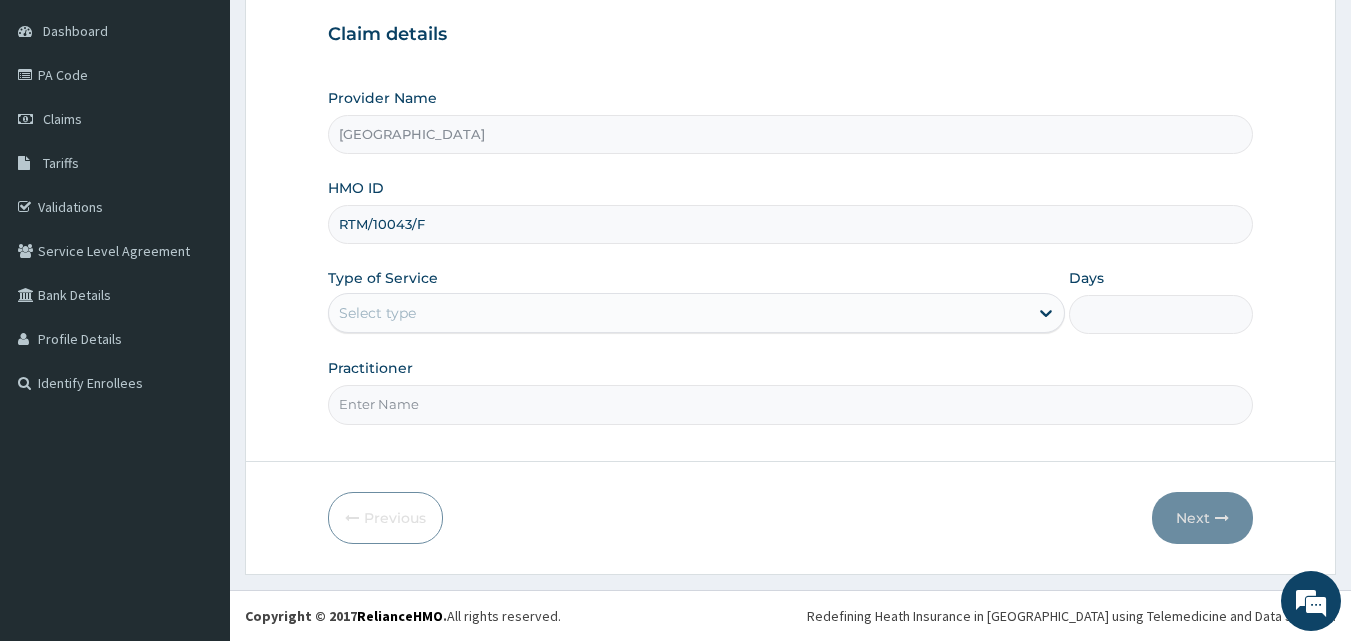 type on "RTM/10043/F" 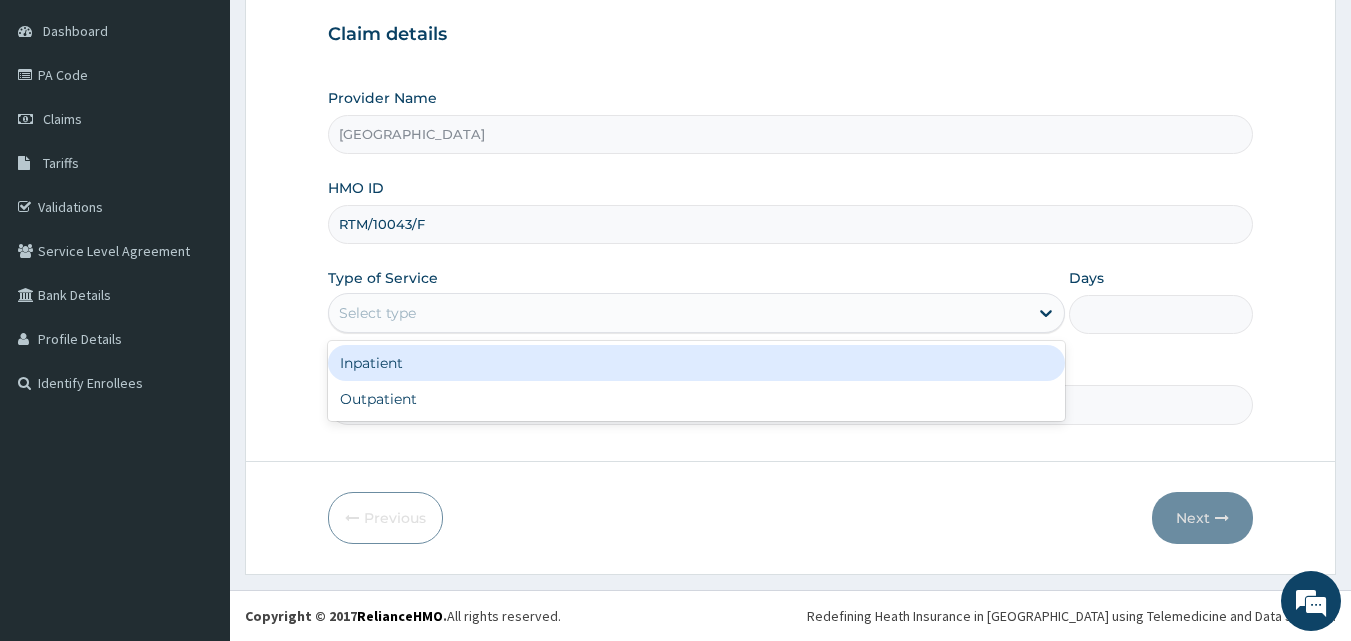 click on "Select type" at bounding box center [678, 313] 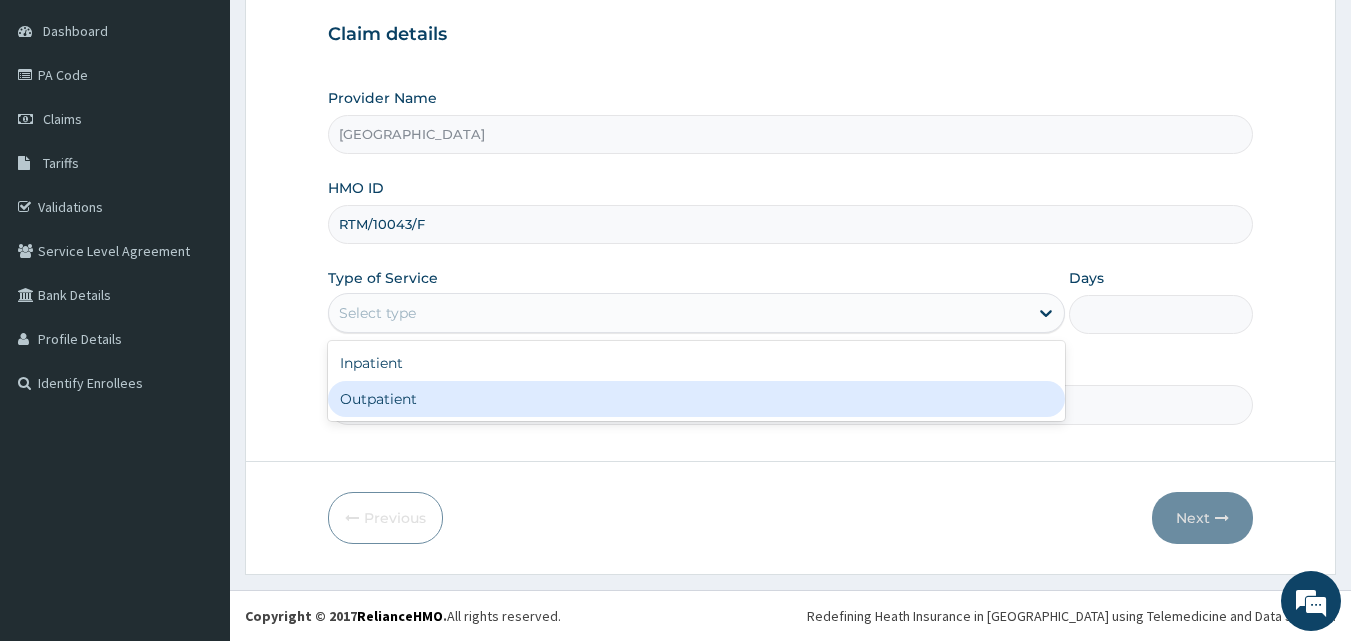 click on "Outpatient" at bounding box center (696, 399) 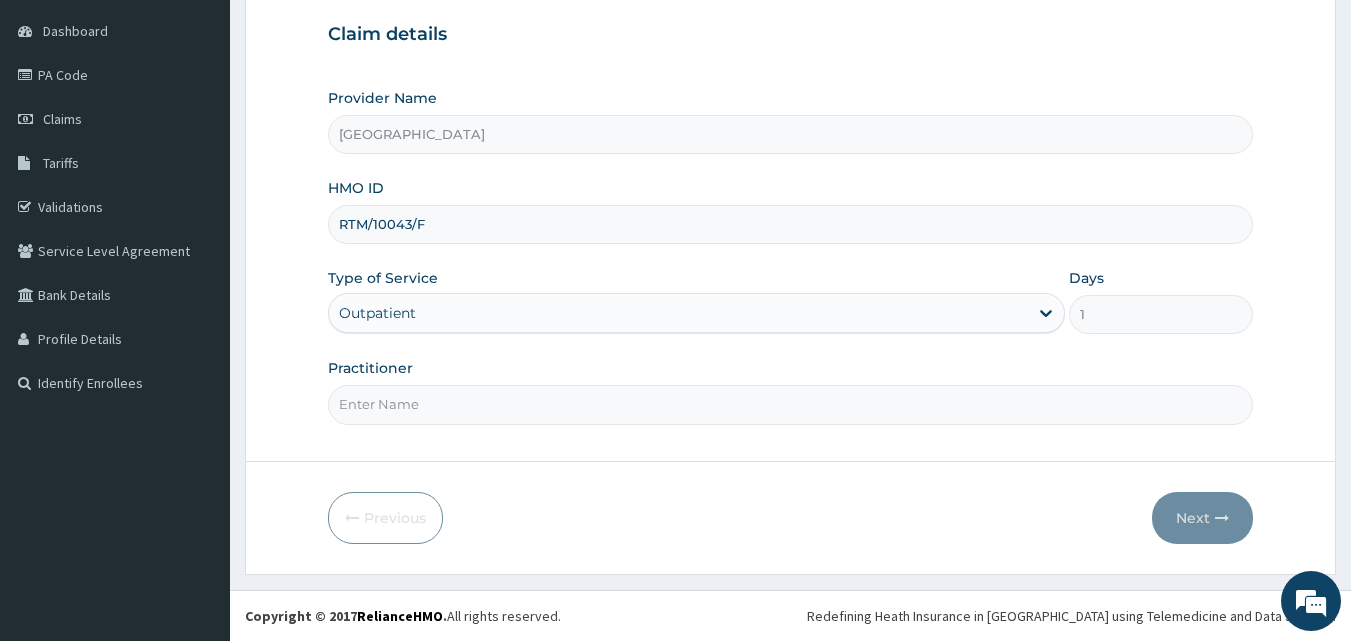 click on "Practitioner" at bounding box center (791, 404) 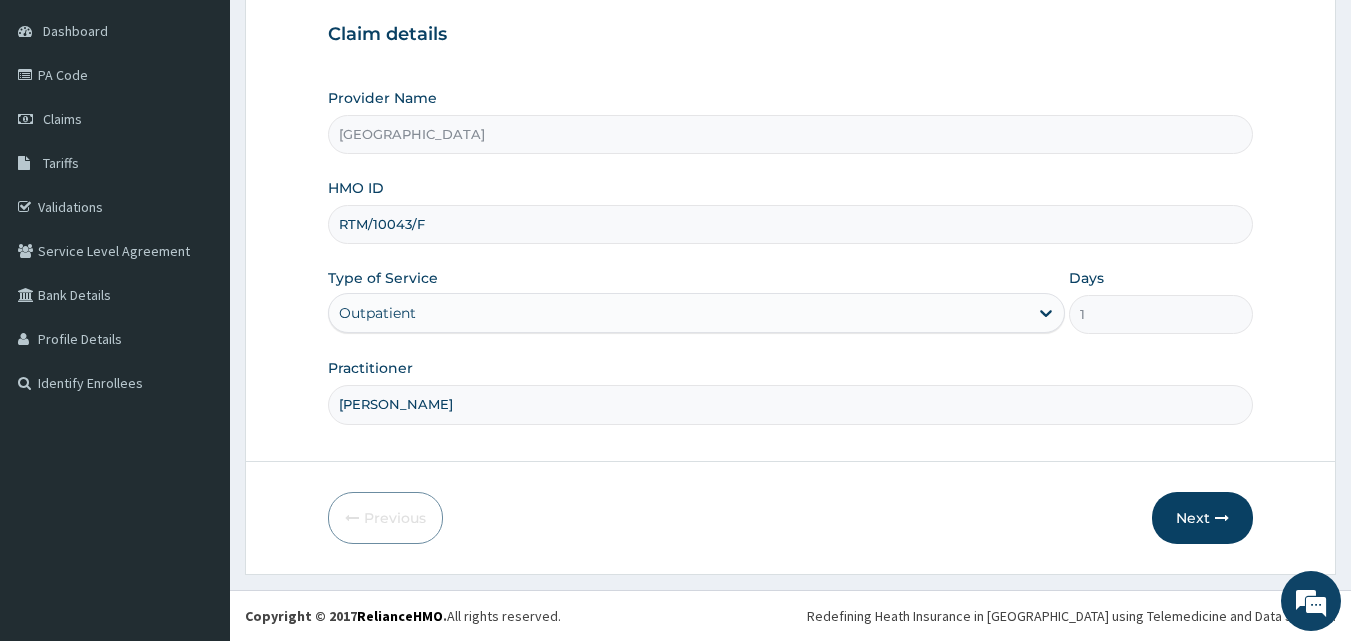 drag, startPoint x: 397, startPoint y: 408, endPoint x: 332, endPoint y: 444, distance: 74.30343 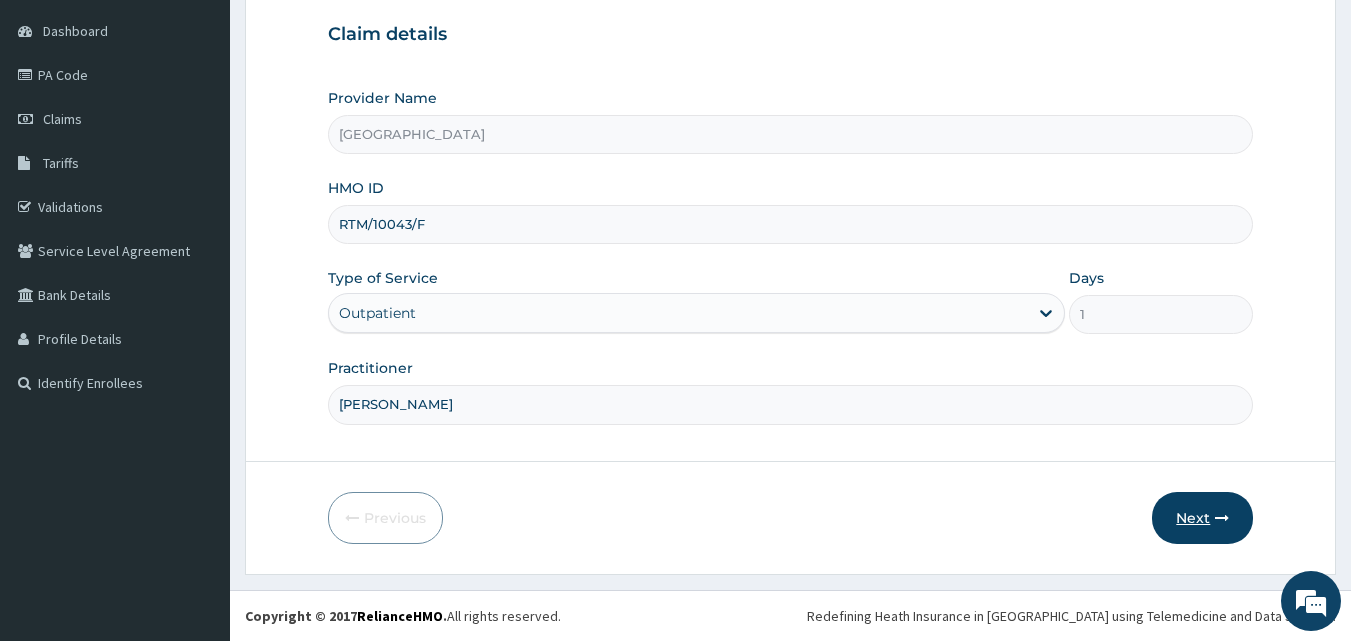 type on "[PERSON_NAME]" 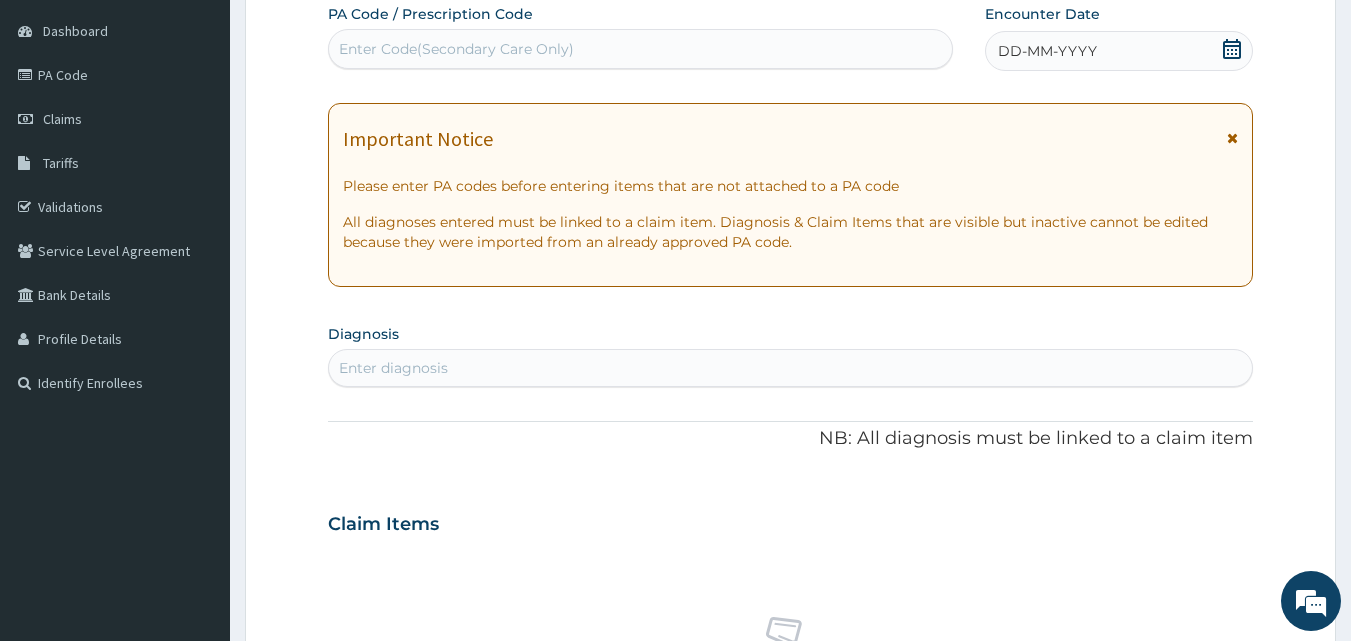click 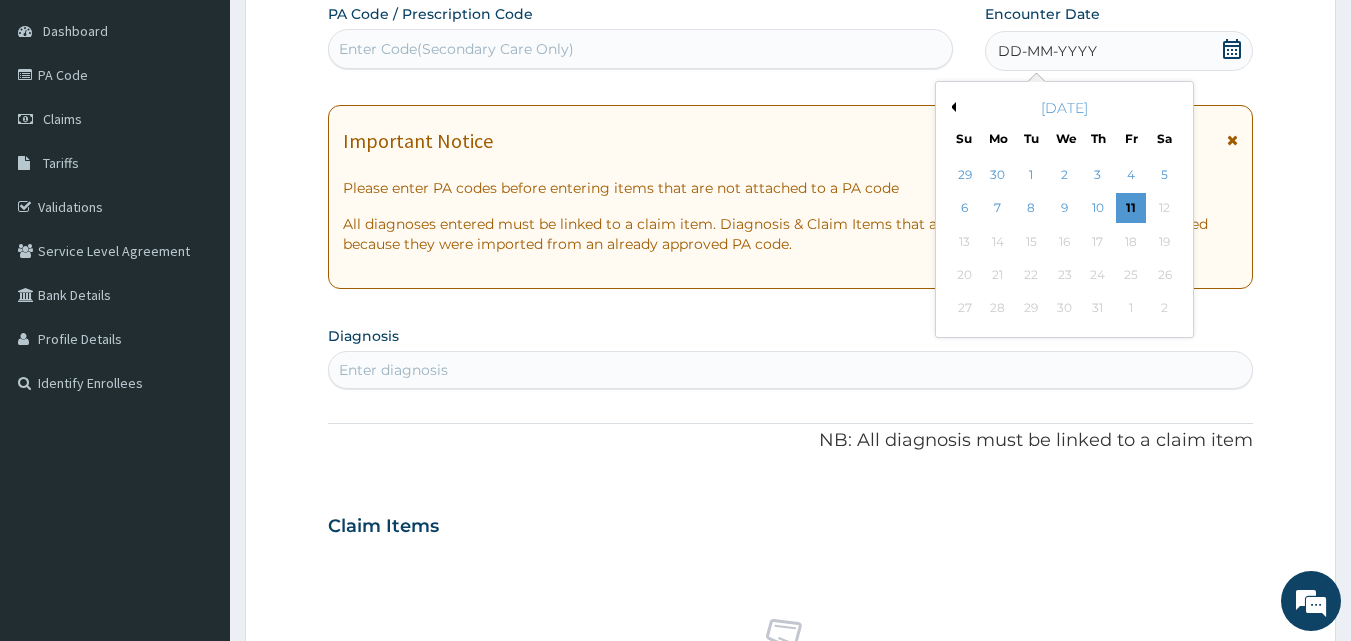 click on "Previous Month" at bounding box center (951, 107) 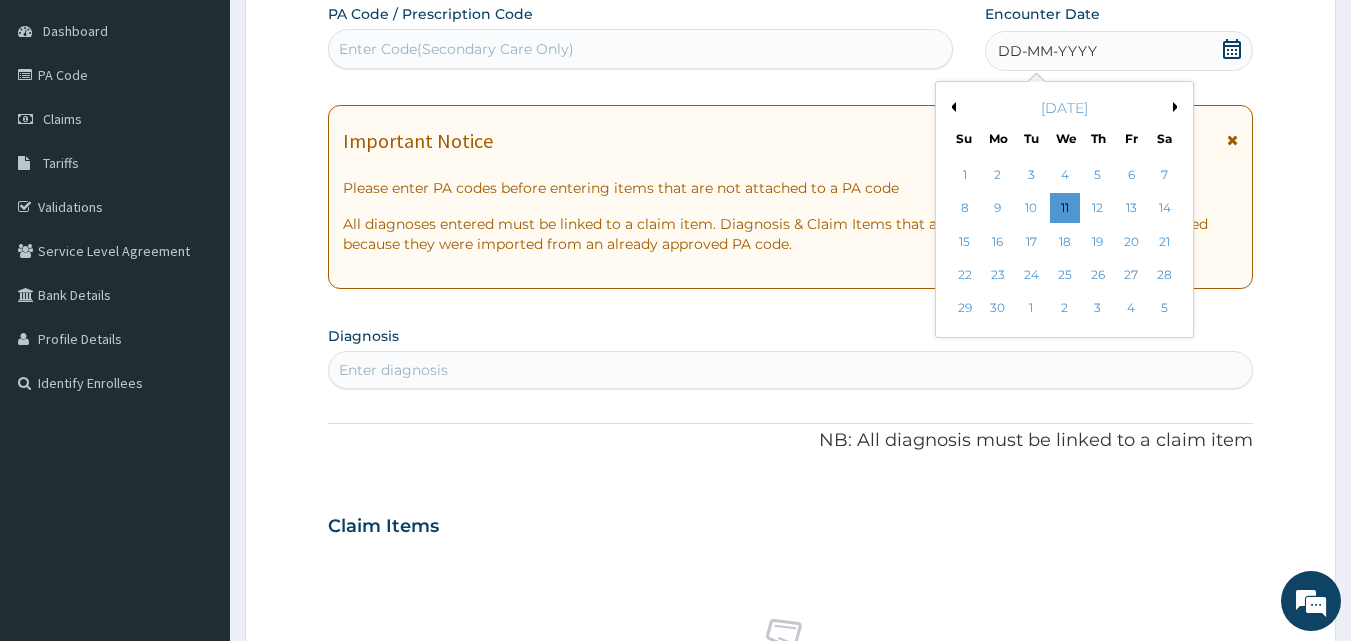 click on "Previous Month" at bounding box center [951, 107] 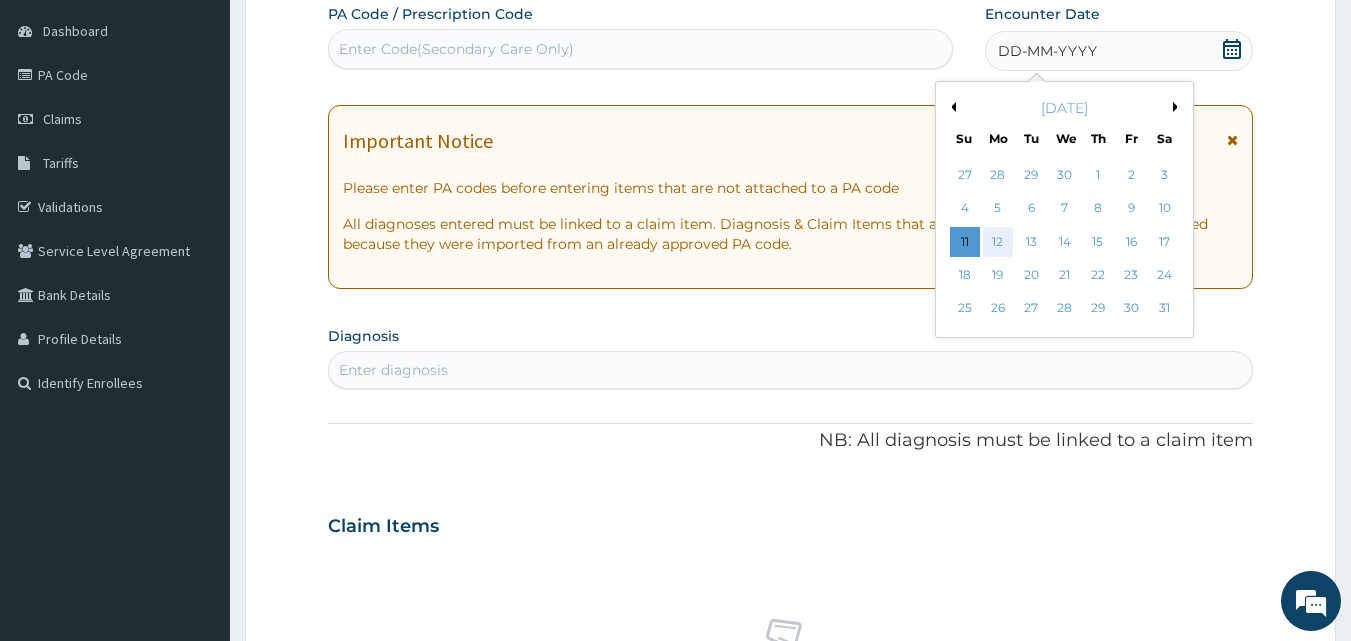 click on "12" at bounding box center (998, 242) 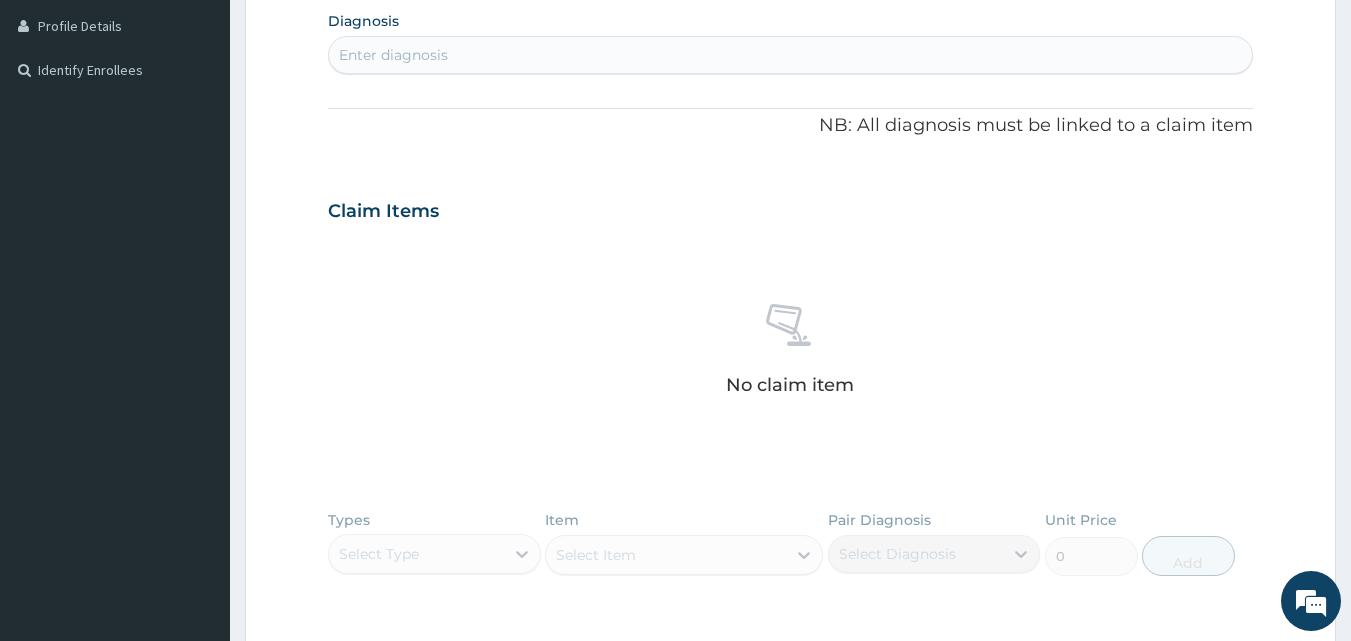 scroll, scrollTop: 387, scrollLeft: 0, axis: vertical 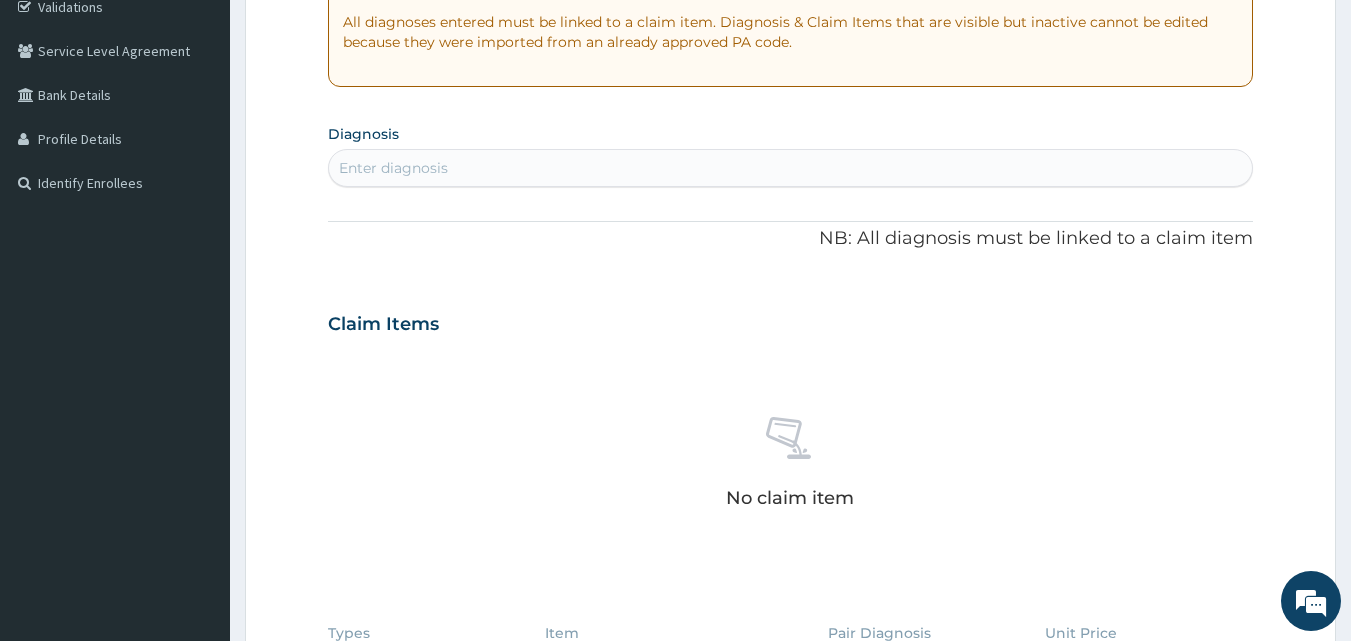 click on "Enter diagnosis" at bounding box center (791, 168) 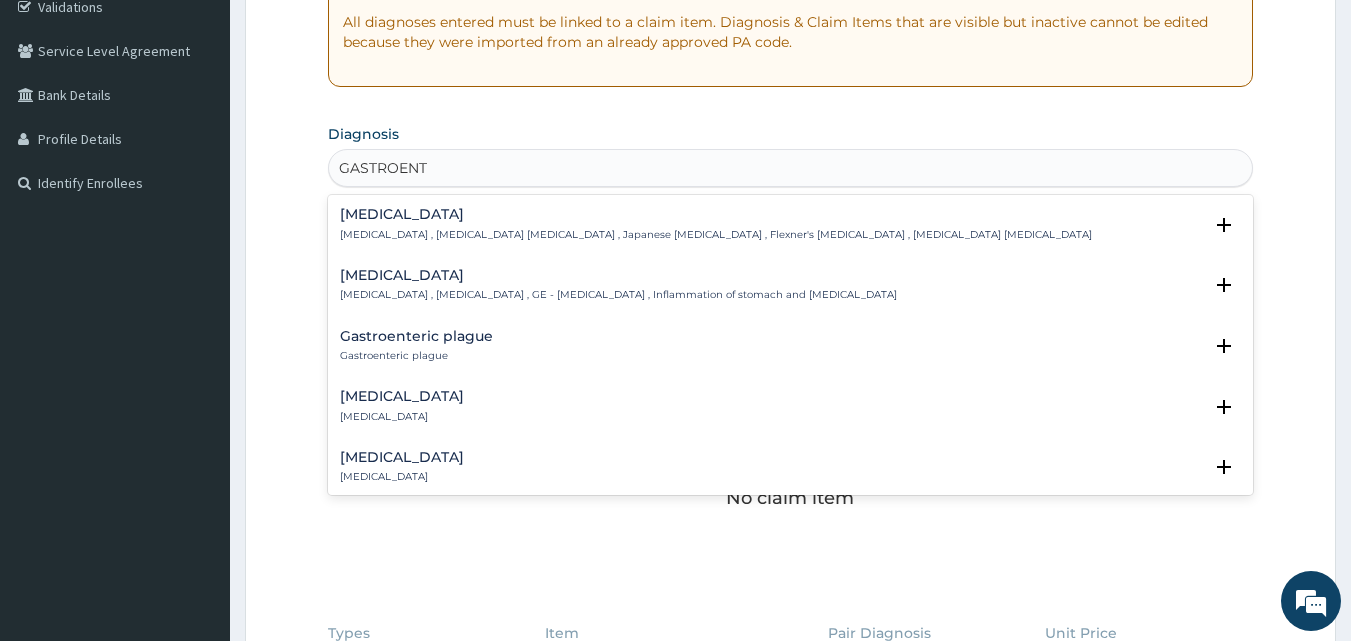 type on "GASTROENTE" 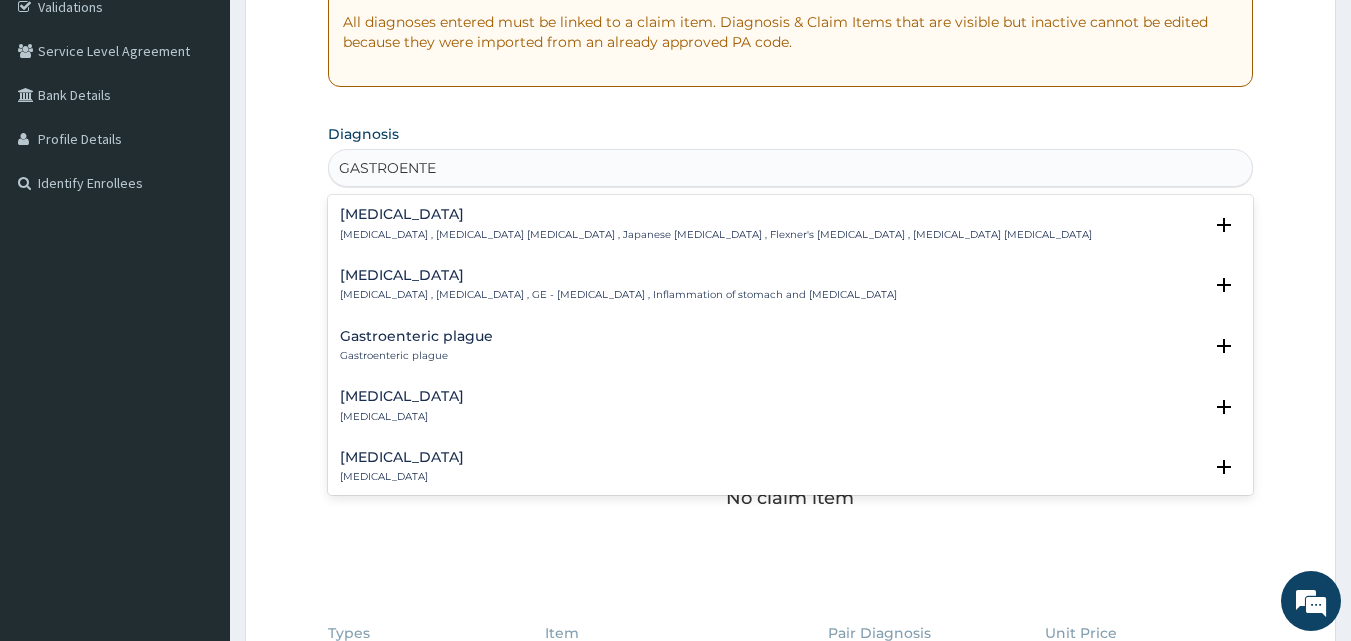click on "Gastroenteritis" at bounding box center (618, 275) 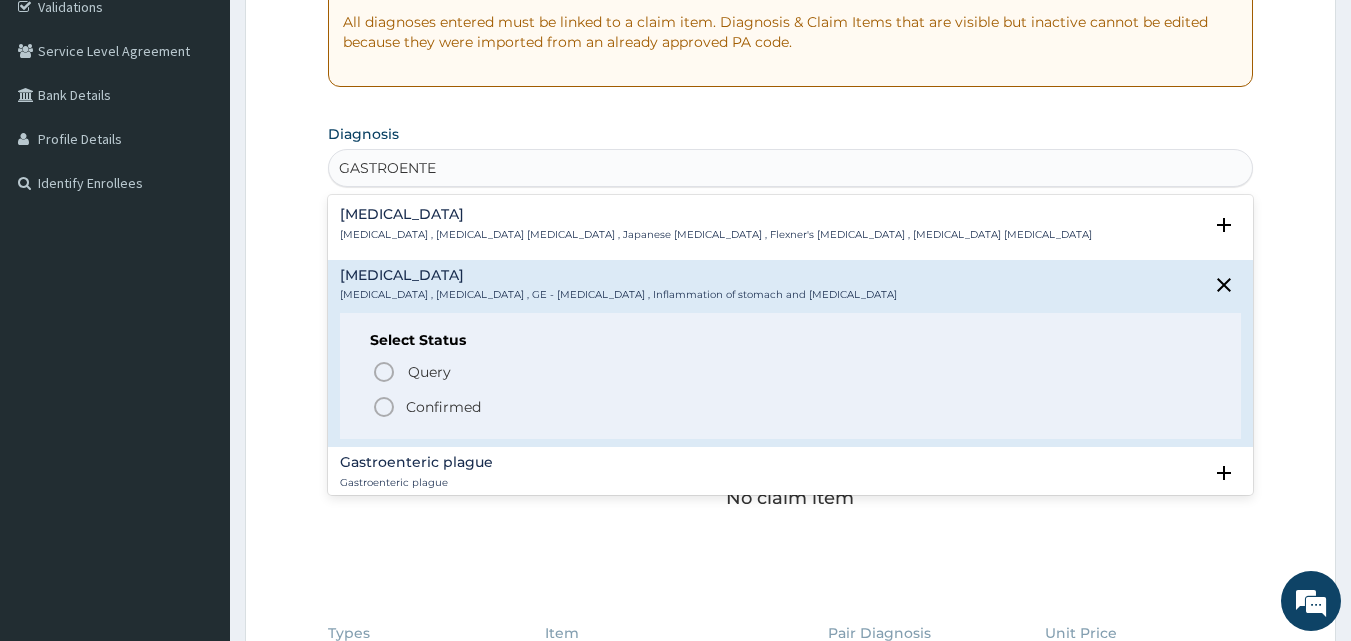 click 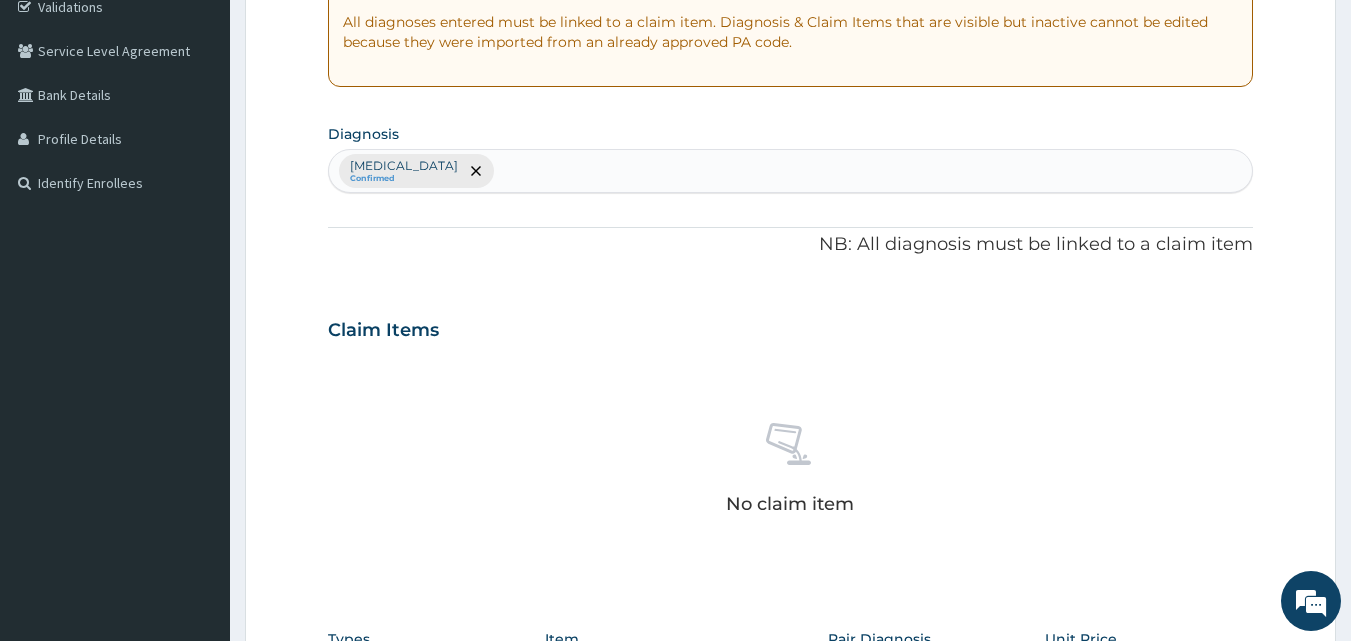 click on "Gastroenteritis Confirmed" at bounding box center [791, 171] 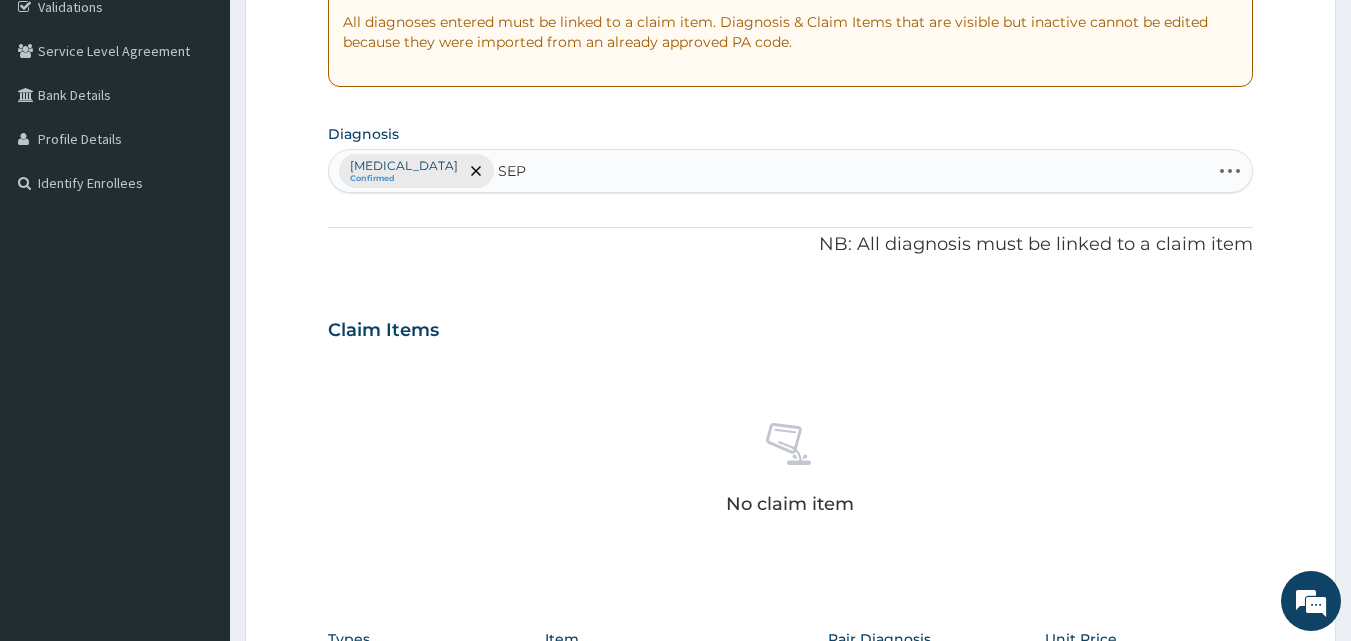 type on "SEPS" 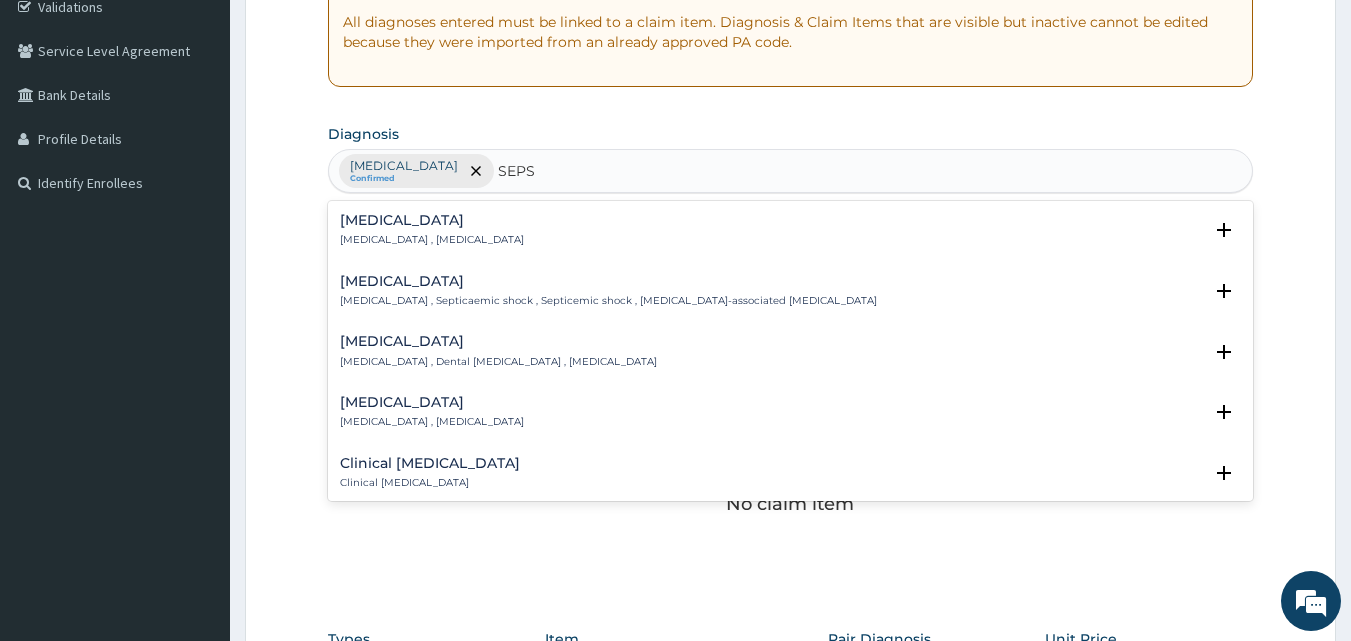 click on "Systemic infection , Sepsis" at bounding box center [432, 240] 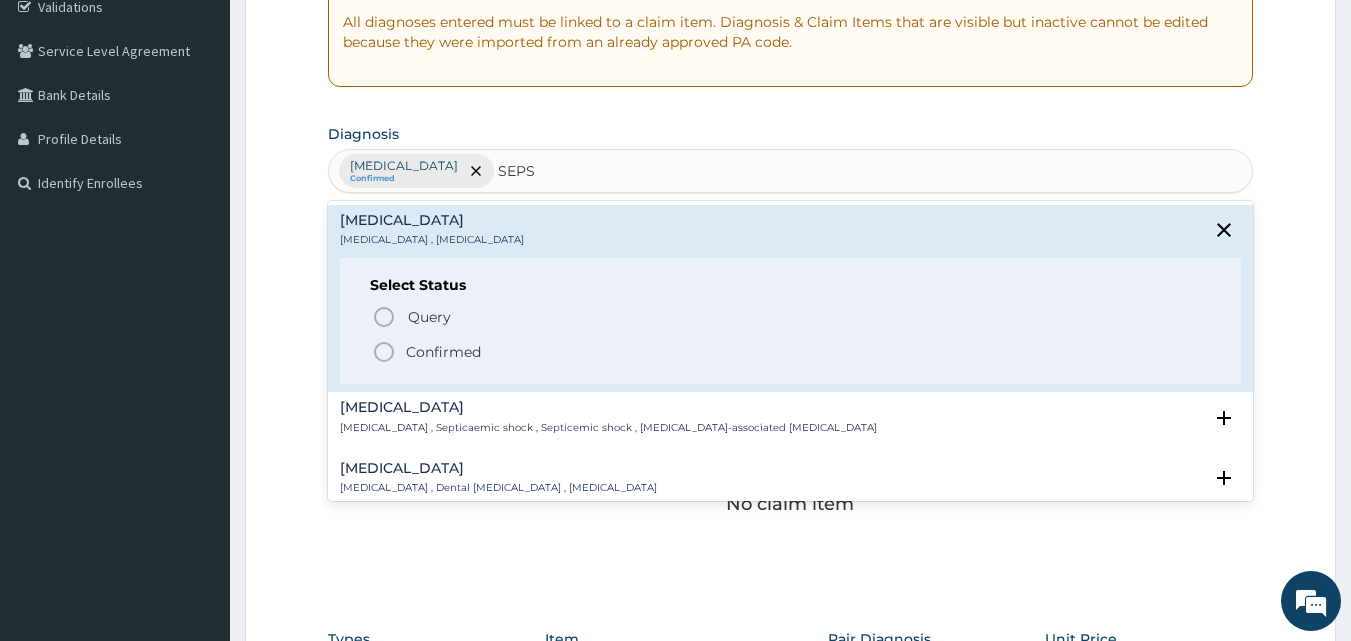 click 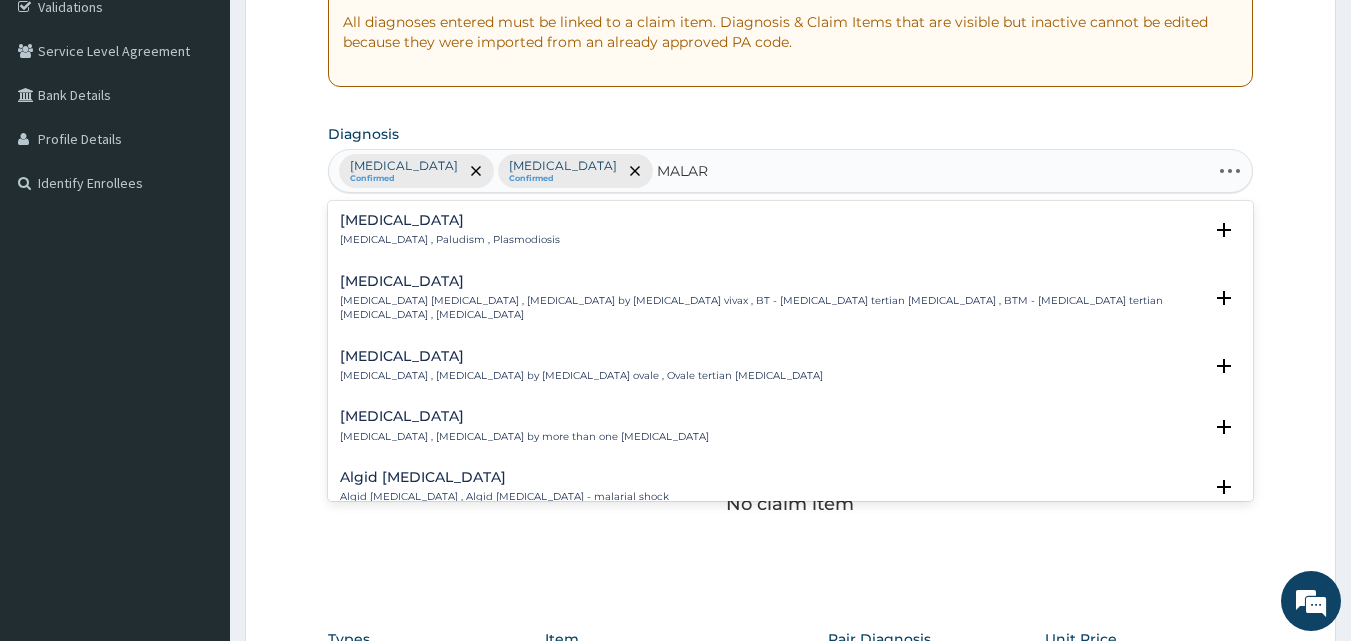 type on "MALARI" 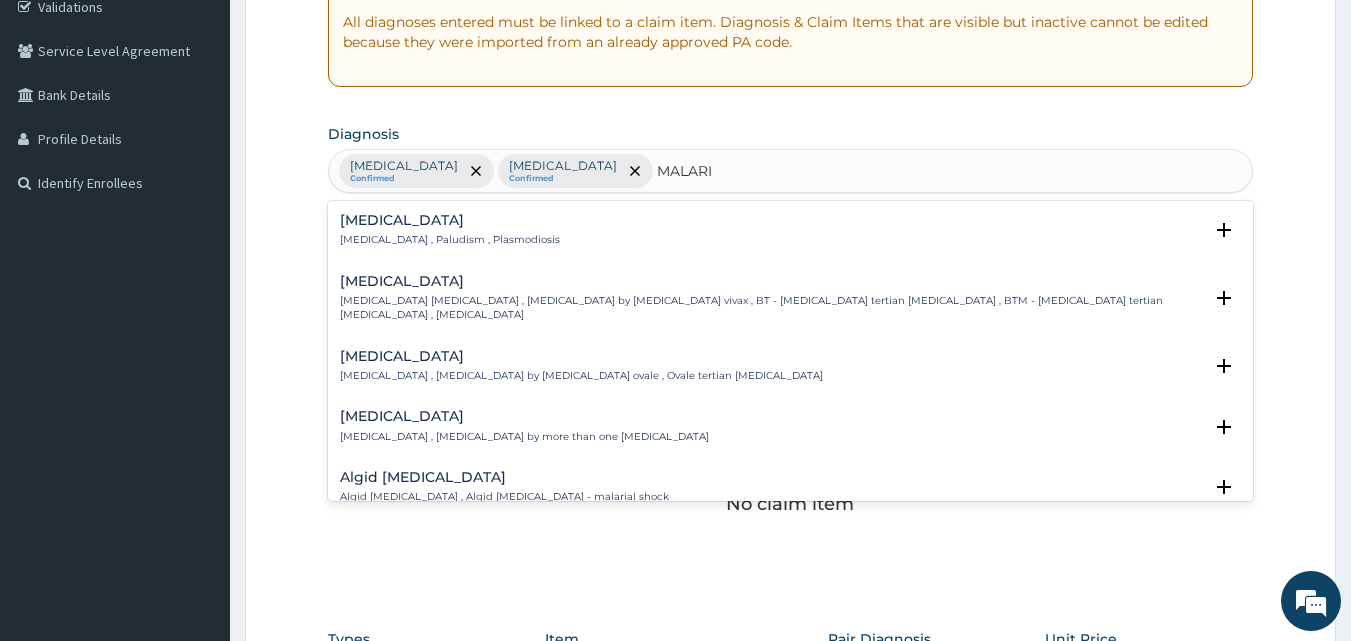 click on "Malaria" at bounding box center (450, 220) 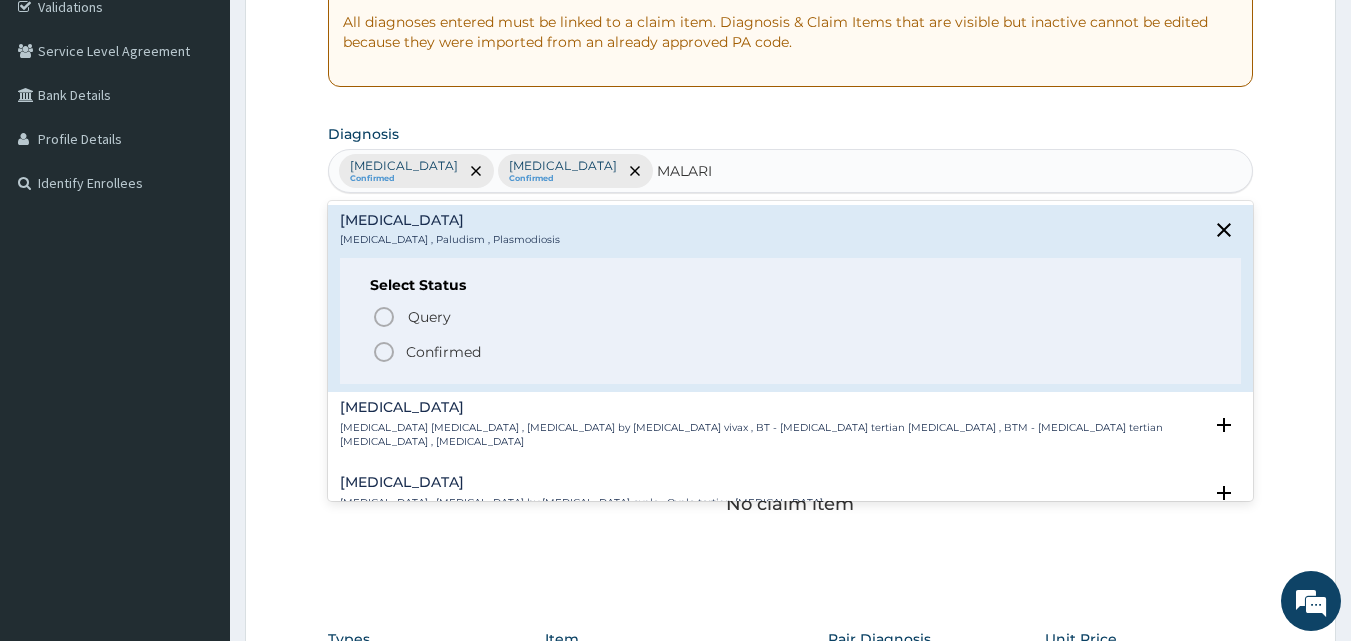 click 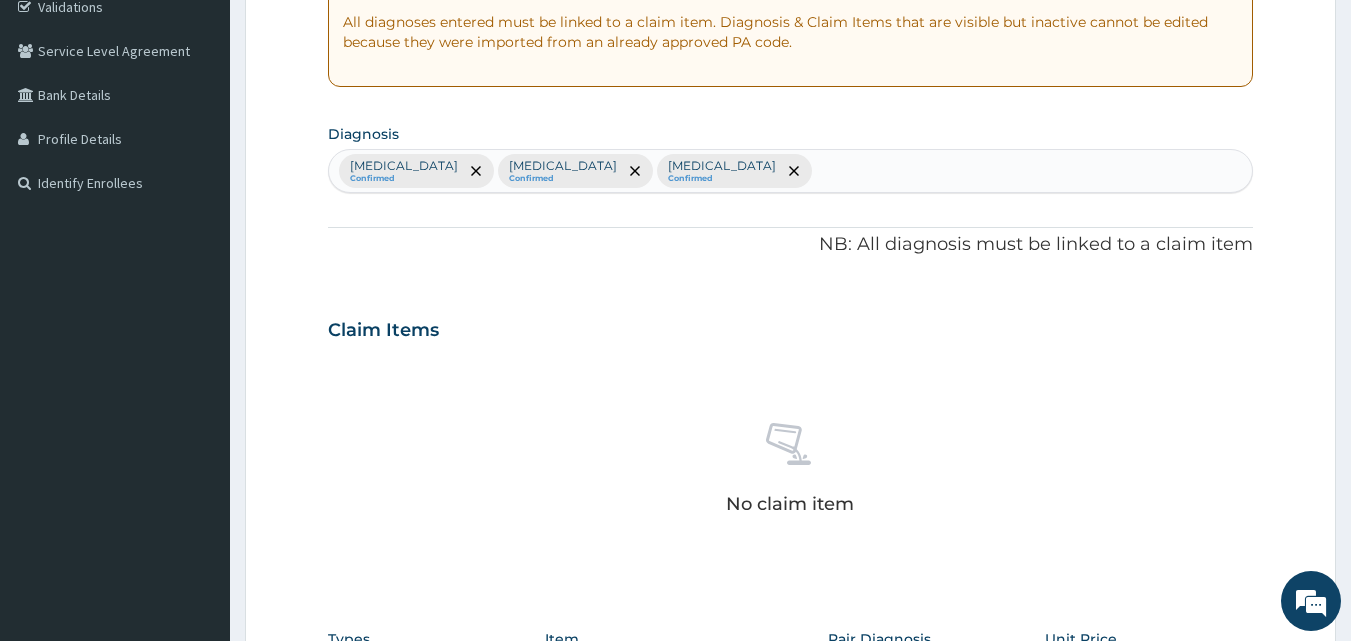 scroll, scrollTop: 801, scrollLeft: 0, axis: vertical 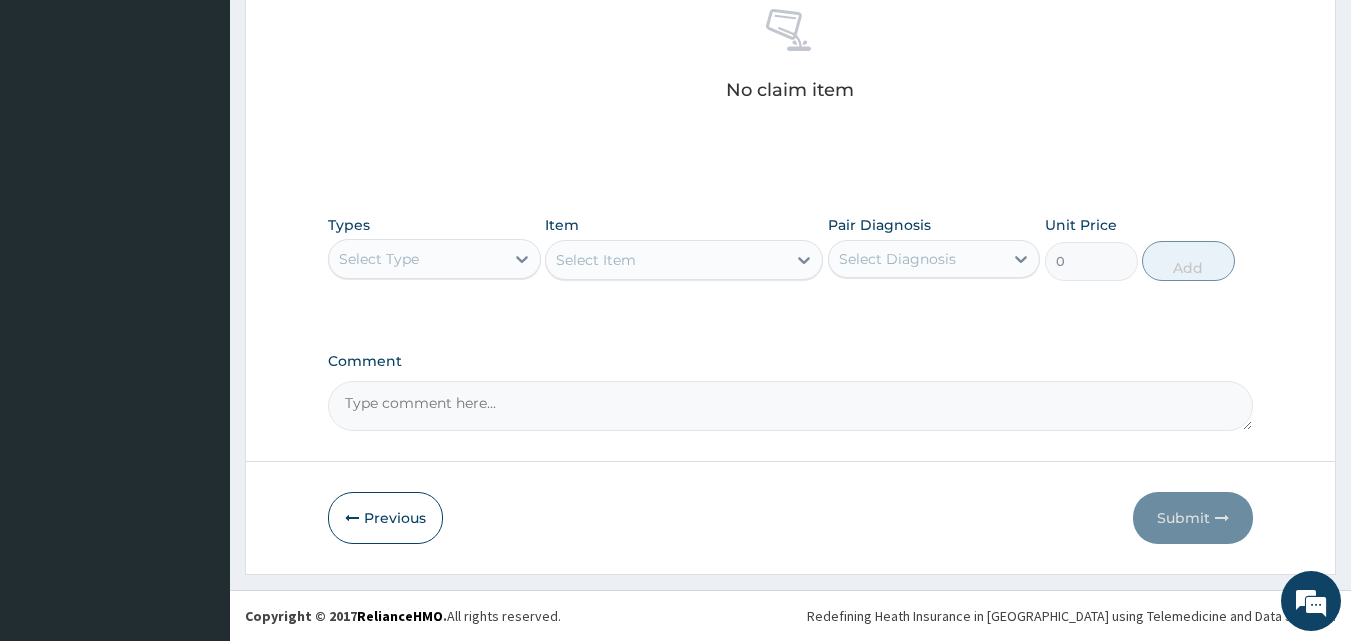 click on "Select Type" at bounding box center (379, 259) 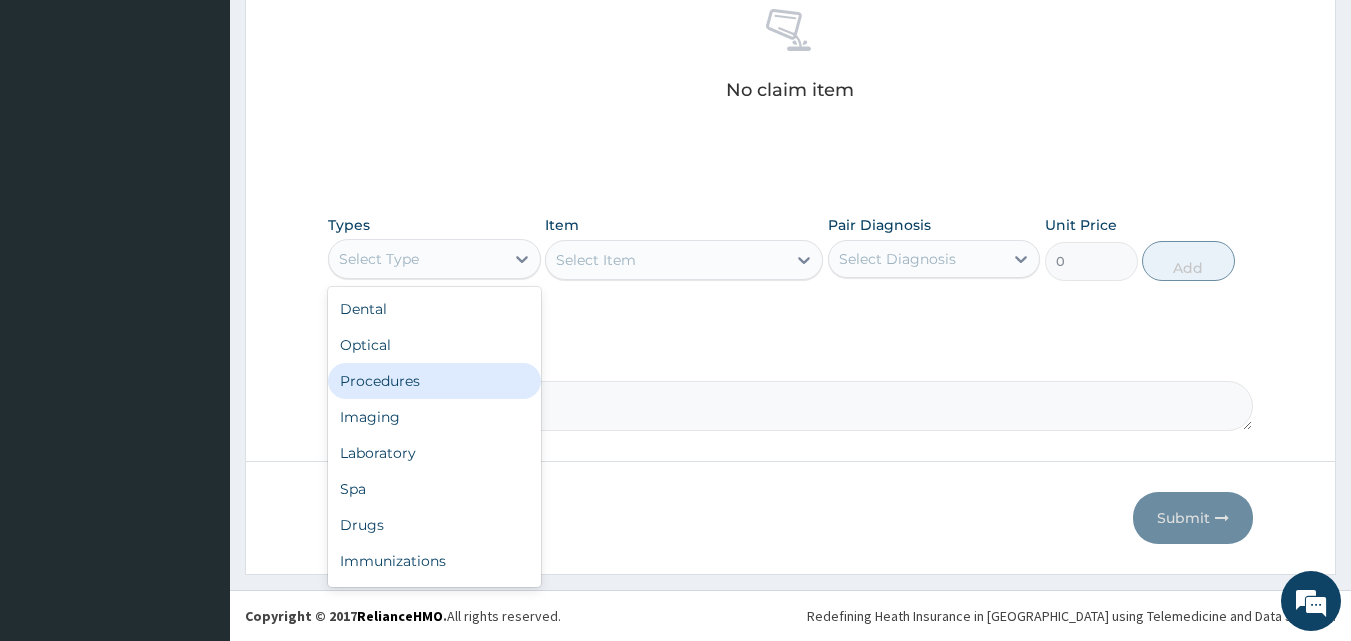 click on "Procedures" at bounding box center (434, 381) 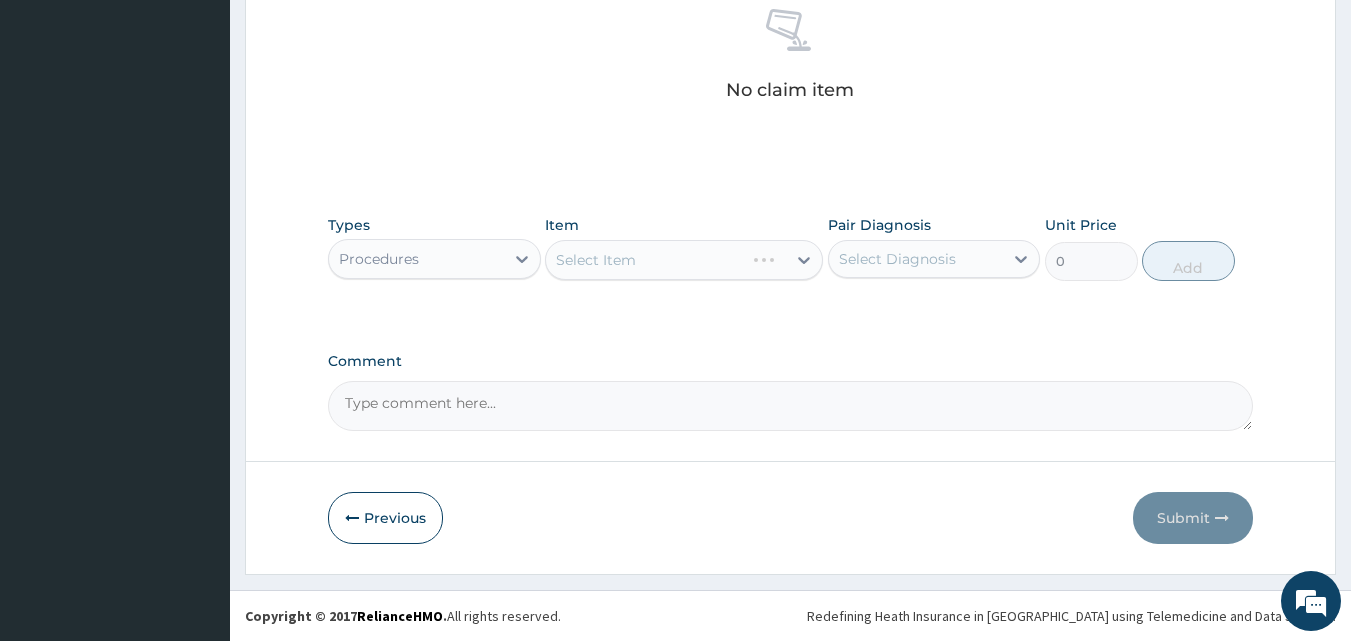 click on "Select Item" at bounding box center (684, 260) 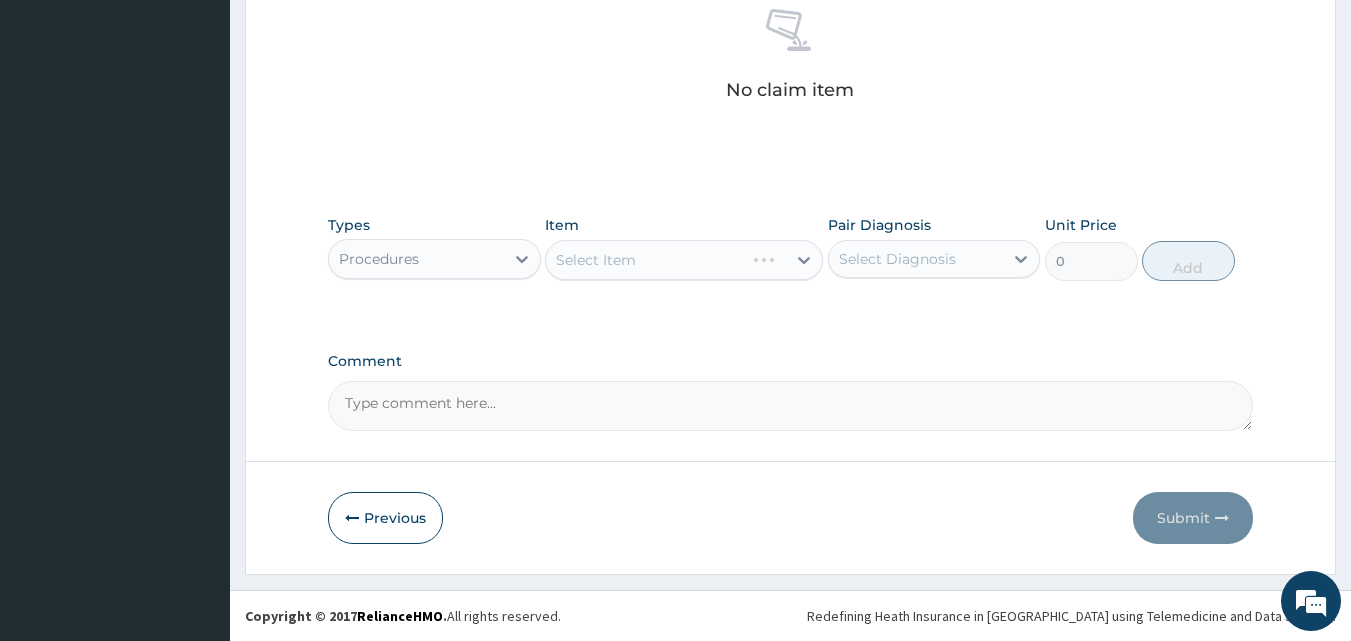 click on "Select Item" at bounding box center [684, 260] 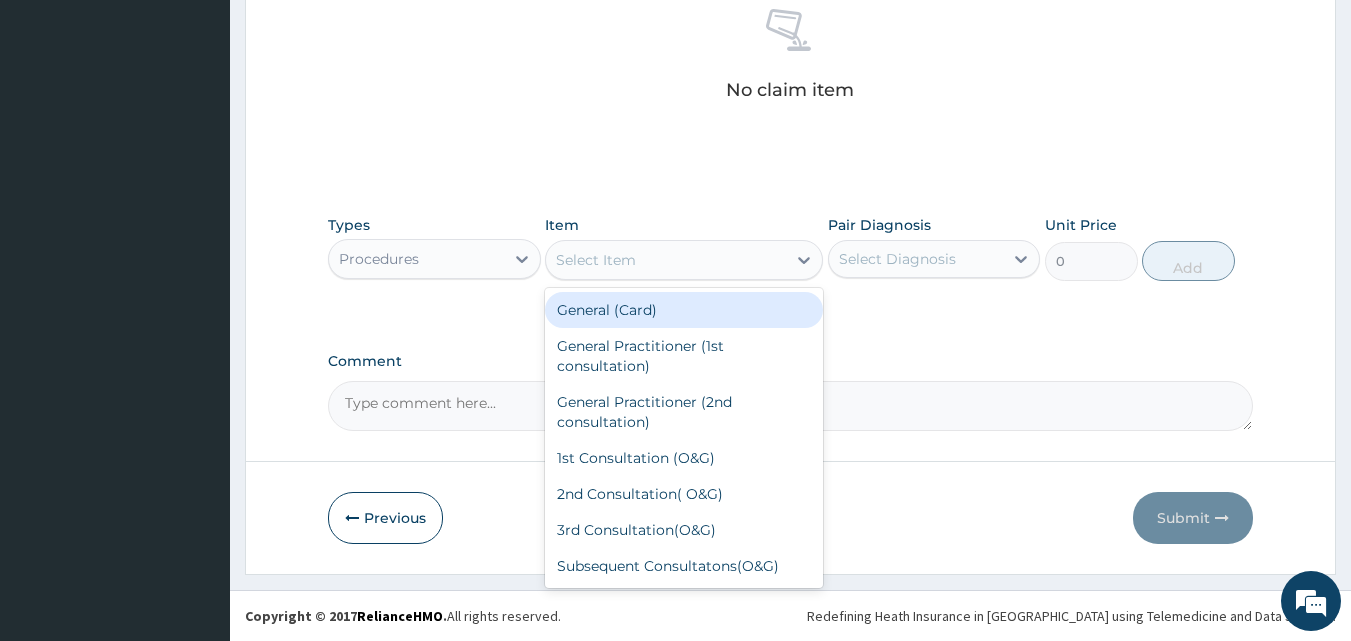 click on "Select Item" at bounding box center [666, 260] 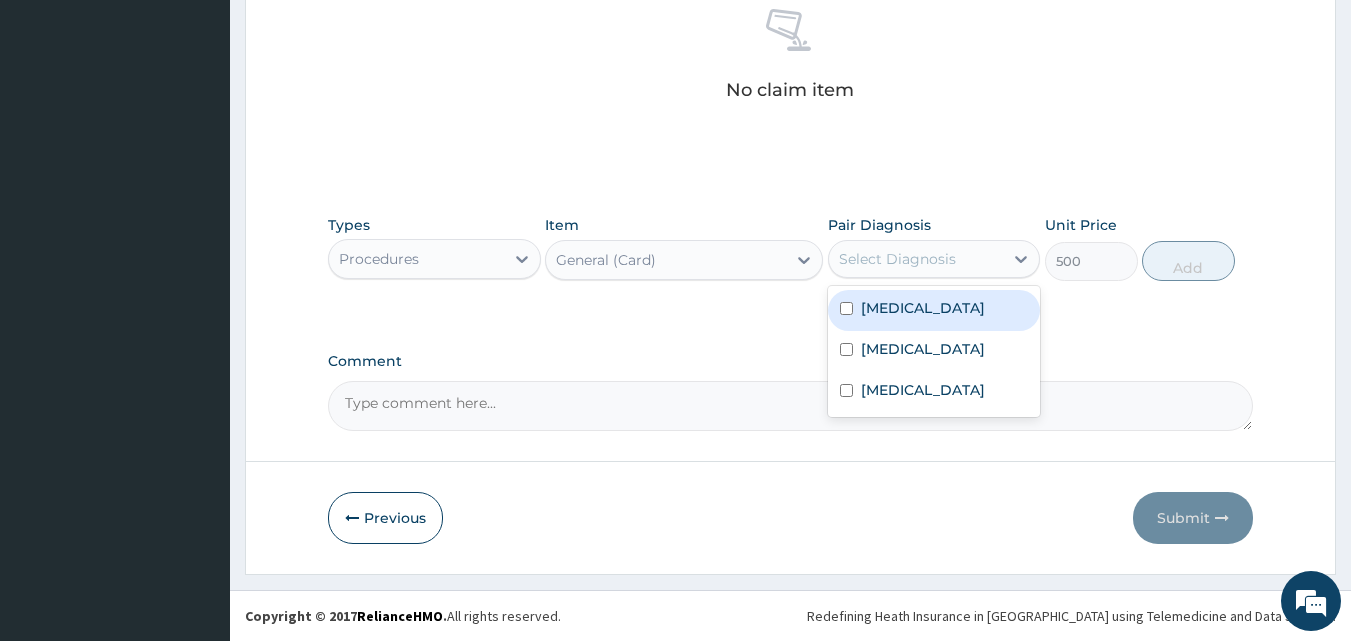 click on "Select Diagnosis" at bounding box center [897, 259] 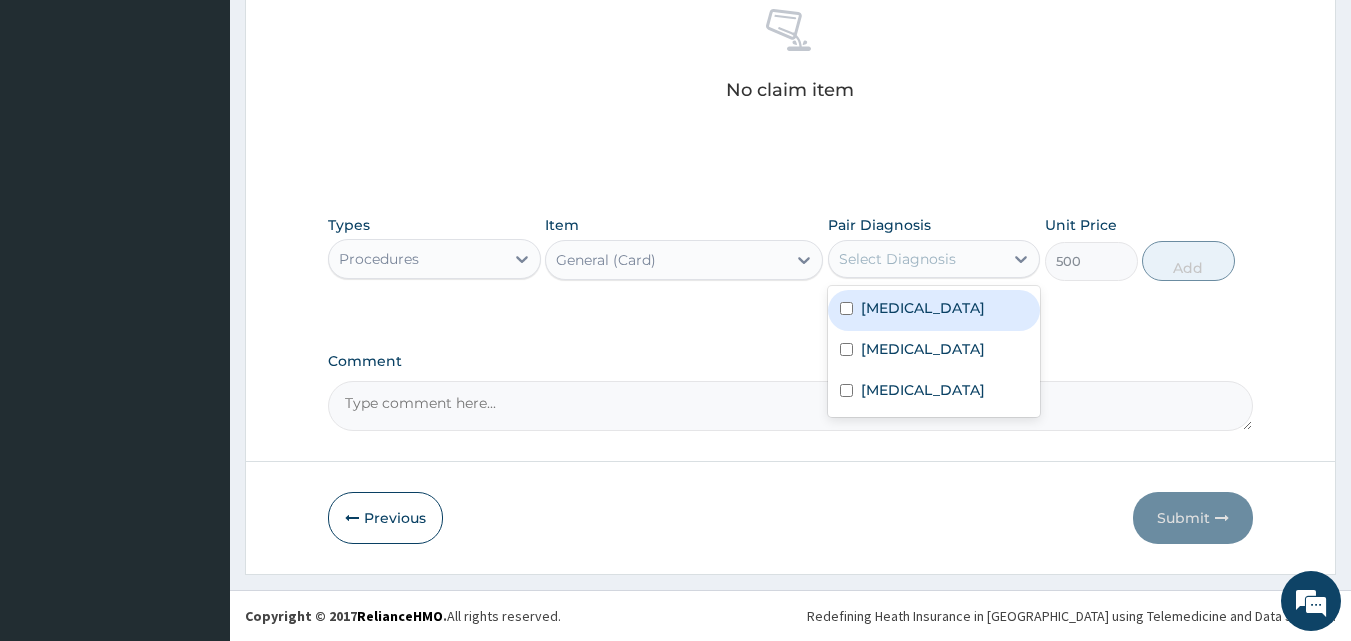 click at bounding box center [846, 308] 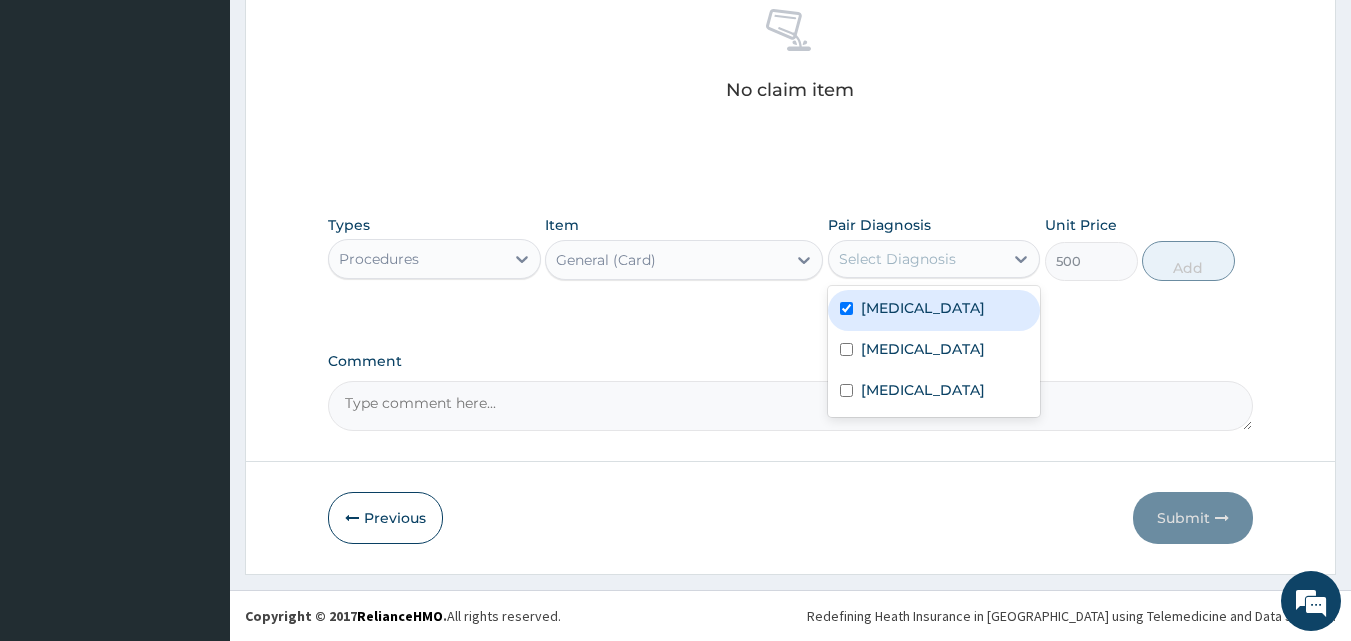 checkbox on "true" 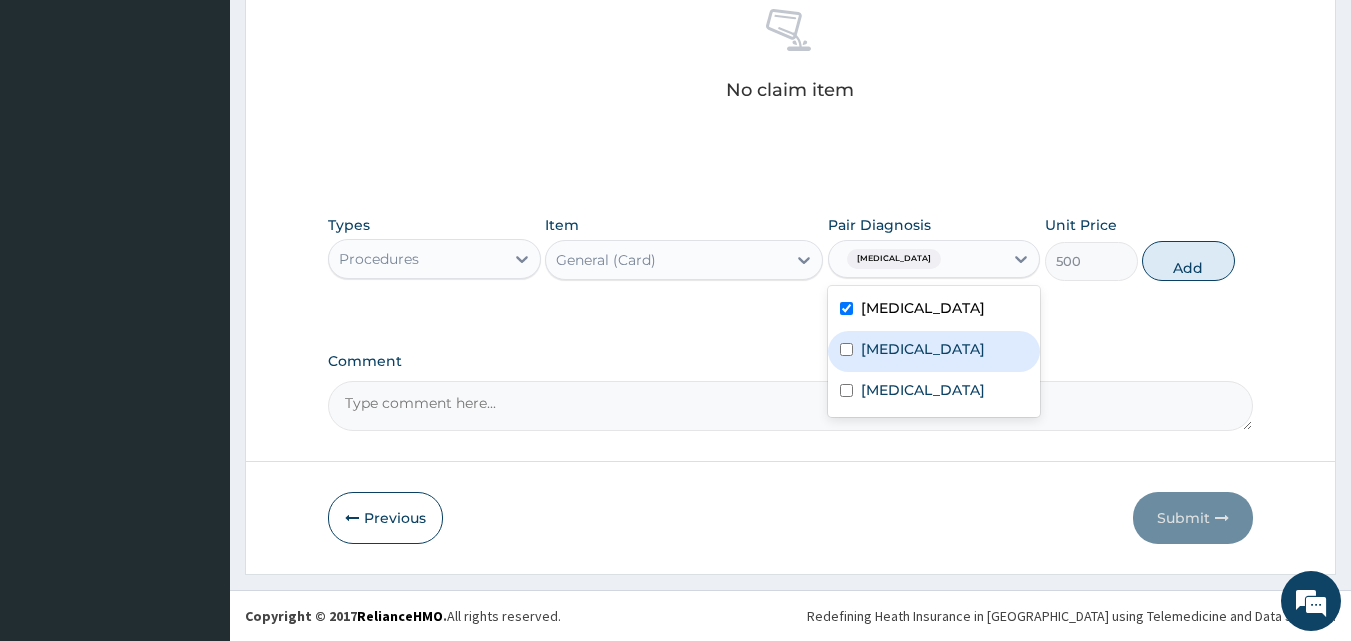 drag, startPoint x: 873, startPoint y: 345, endPoint x: 886, endPoint y: 404, distance: 60.41523 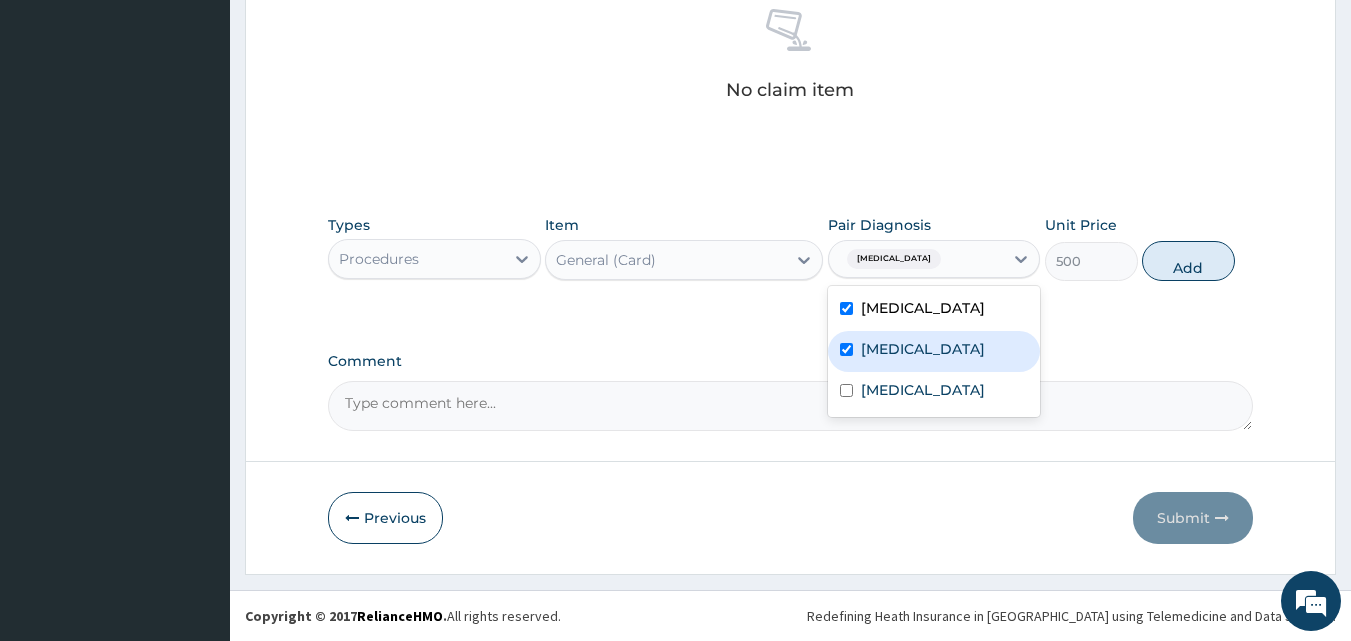 checkbox on "true" 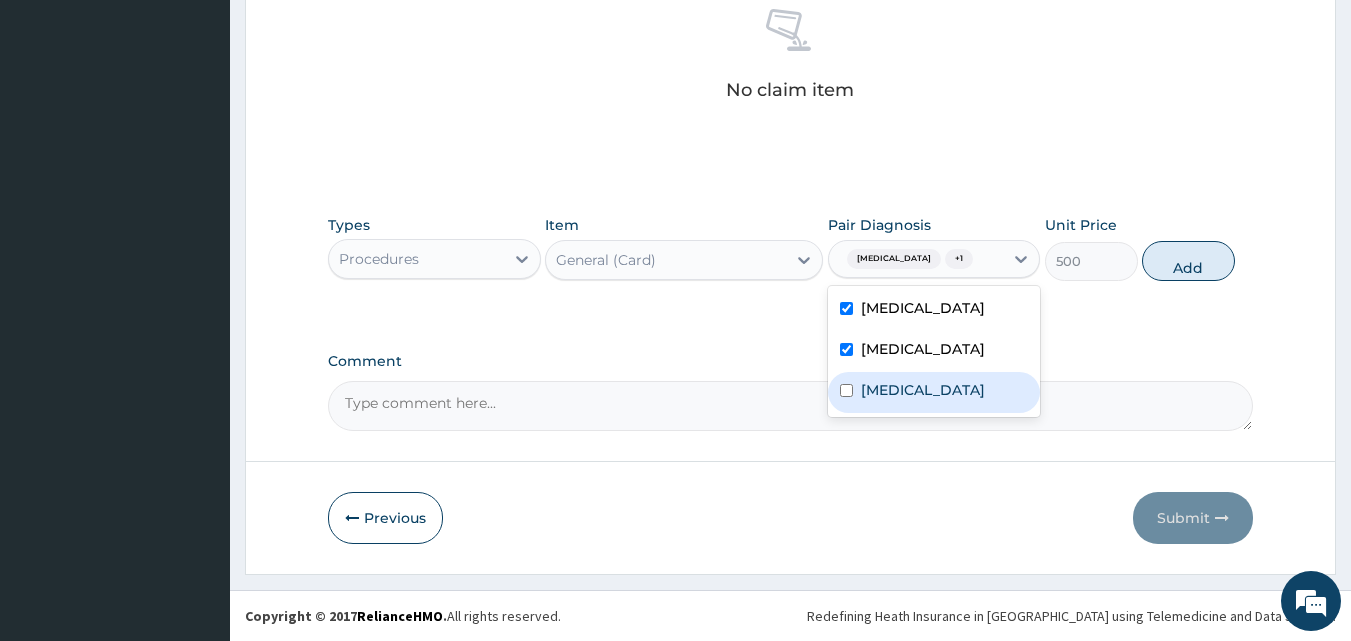 drag, startPoint x: 890, startPoint y: 396, endPoint x: 1006, endPoint y: 359, distance: 121.75796 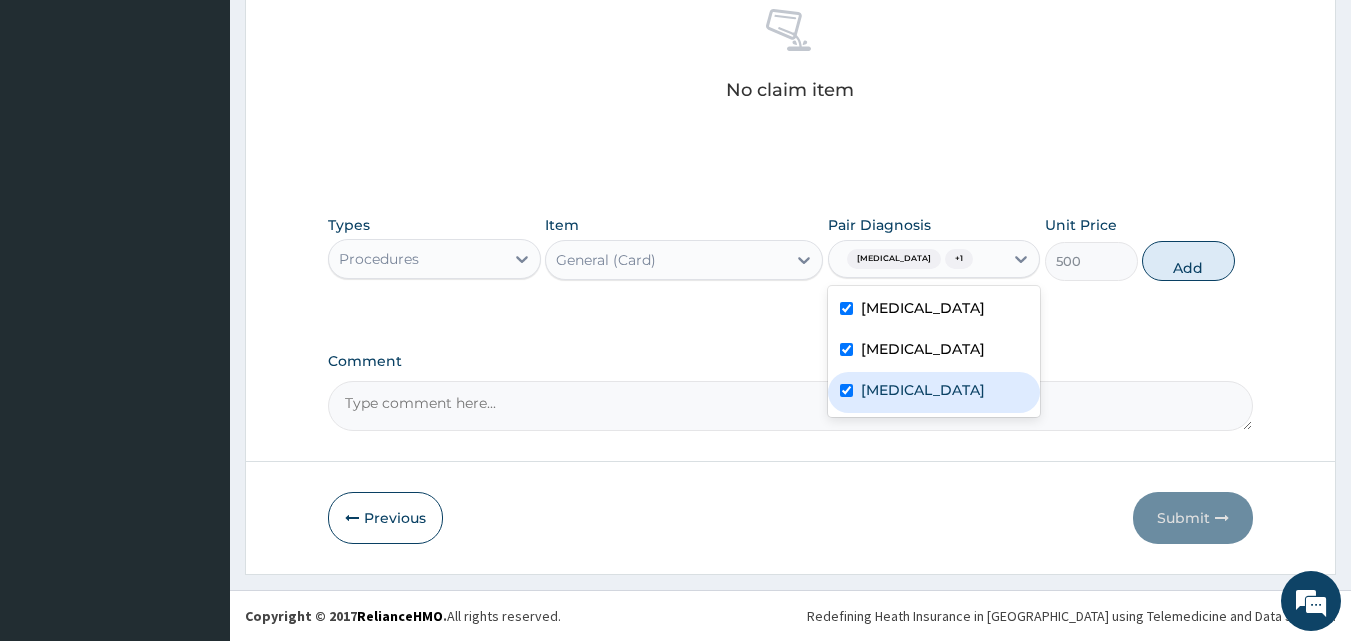 checkbox on "true" 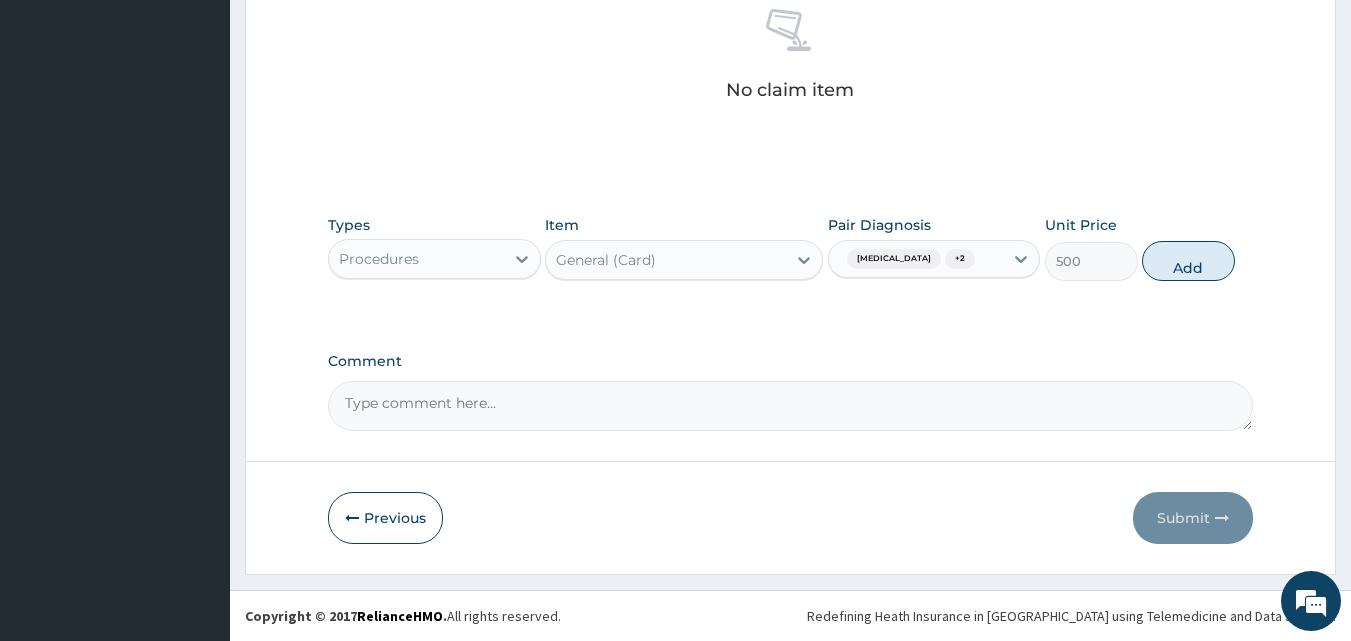 drag, startPoint x: 1194, startPoint y: 267, endPoint x: 697, endPoint y: 334, distance: 501.49576 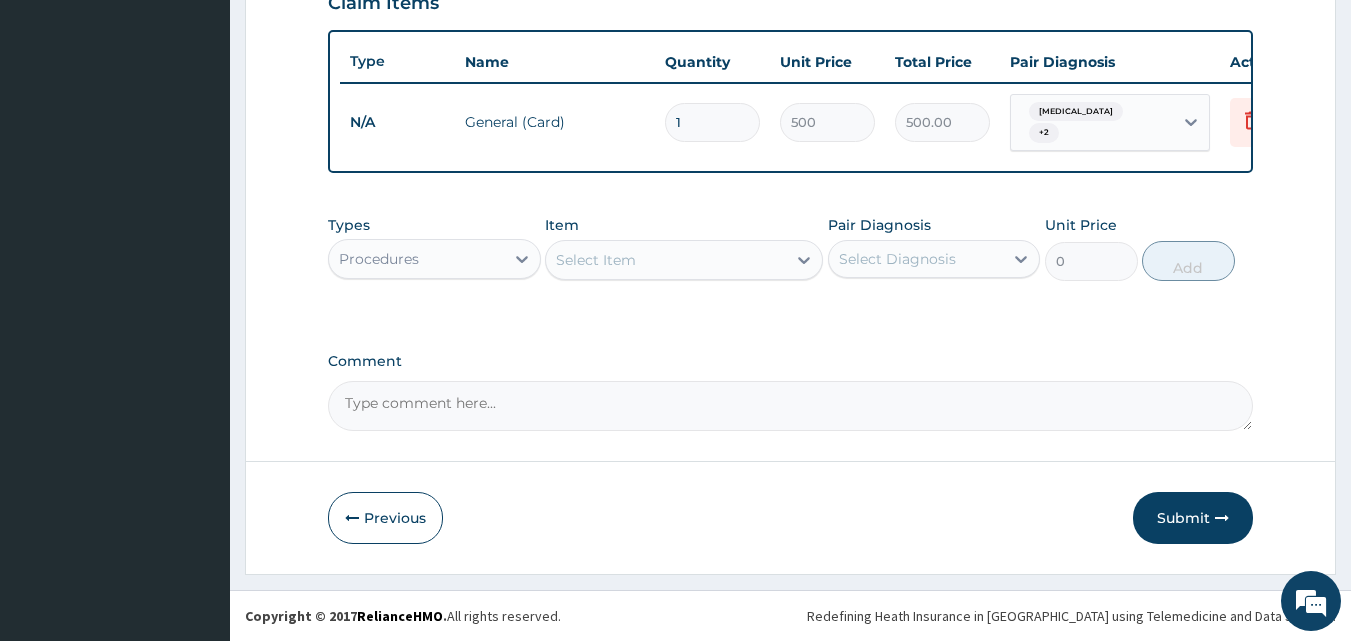 scroll, scrollTop: 721, scrollLeft: 0, axis: vertical 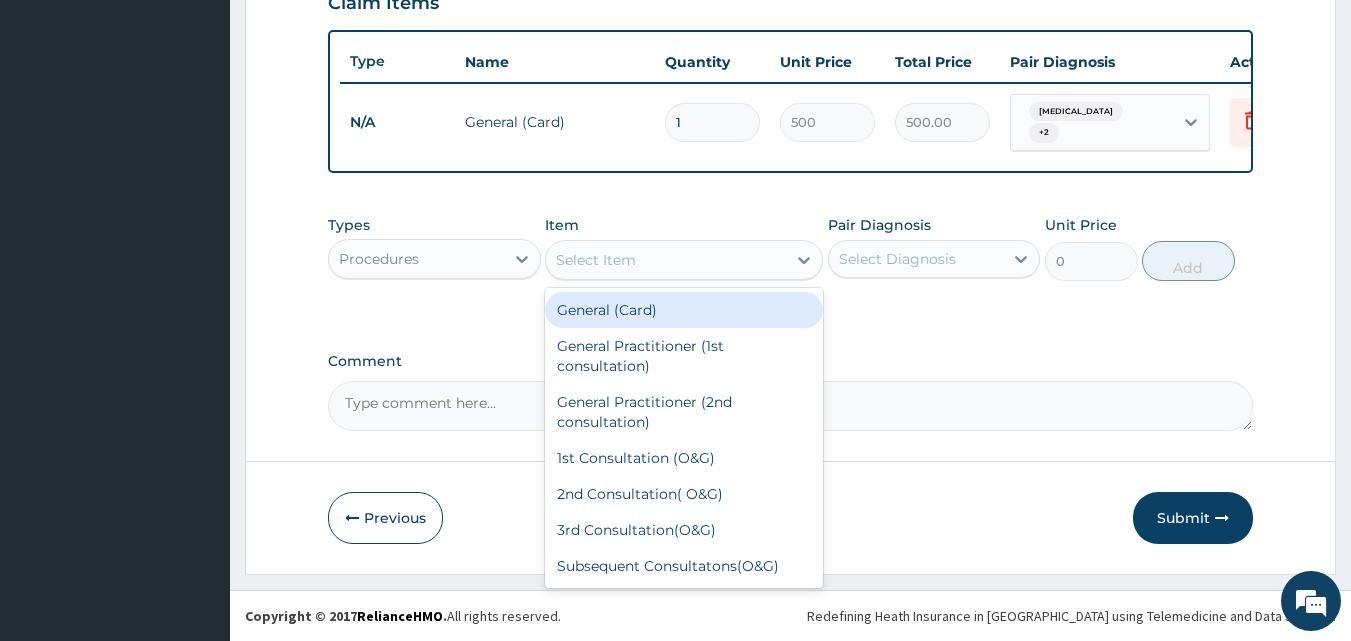 click on "Select Item" at bounding box center [596, 260] 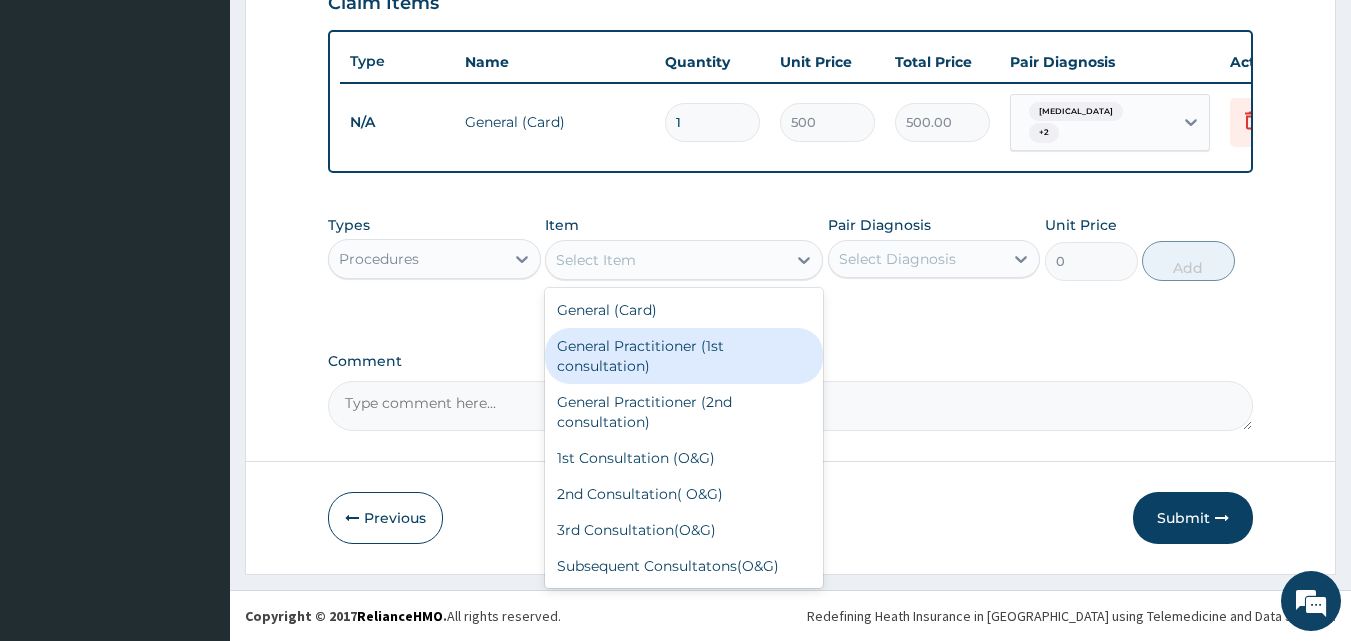 drag, startPoint x: 625, startPoint y: 352, endPoint x: 849, endPoint y: 293, distance: 231.6398 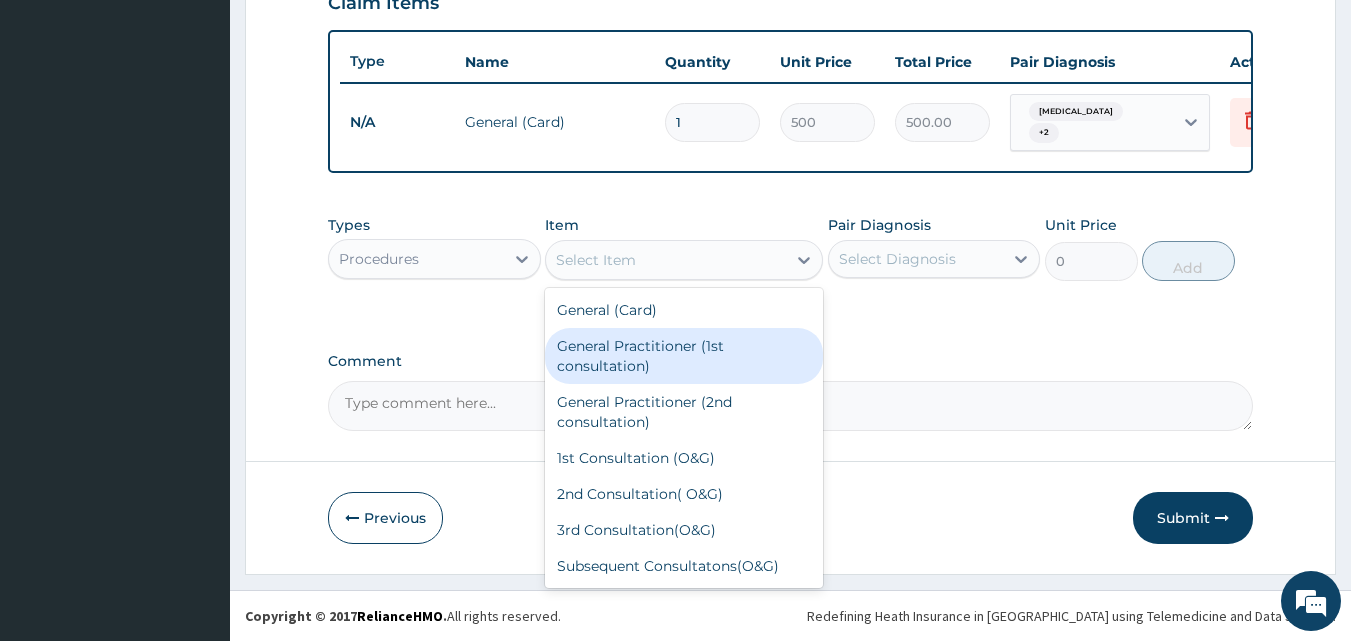 click on "General Practitioner (1st consultation)" at bounding box center [684, 356] 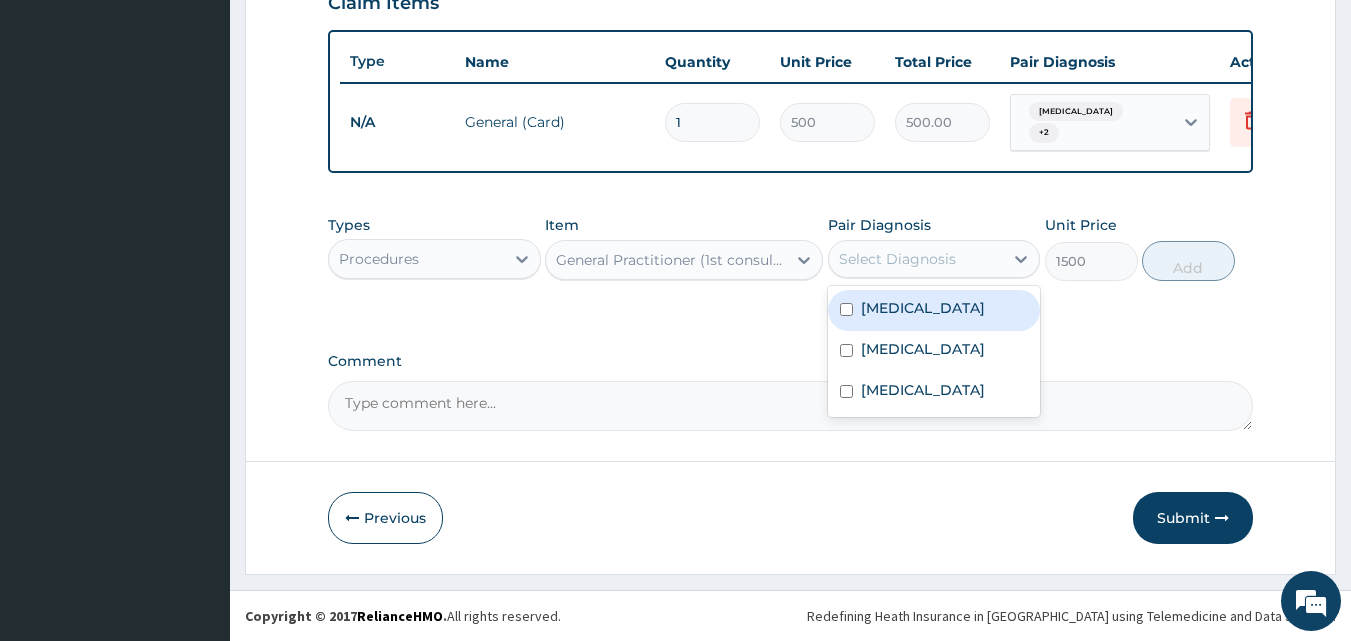 click on "Select Diagnosis" at bounding box center (897, 259) 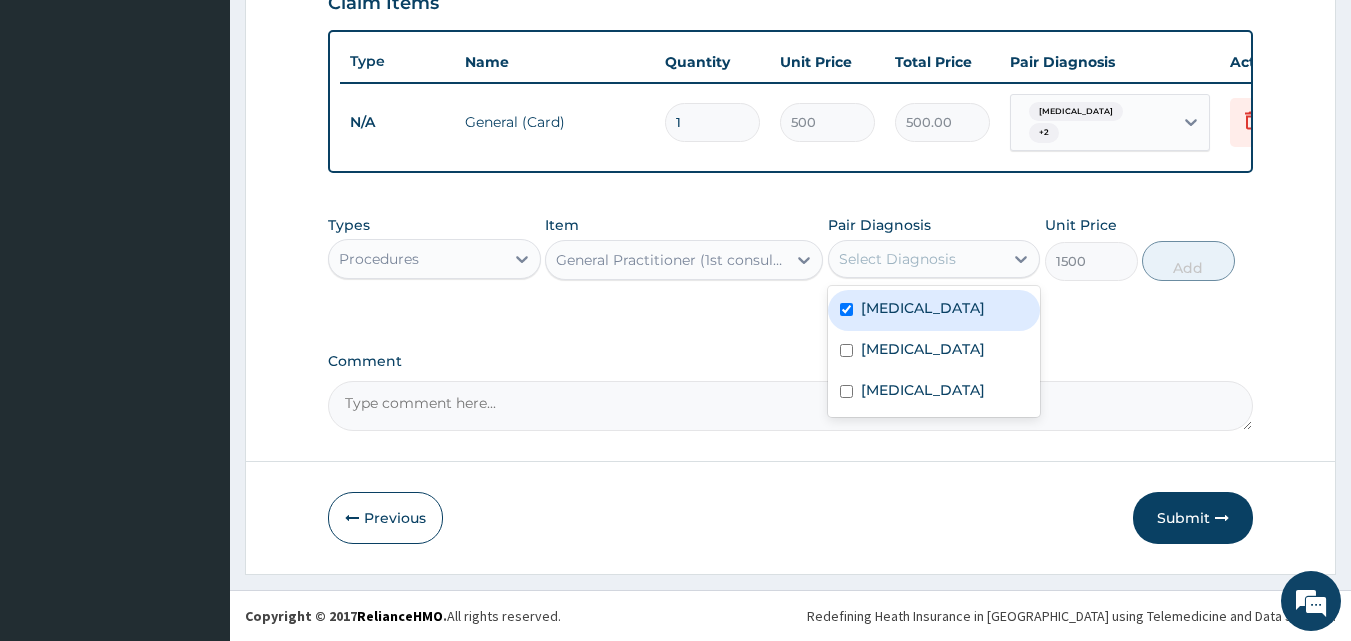 checkbox on "true" 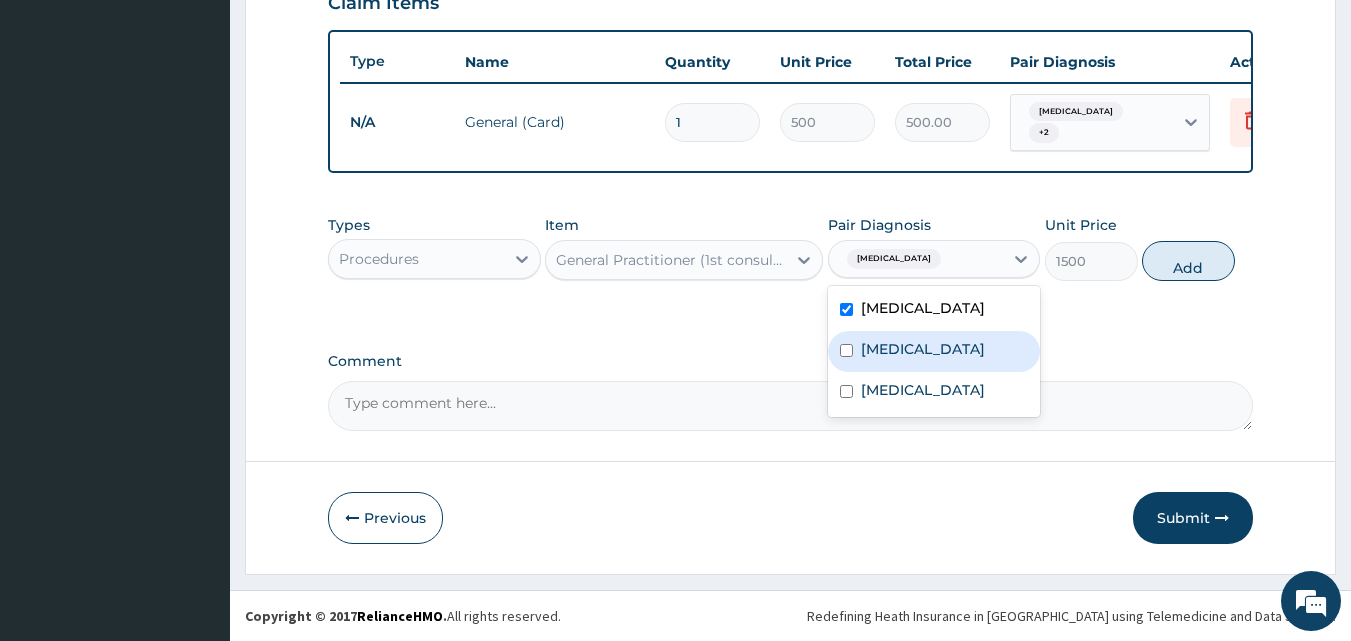 click on "Sepsis" at bounding box center (923, 349) 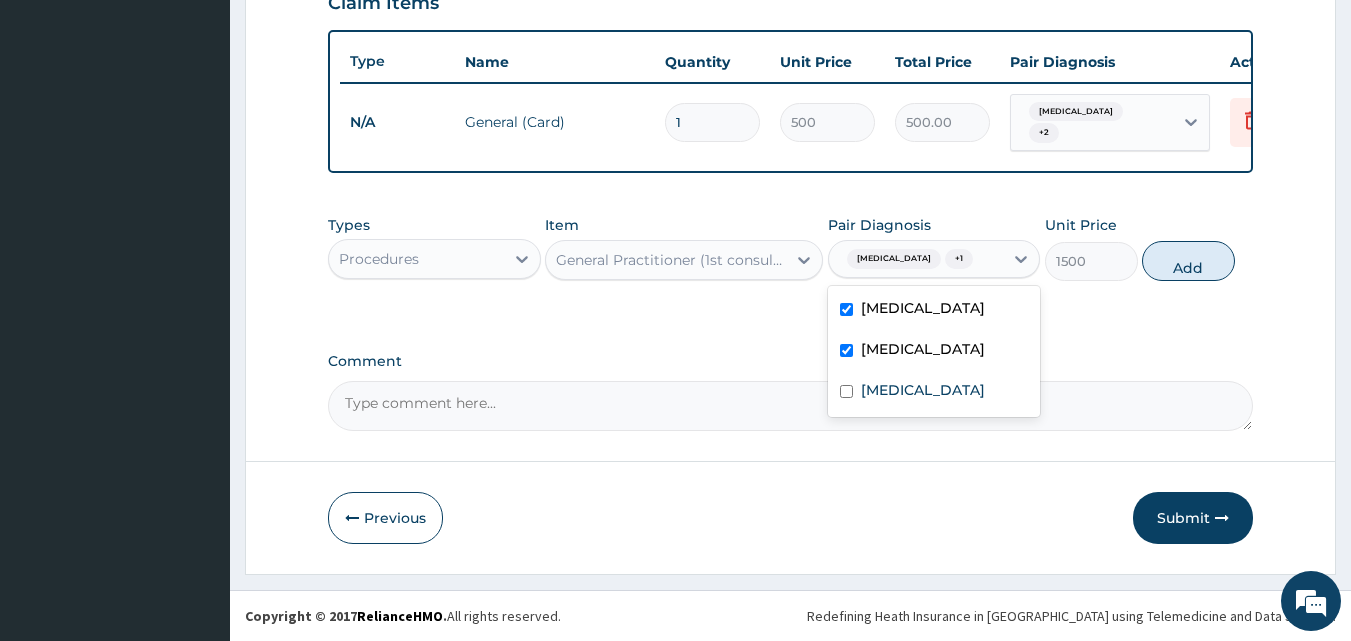 checkbox on "true" 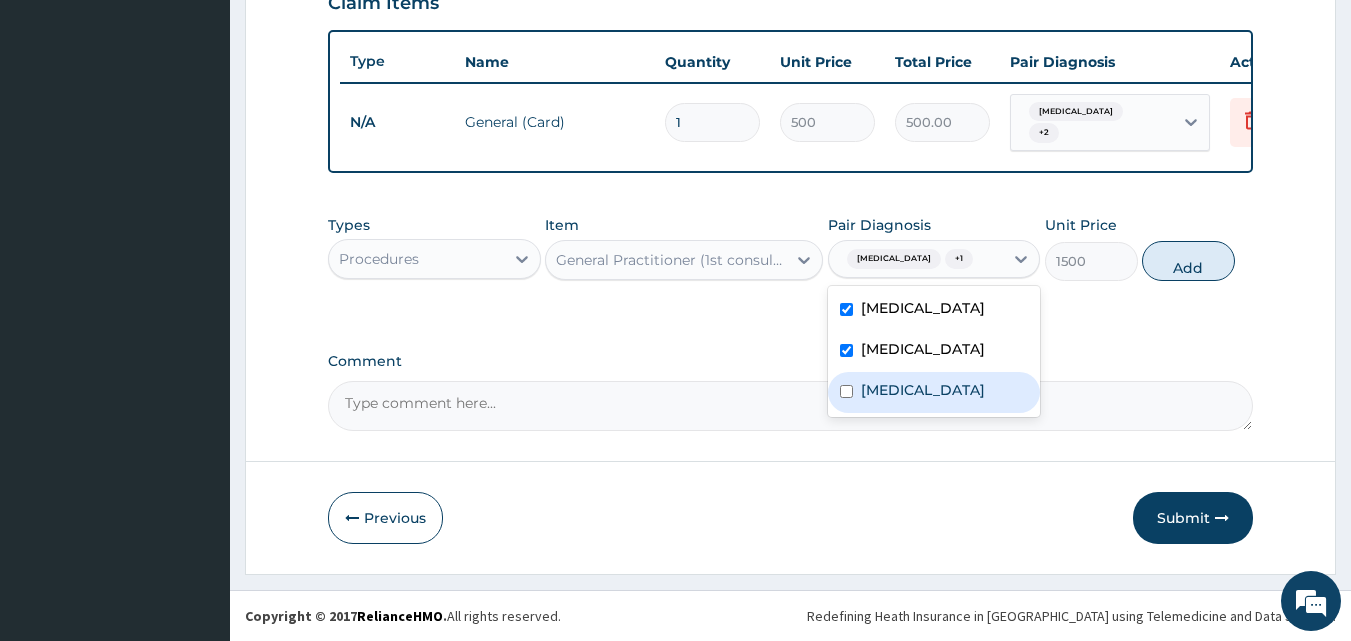 drag, startPoint x: 892, startPoint y: 396, endPoint x: 1064, endPoint y: 335, distance: 182.49658 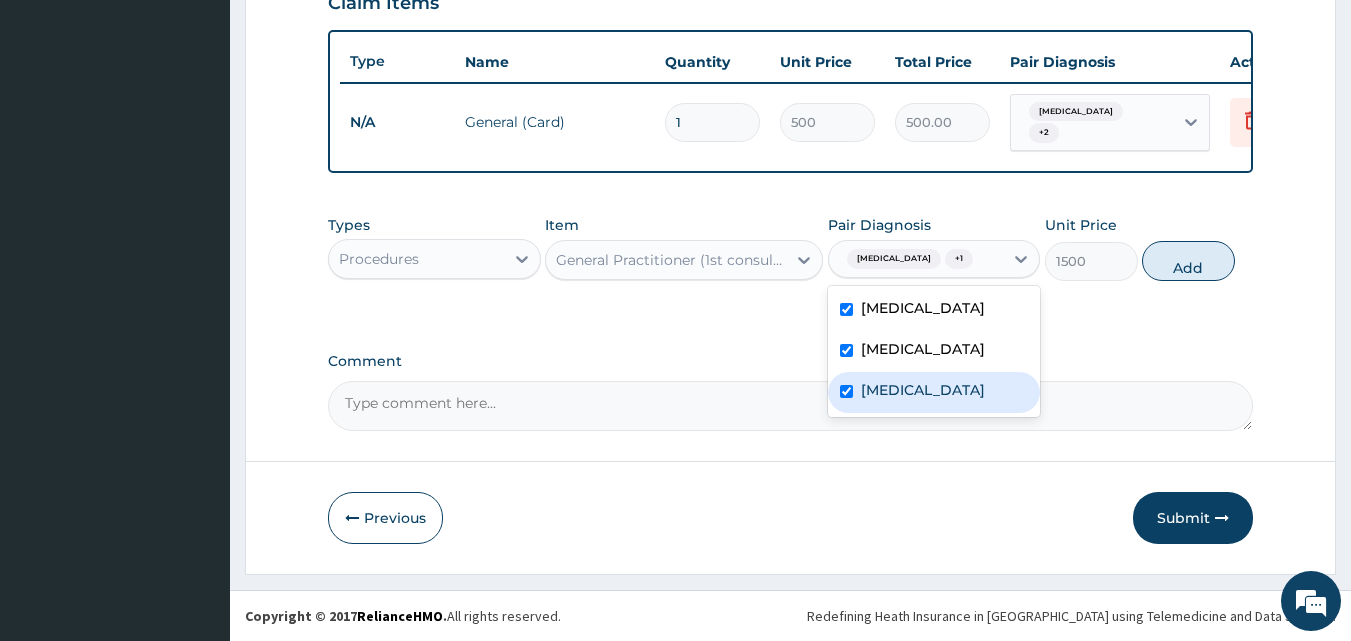 checkbox on "true" 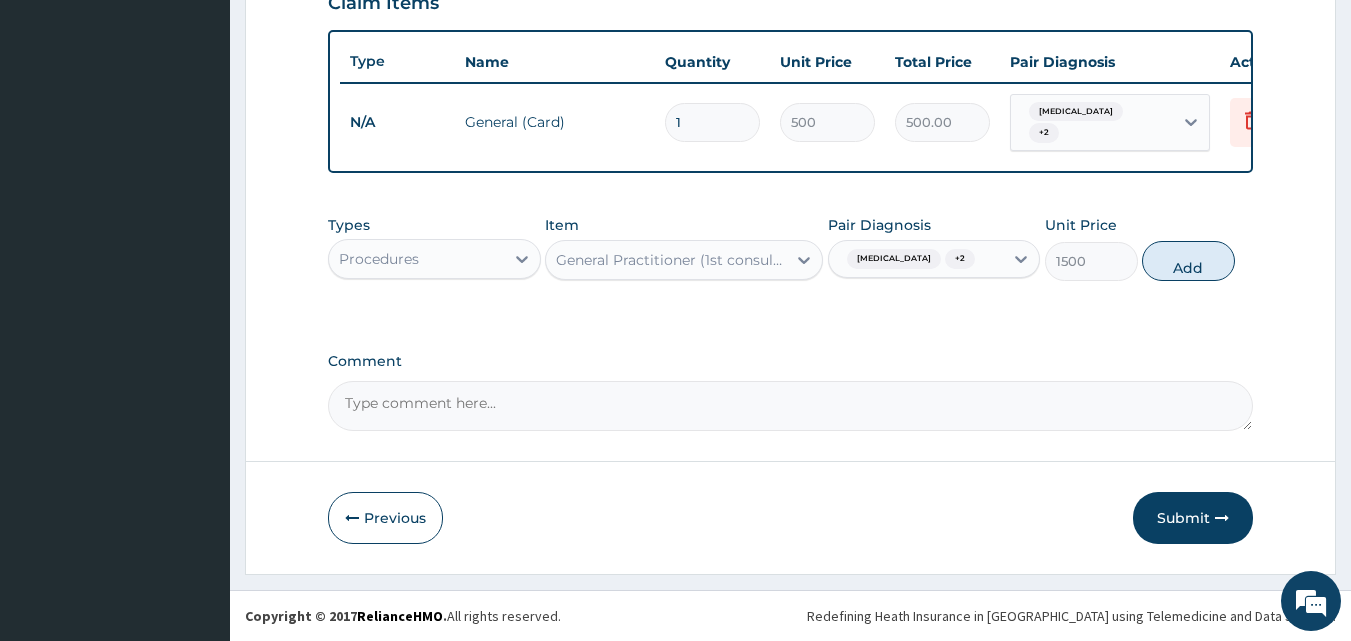 drag, startPoint x: 1202, startPoint y: 255, endPoint x: 1049, endPoint y: 269, distance: 153.63919 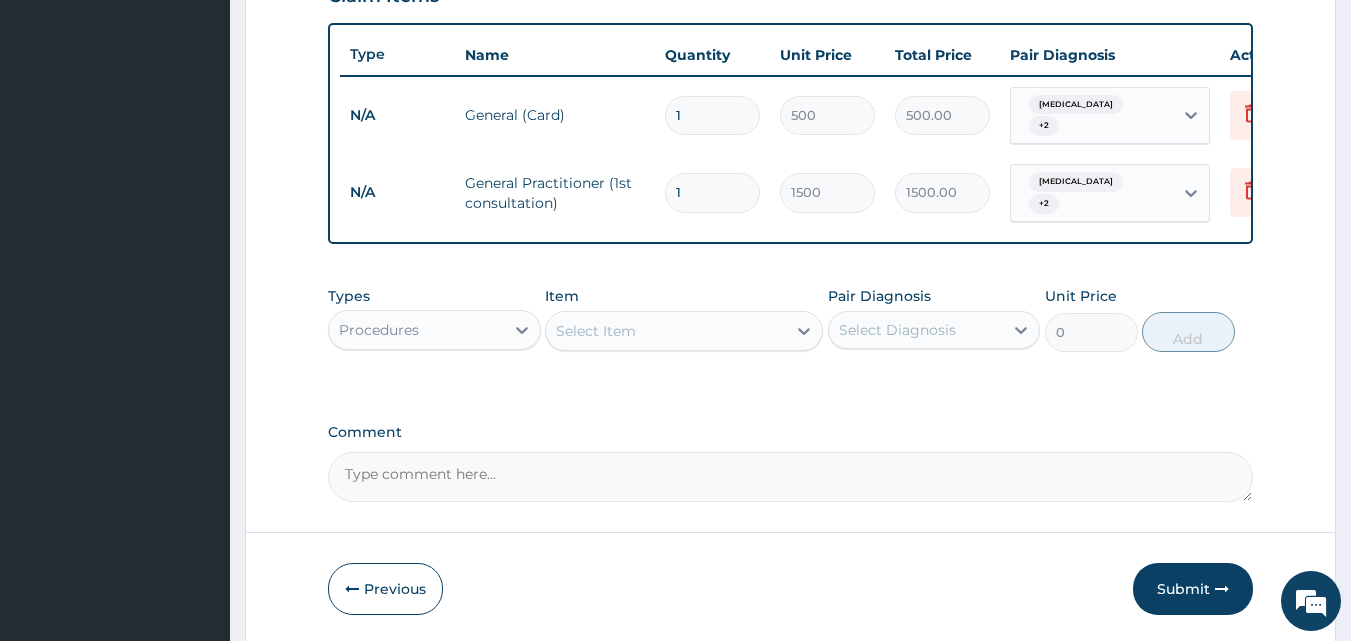 click on "Procedures" at bounding box center (379, 330) 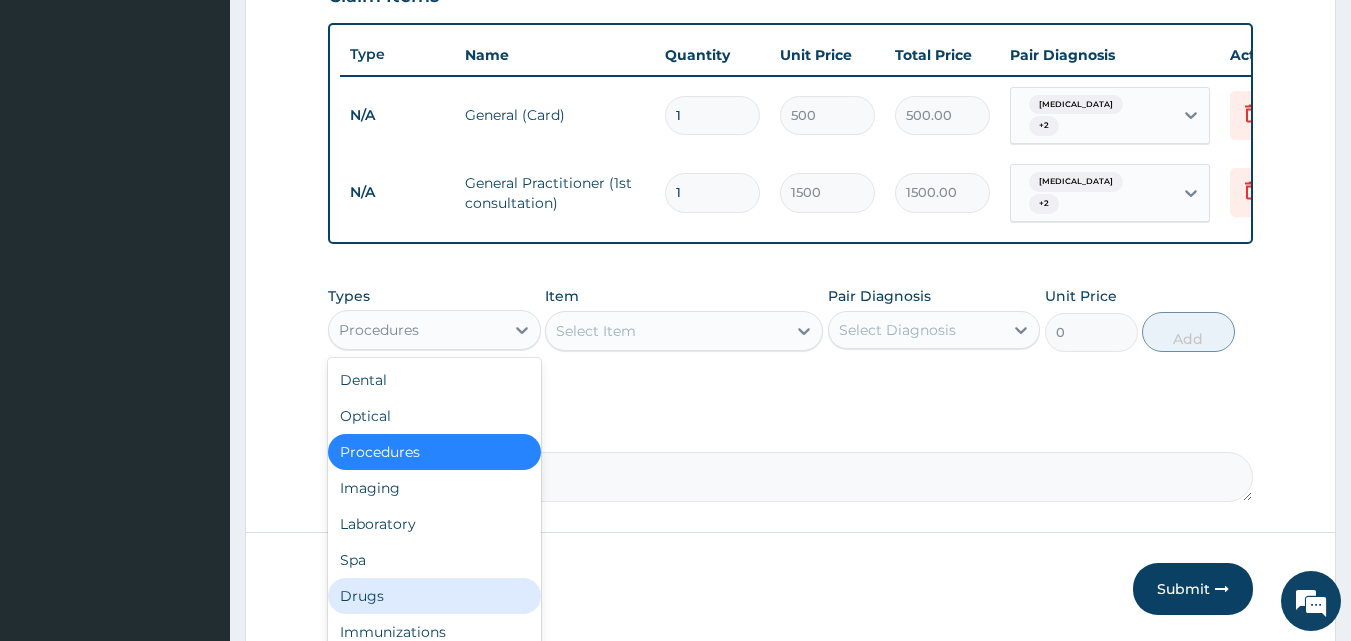 drag, startPoint x: 392, startPoint y: 597, endPoint x: 498, endPoint y: 381, distance: 240.60756 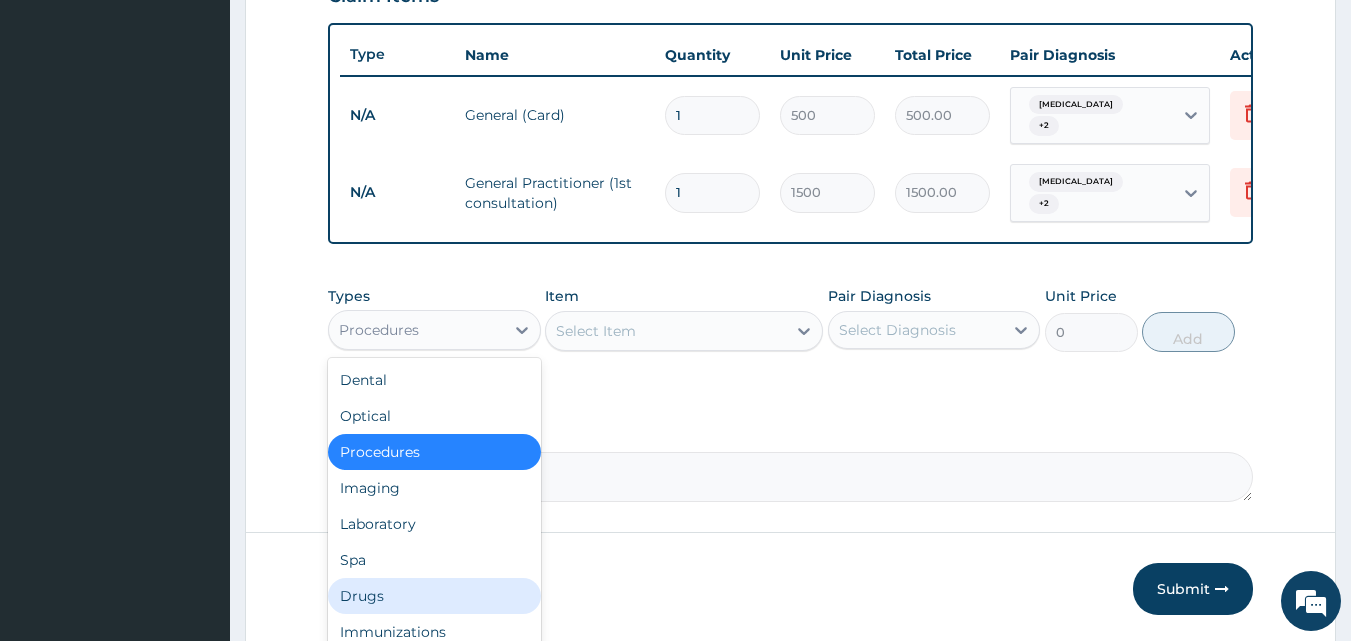 click on "Drugs" at bounding box center [434, 596] 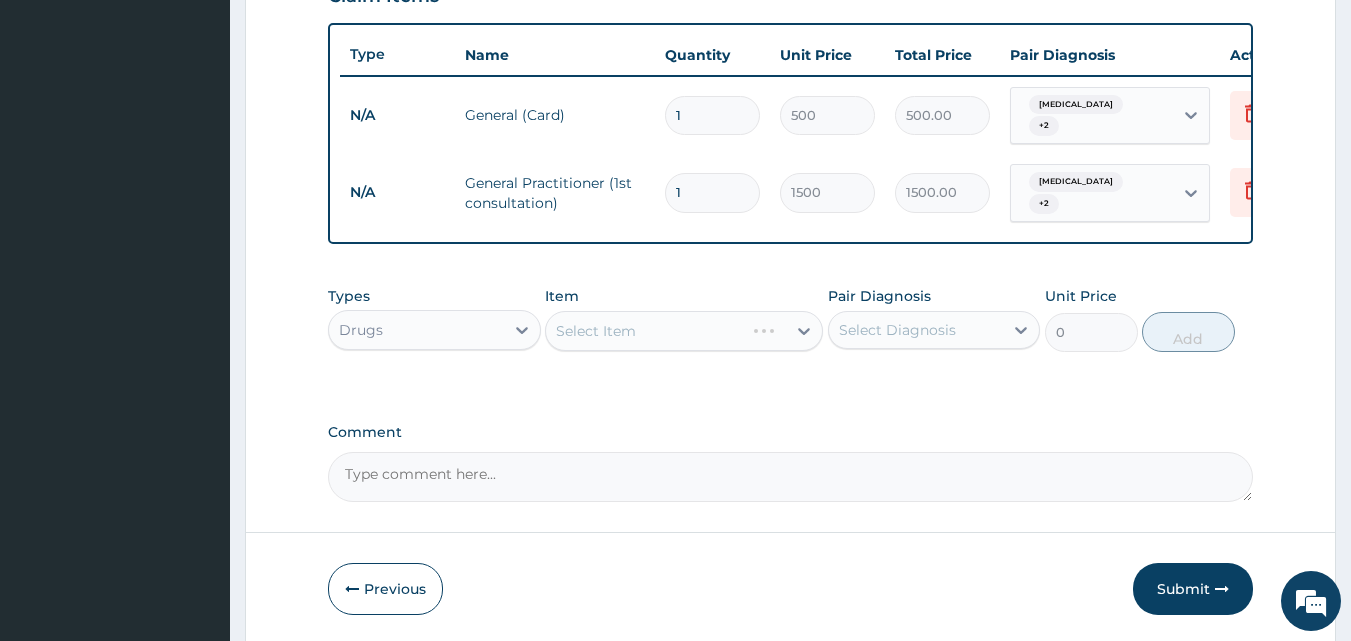 click on "Select Item" at bounding box center (684, 331) 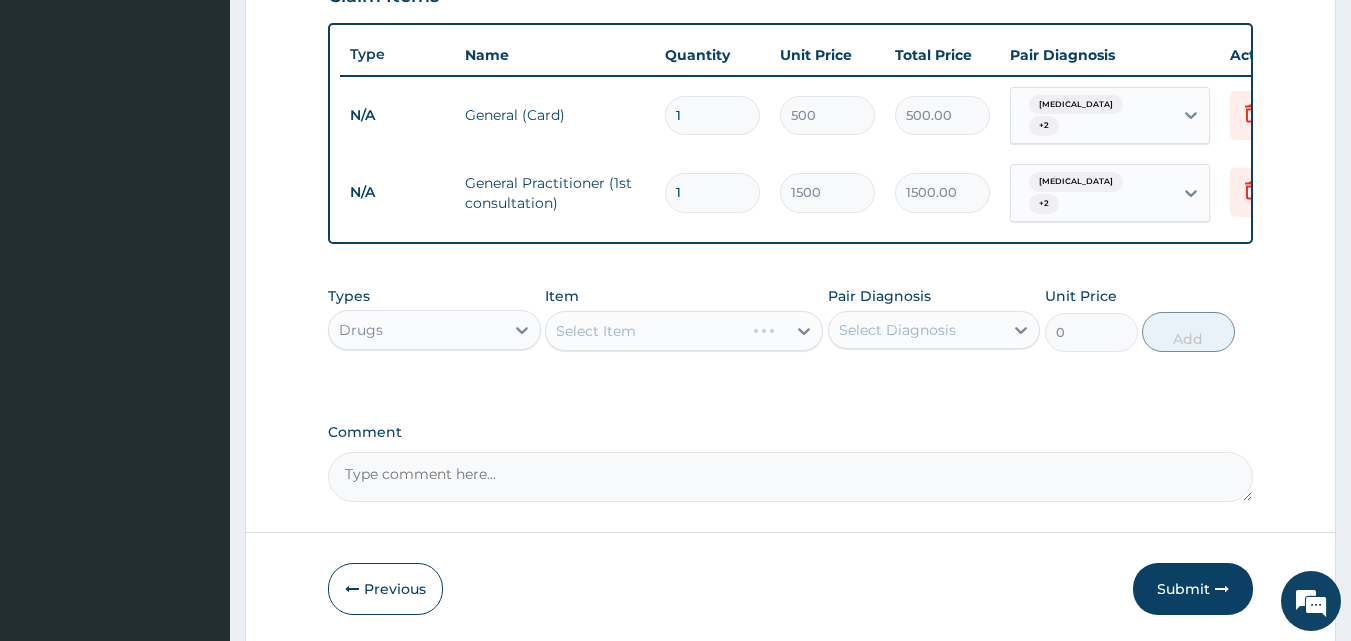 click on "Select Item" at bounding box center [684, 331] 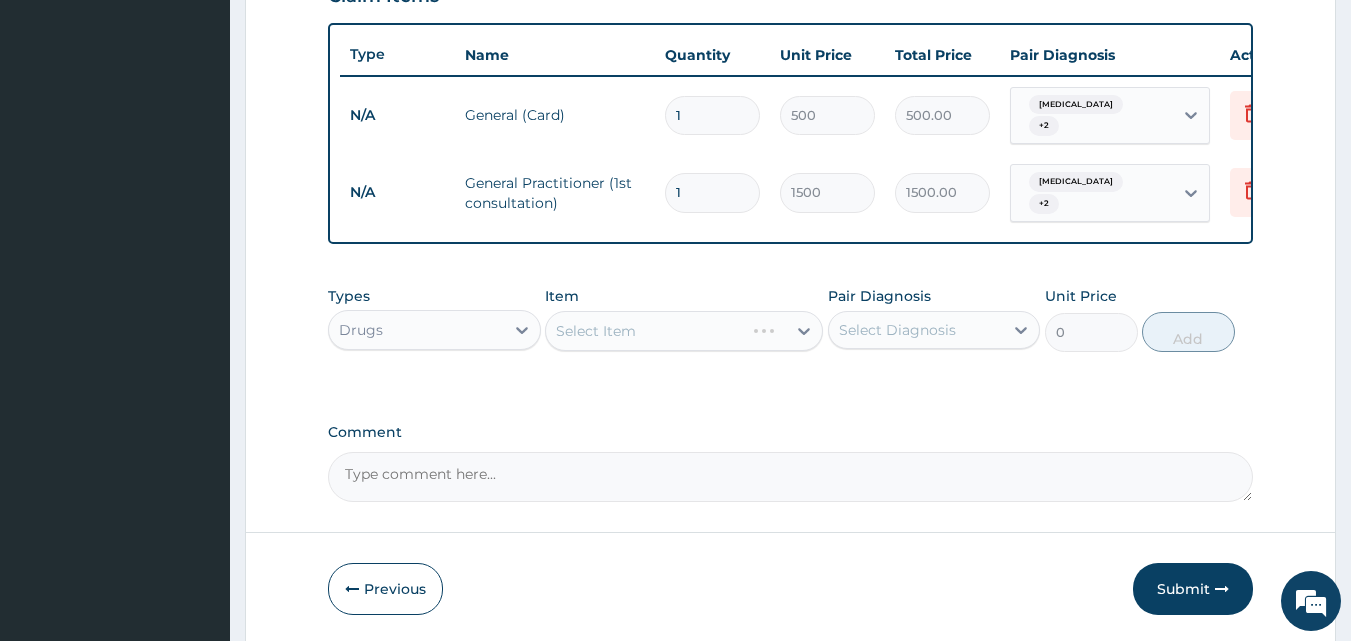 click on "Select Item" at bounding box center [596, 331] 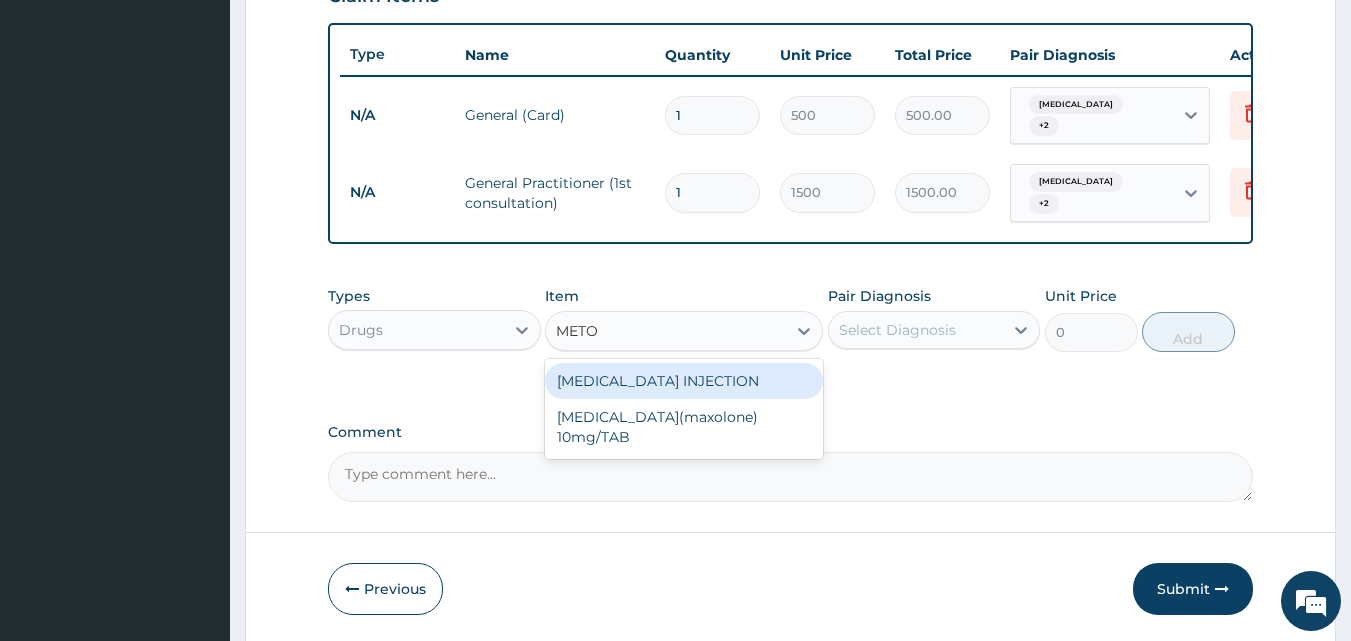 type on "METO" 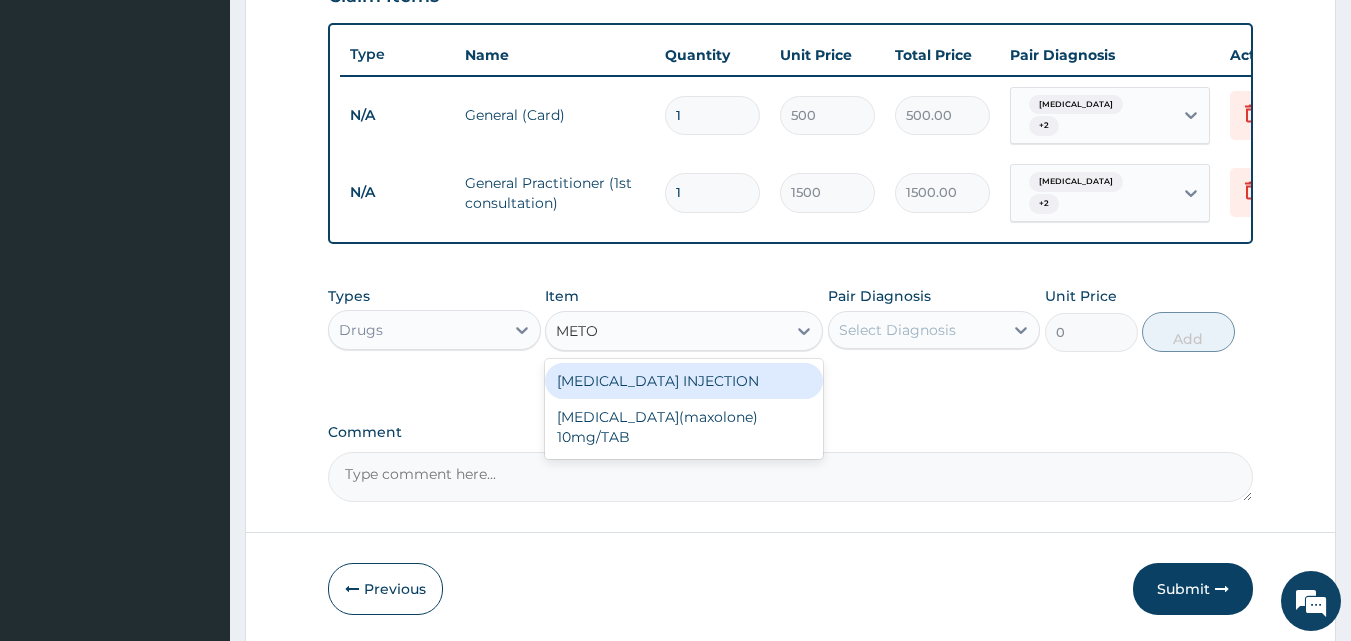 type 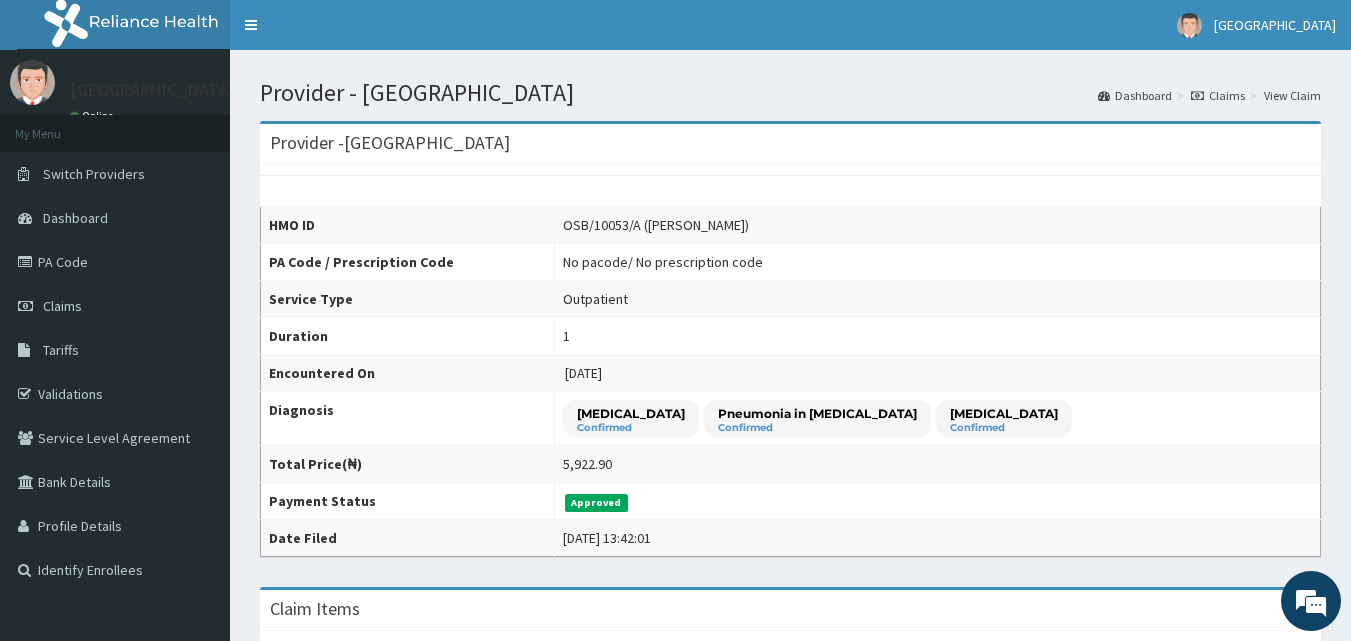 scroll, scrollTop: 0, scrollLeft: 0, axis: both 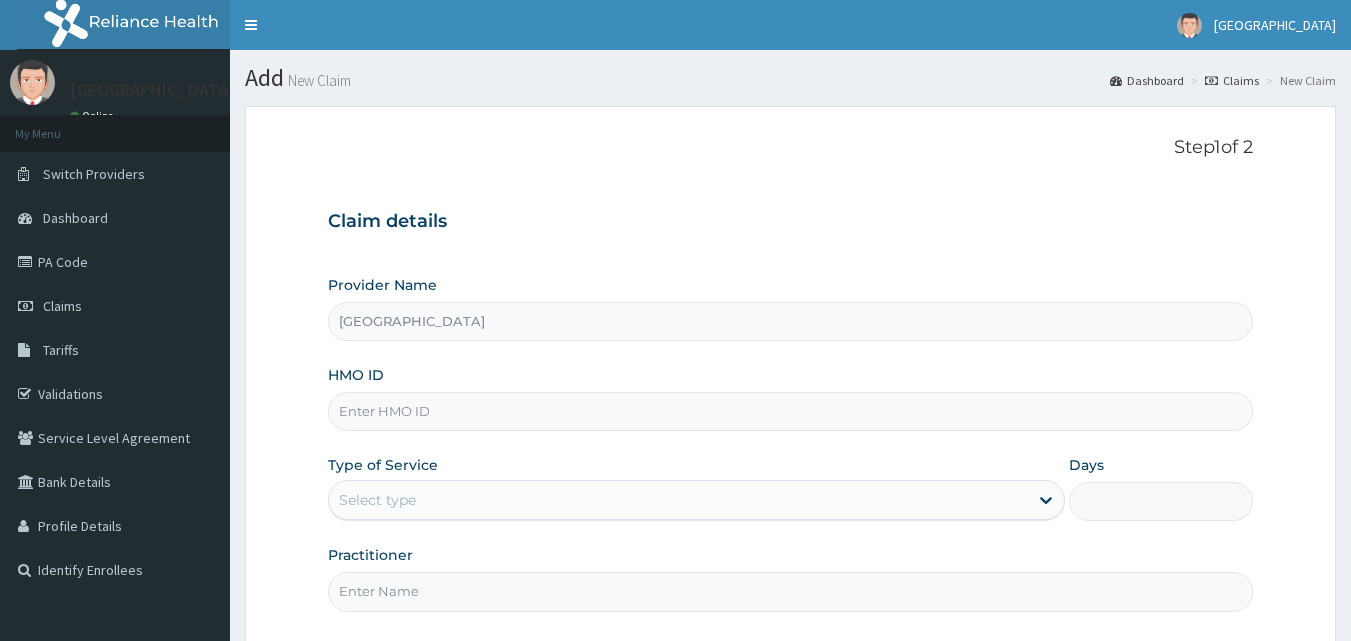 type on "[GEOGRAPHIC_DATA]" 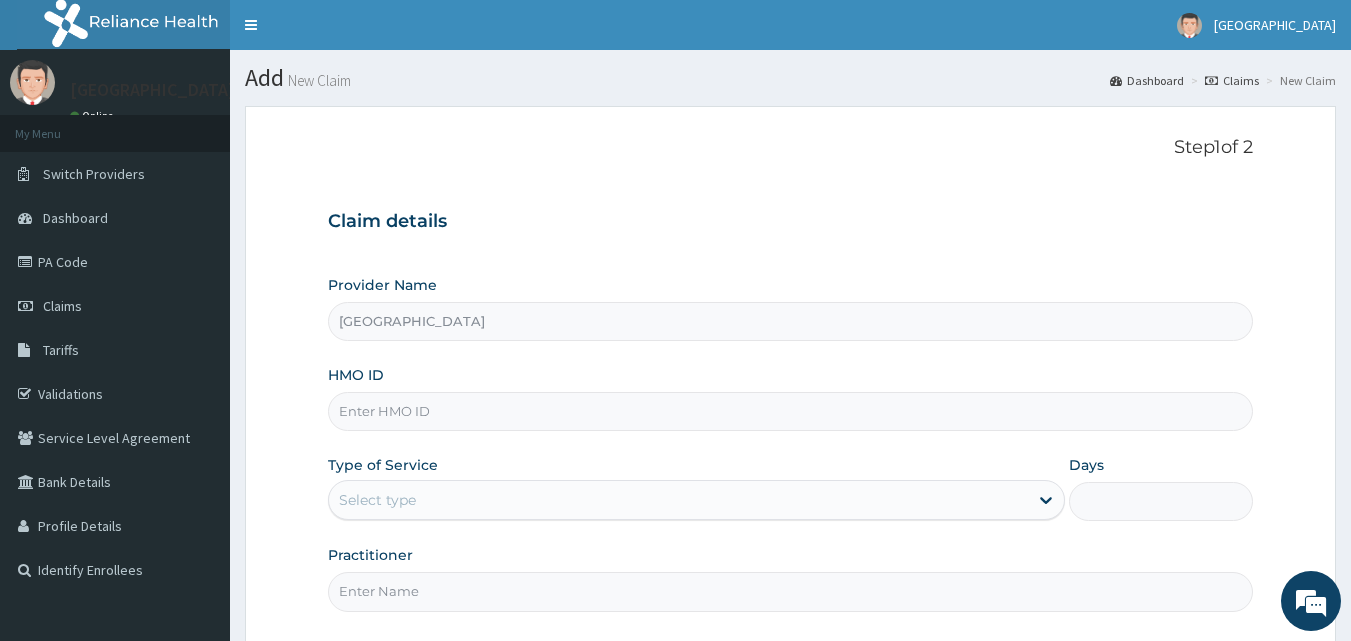 scroll, scrollTop: 0, scrollLeft: 0, axis: both 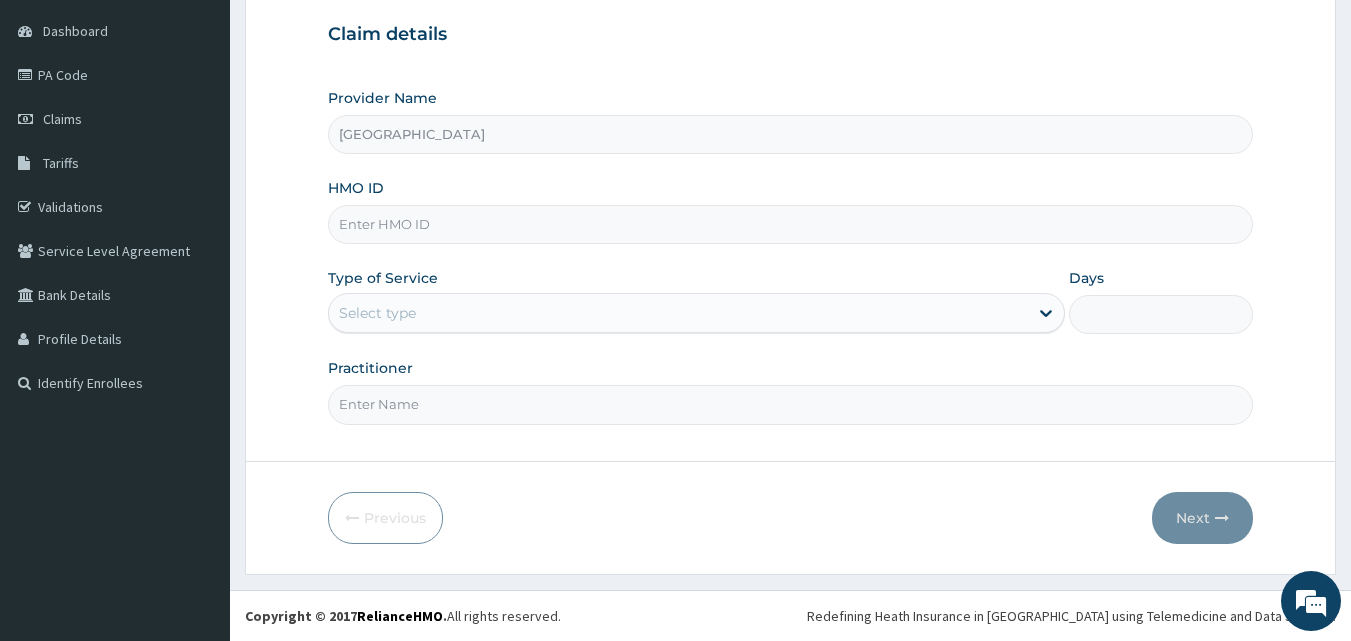 click on "HMO ID" at bounding box center [791, 224] 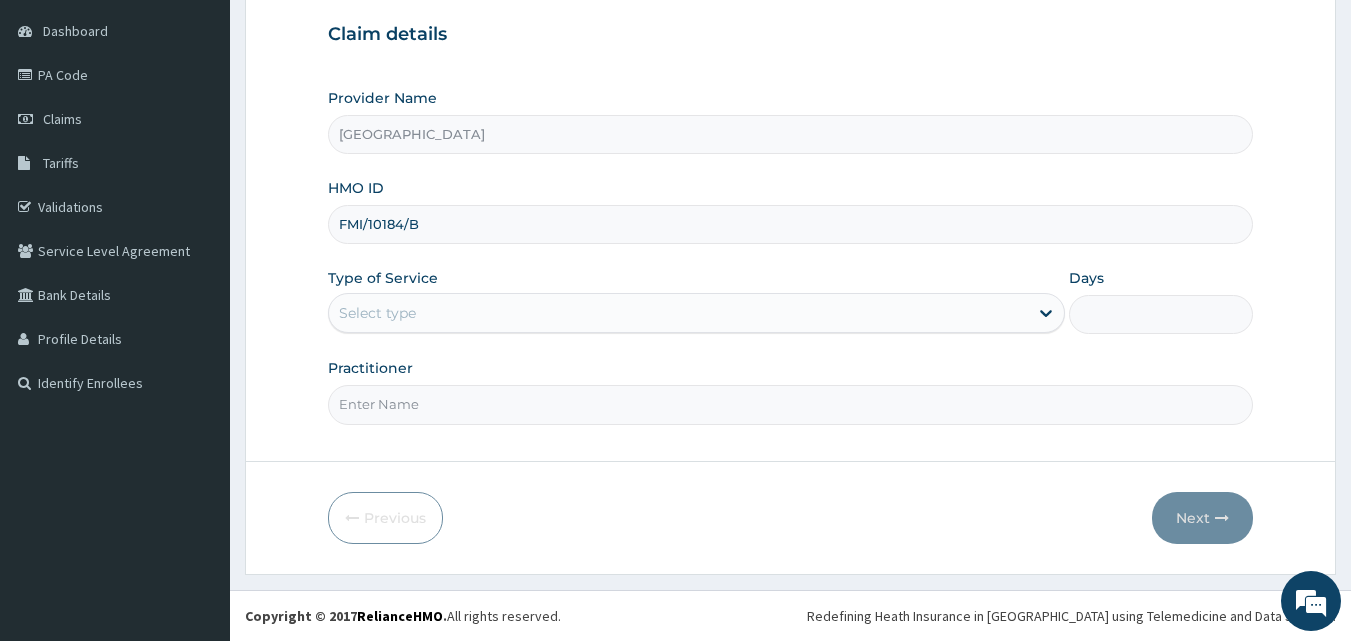 type on "FMI/10184/B" 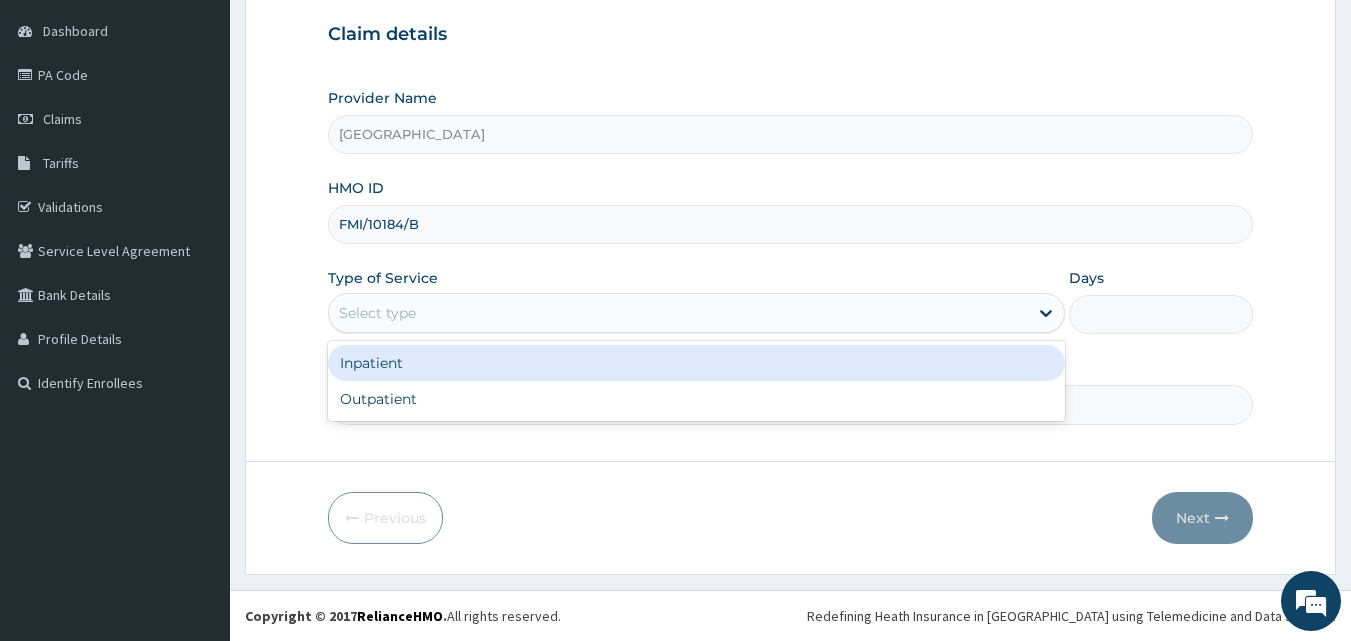 click on "Select type" at bounding box center [678, 313] 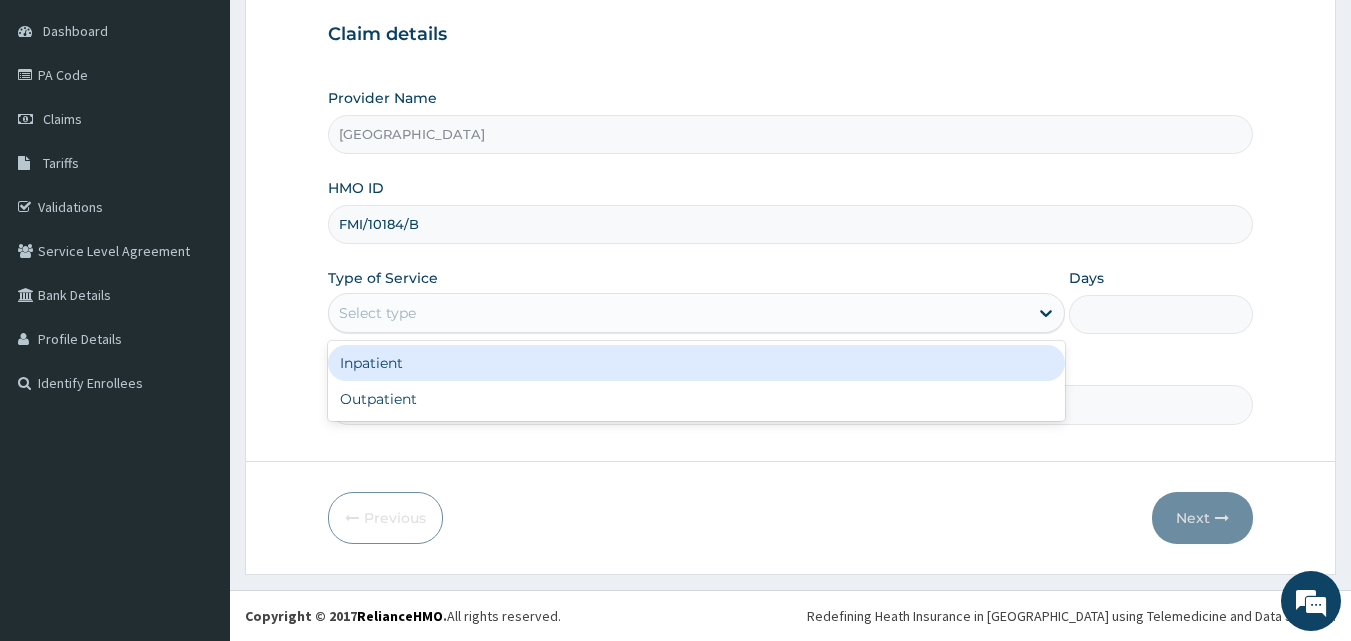 drag, startPoint x: 406, startPoint y: 393, endPoint x: 425, endPoint y: 370, distance: 29.832869 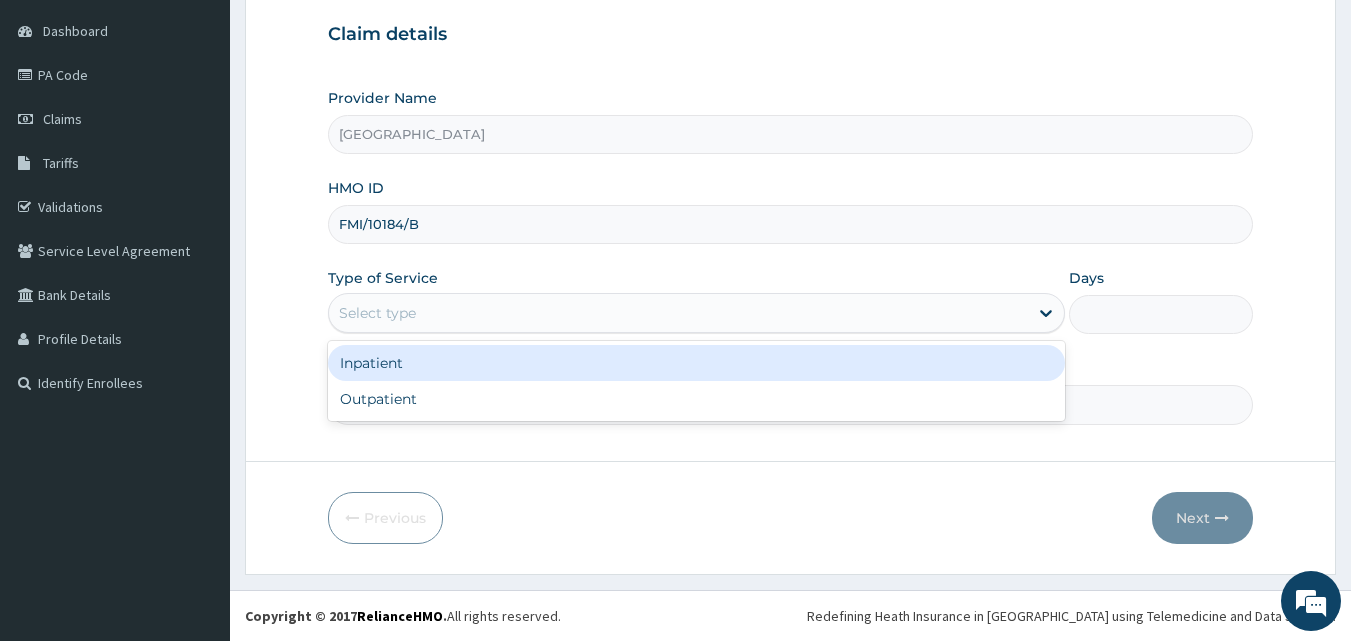 click on "Inpatient Outpatient" at bounding box center [696, 381] 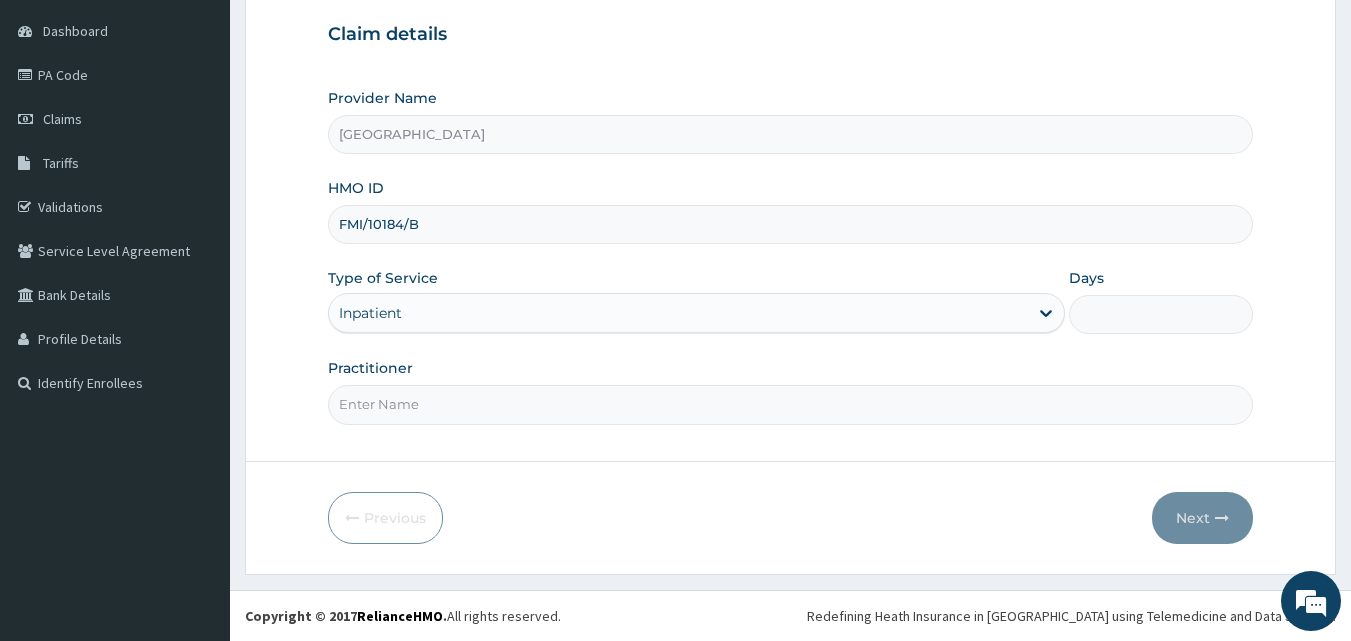 click on "Practitioner" at bounding box center (791, 404) 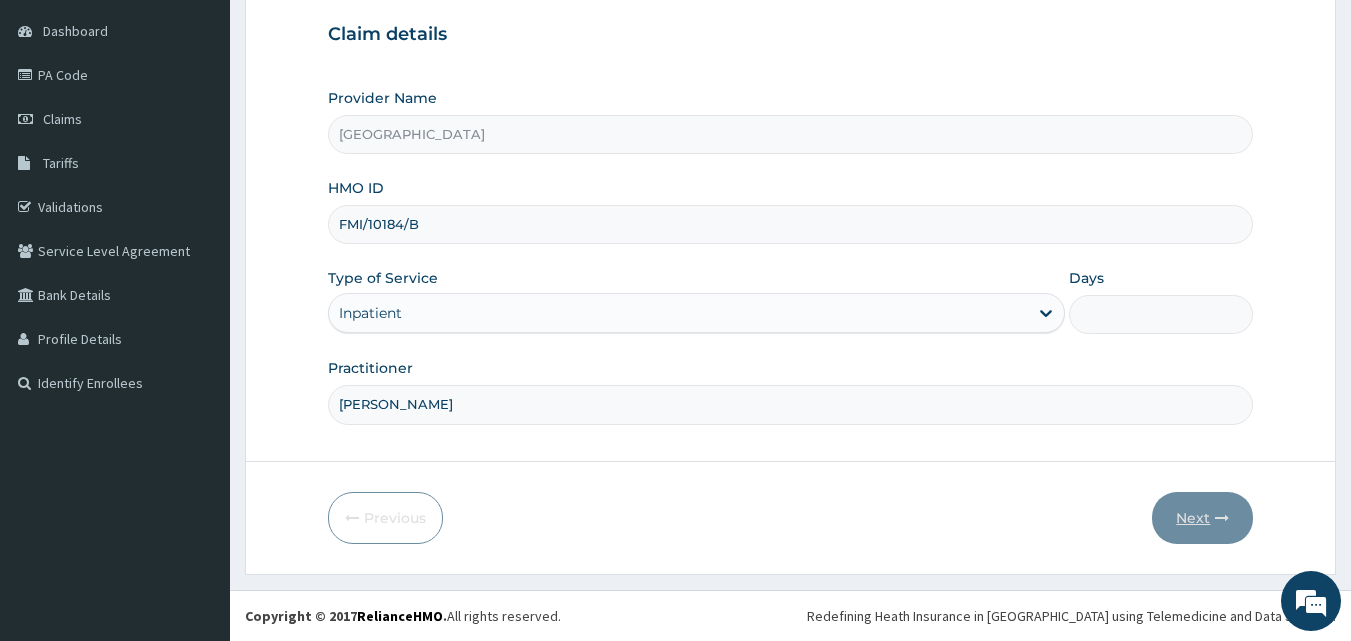 type on "DR MOHAMMED" 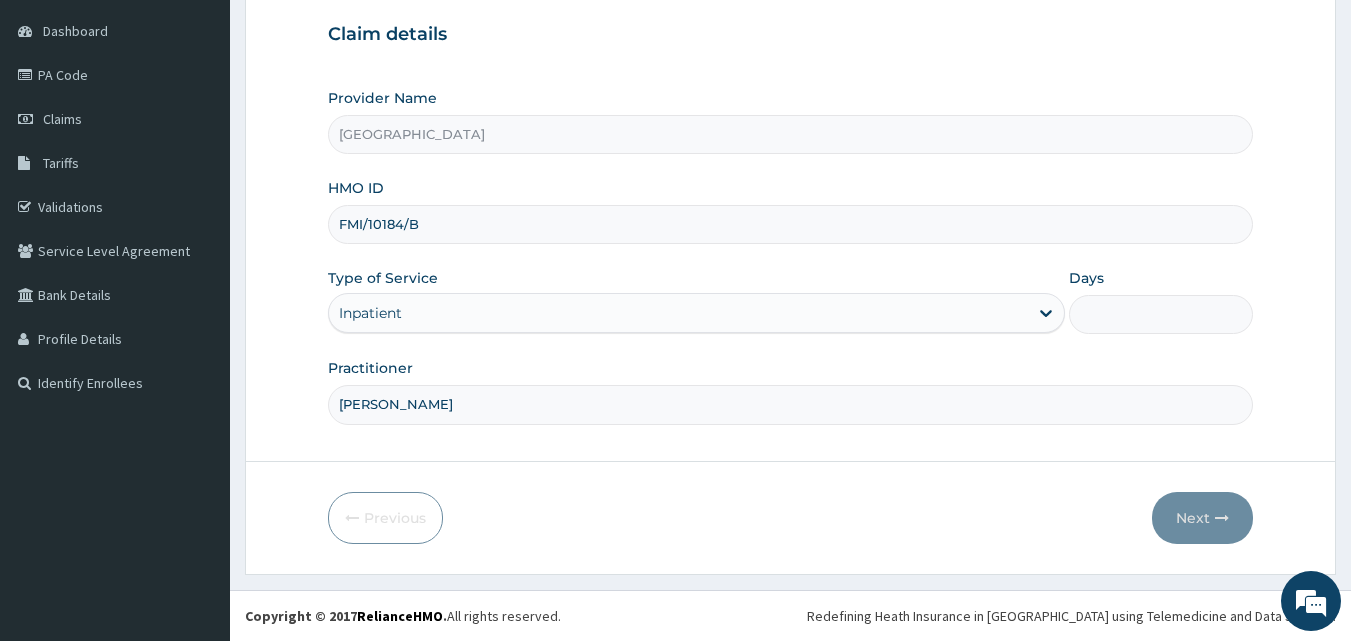 click on "Days" at bounding box center [1161, 314] 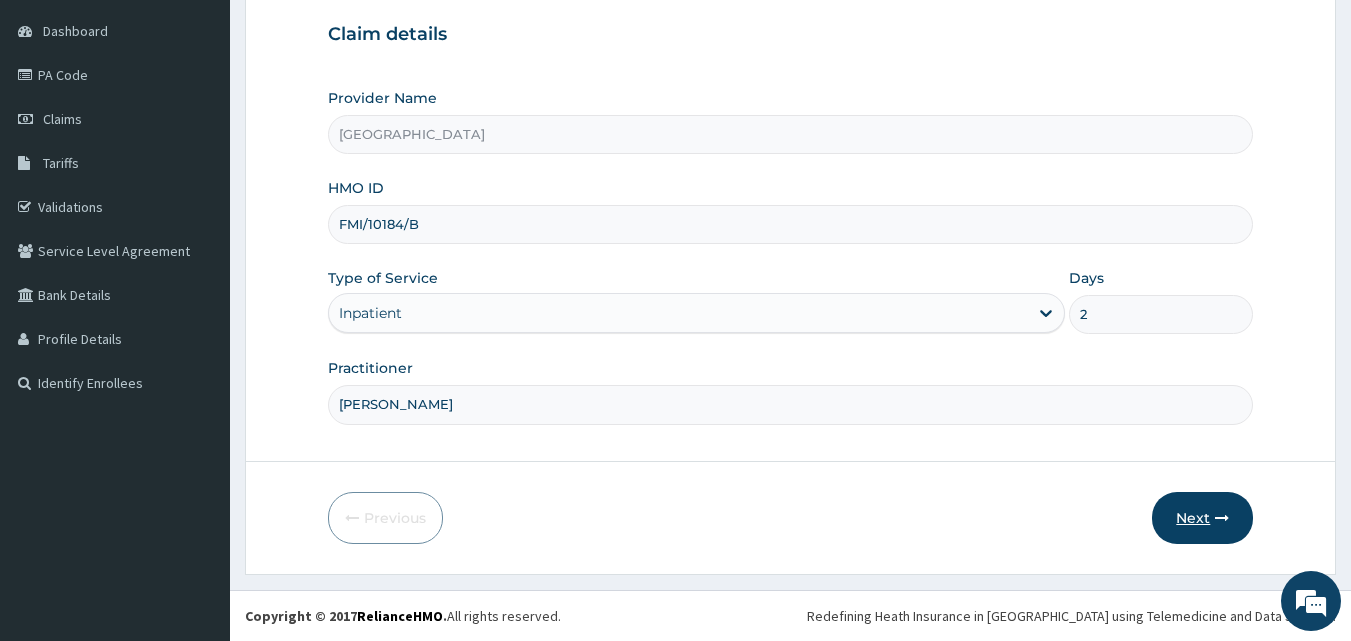 type on "2" 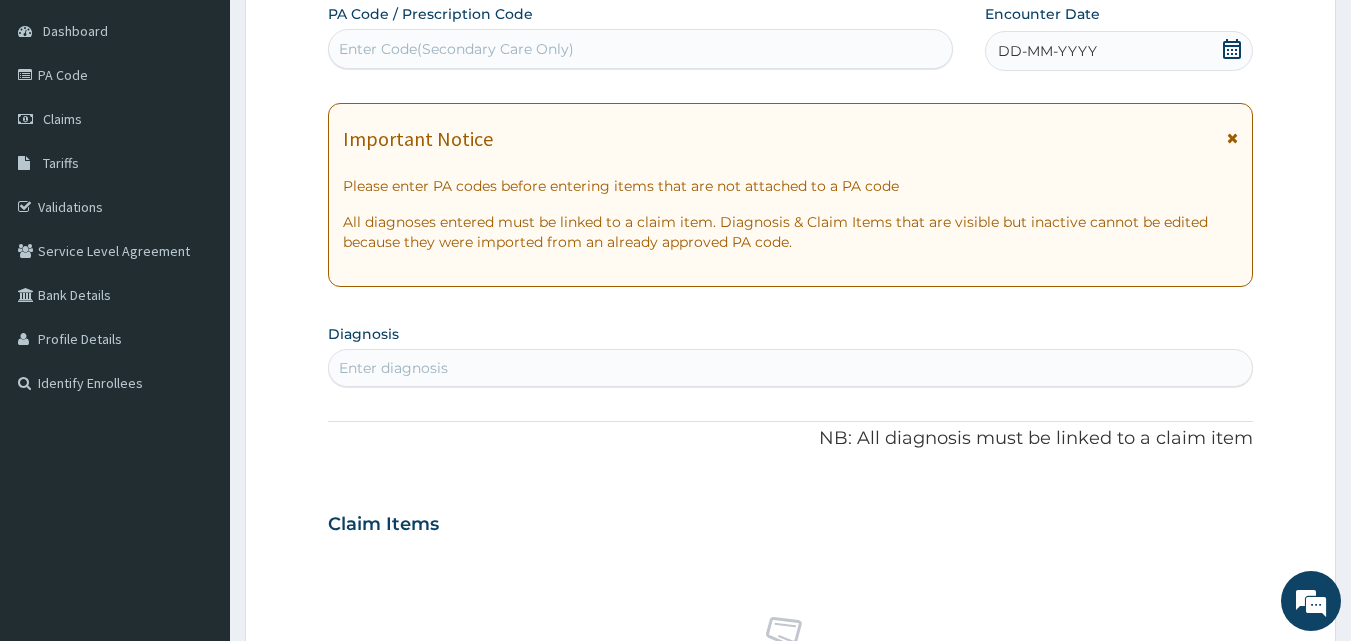 click on "DD-MM-YYYY" at bounding box center (1047, 51) 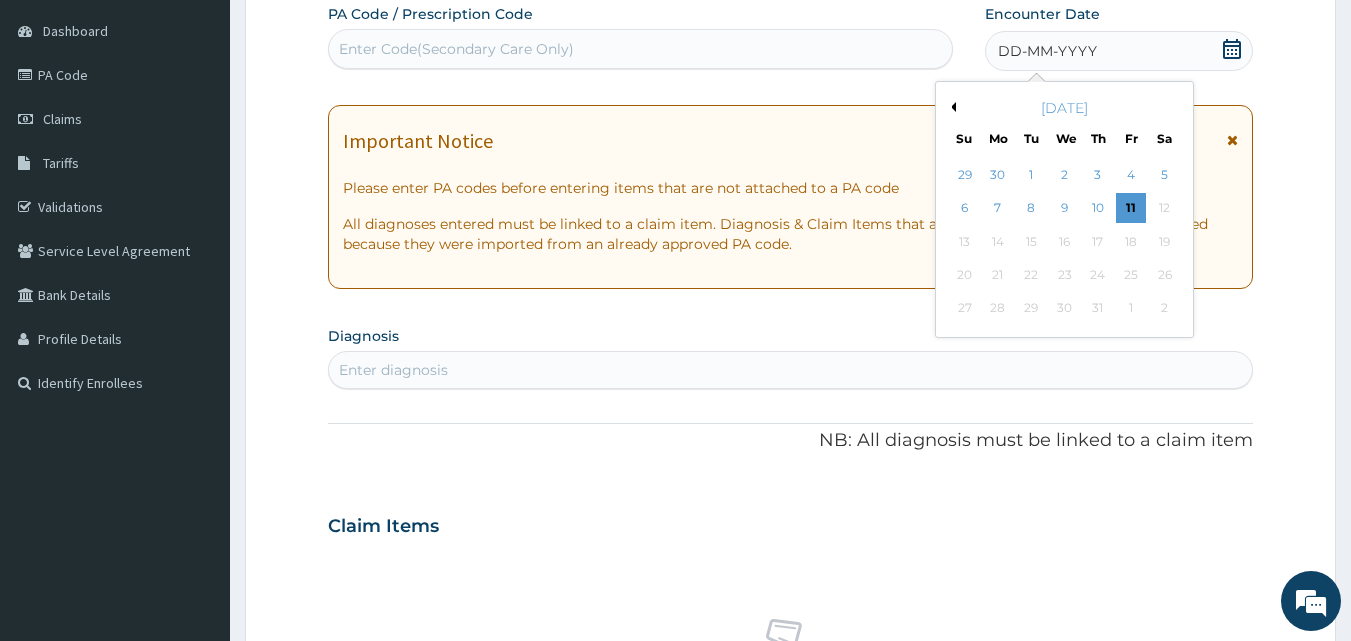 click 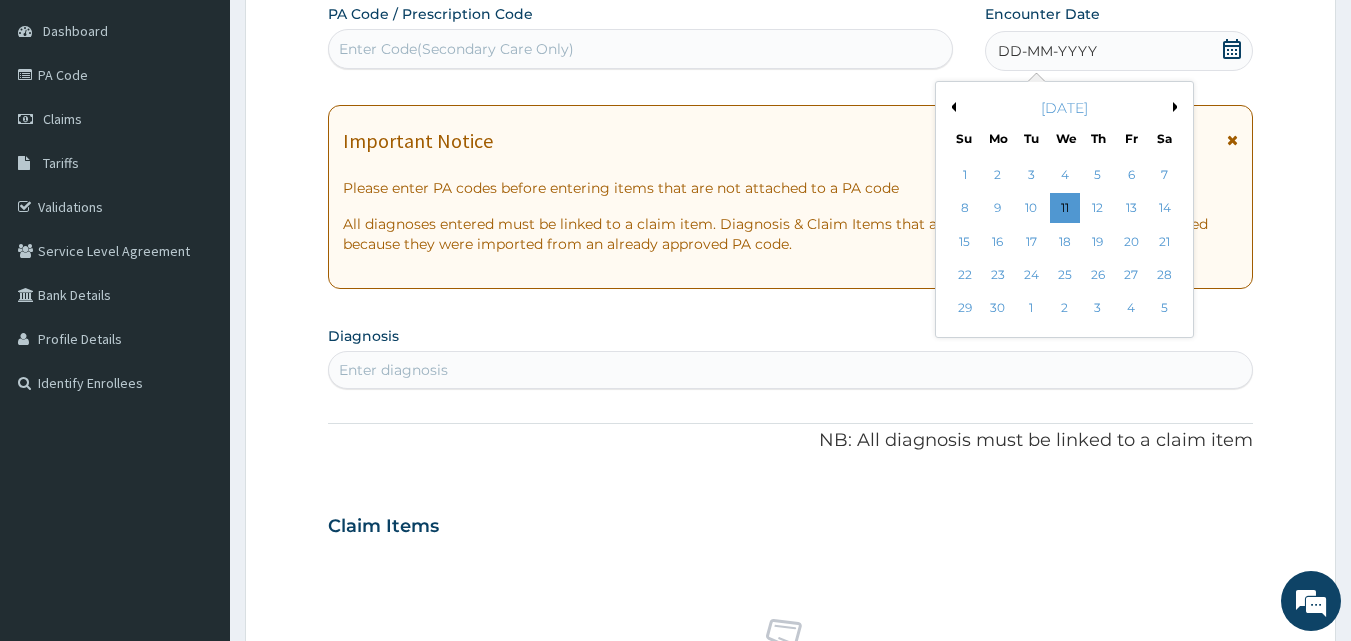 click on "Previous Month" at bounding box center (951, 107) 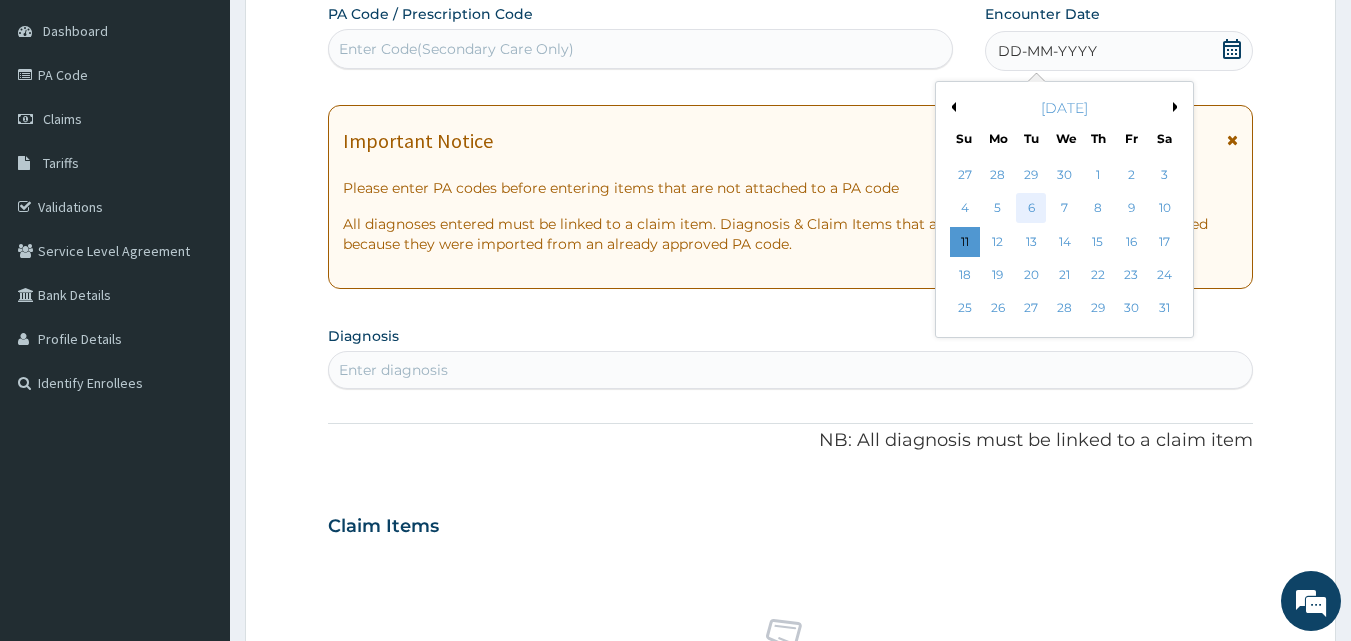click on "6" at bounding box center [1032, 209] 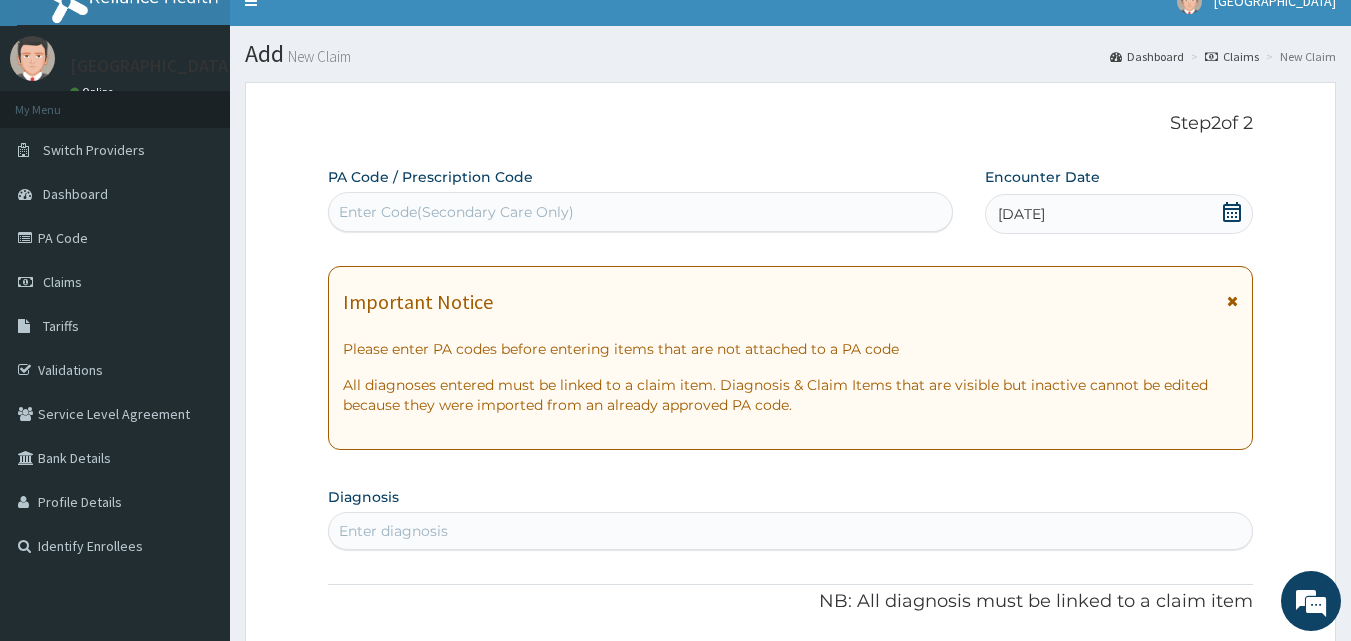 scroll, scrollTop: 0, scrollLeft: 0, axis: both 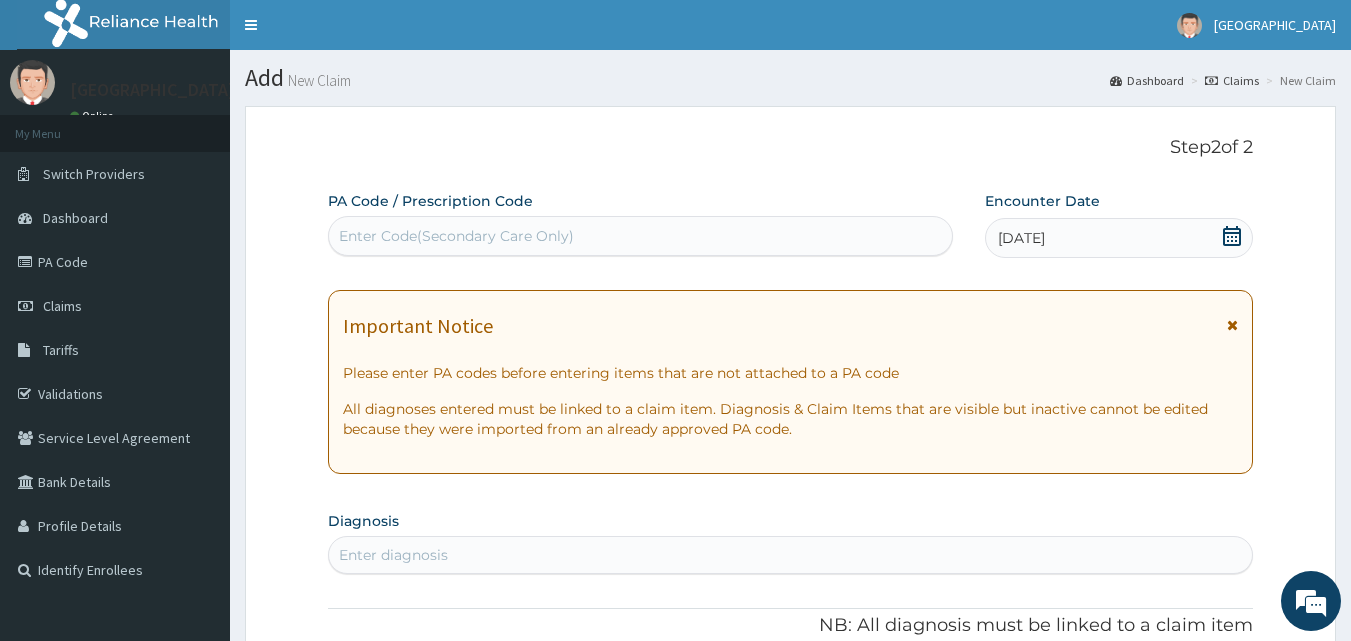 click on "Enter Code(Secondary Care Only)" at bounding box center (456, 236) 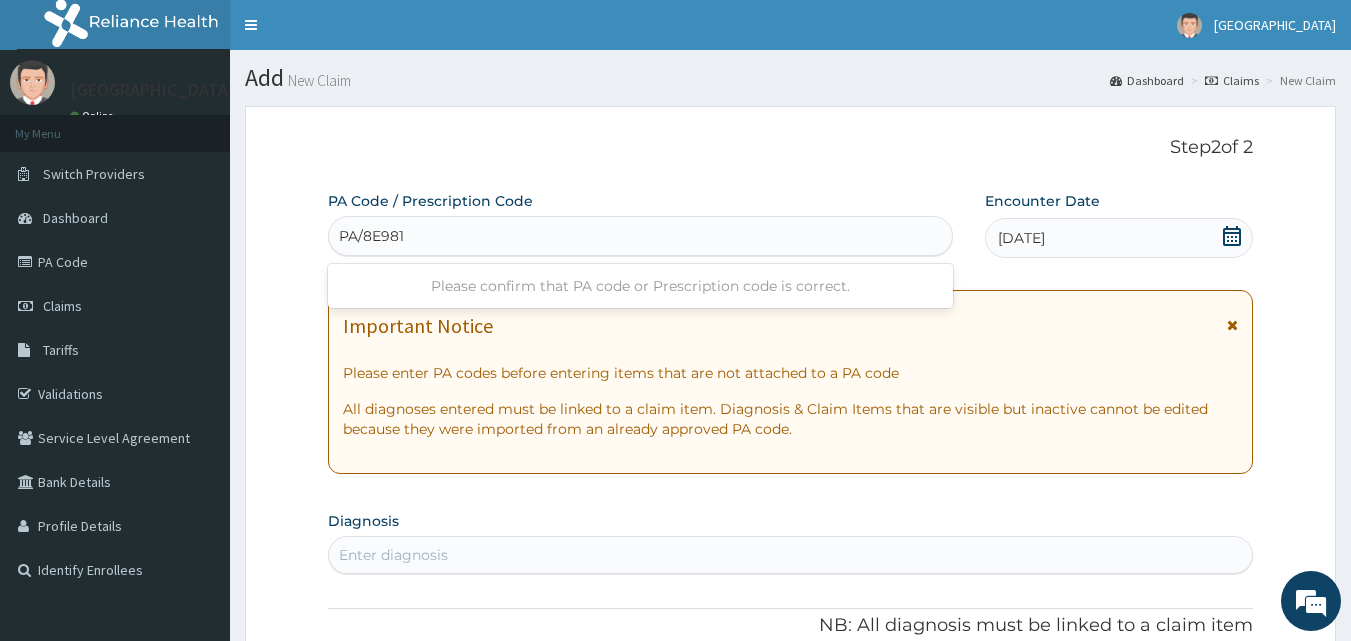 type on "PA/8E981A" 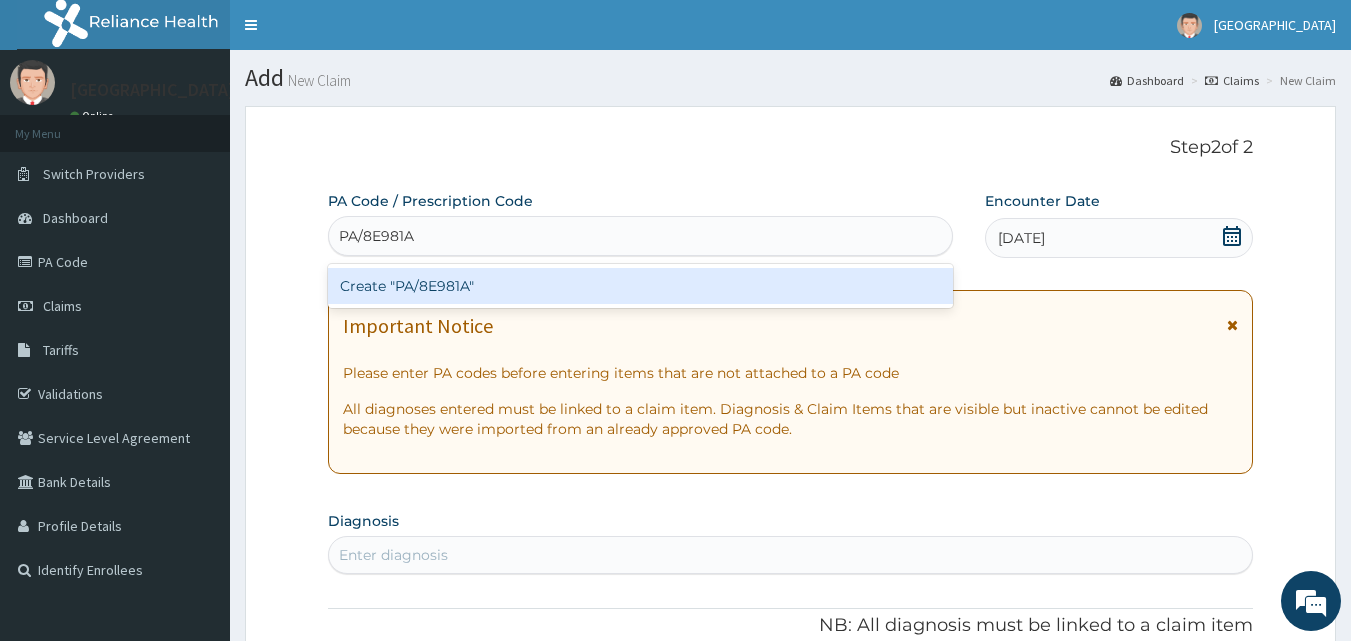 click on "Create "PA/8E981A"" at bounding box center [641, 286] 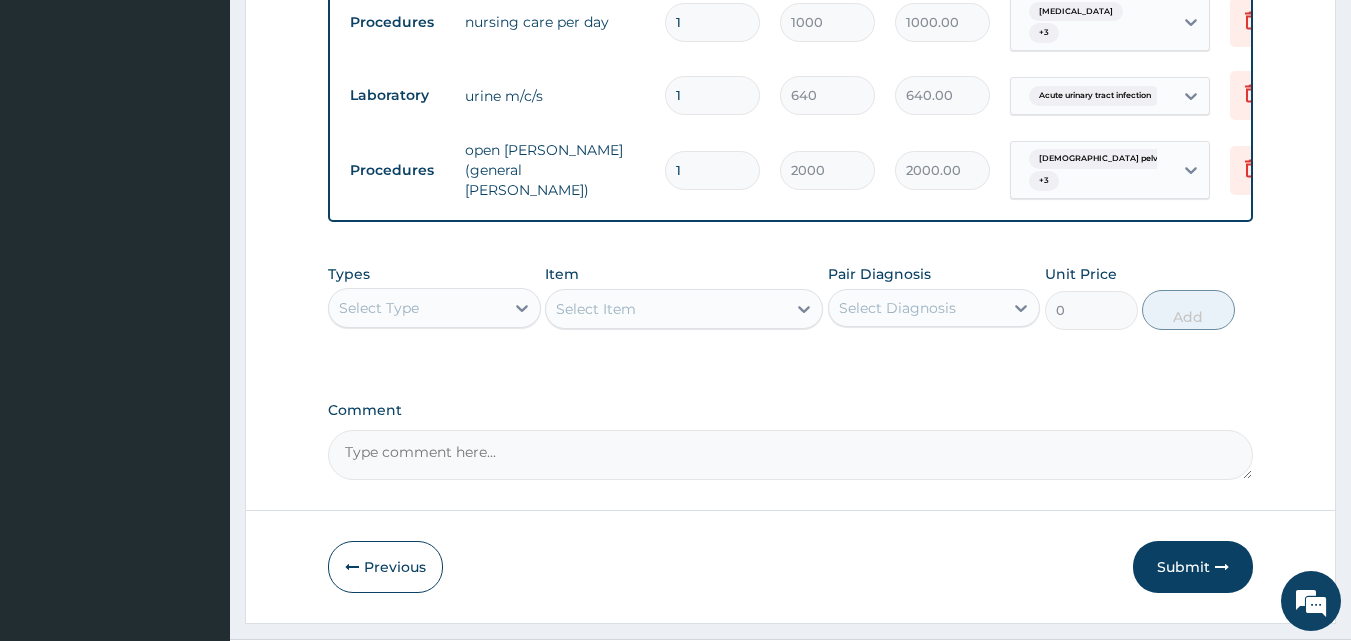 scroll, scrollTop: 936, scrollLeft: 0, axis: vertical 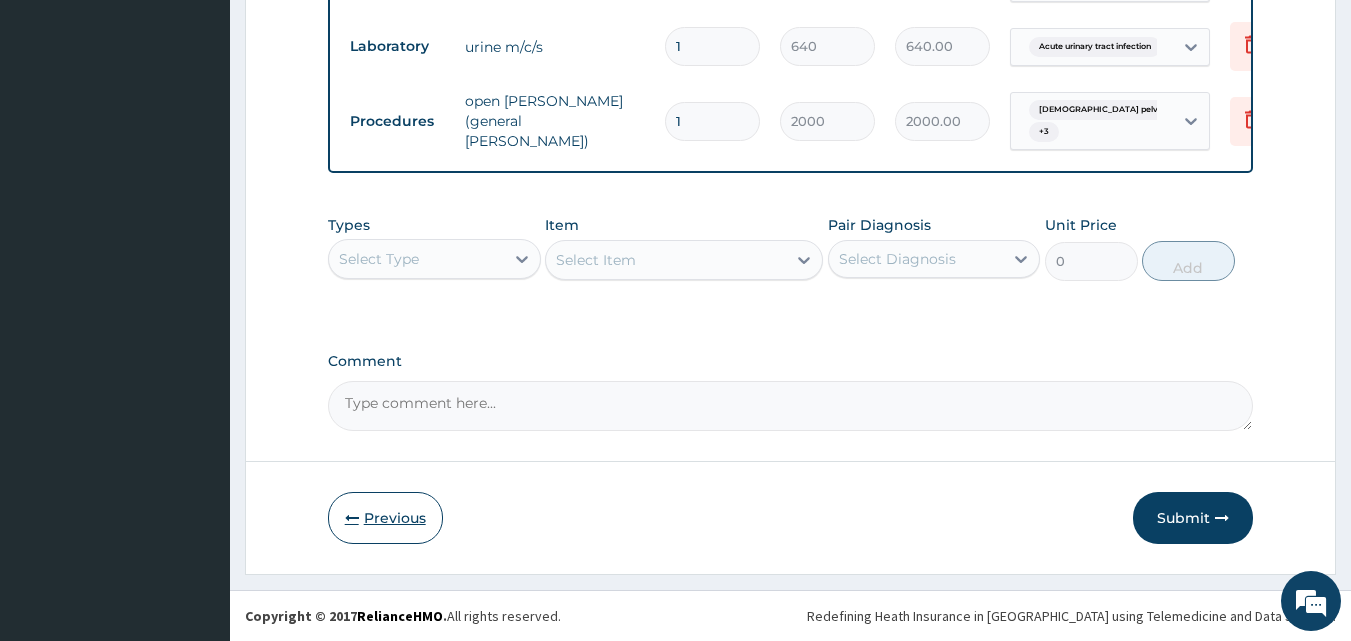 click on "Previous" at bounding box center [385, 518] 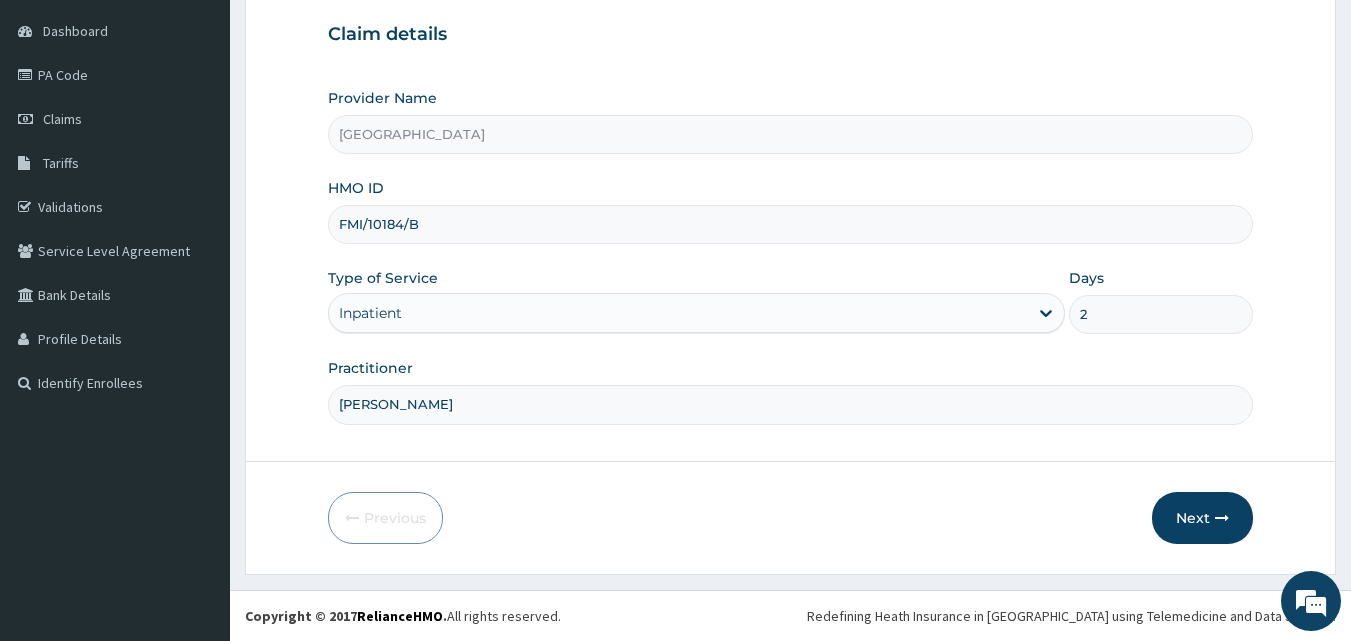 click on "2" at bounding box center (1161, 314) 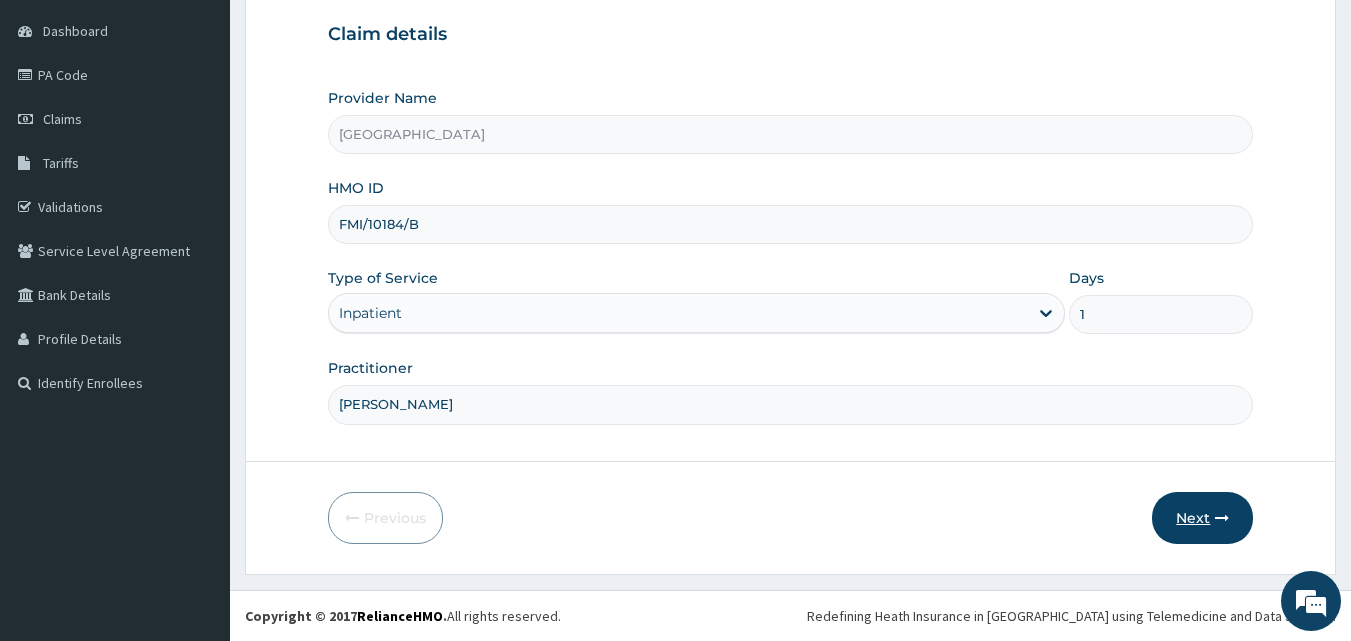 type on "1" 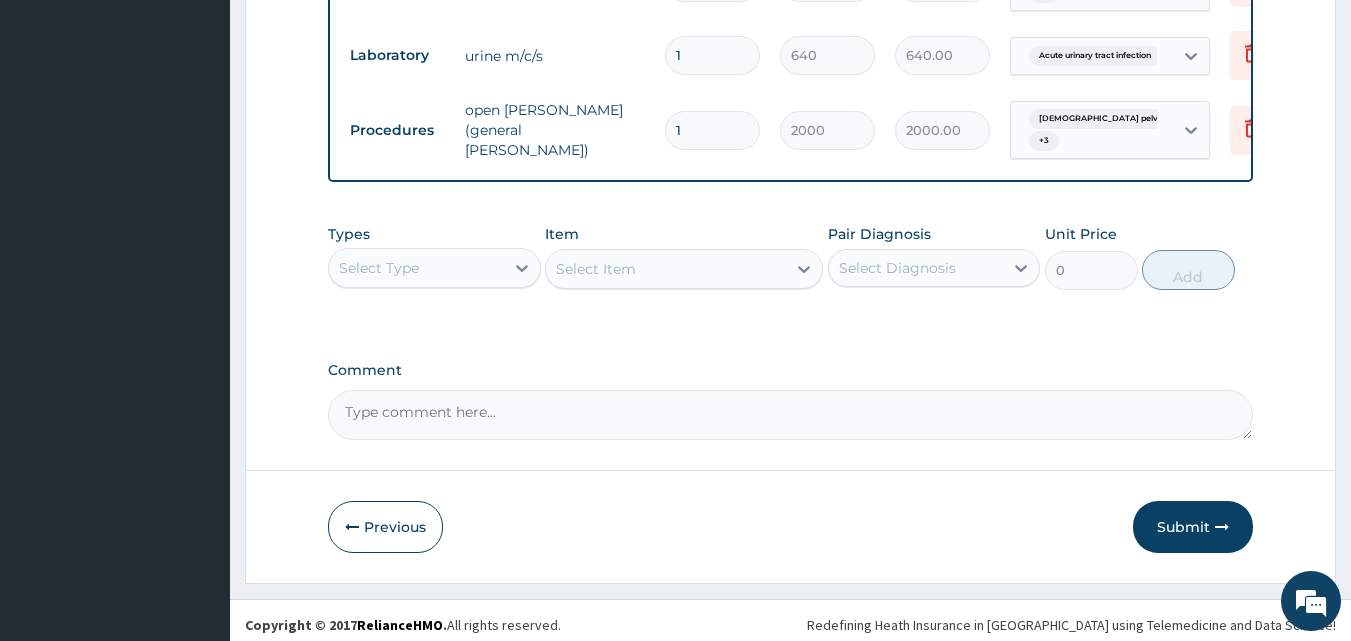 scroll, scrollTop: 936, scrollLeft: 0, axis: vertical 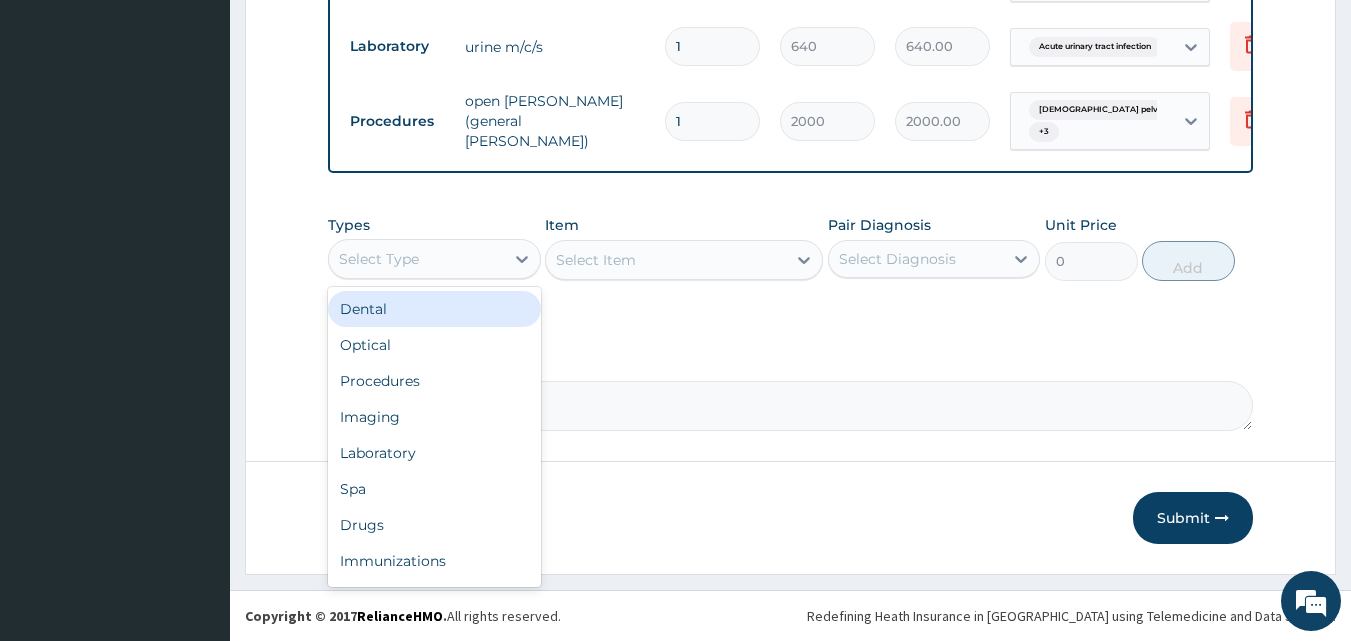click on "Select Type" at bounding box center [379, 259] 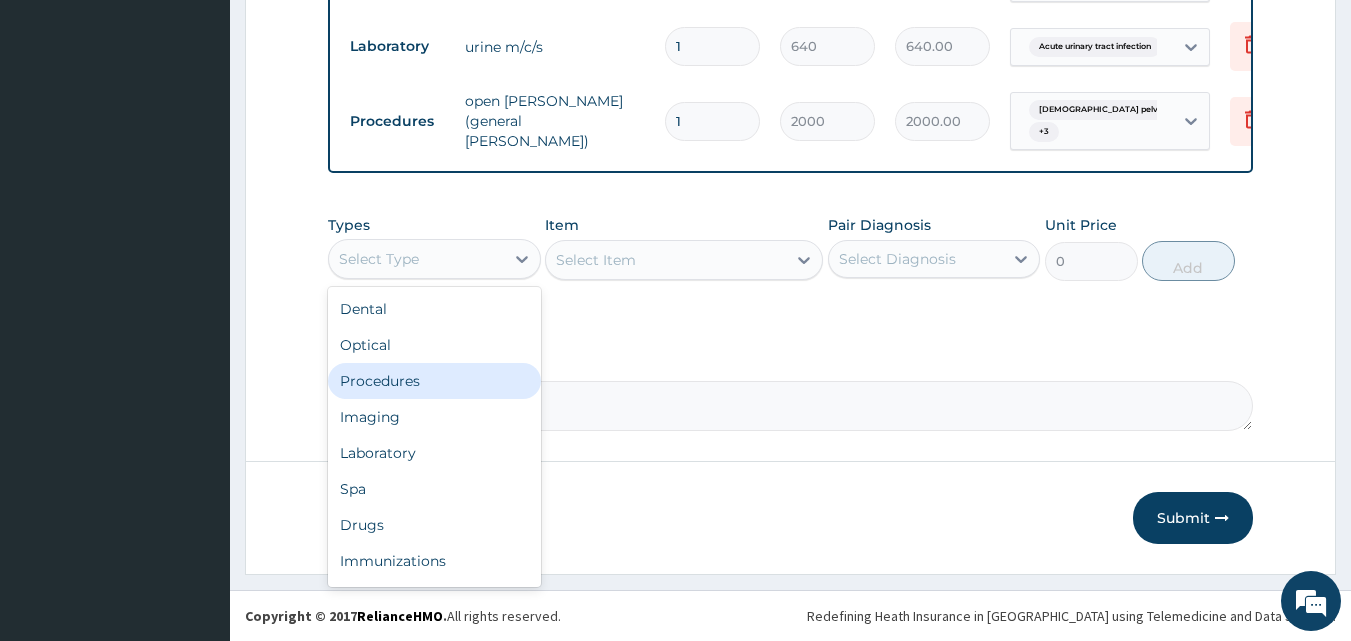 click on "Procedures" at bounding box center [434, 381] 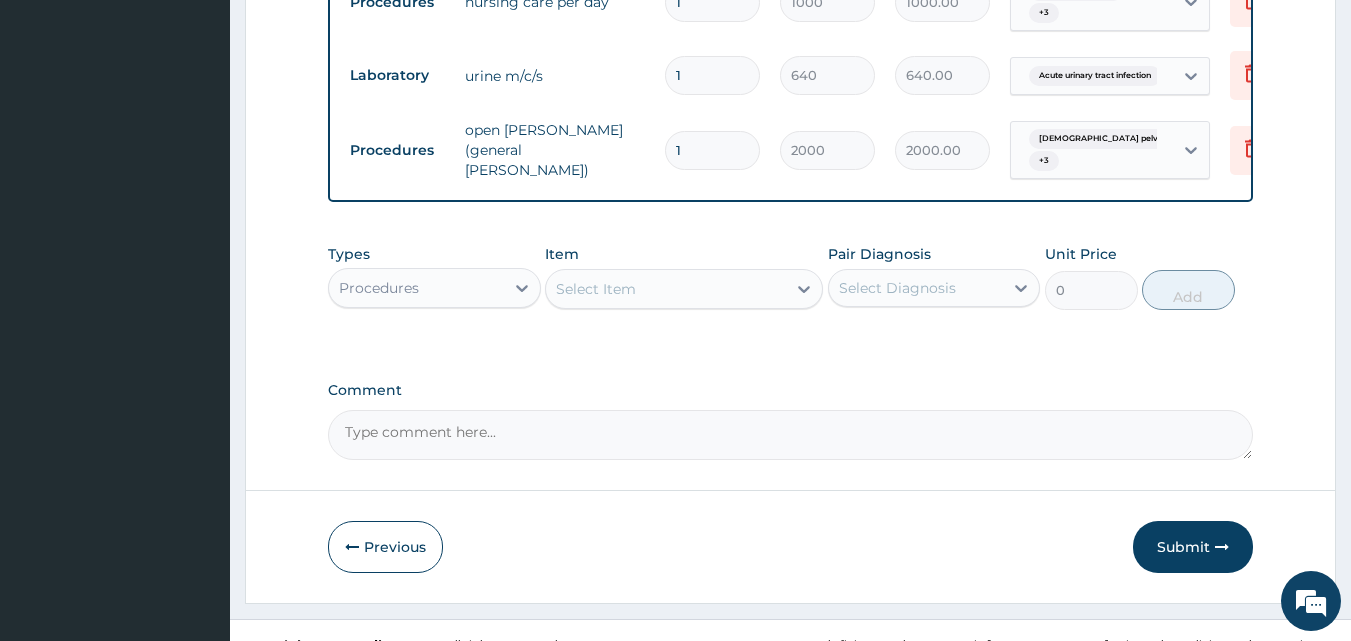 scroll, scrollTop: 936, scrollLeft: 0, axis: vertical 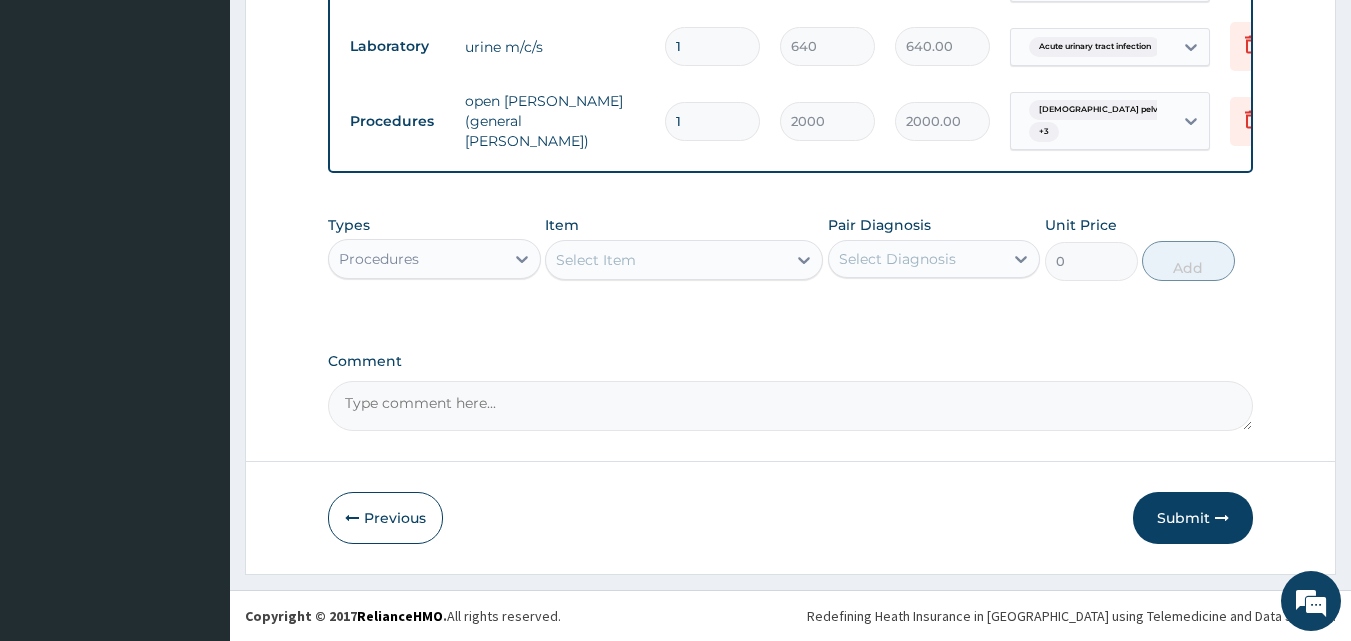 click on "Select Item" at bounding box center [596, 260] 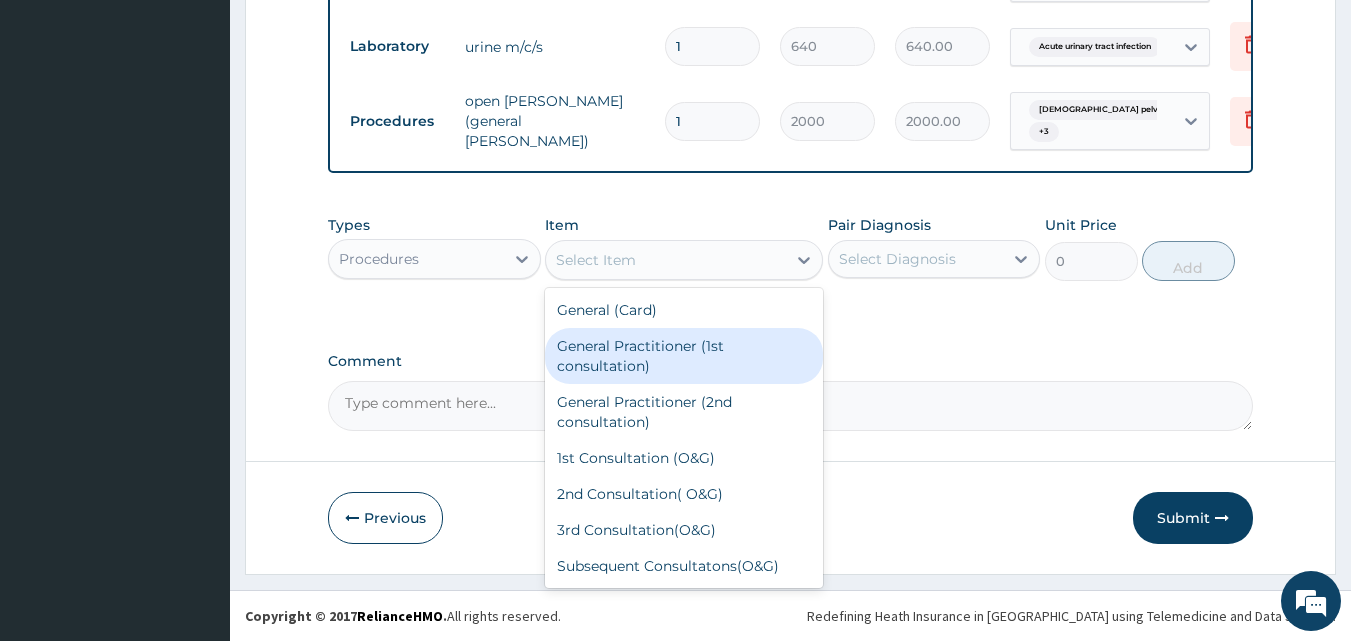 click on "General Practitioner (1st consultation)" at bounding box center [684, 356] 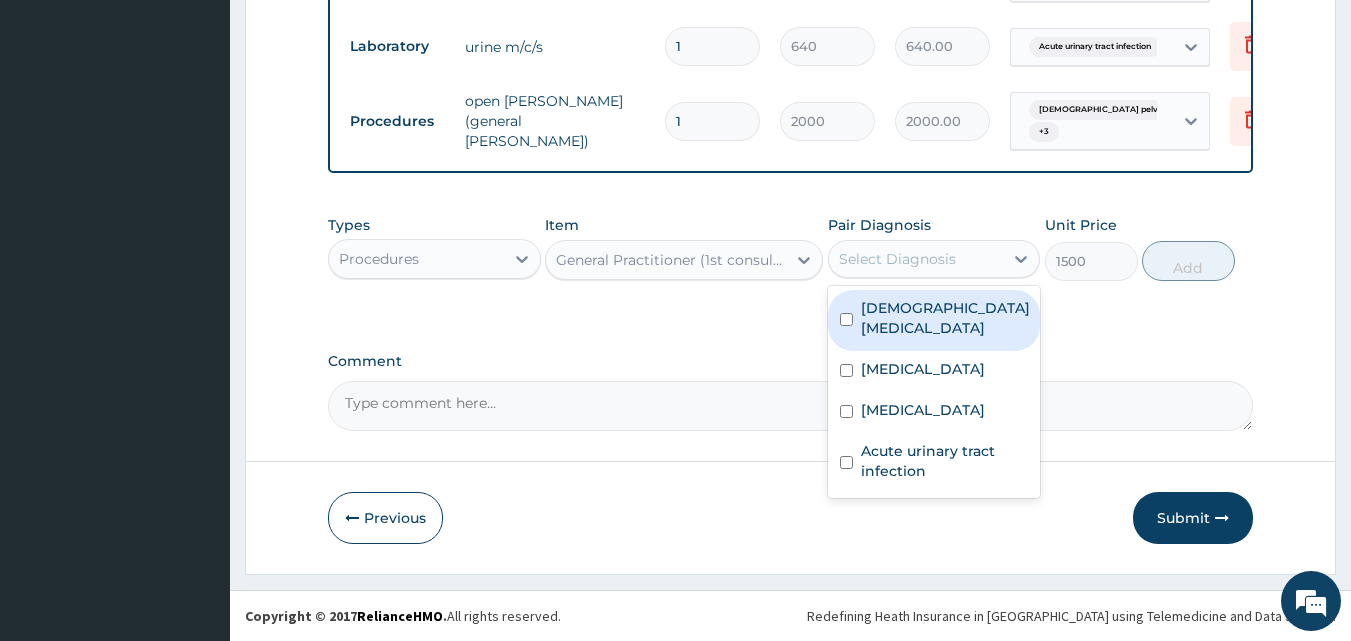 click on "Select Diagnosis" at bounding box center [897, 259] 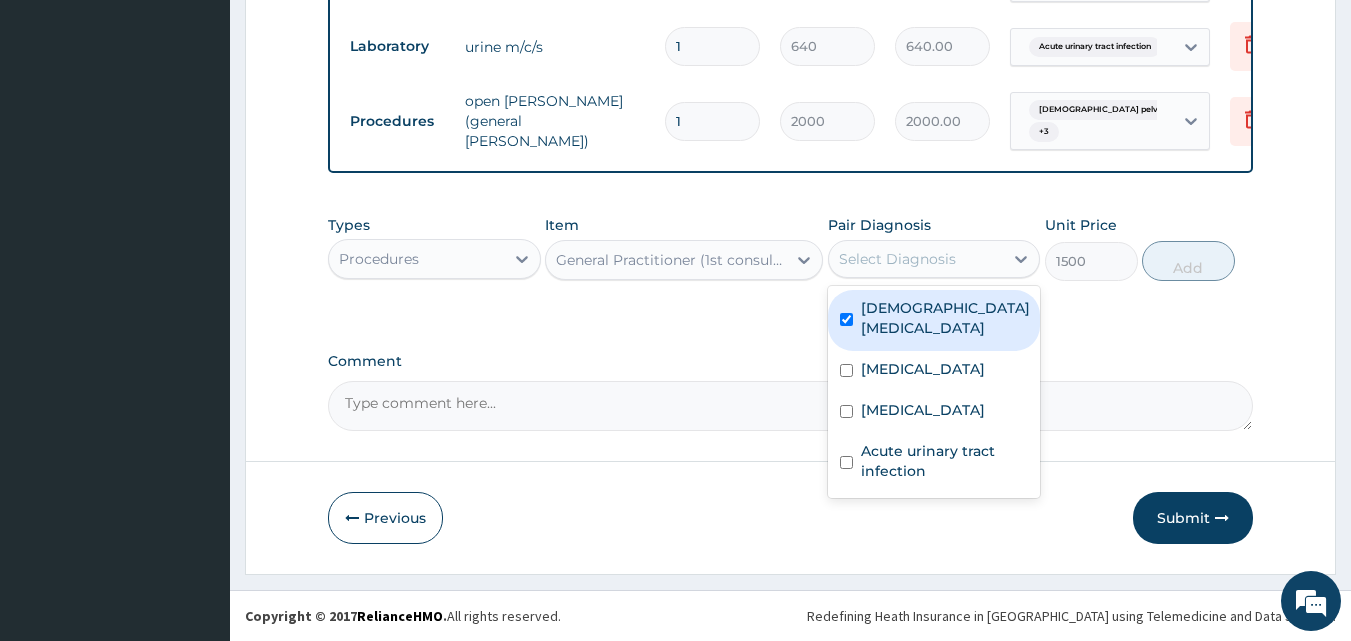 checkbox on "true" 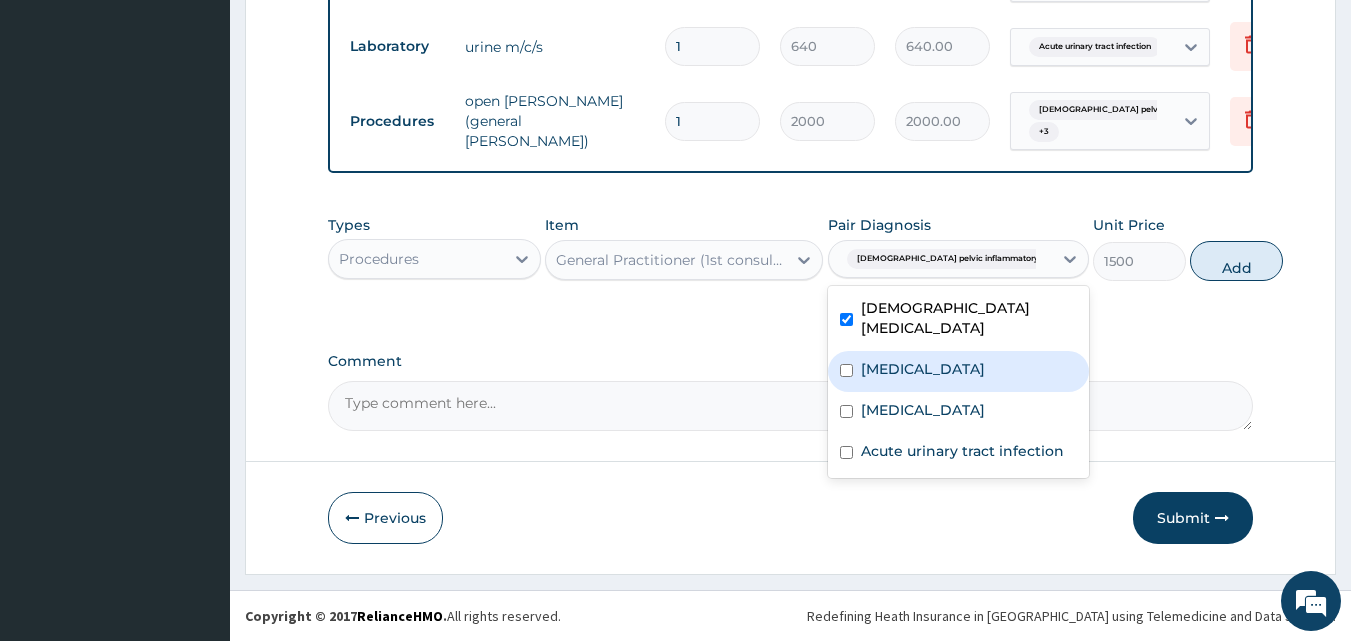 click on "Typhoid fever" at bounding box center (923, 369) 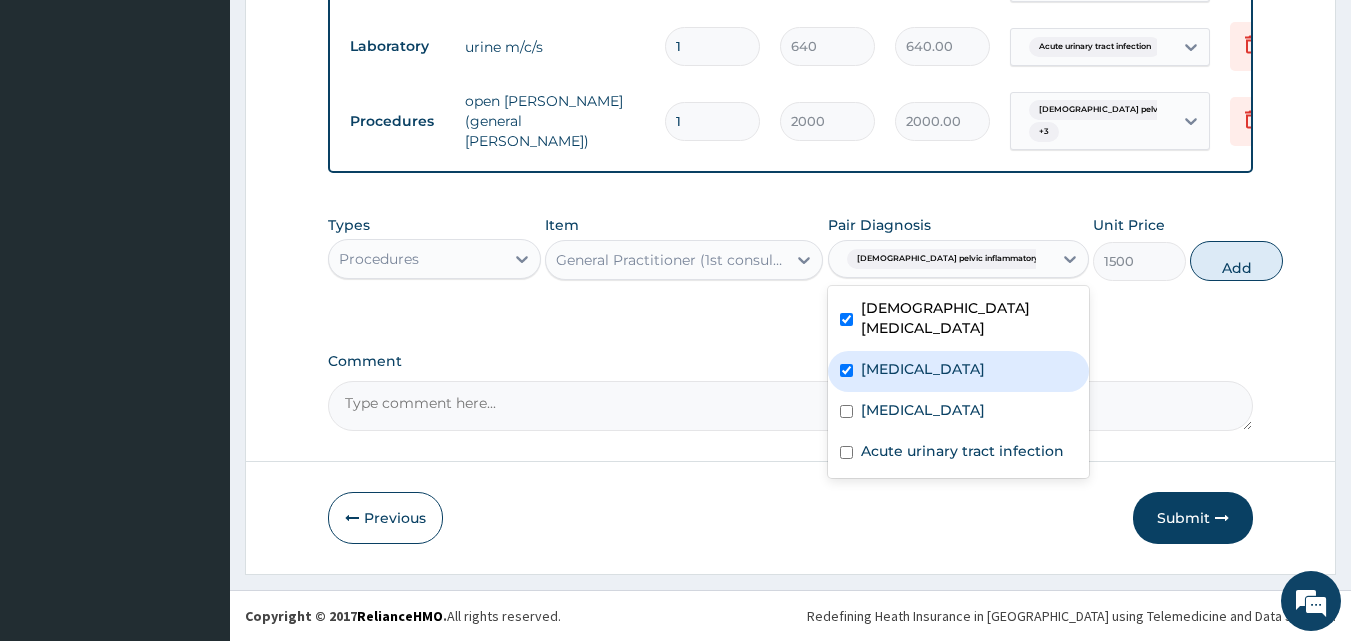 checkbox on "true" 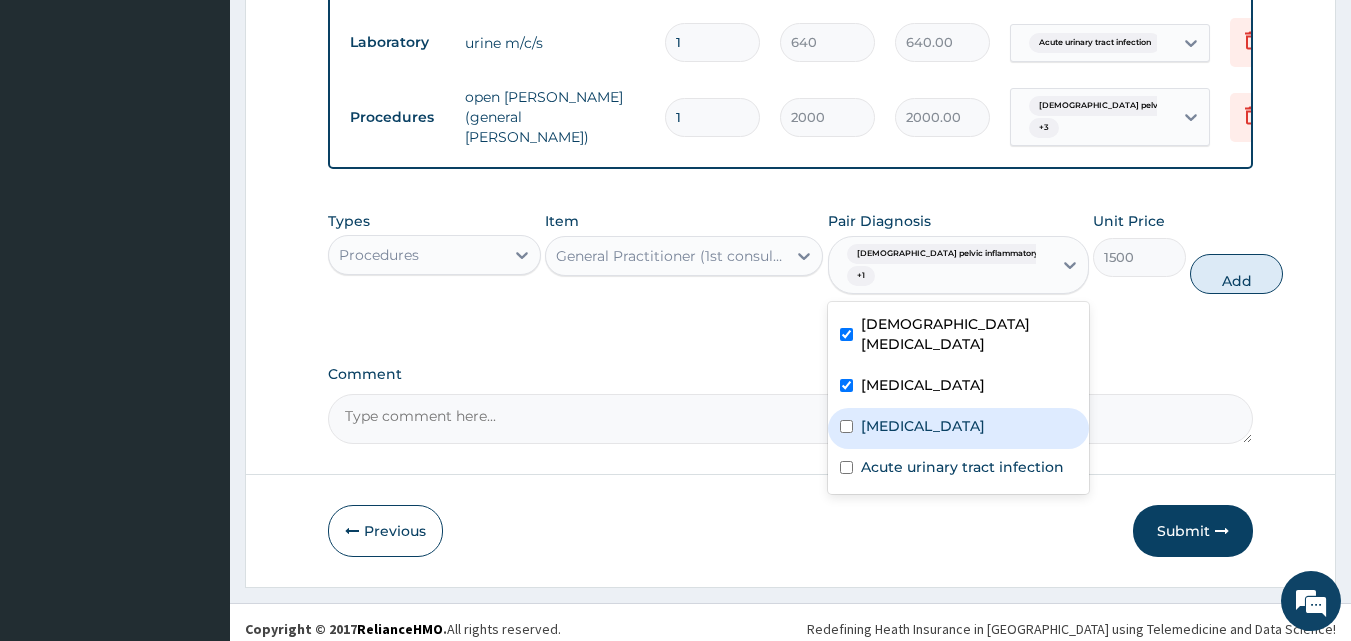 click on "Malaria" at bounding box center [958, 428] 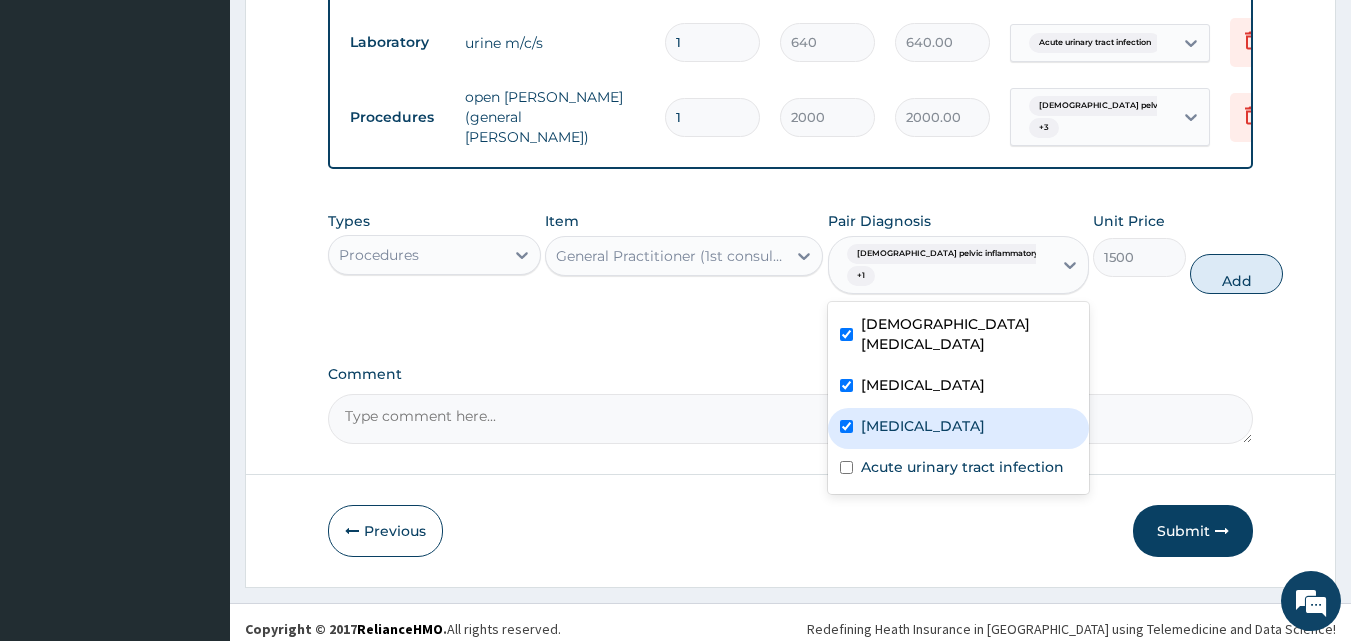 checkbox on "true" 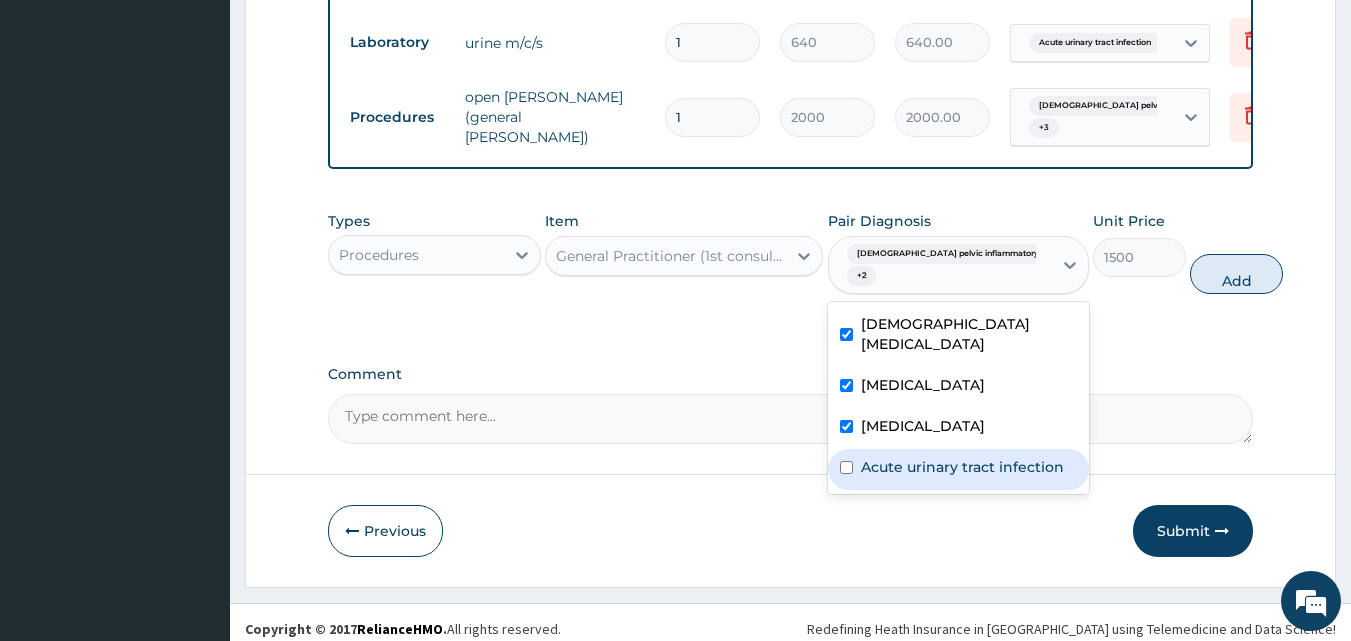 drag, startPoint x: 923, startPoint y: 476, endPoint x: 938, endPoint y: 467, distance: 17.492855 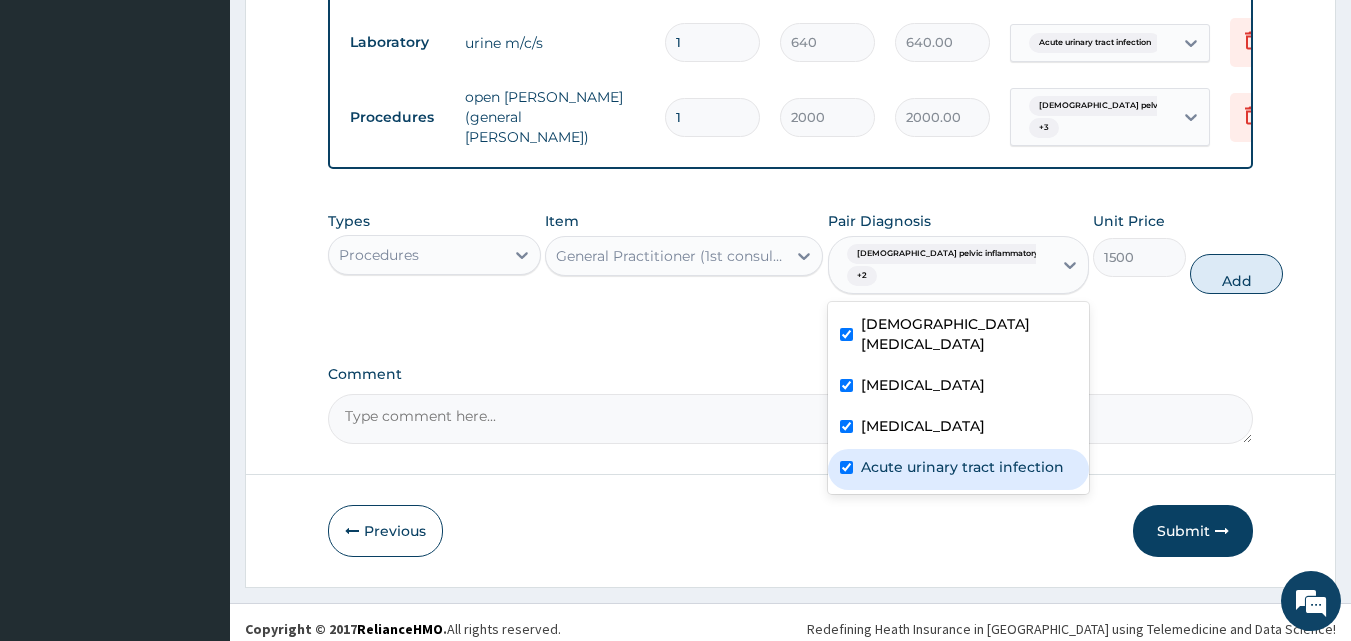 checkbox on "true" 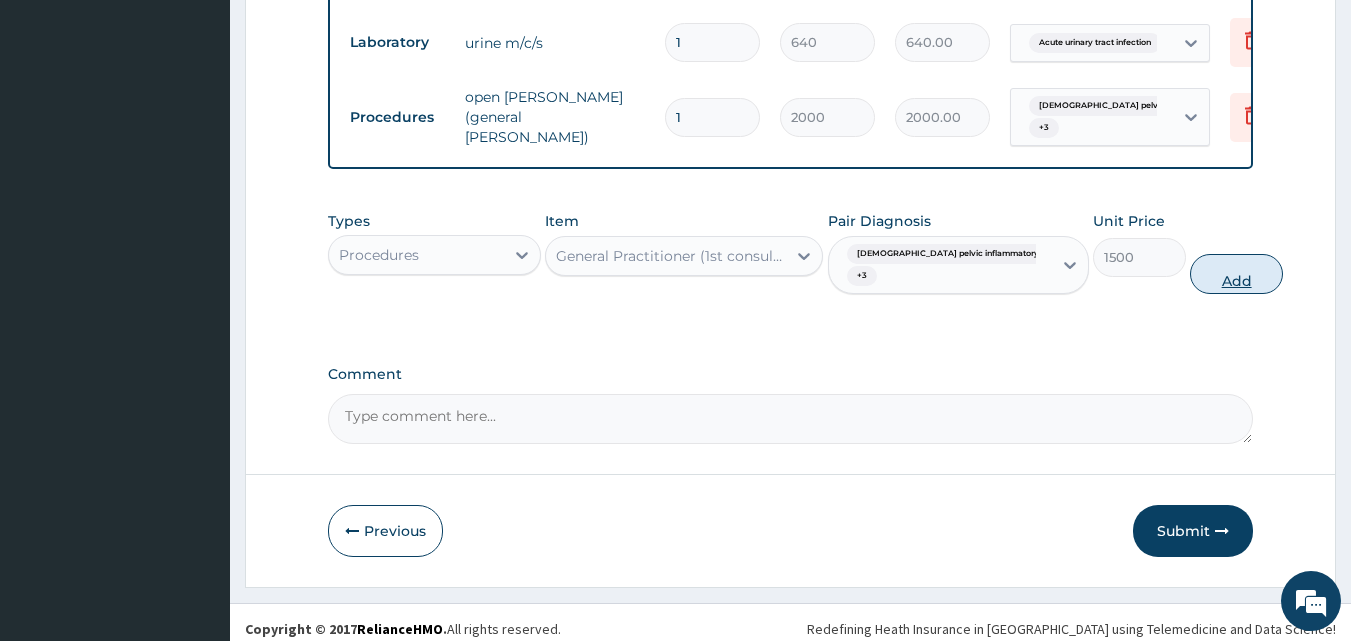 click on "Add" at bounding box center [1236, 274] 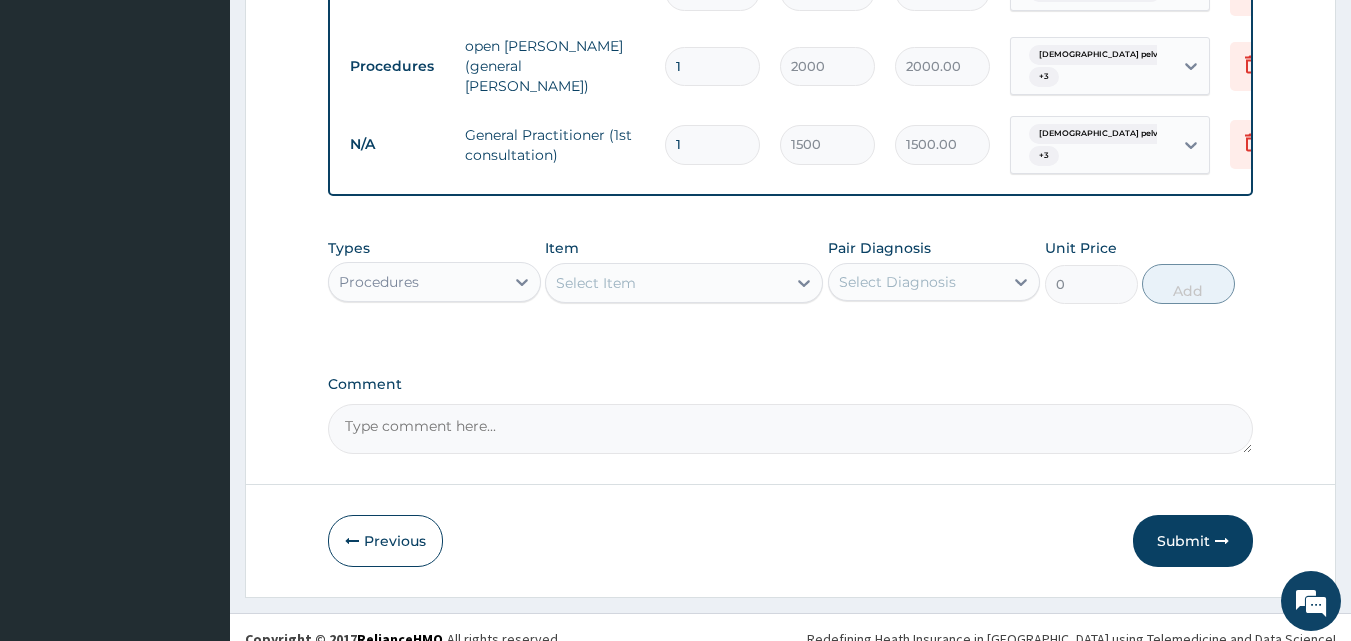 scroll, scrollTop: 1014, scrollLeft: 0, axis: vertical 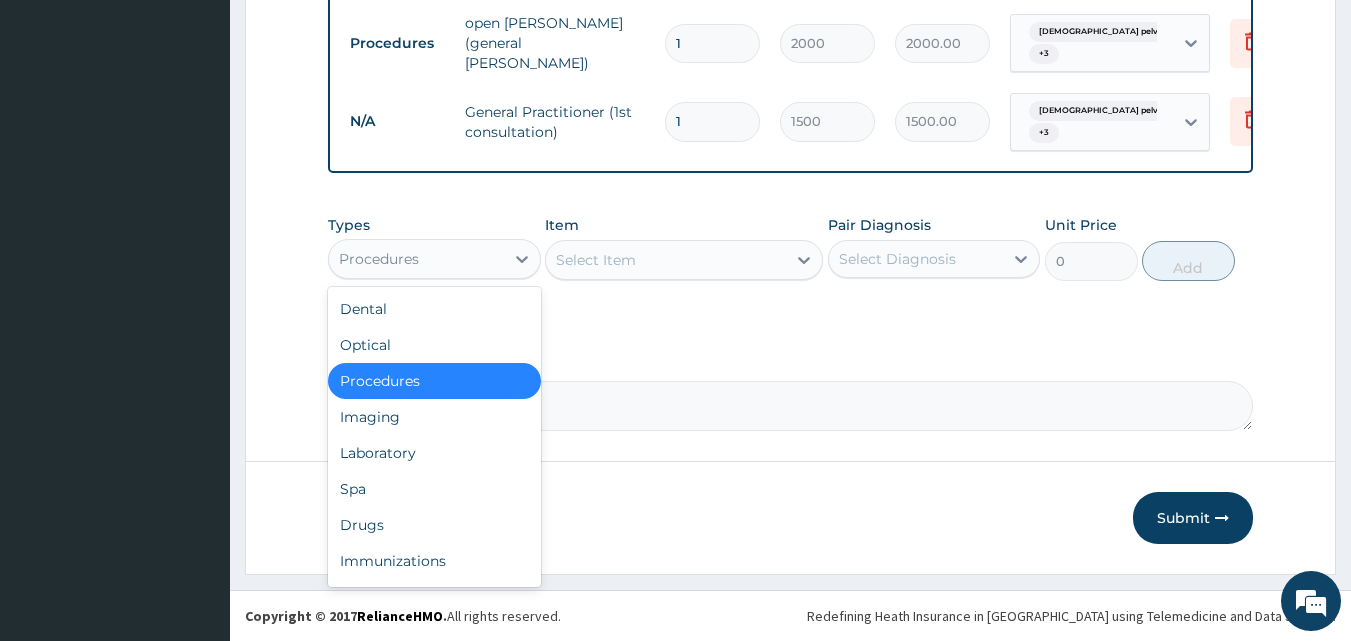 click on "Procedures" at bounding box center (379, 259) 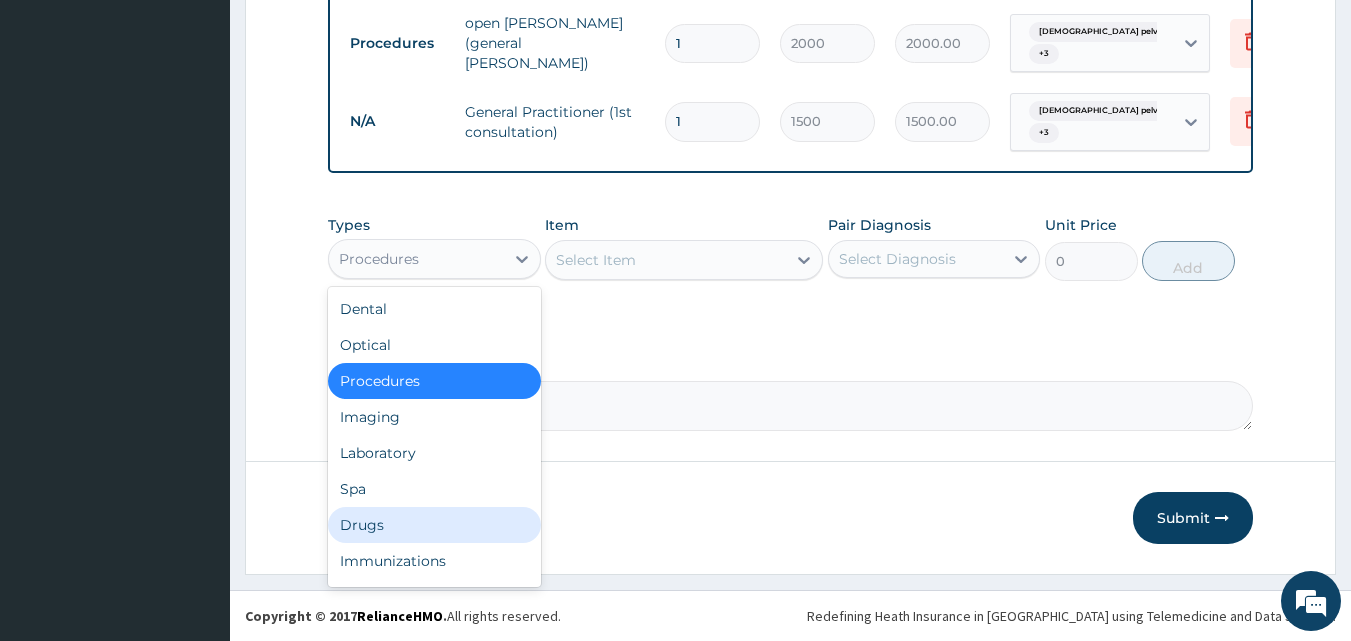 click on "Drugs" at bounding box center [434, 525] 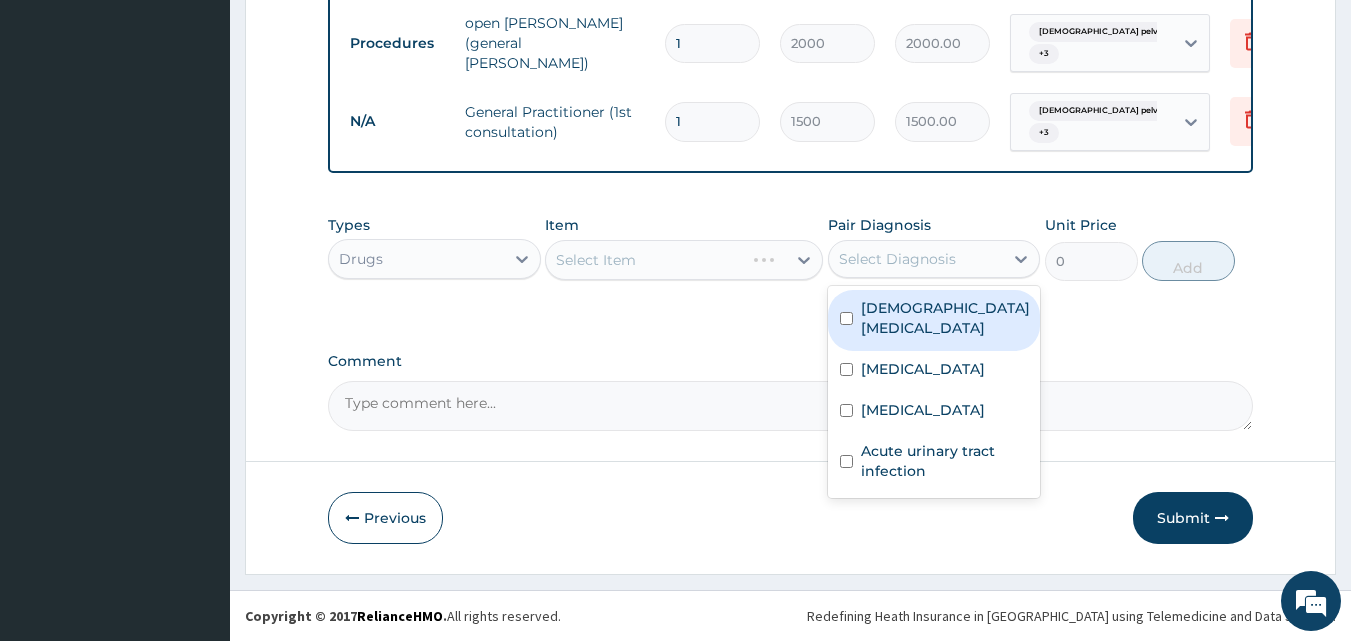 click on "Select Diagnosis" at bounding box center [897, 259] 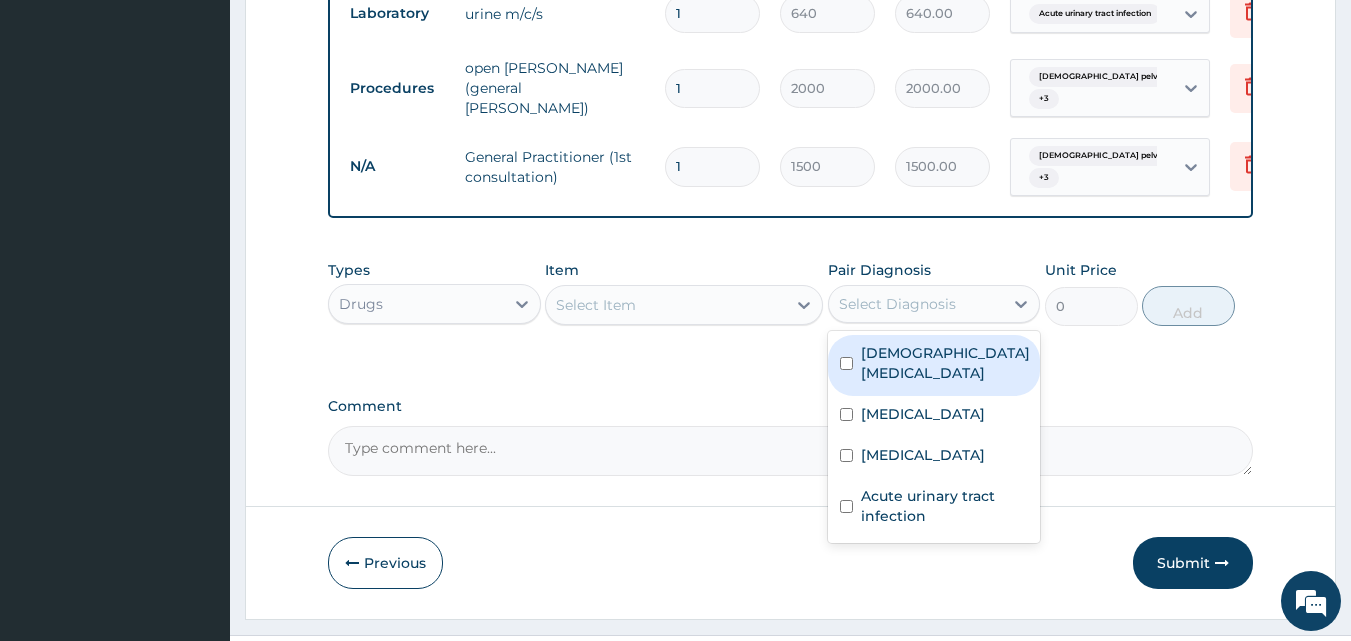 scroll, scrollTop: 1014, scrollLeft: 0, axis: vertical 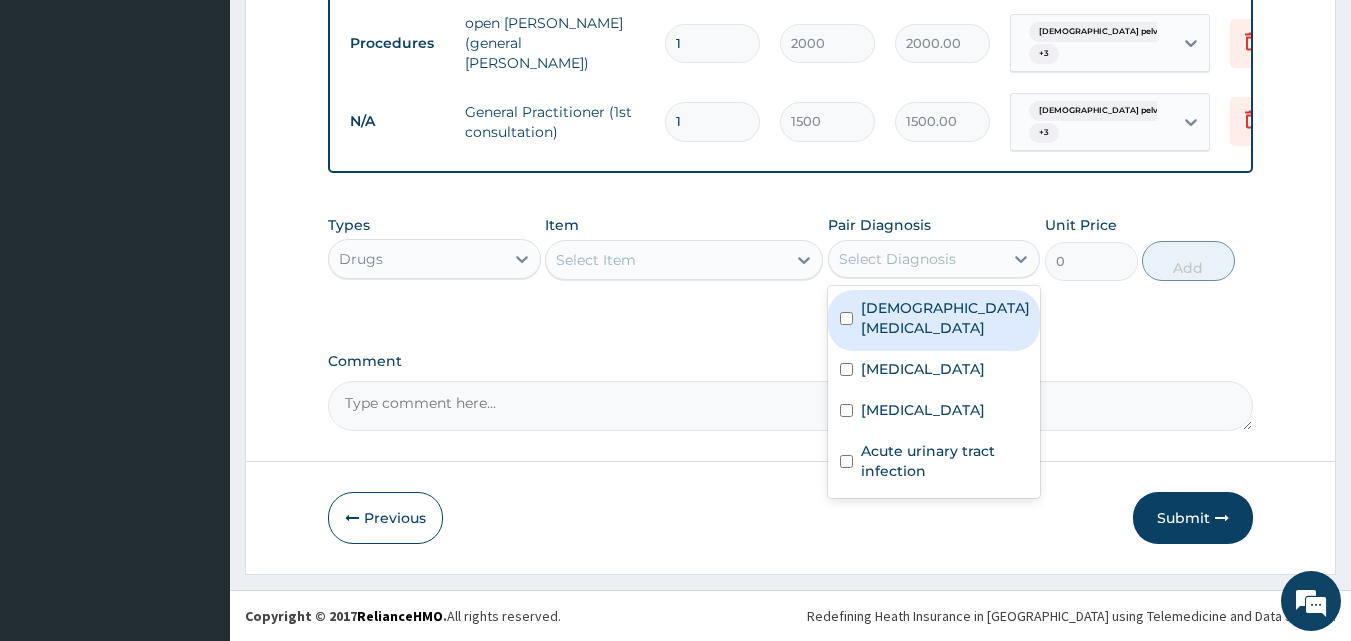 click on "Select Item" at bounding box center [596, 260] 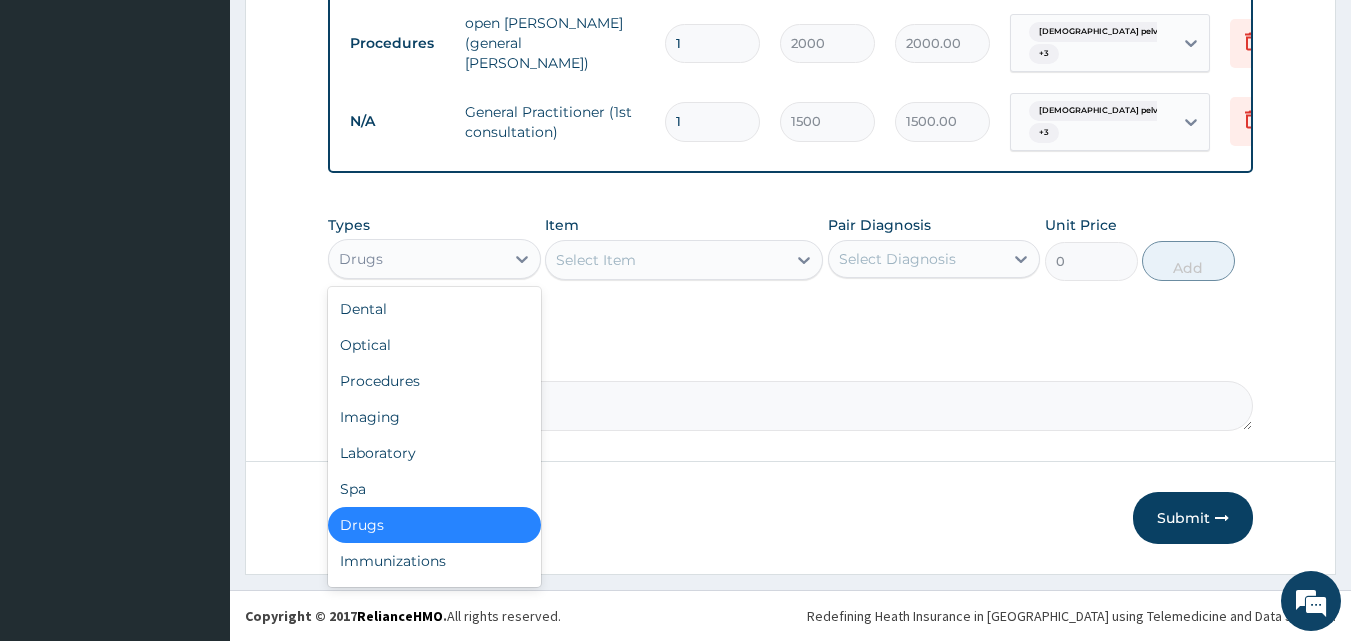 click on "Drugs" at bounding box center (416, 259) 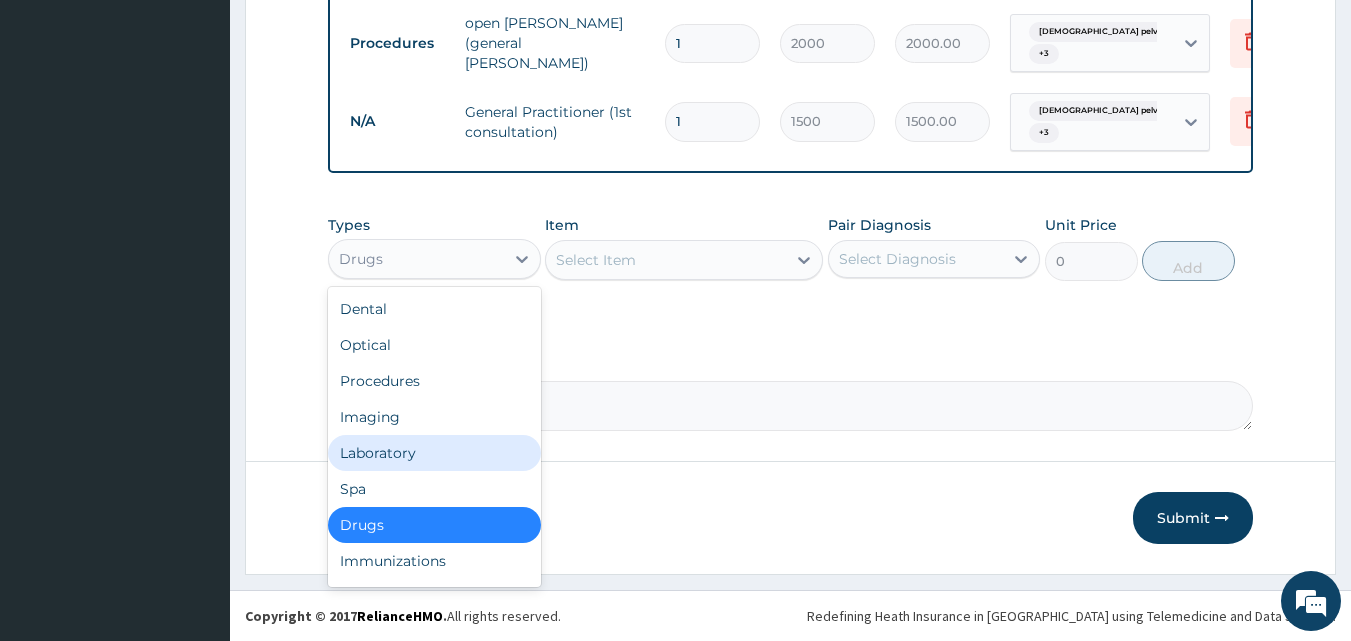 click on "Laboratory" at bounding box center (434, 453) 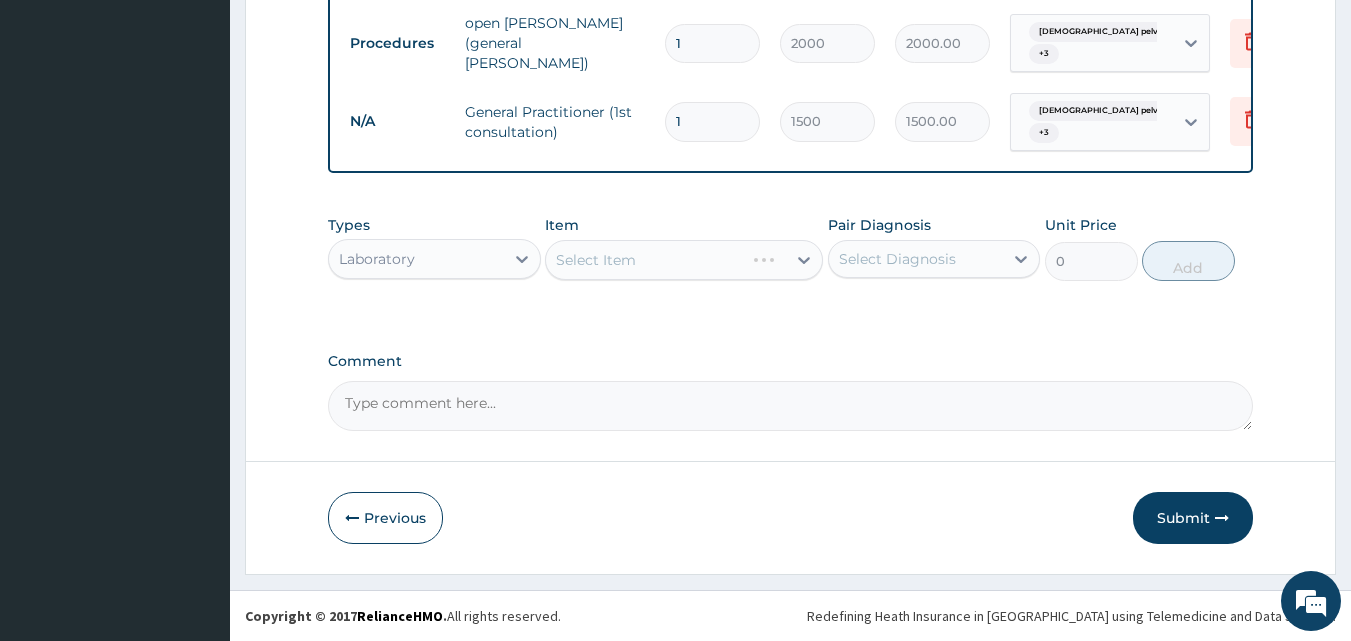 scroll, scrollTop: 1014, scrollLeft: 0, axis: vertical 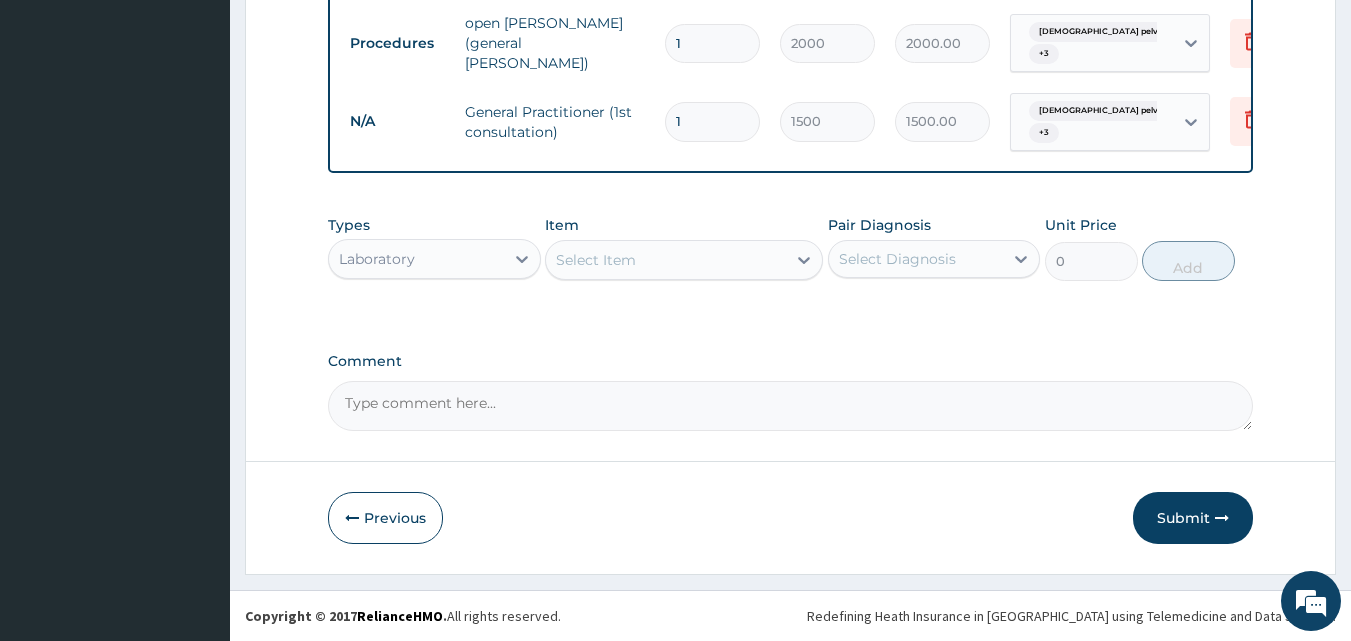 click on "Select Item" at bounding box center (596, 260) 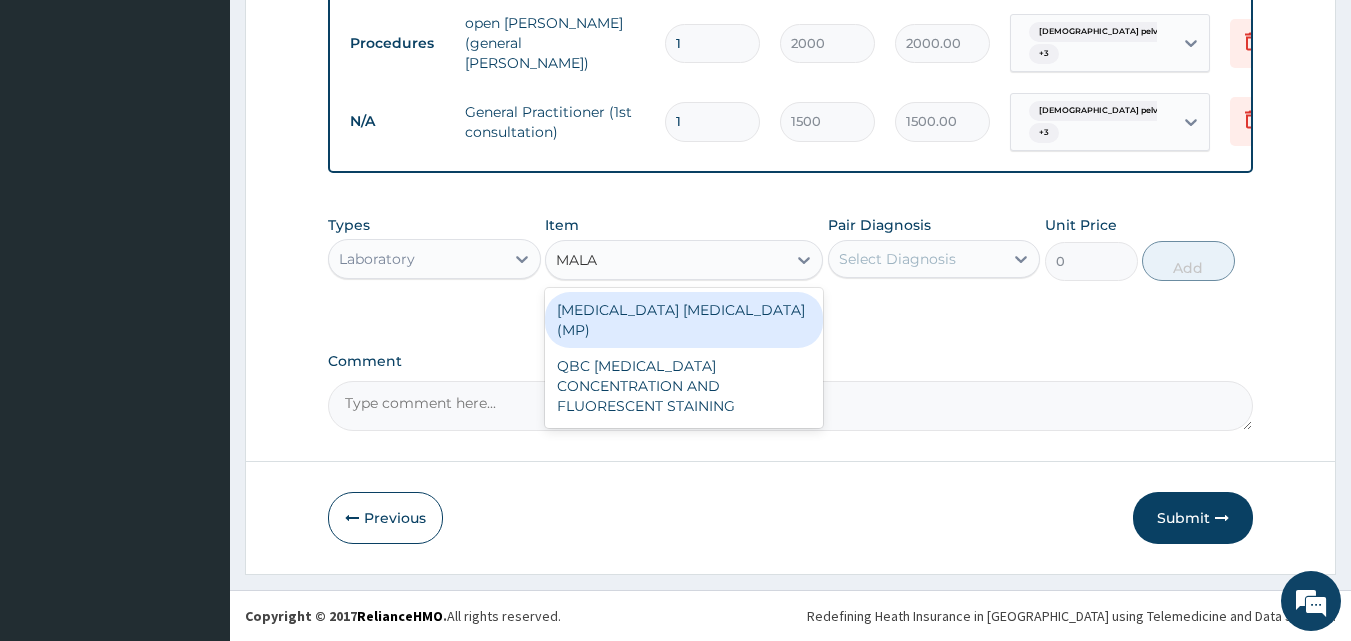 type on "MALAR" 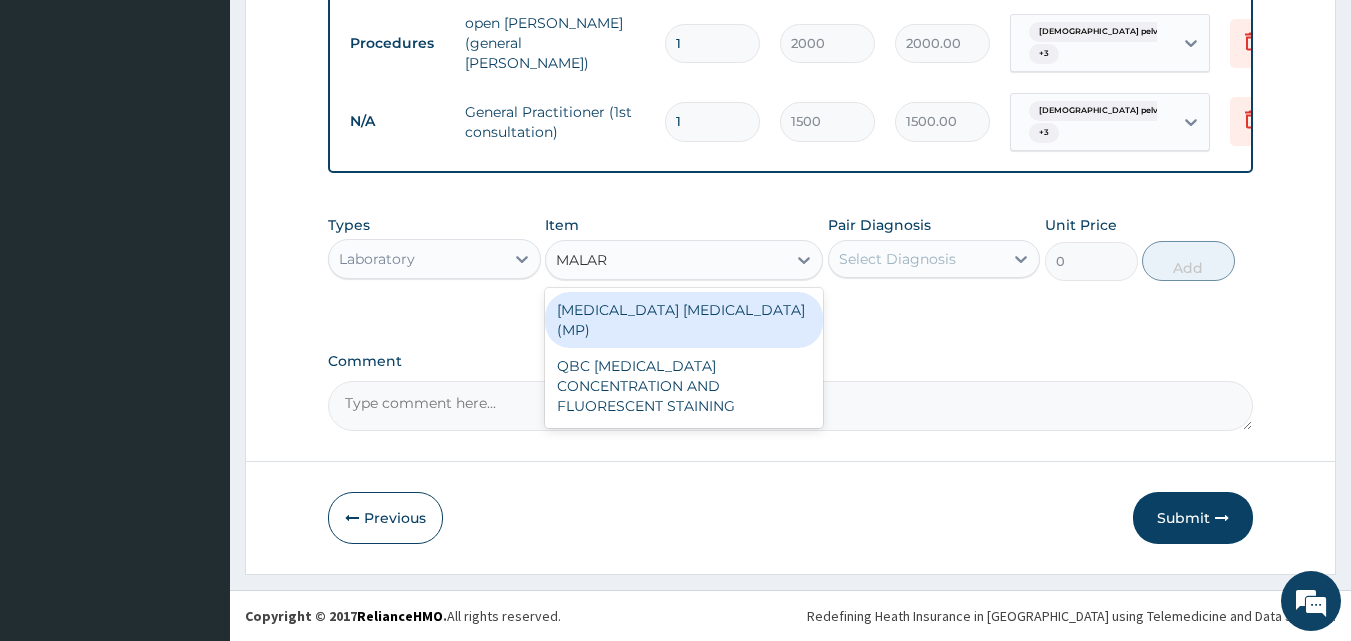 click on "MALARIA PARASITE (MP)" at bounding box center [684, 320] 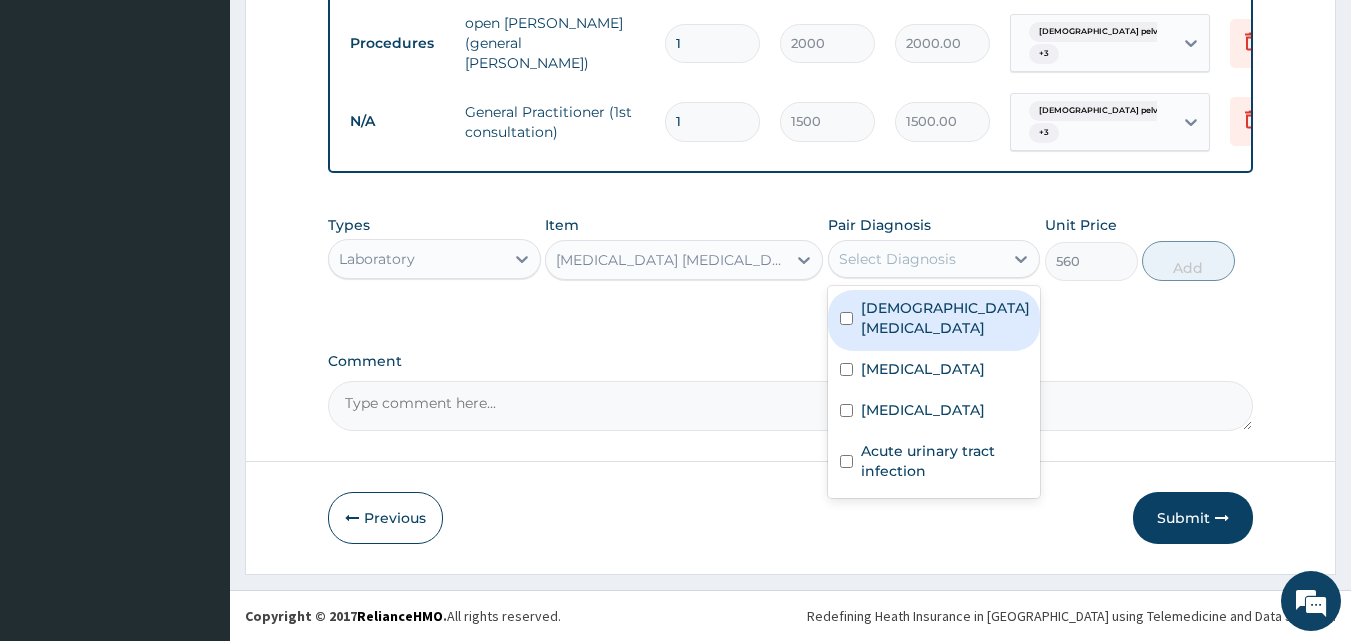 click on "Select Diagnosis" at bounding box center [897, 259] 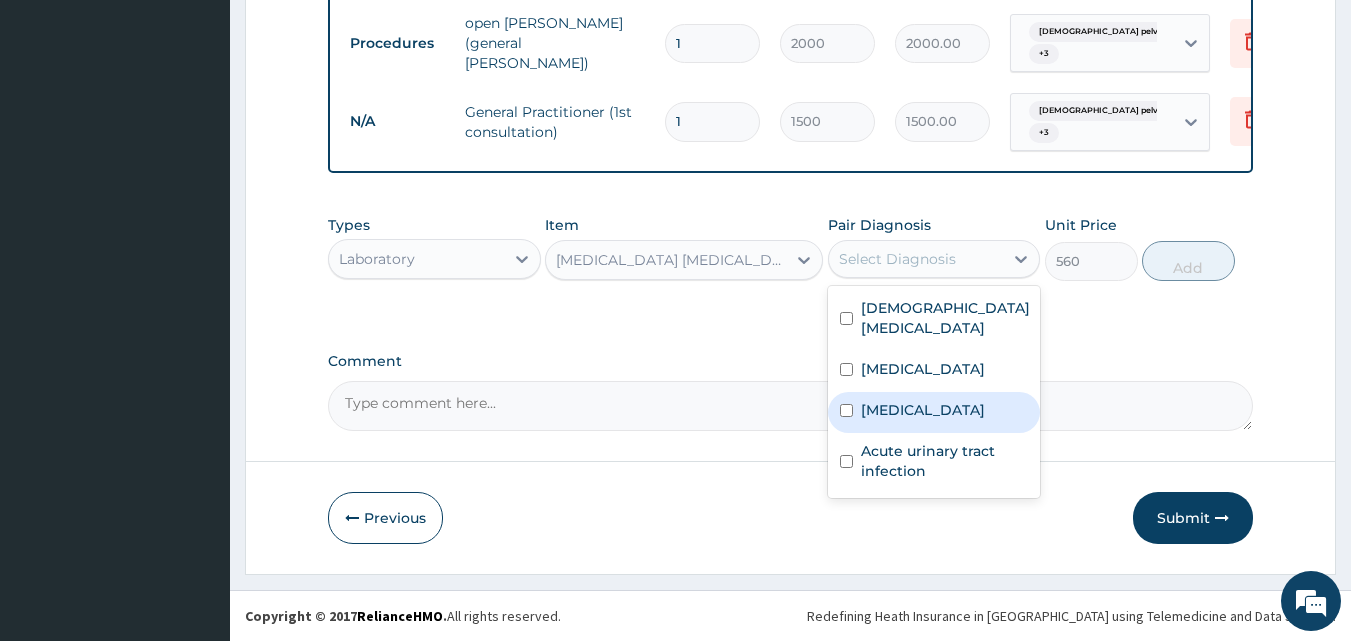 click at bounding box center (846, 410) 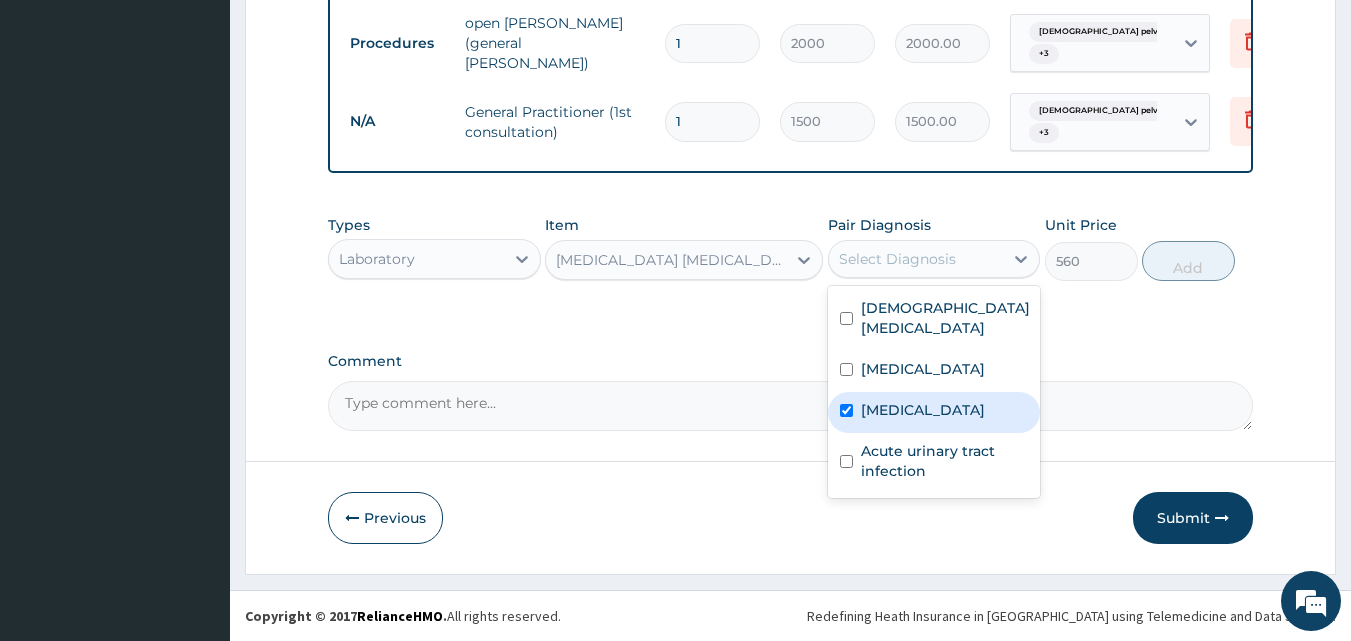 checkbox on "true" 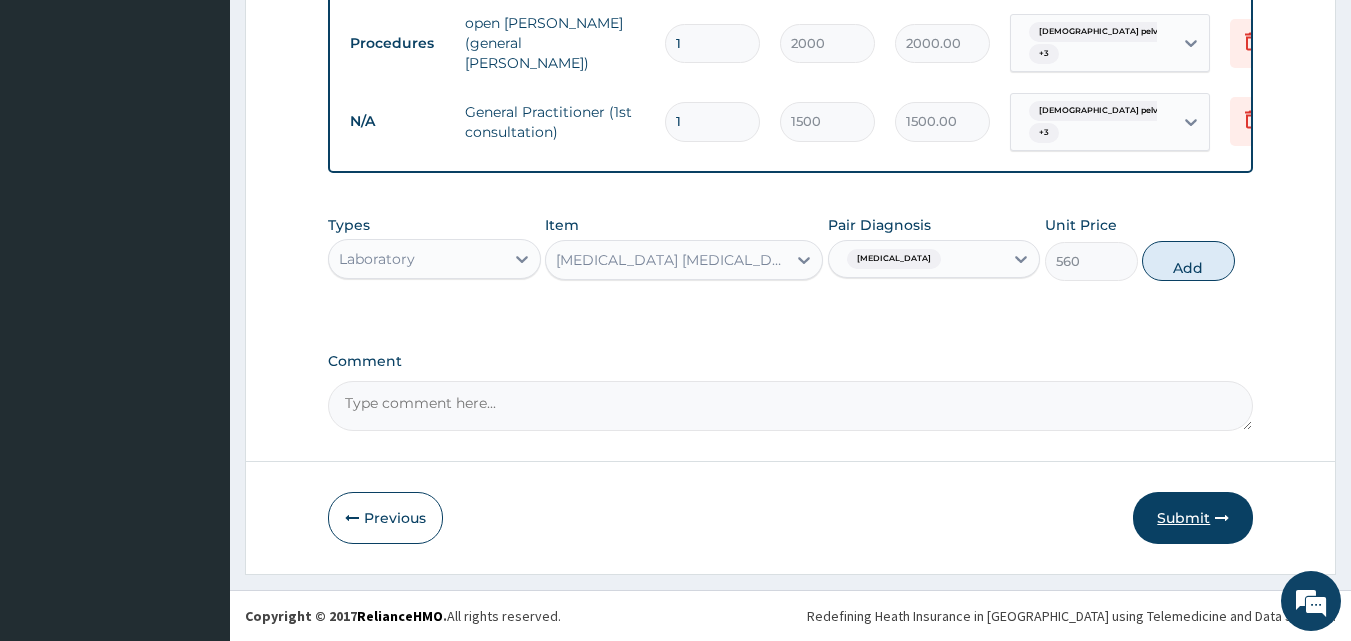 click on "Submit" at bounding box center (1193, 518) 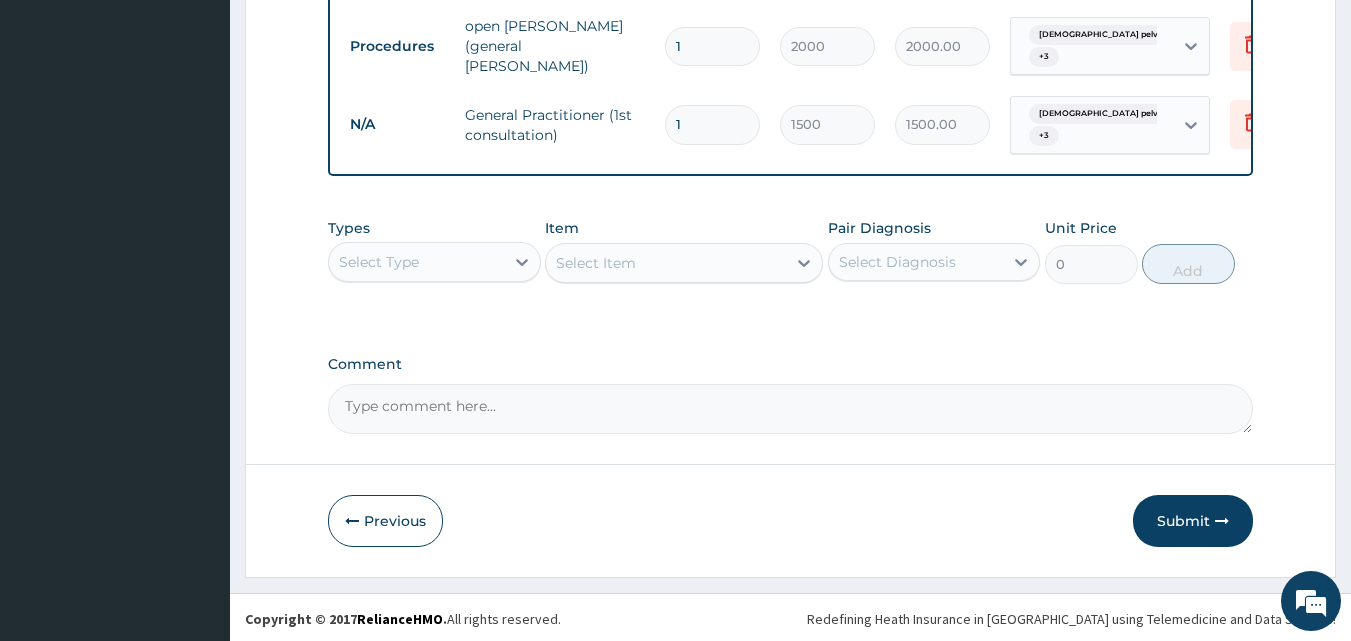 scroll, scrollTop: 1014, scrollLeft: 0, axis: vertical 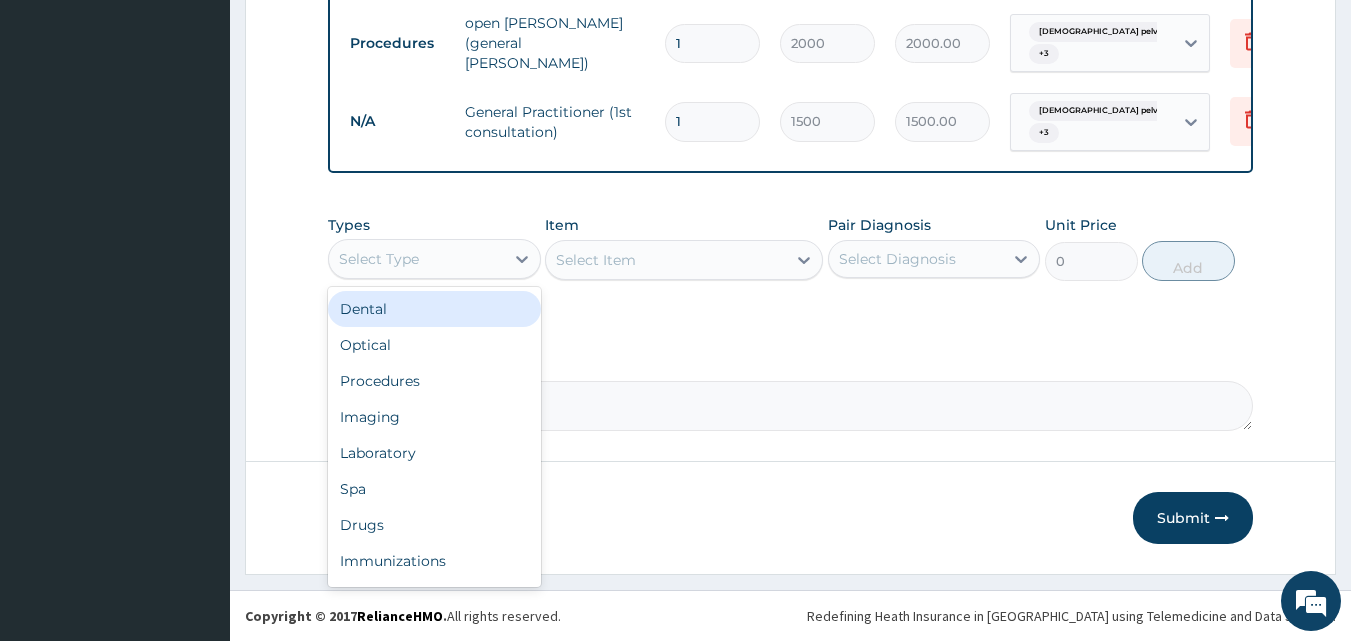 click on "Select Type" at bounding box center (379, 259) 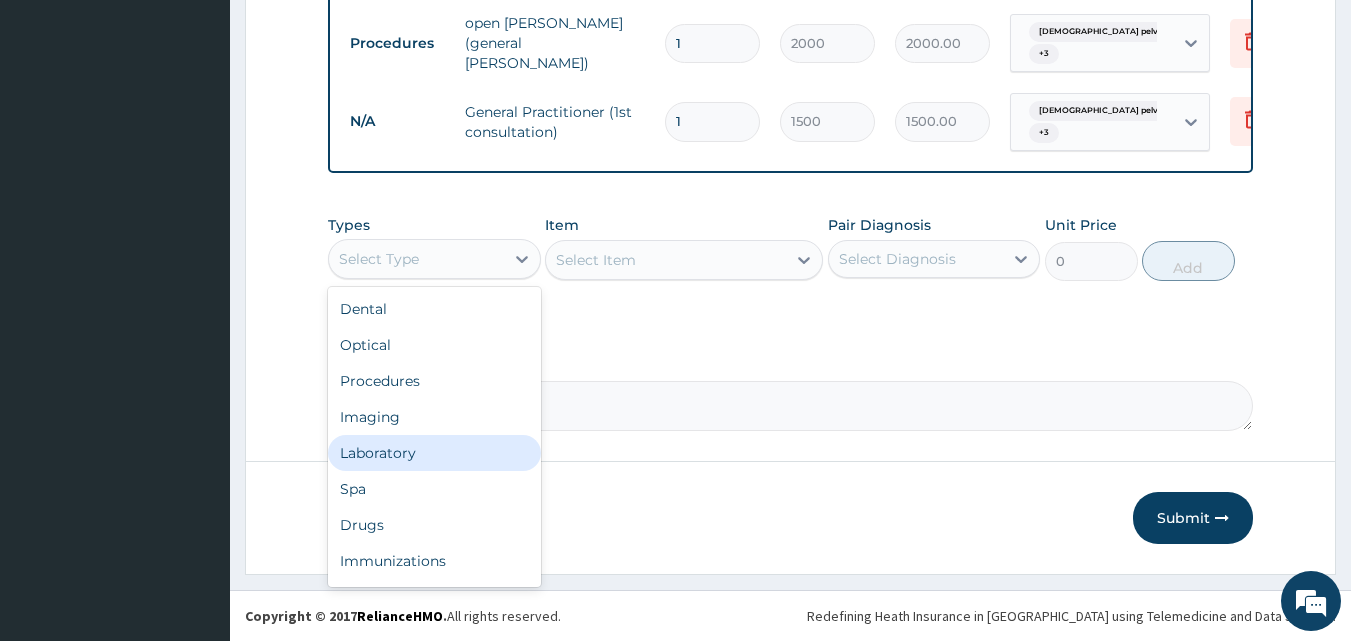 drag, startPoint x: 427, startPoint y: 465, endPoint x: 497, endPoint y: 379, distance: 110.88733 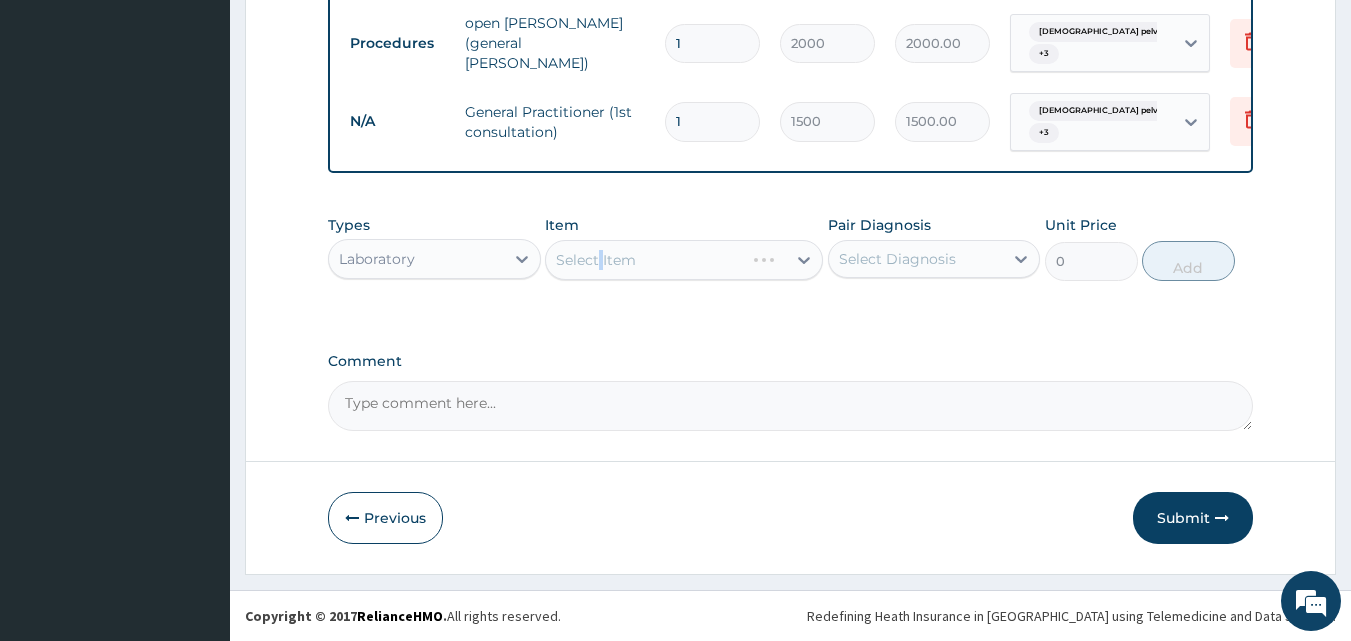click on "Select Item" at bounding box center [684, 260] 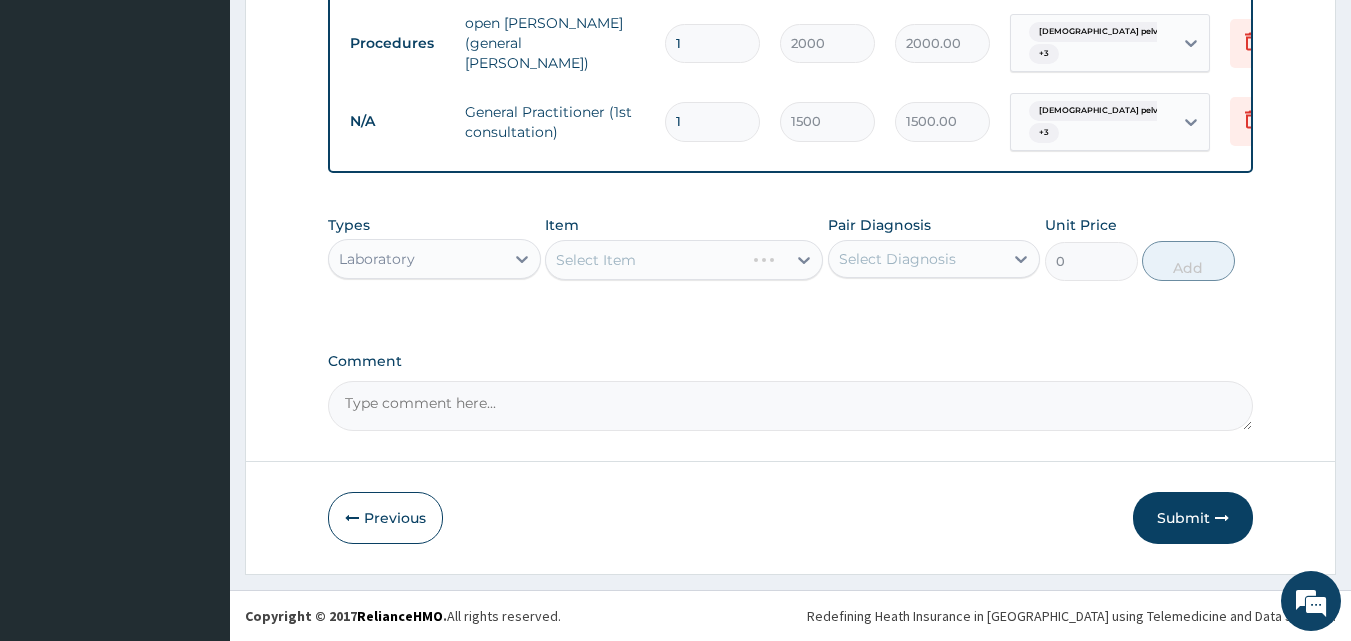 click on "Select Item" at bounding box center [684, 260] 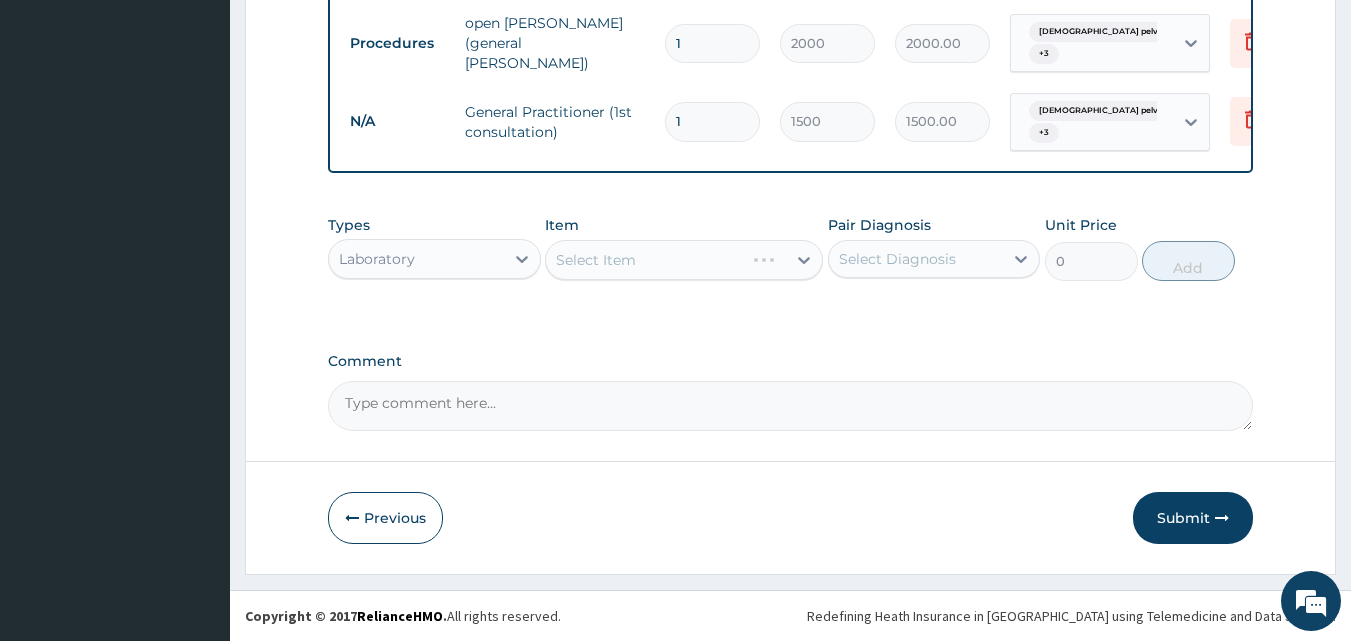 click on "Select Item" at bounding box center [684, 260] 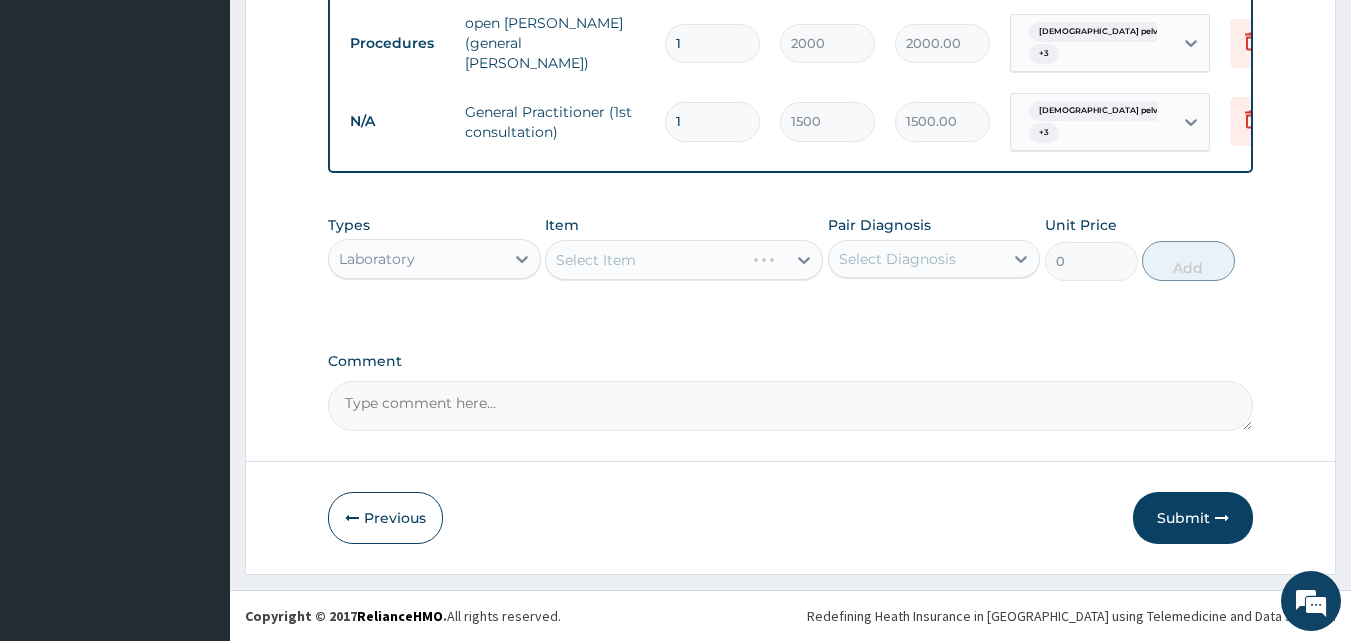 click on "Select Item" at bounding box center [684, 260] 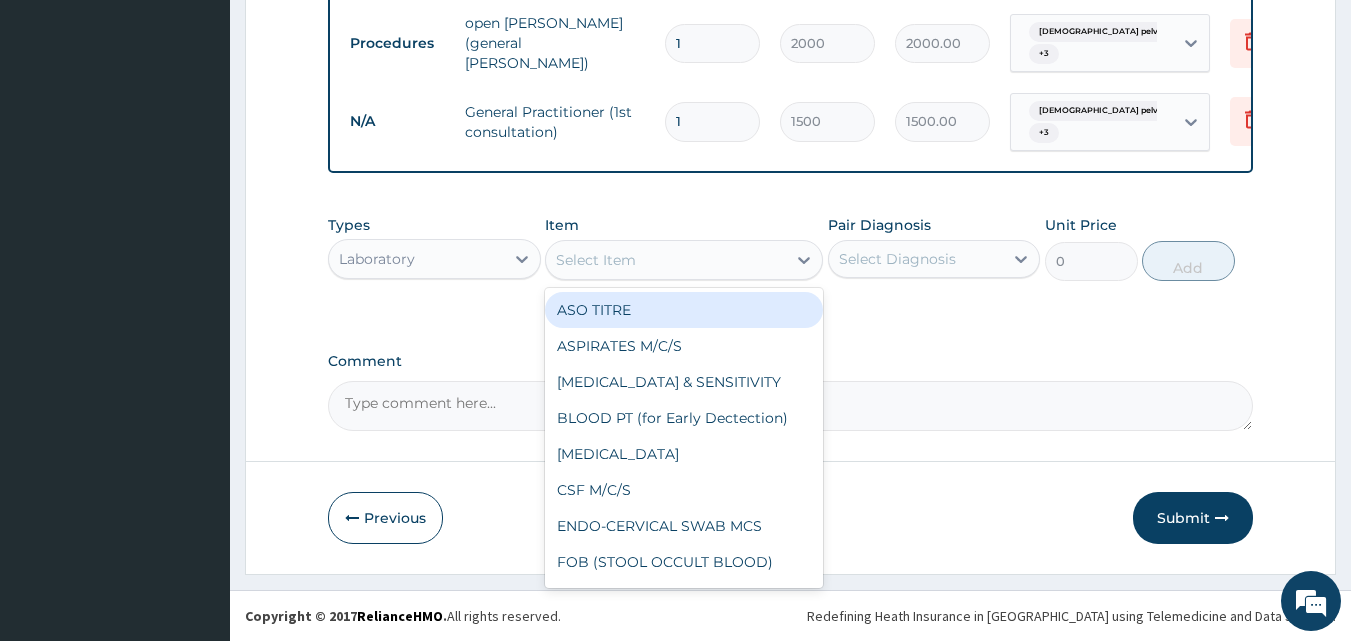 click on "Select Item" at bounding box center (666, 260) 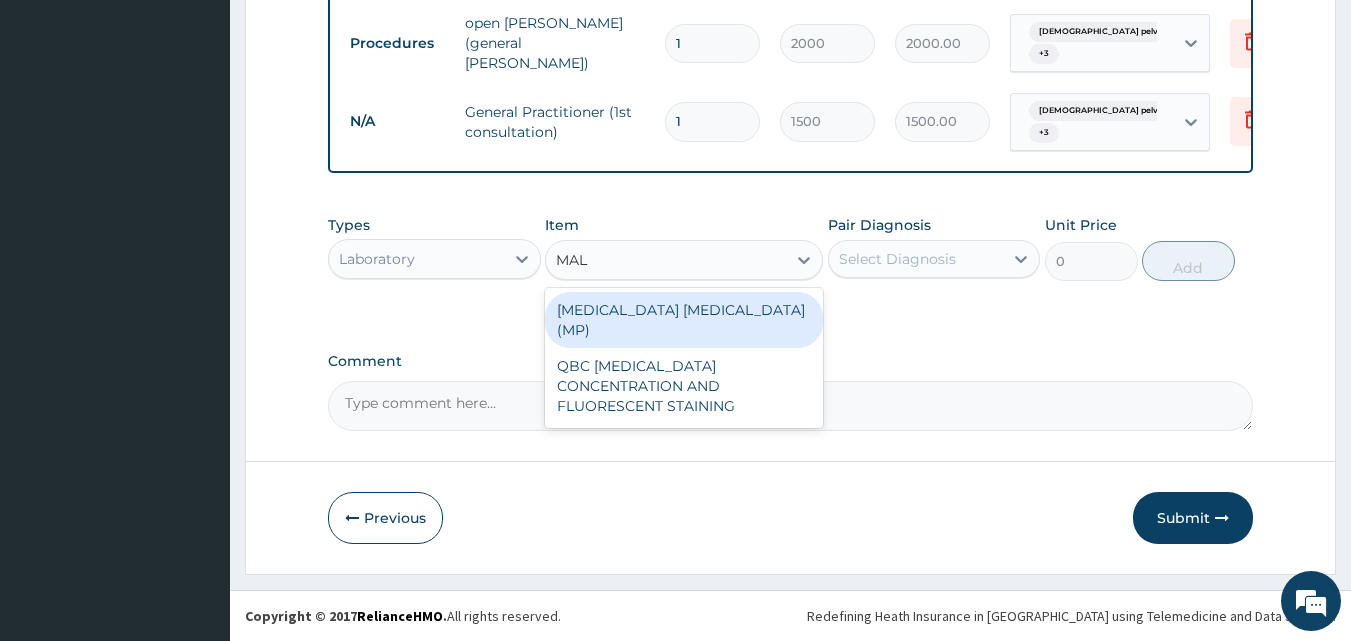 type on "MALA" 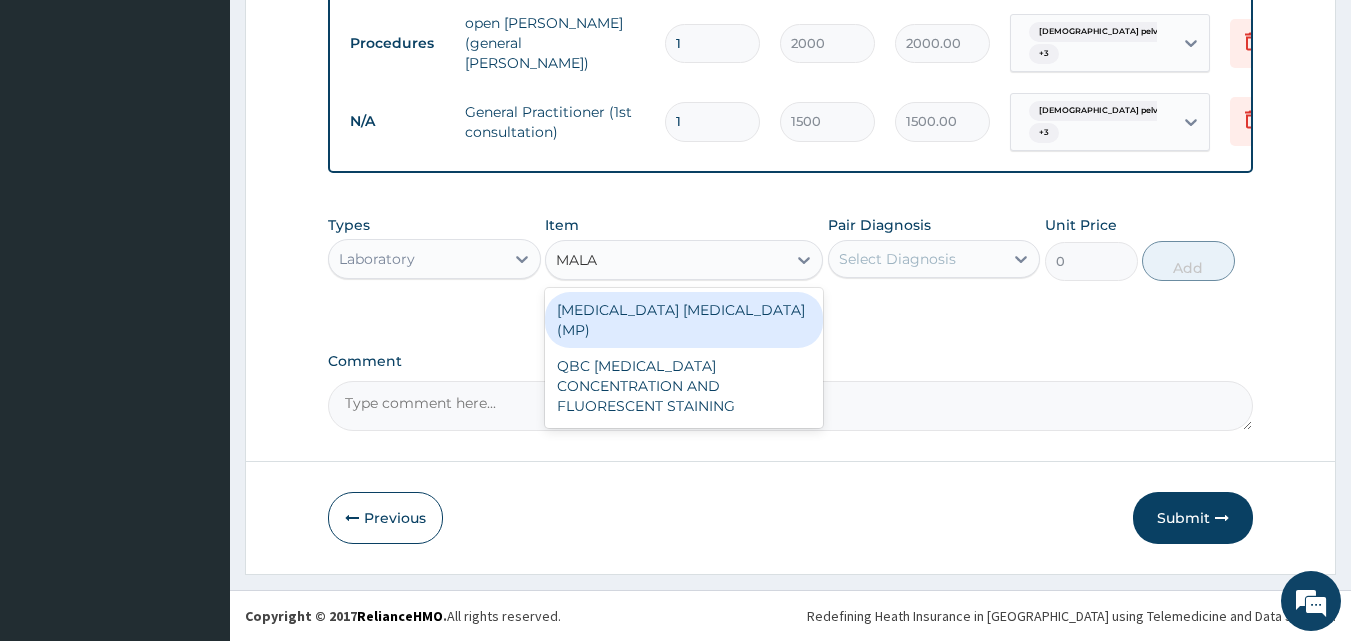 click on "MALARIA PARASITE (MP)" at bounding box center (684, 320) 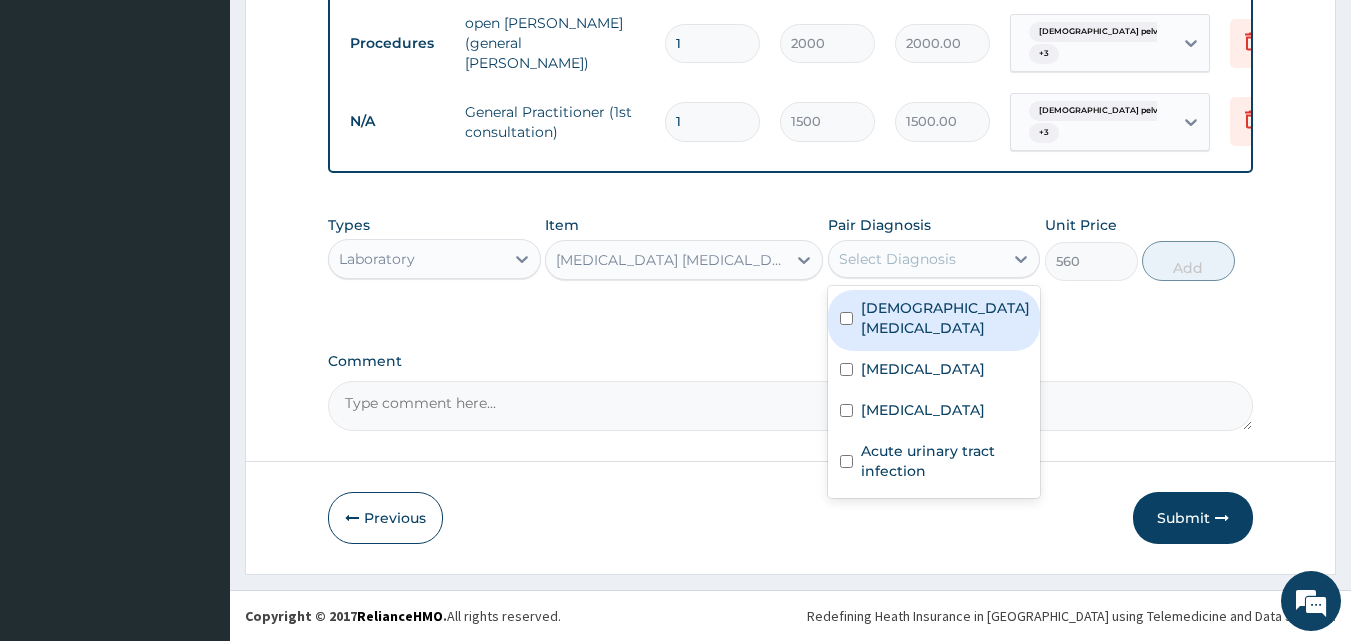 drag, startPoint x: 892, startPoint y: 266, endPoint x: 932, endPoint y: 382, distance: 122.702896 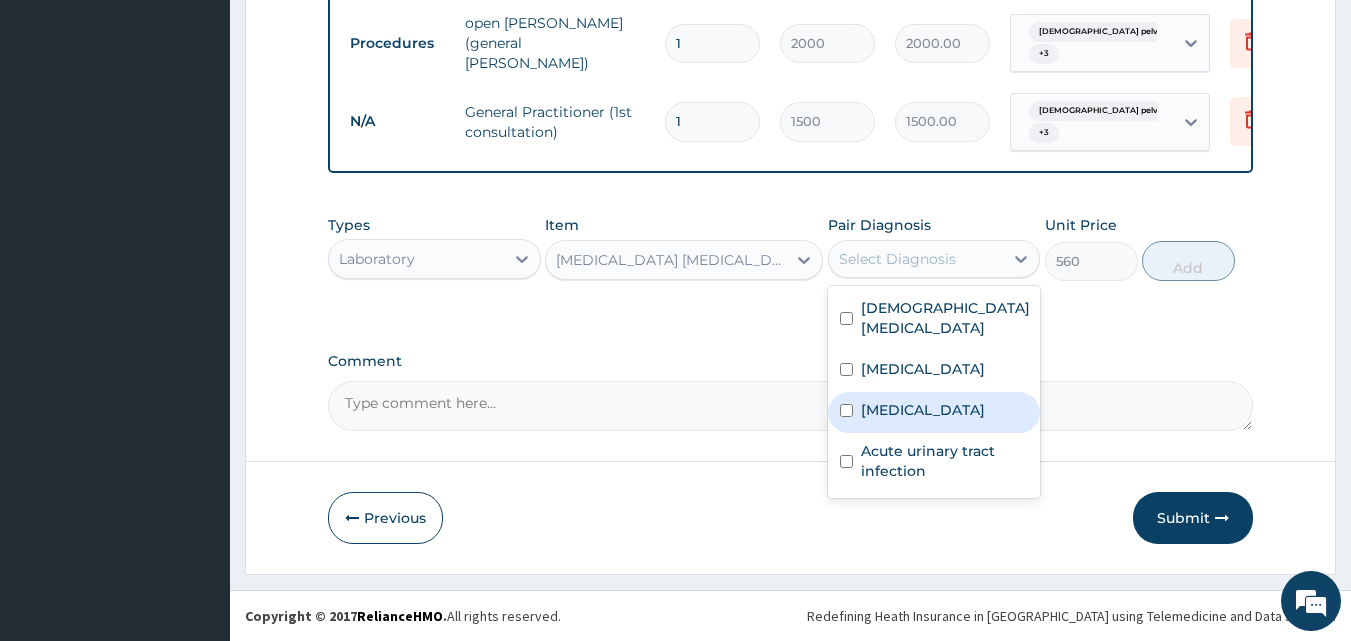 click on "Malaria" at bounding box center (923, 410) 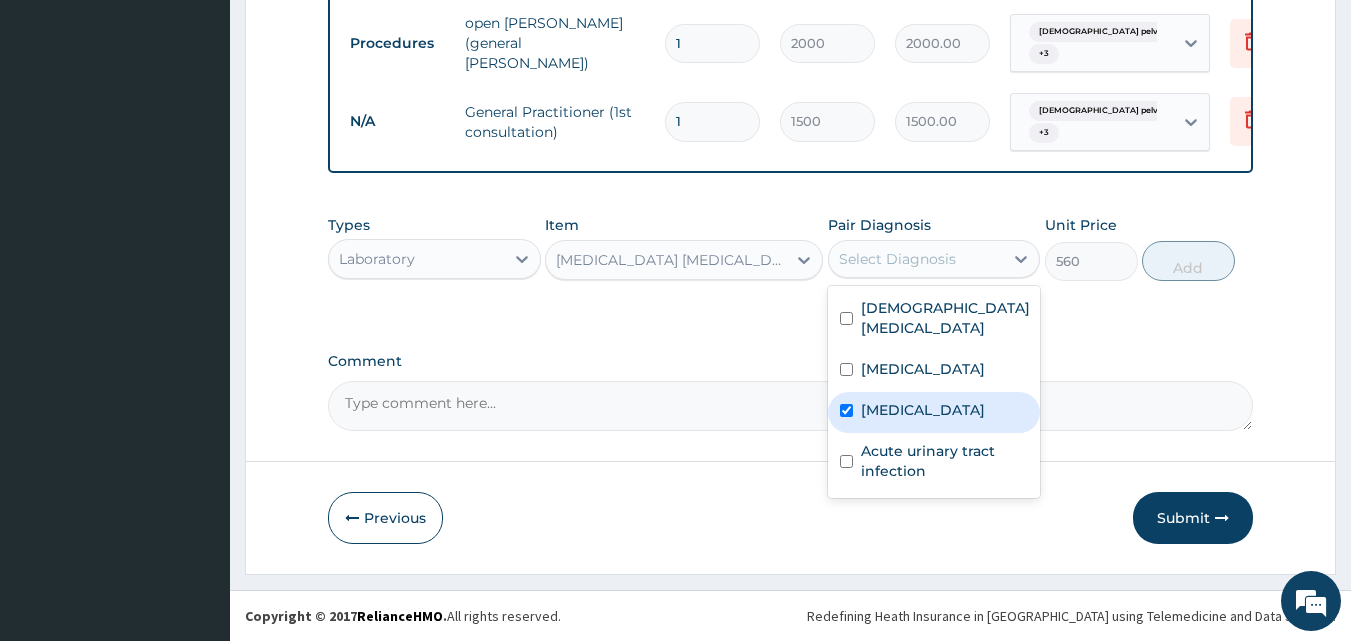 checkbox on "true" 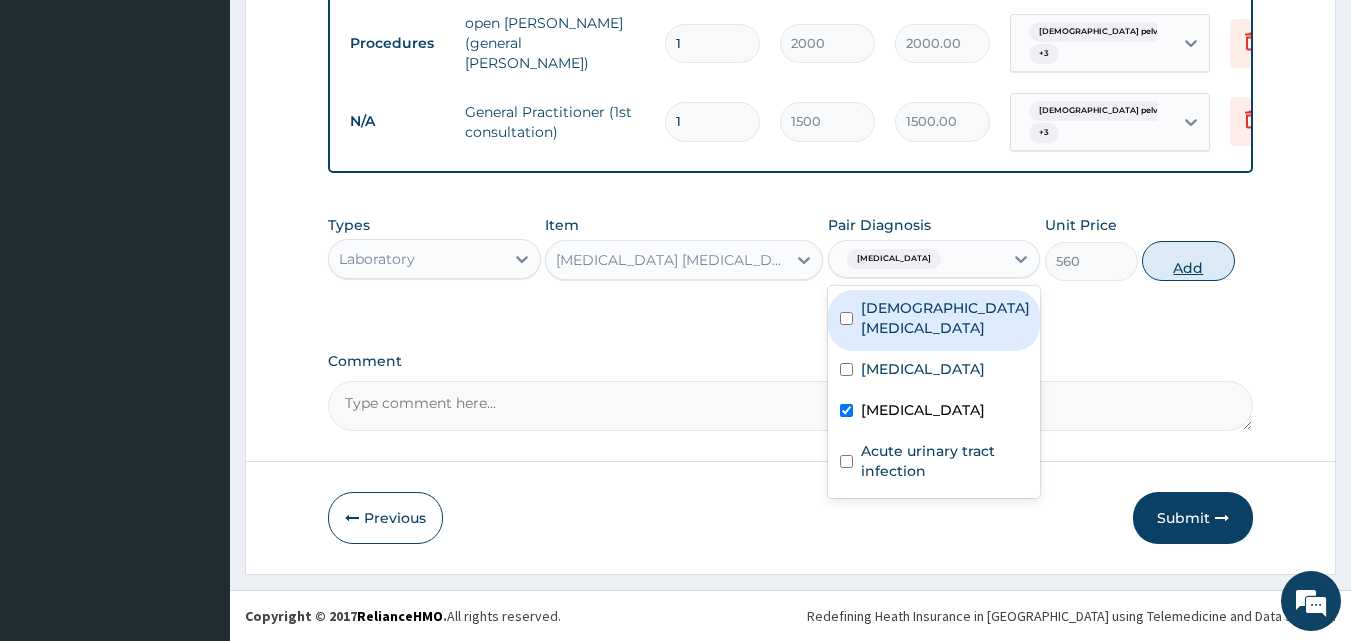 click on "Add" at bounding box center [1188, 261] 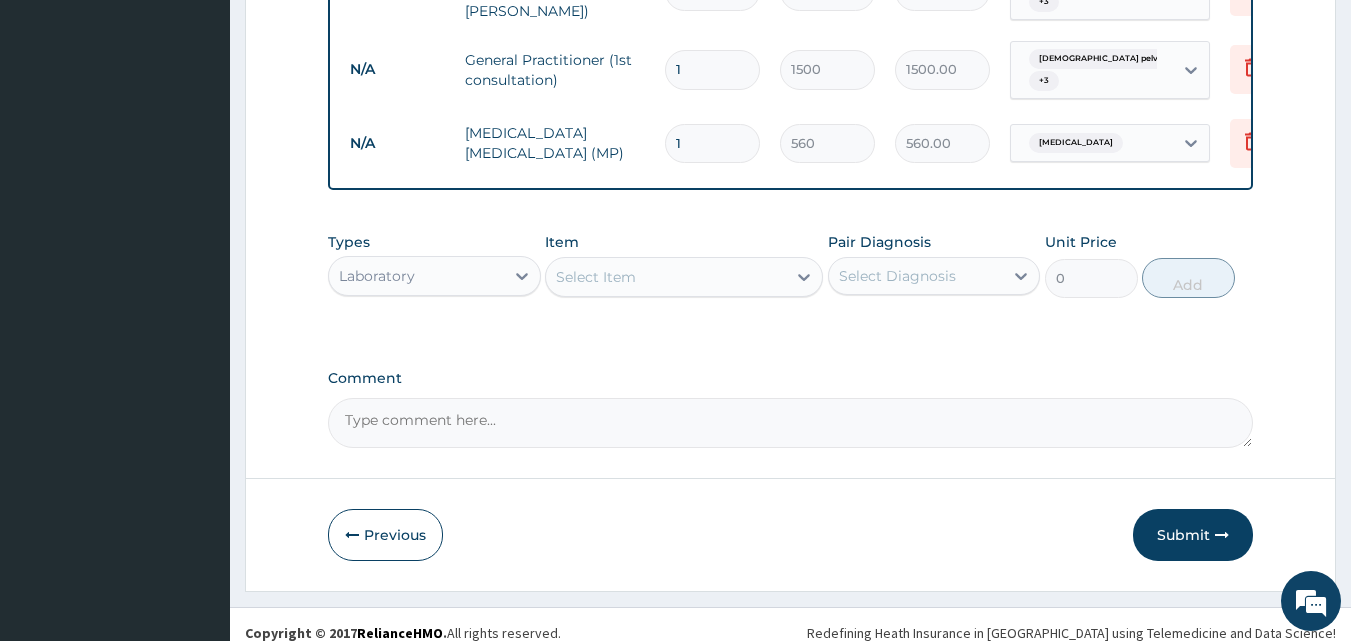 scroll, scrollTop: 1083, scrollLeft: 0, axis: vertical 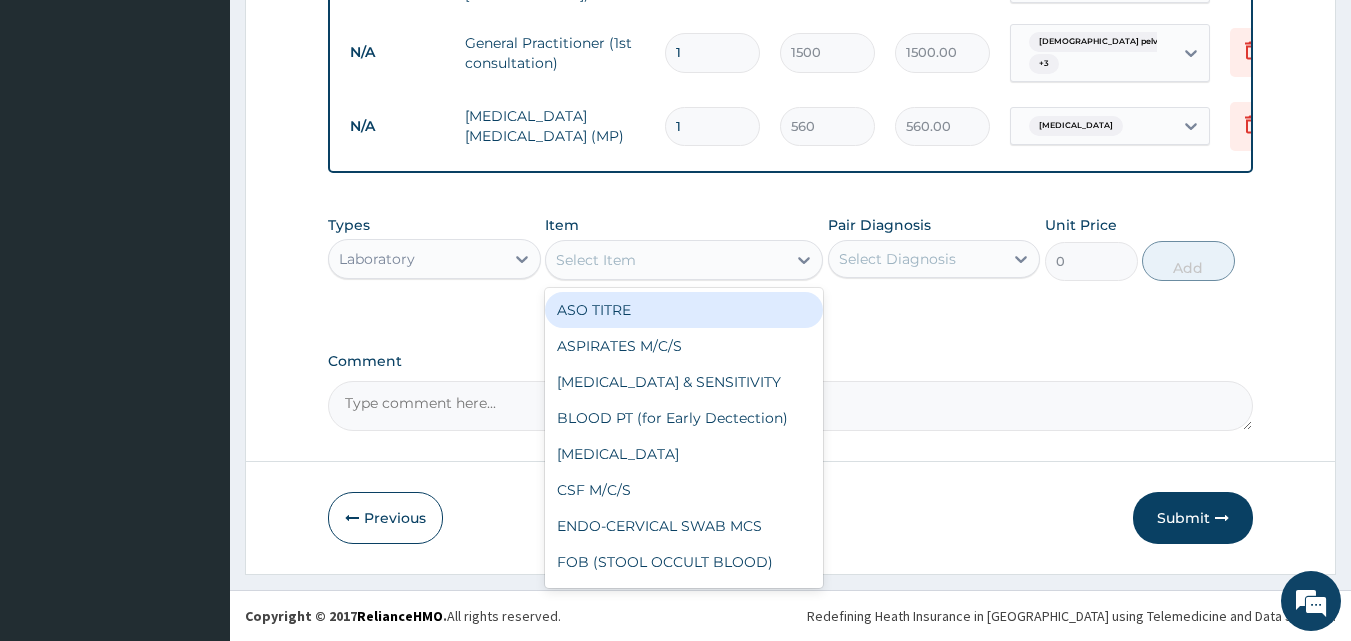 click on "Select Item" at bounding box center (666, 260) 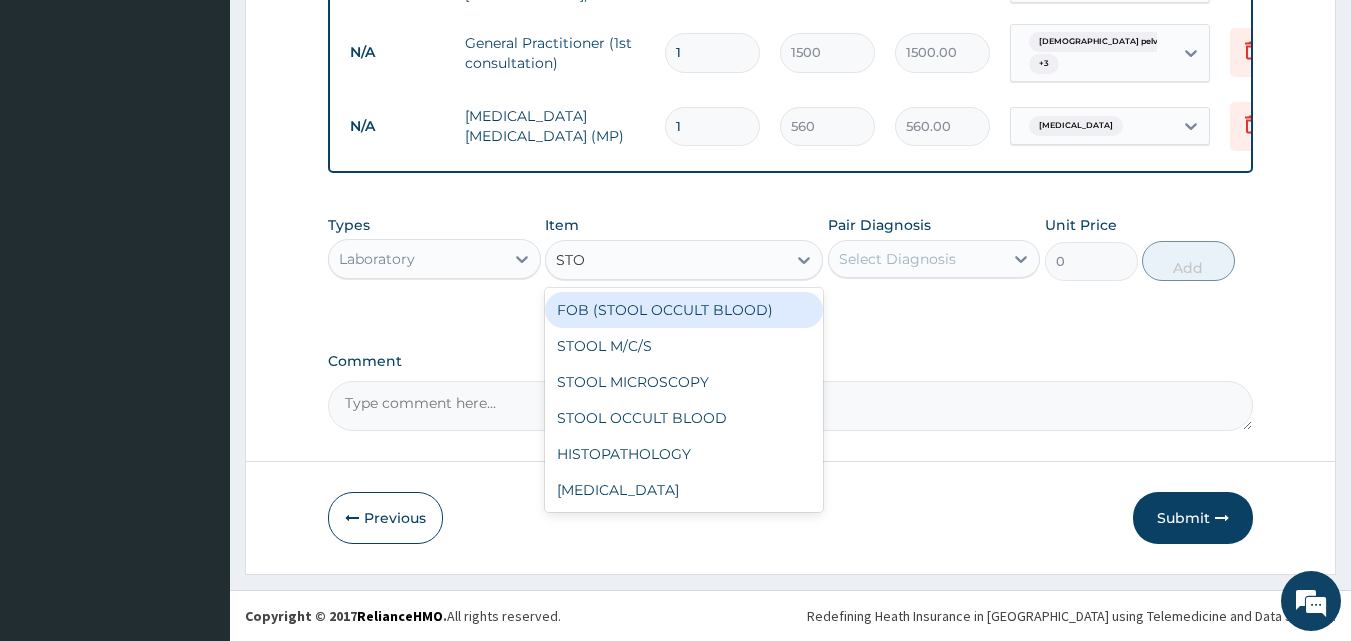 type on "STOO" 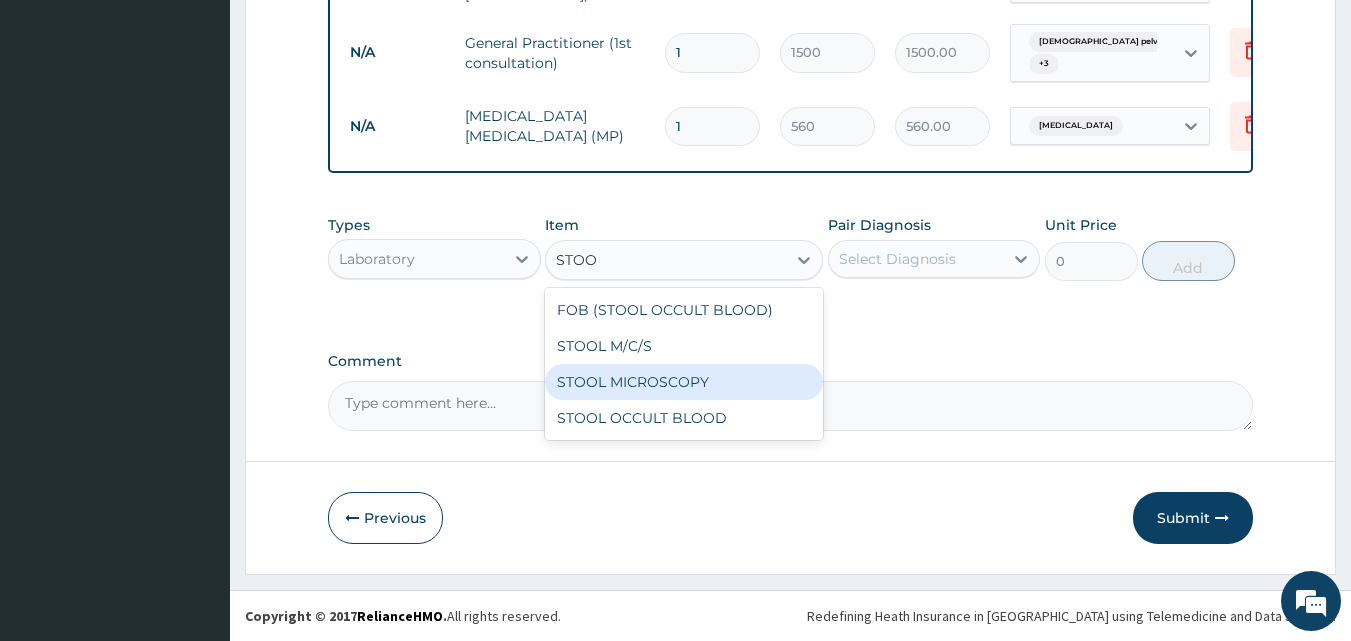 click on "STOOL MICROSCOPY" at bounding box center [684, 382] 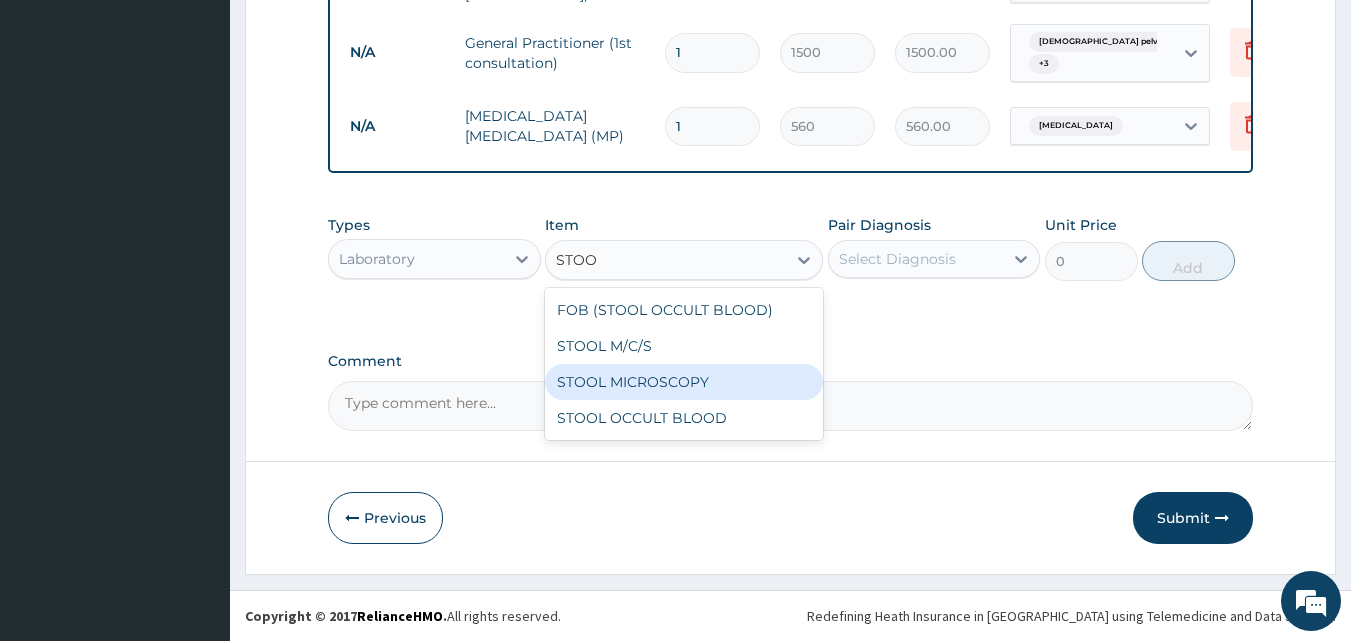 type 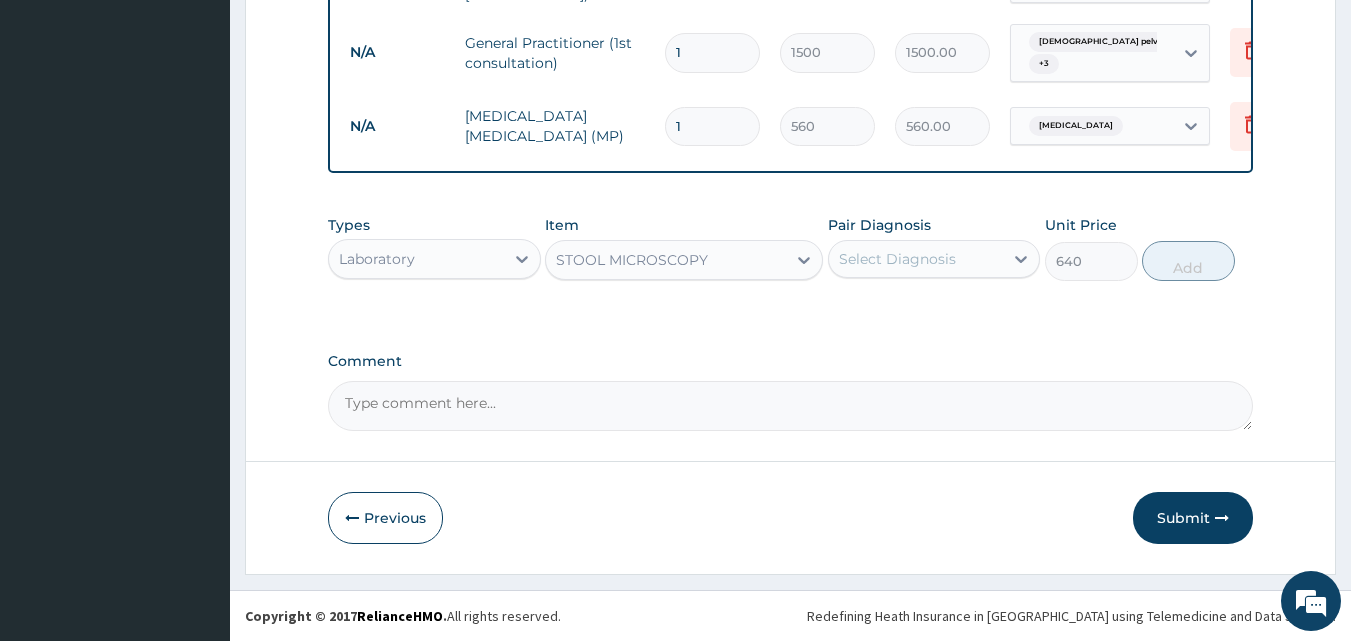 click on "Select Diagnosis" at bounding box center (897, 259) 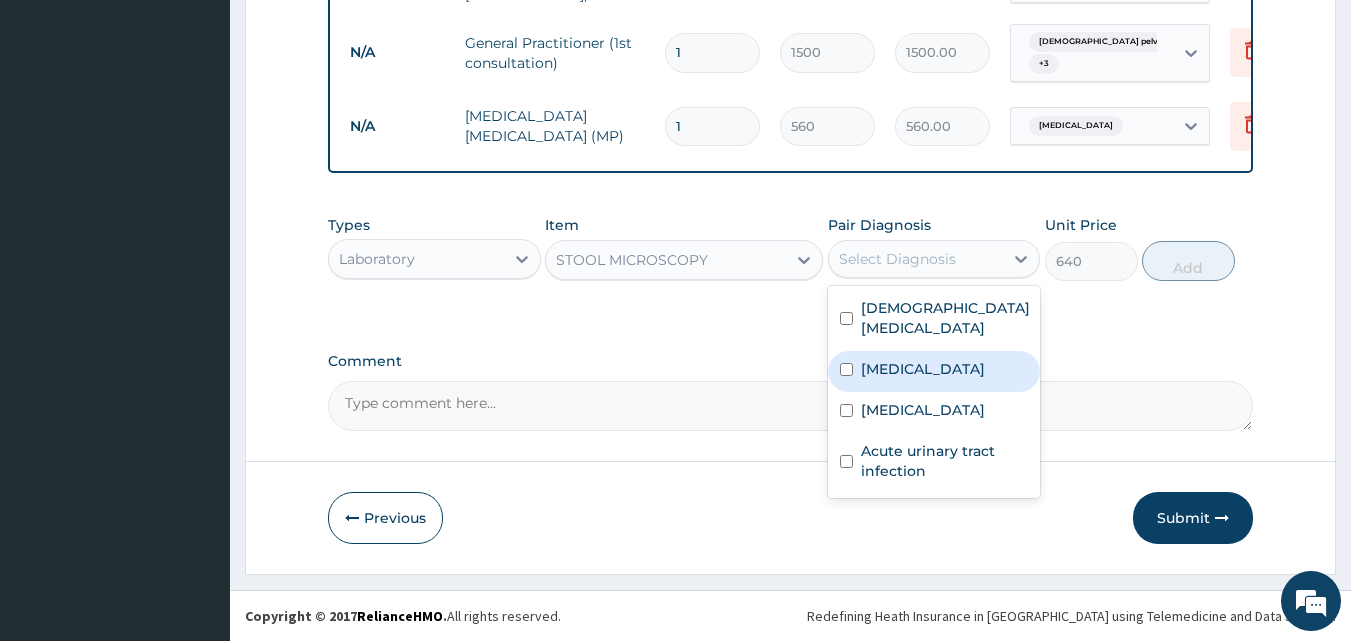 click on "Typhoid fever" at bounding box center (934, 371) 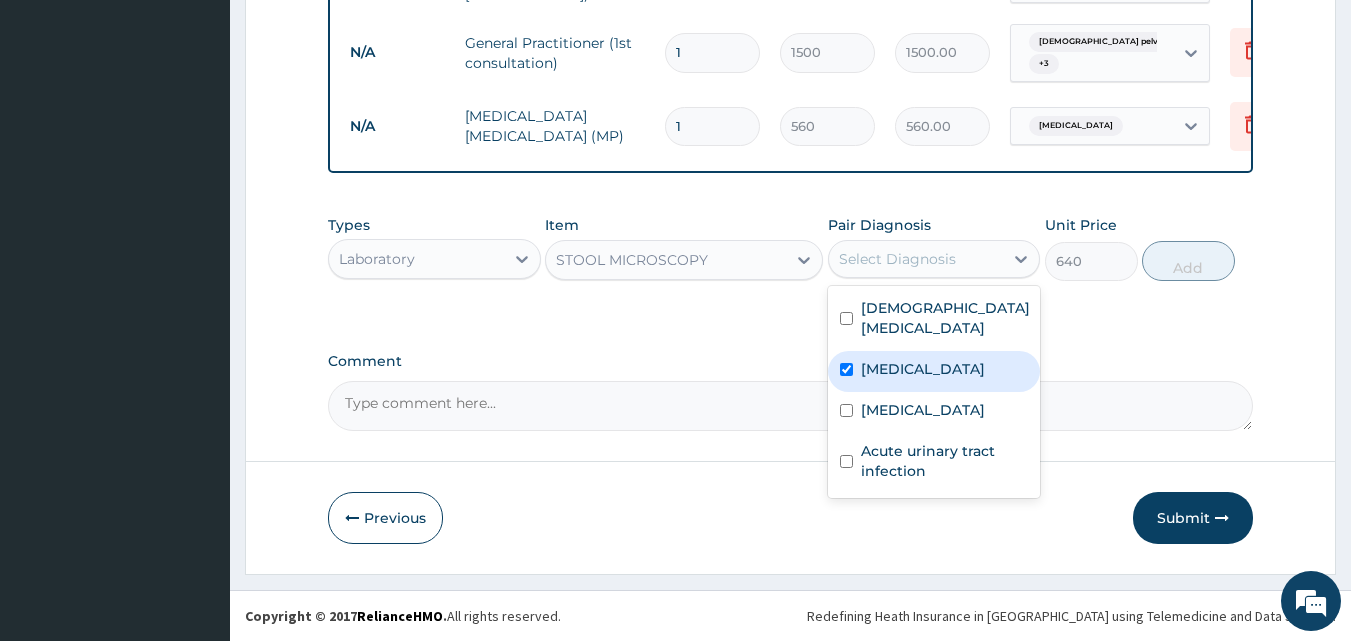 drag, startPoint x: 853, startPoint y: 376, endPoint x: 865, endPoint y: 369, distance: 13.892444 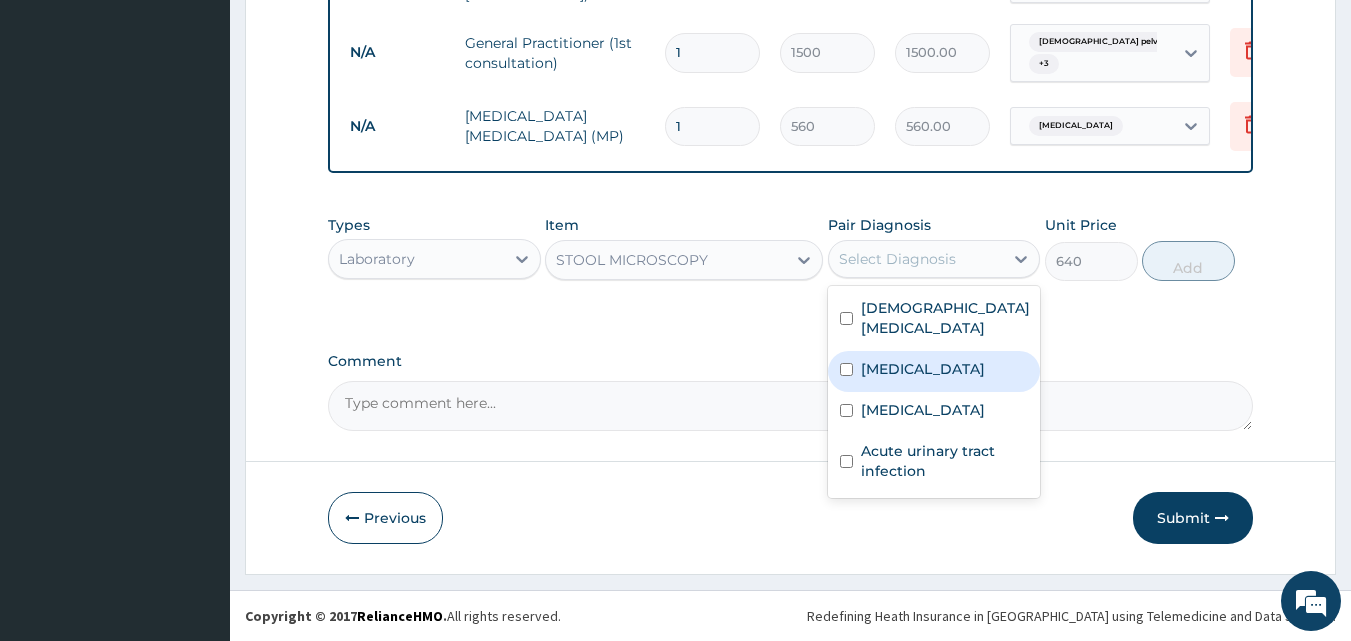 checkbox on "false" 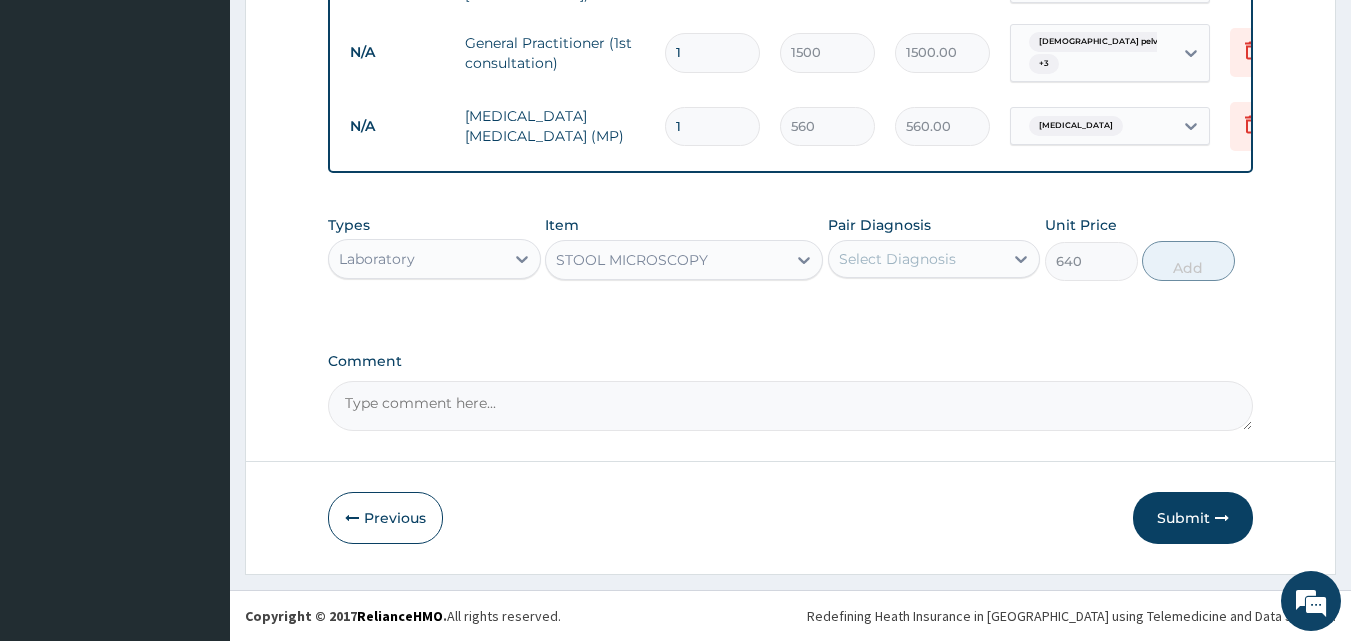 click on "Select Diagnosis" at bounding box center [897, 259] 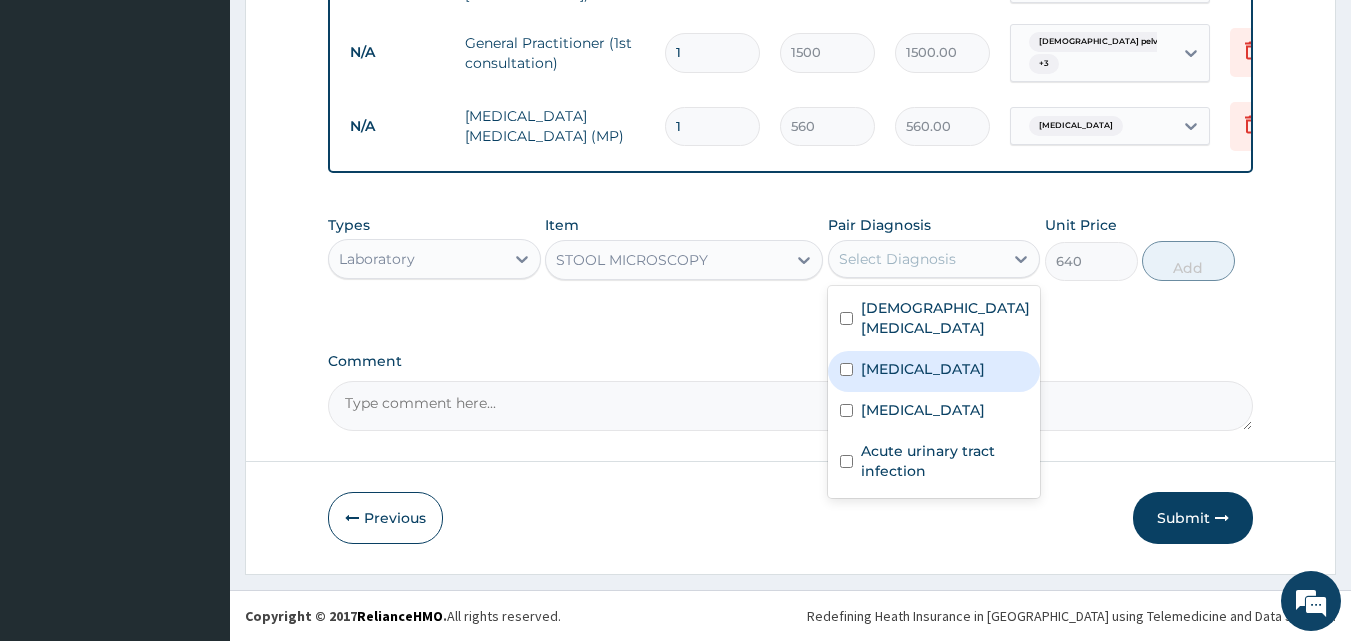 click at bounding box center (846, 369) 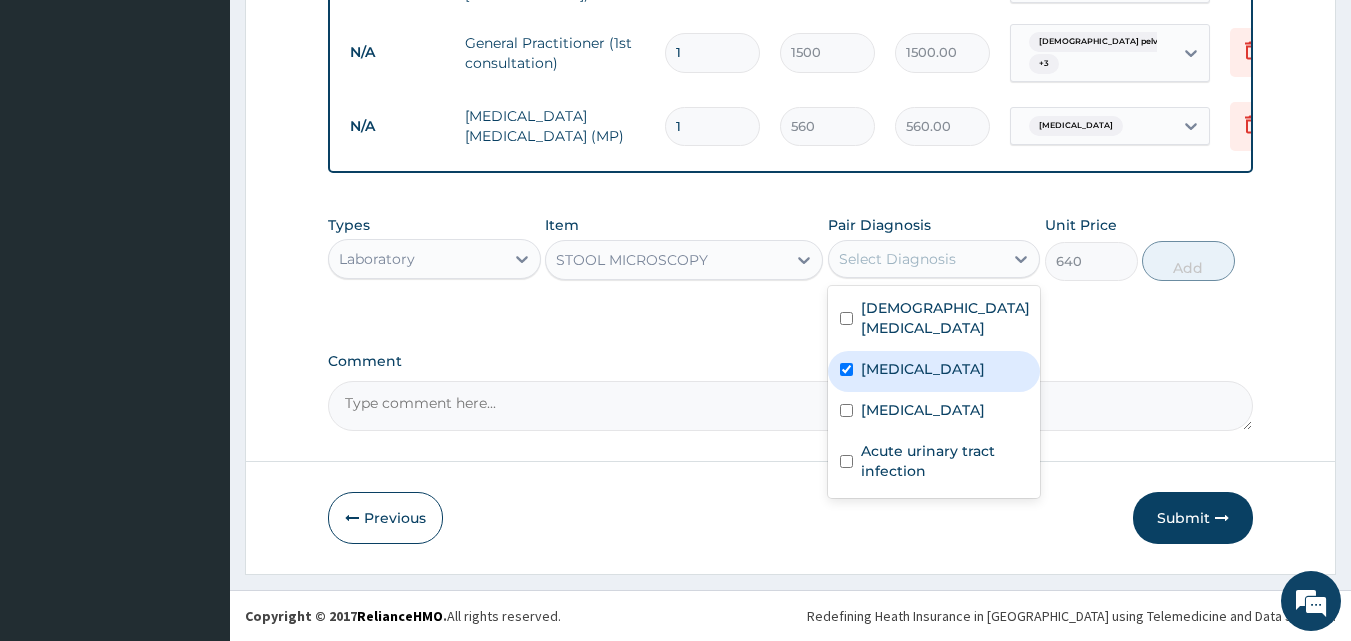 checkbox on "true" 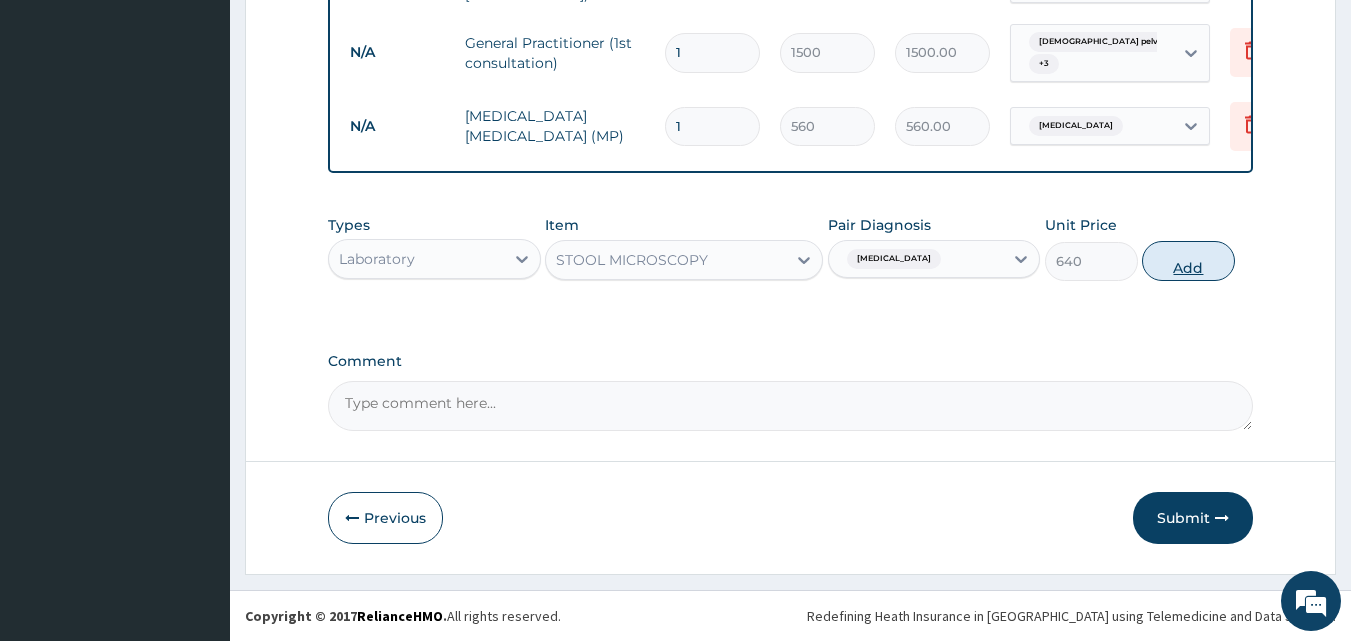 click on "Add" at bounding box center (1188, 261) 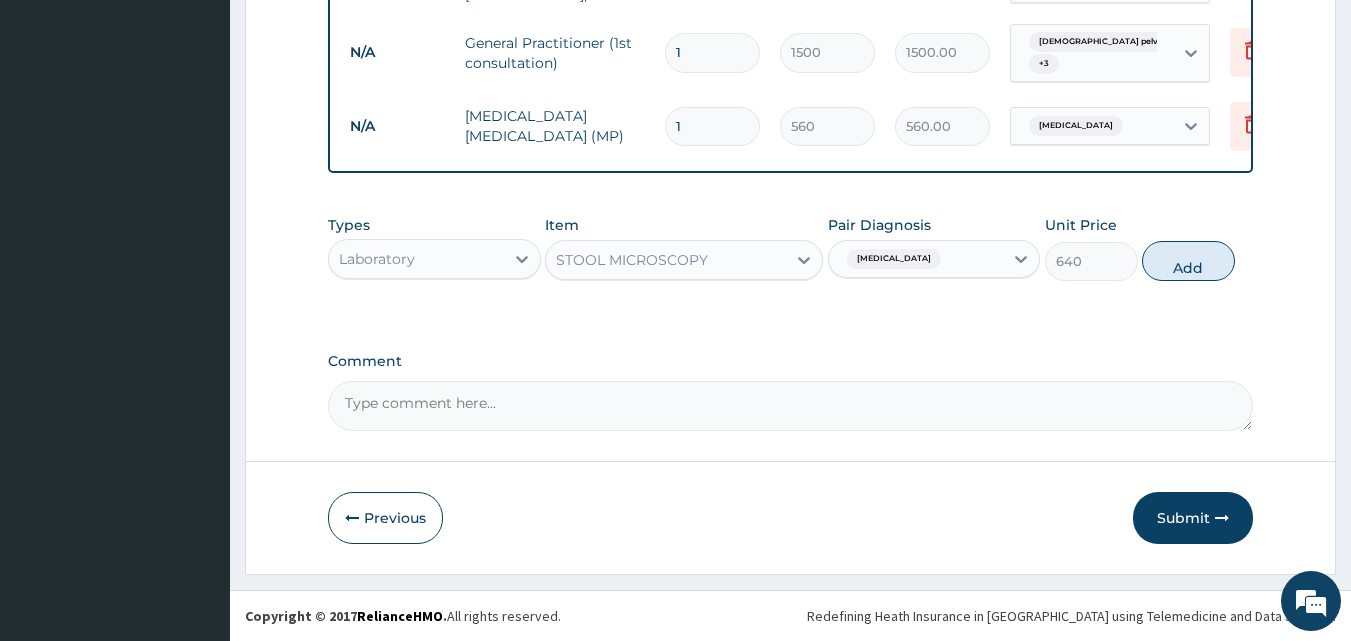 type on "0" 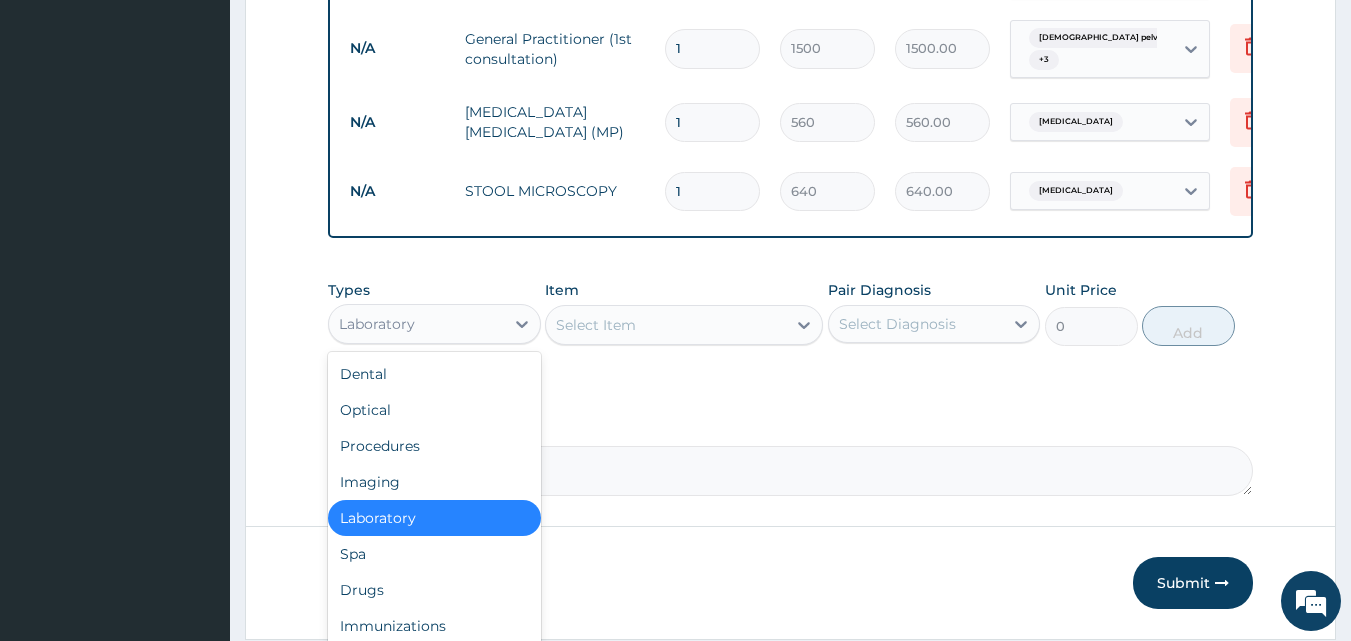 click on "Laboratory" at bounding box center (416, 324) 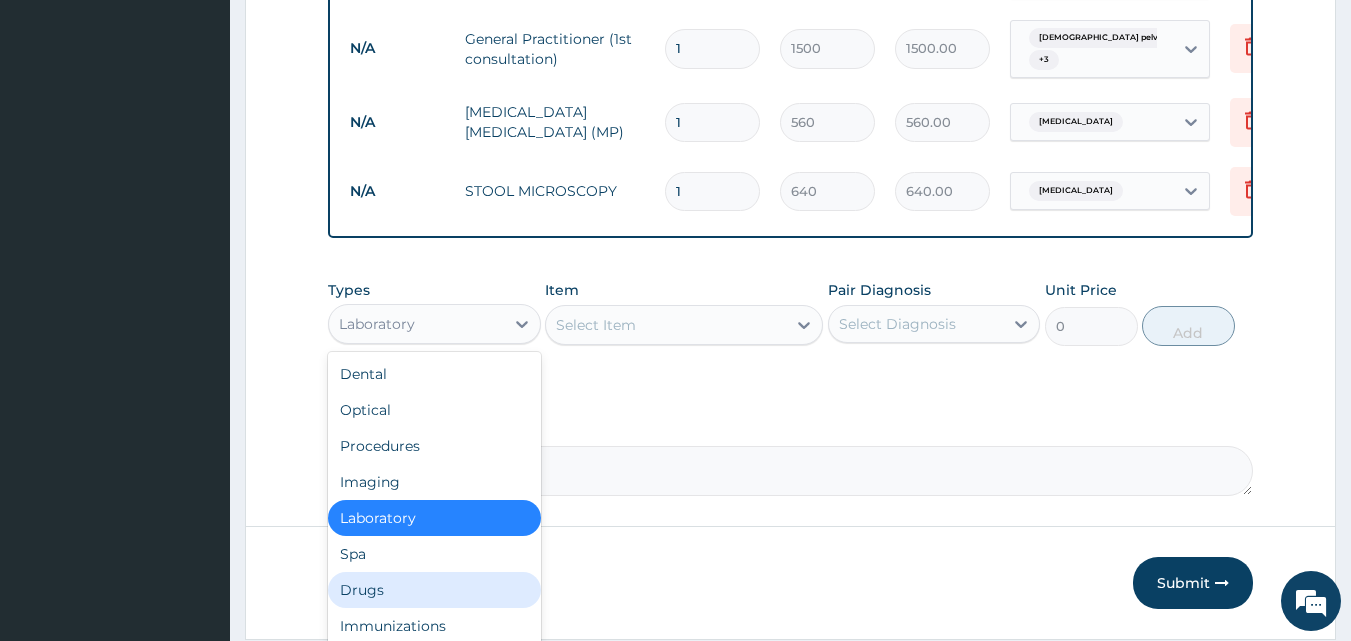 click on "Drugs" at bounding box center (434, 590) 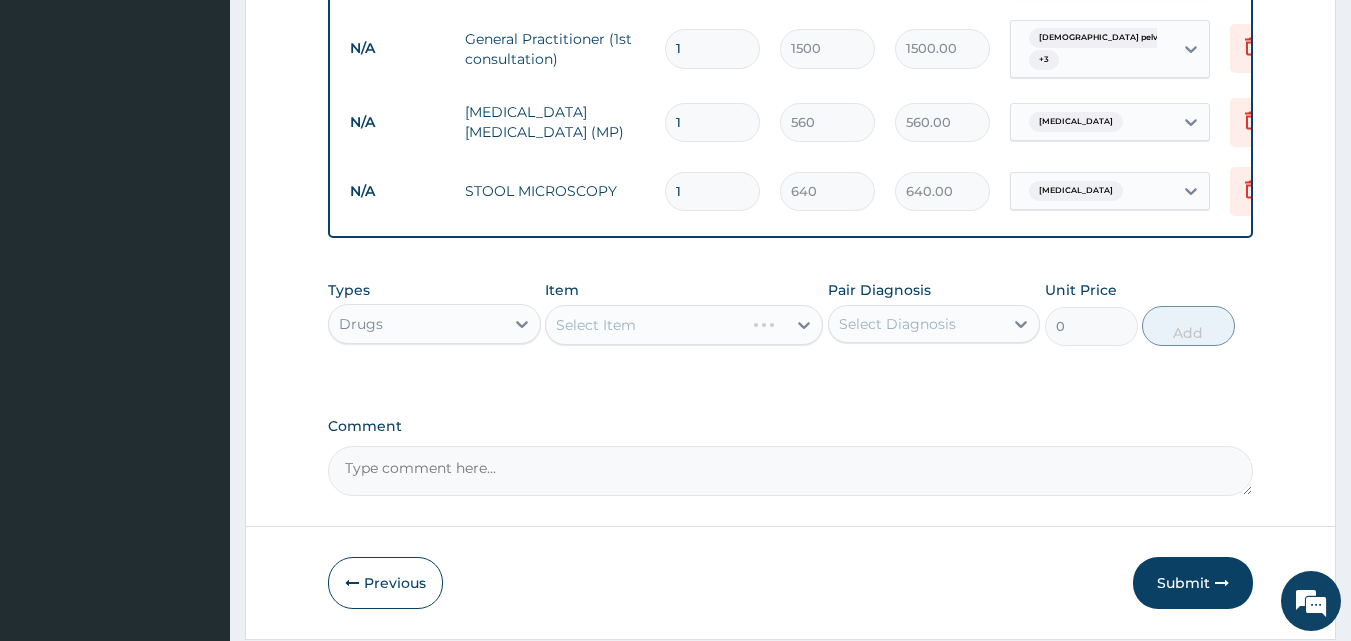 click on "Select Item" at bounding box center (684, 325) 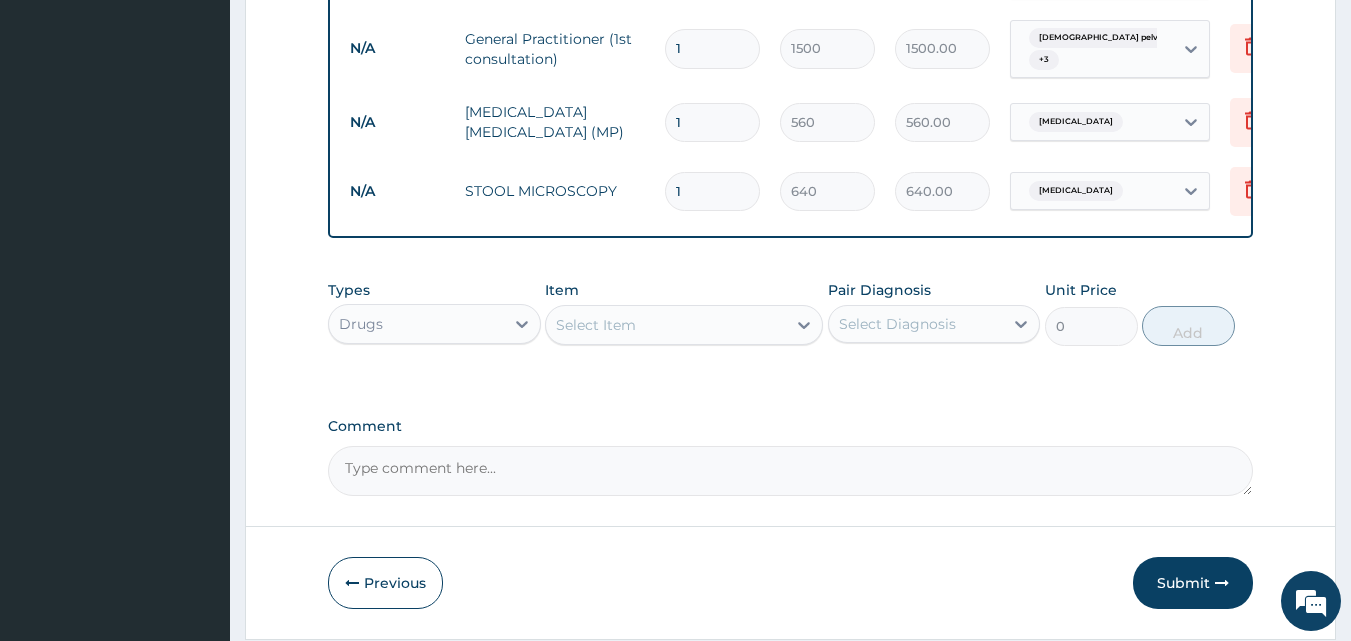 click on "Select Item" at bounding box center [666, 325] 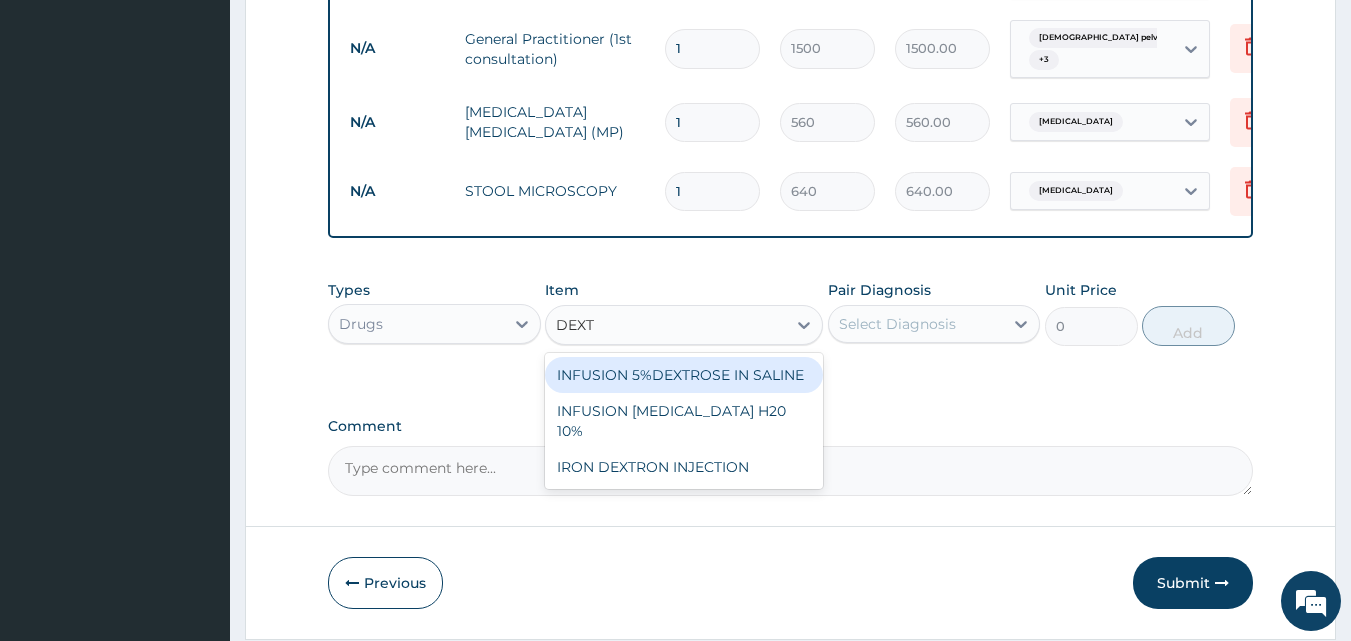 type on "DEXTR" 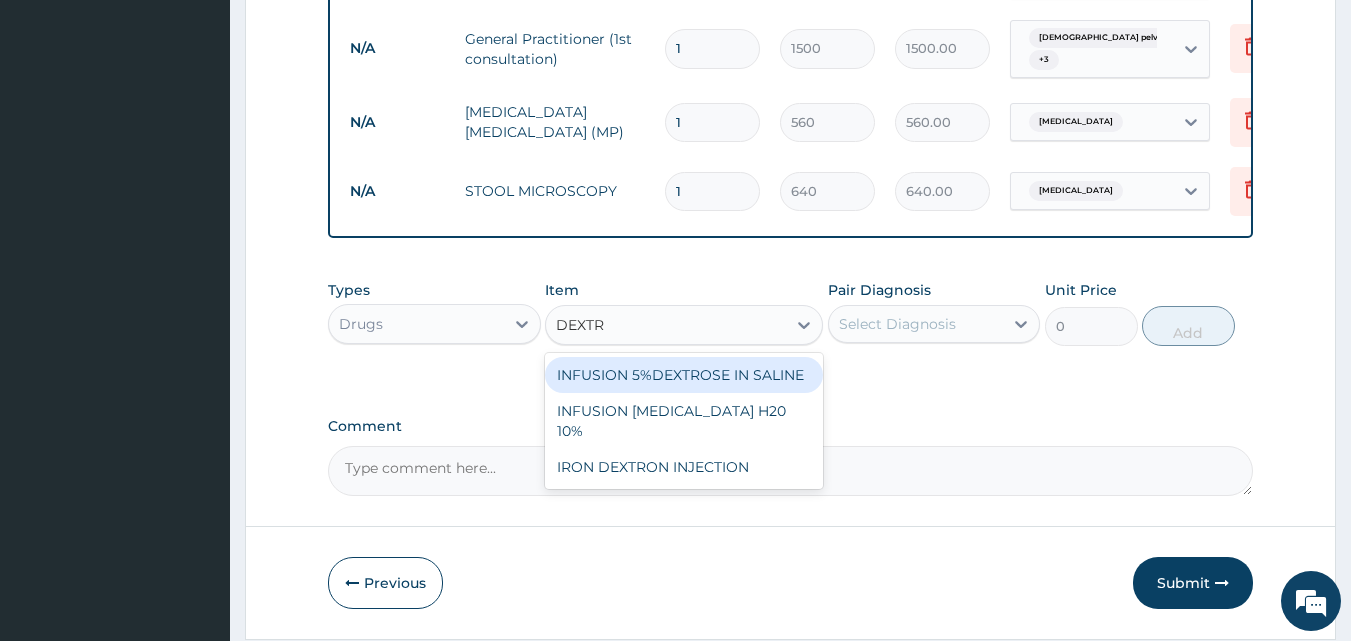 click on "INFUSION 5%DEXTROSE IN SALINE" at bounding box center (684, 375) 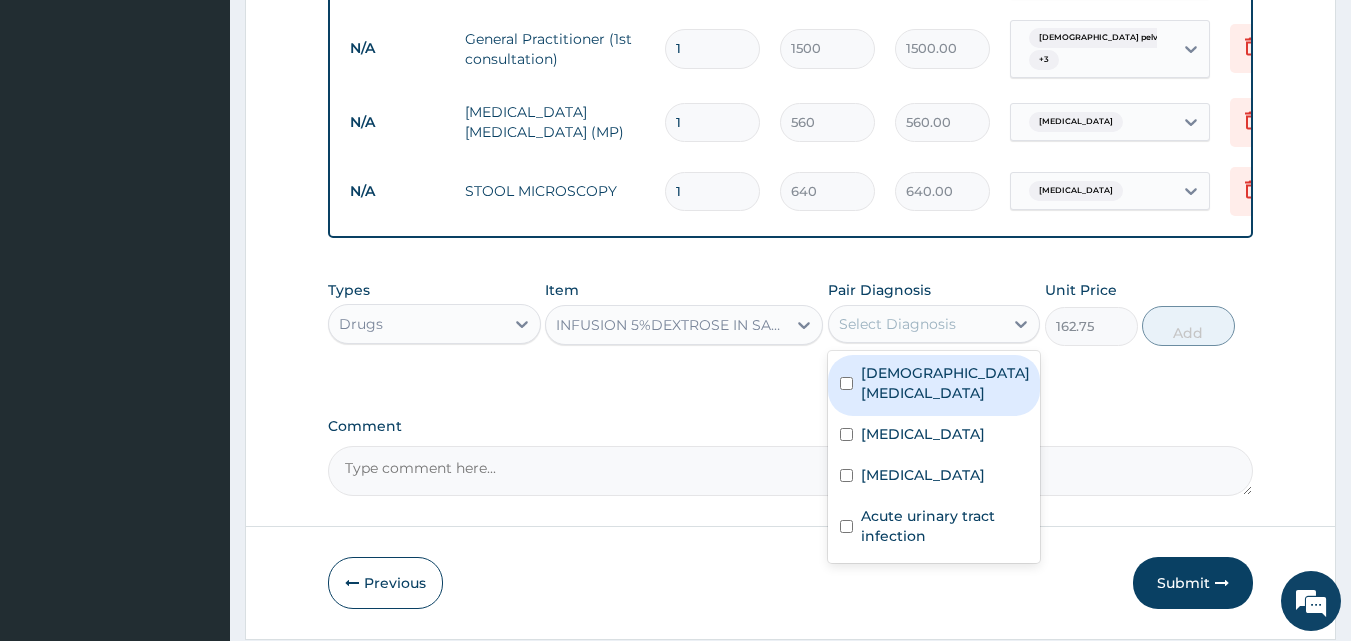 click on "Select Diagnosis" at bounding box center [897, 324] 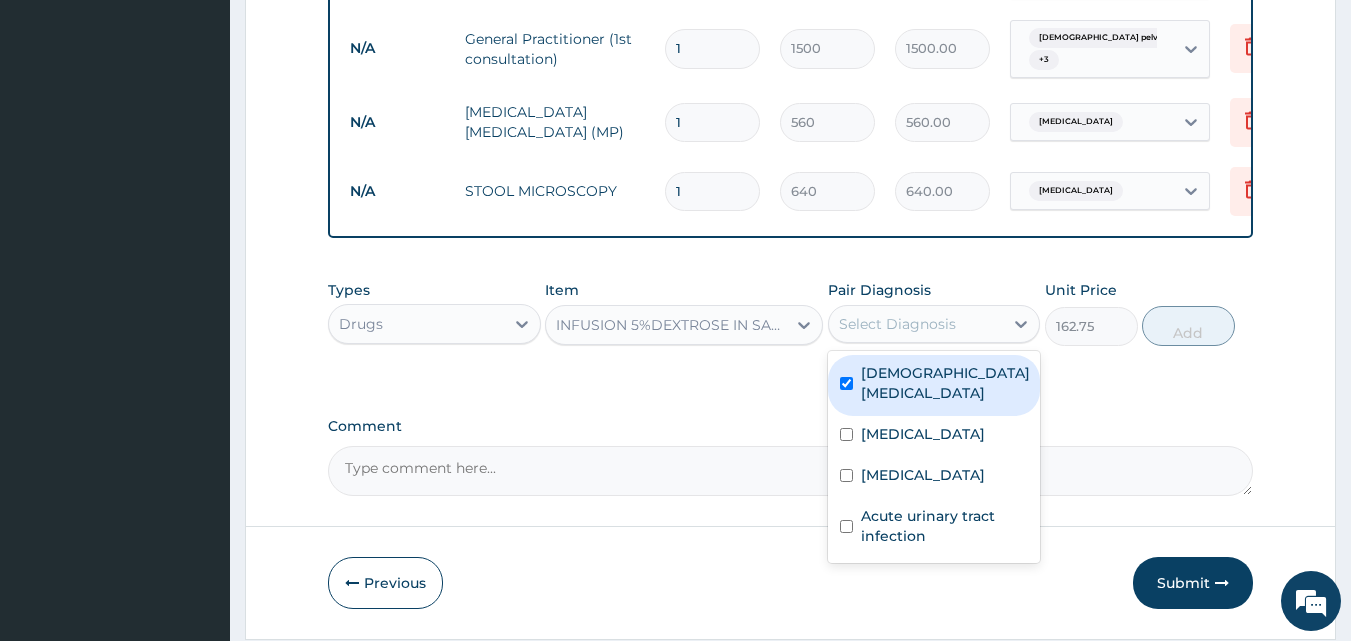 checkbox on "true" 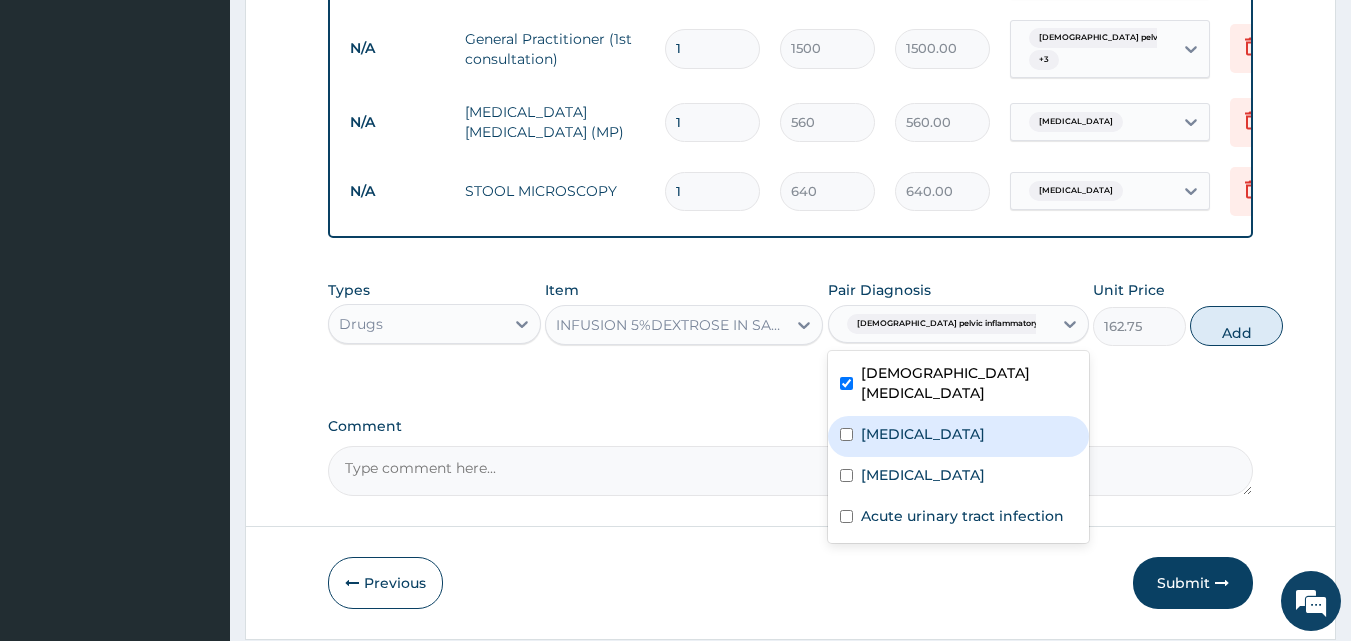 drag, startPoint x: 885, startPoint y: 446, endPoint x: 888, endPoint y: 463, distance: 17.262676 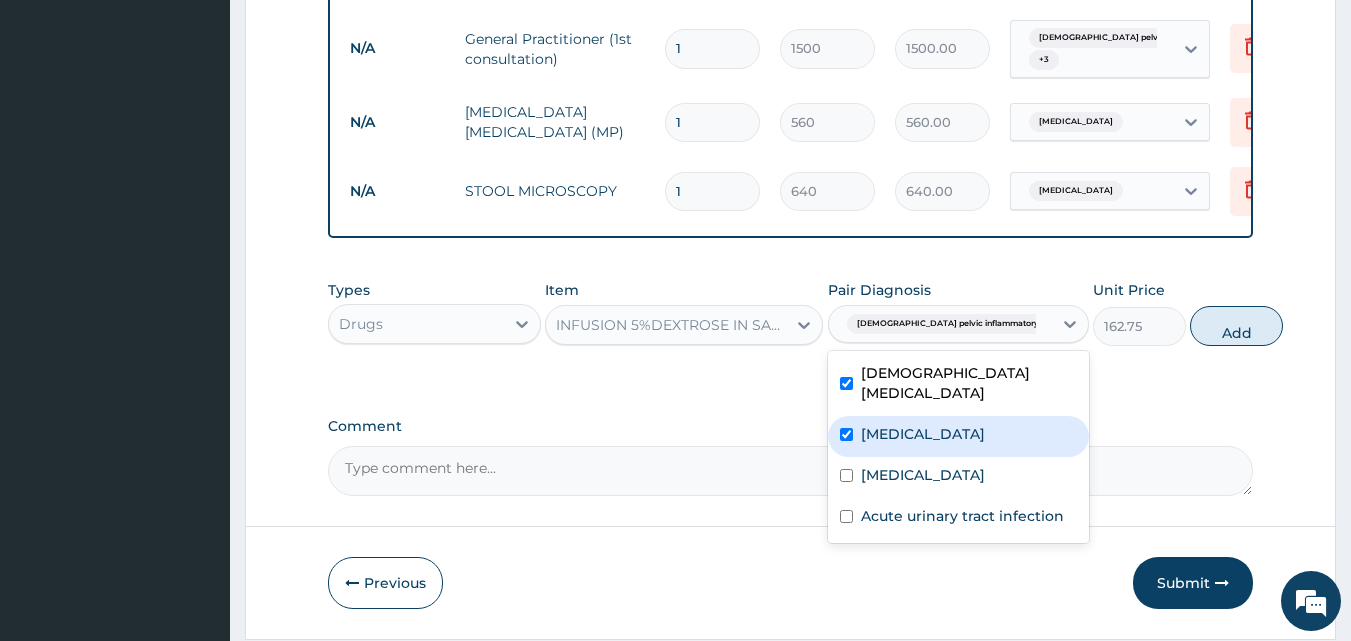 checkbox on "true" 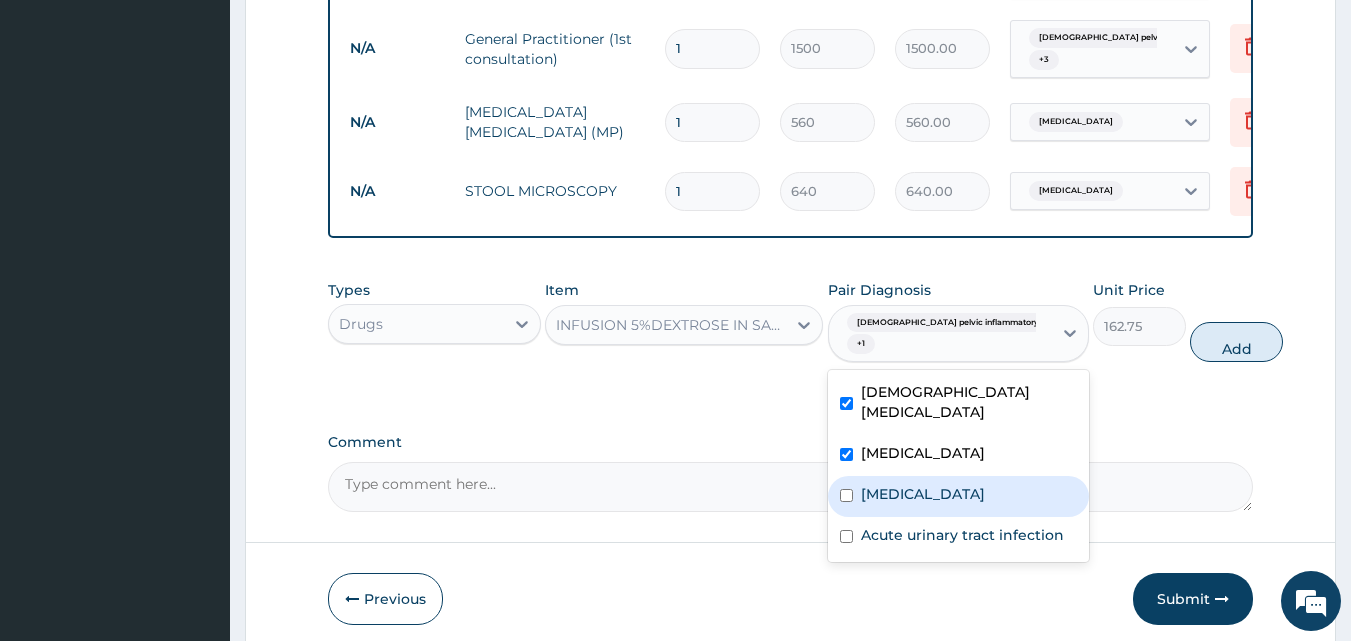 drag, startPoint x: 887, startPoint y: 496, endPoint x: 904, endPoint y: 523, distance: 31.906113 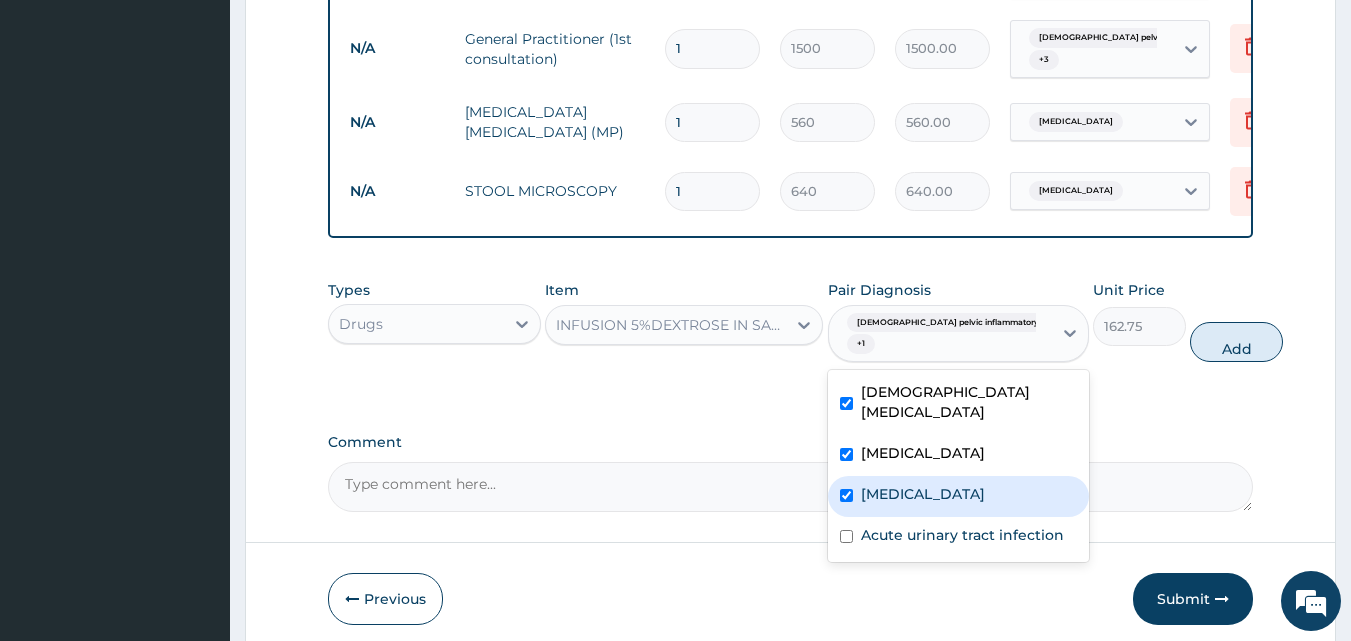 checkbox on "true" 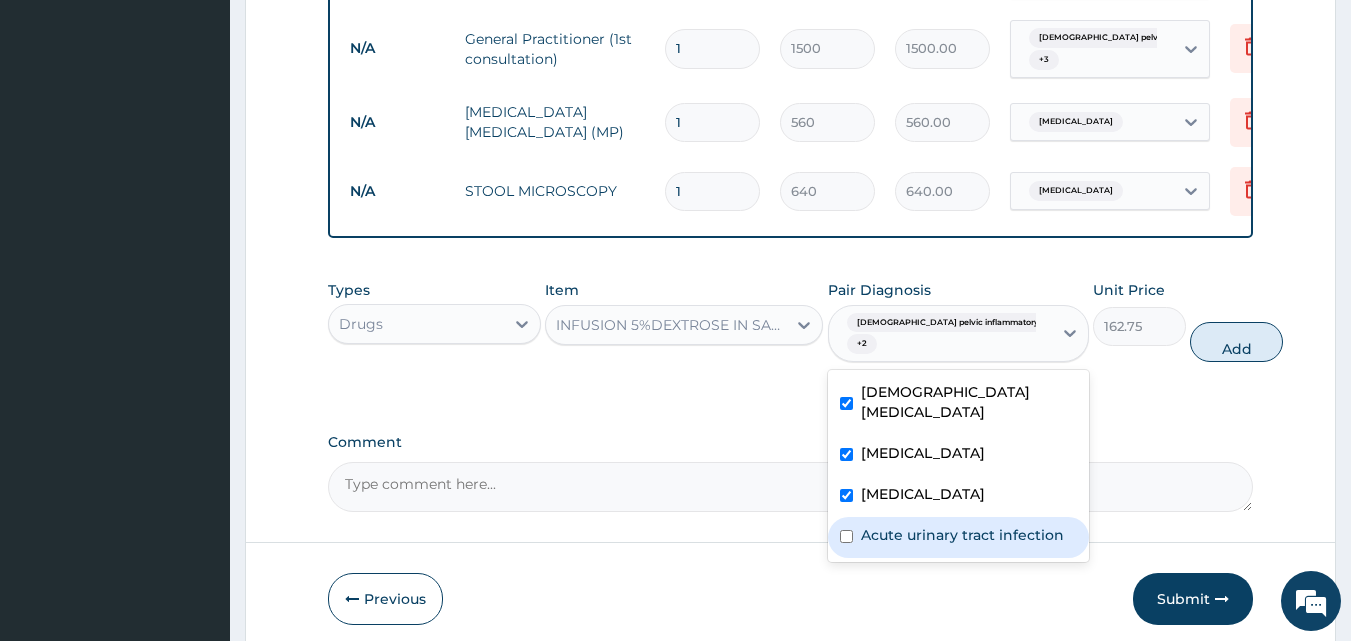 click on "Acute urinary tract infection" at bounding box center (962, 535) 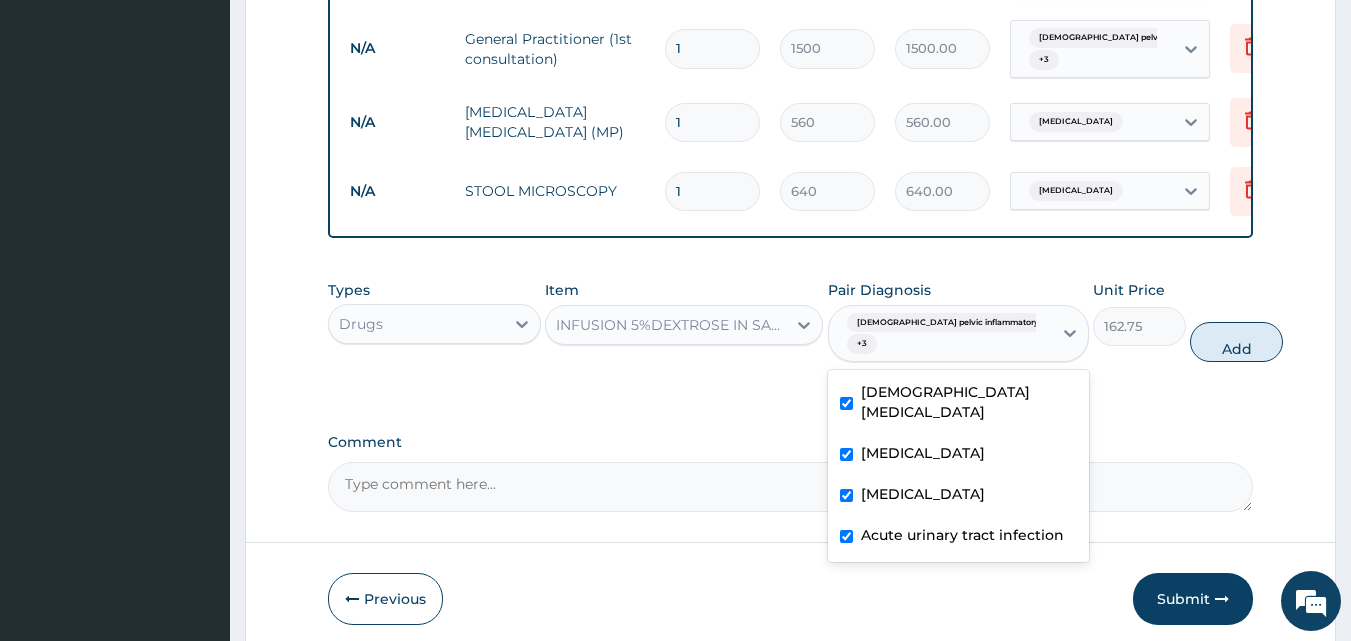 checkbox on "true" 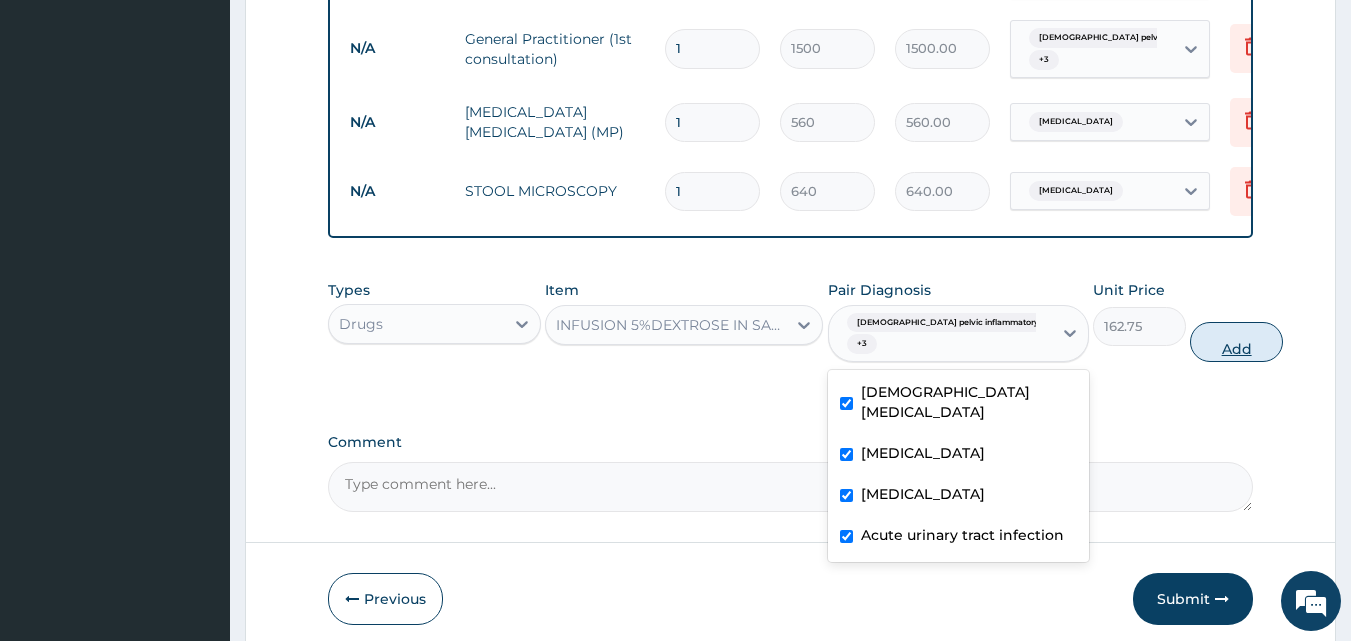 click on "Add" at bounding box center (1236, 342) 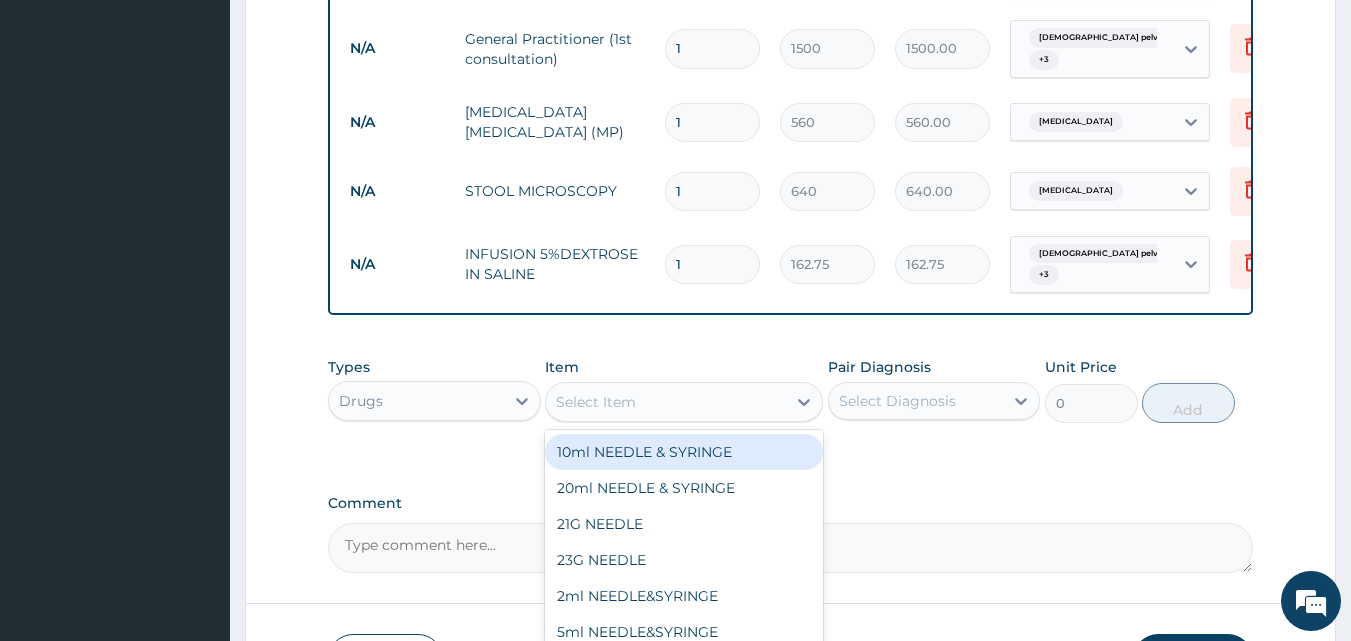 click on "Select Item" at bounding box center (596, 402) 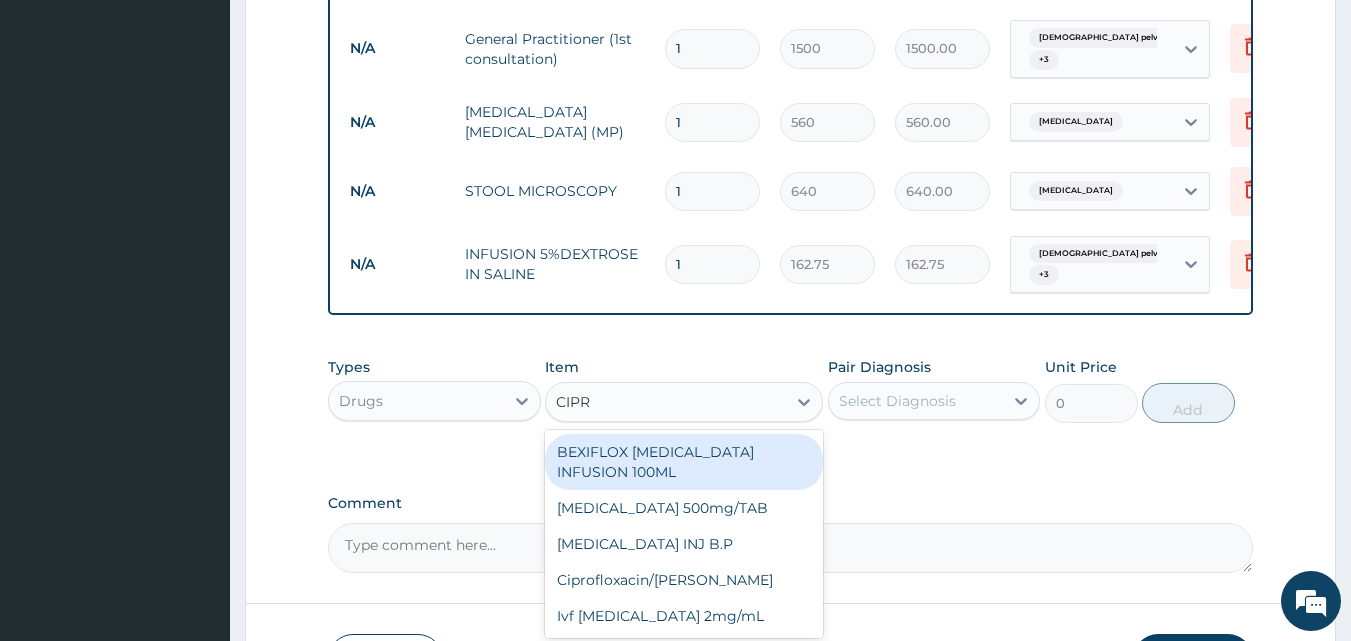 type on "CIPRO" 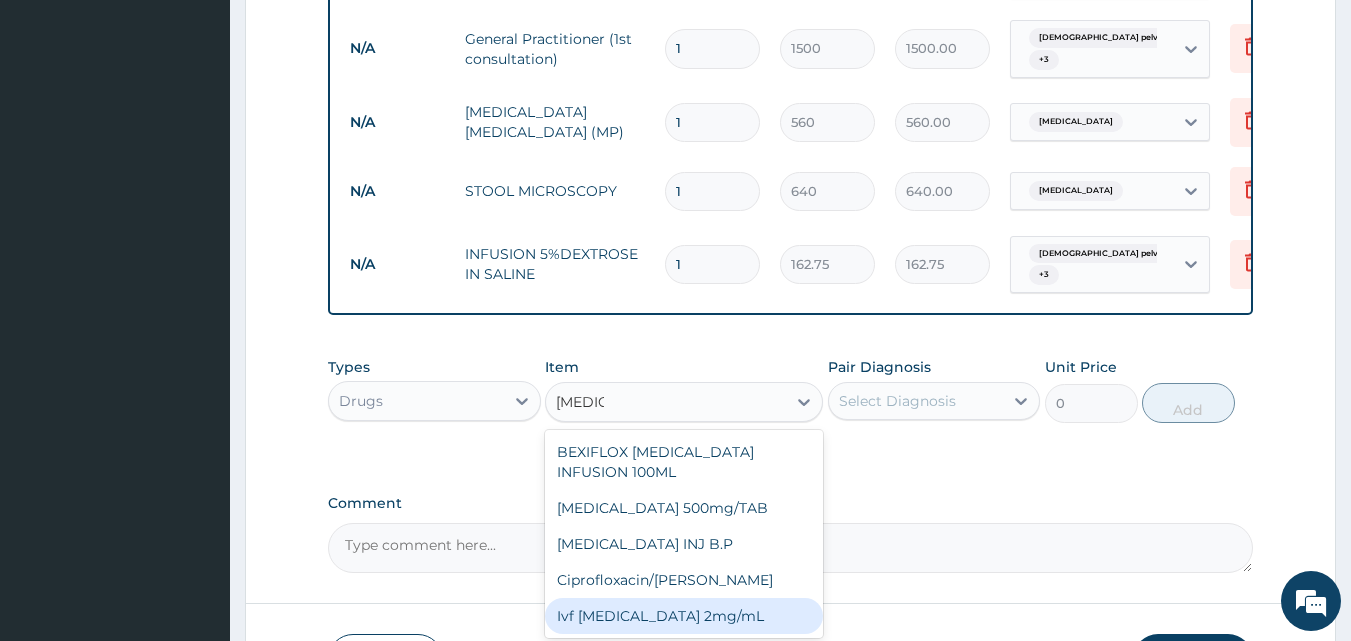 click on "Ivf Ciprofloxacin 2mg/mL" at bounding box center [684, 616] 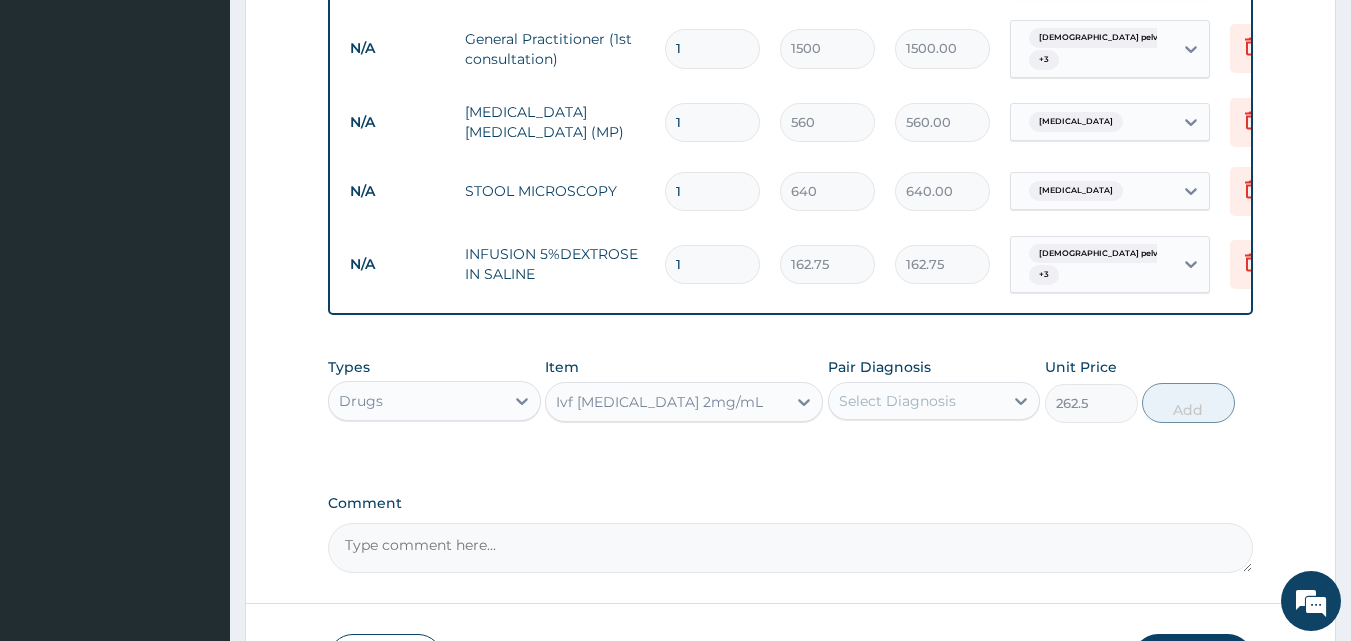 click on "Select Diagnosis" at bounding box center (897, 401) 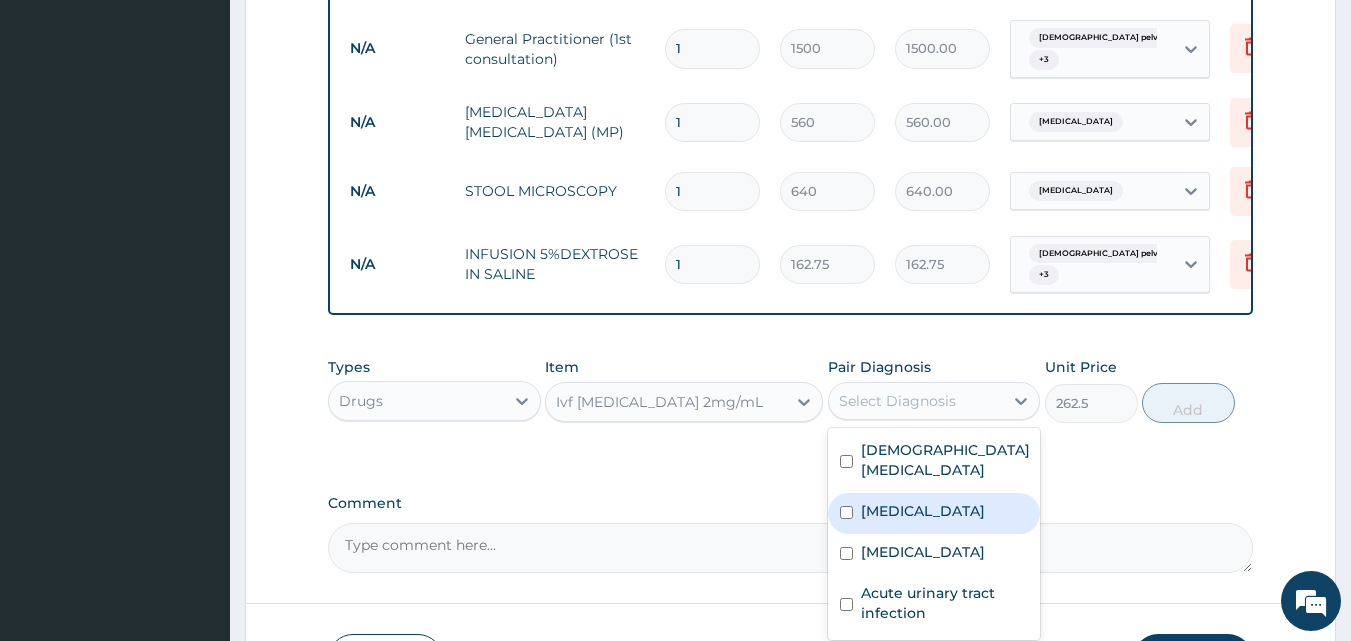 drag, startPoint x: 844, startPoint y: 517, endPoint x: 854, endPoint y: 516, distance: 10.049875 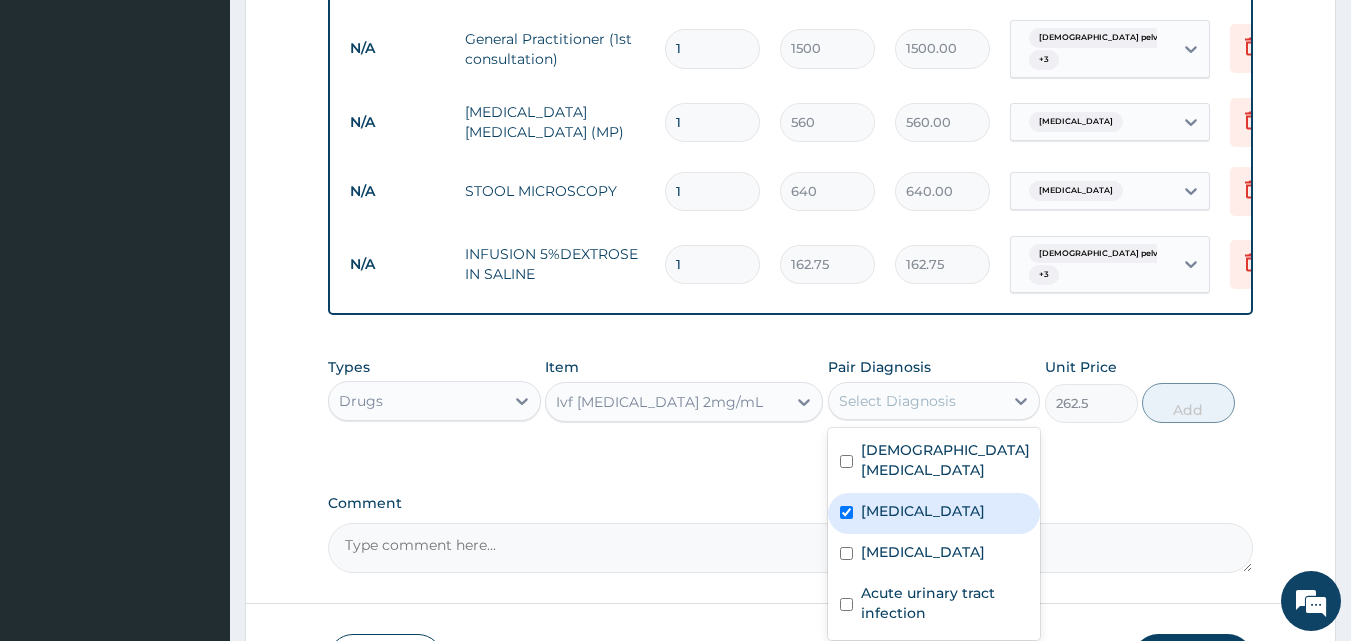 checkbox on "true" 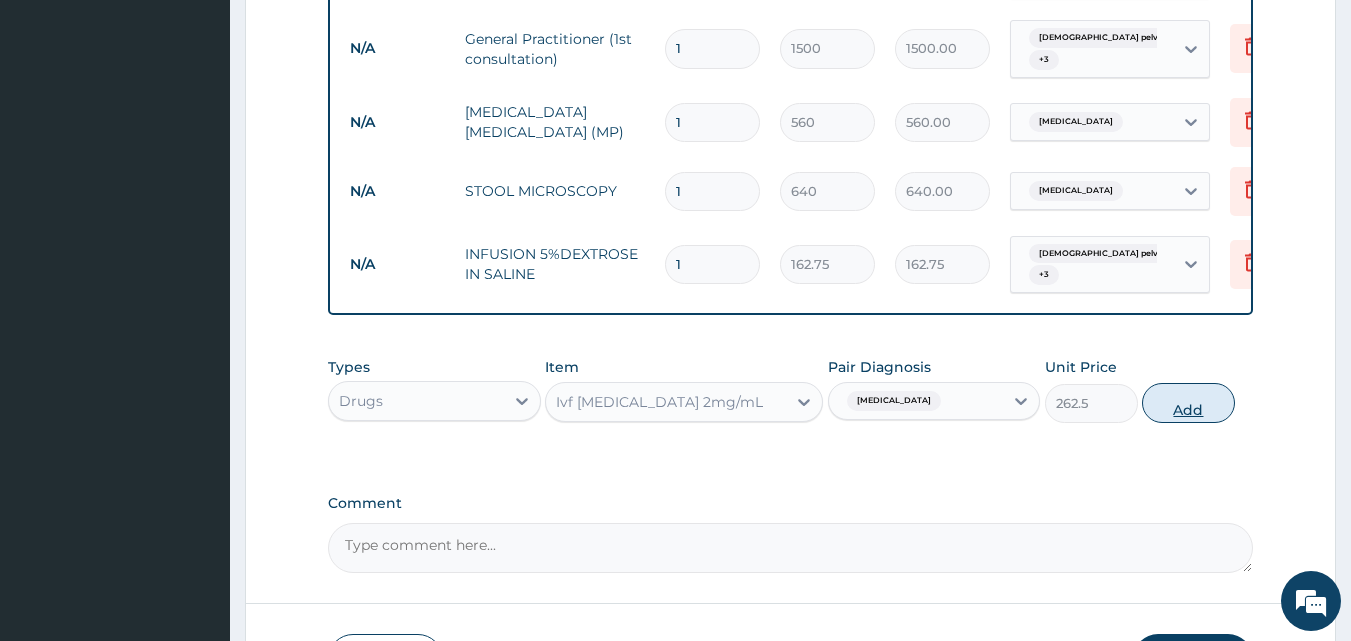 click on "Add" at bounding box center [1188, 403] 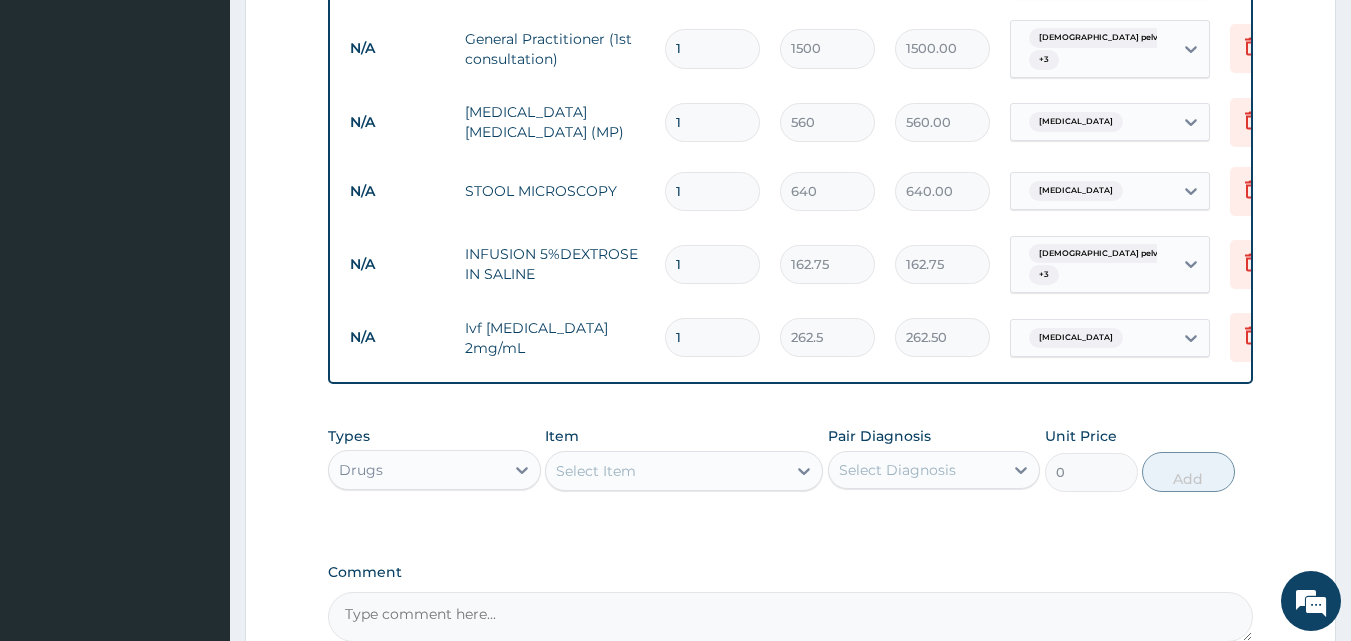 type 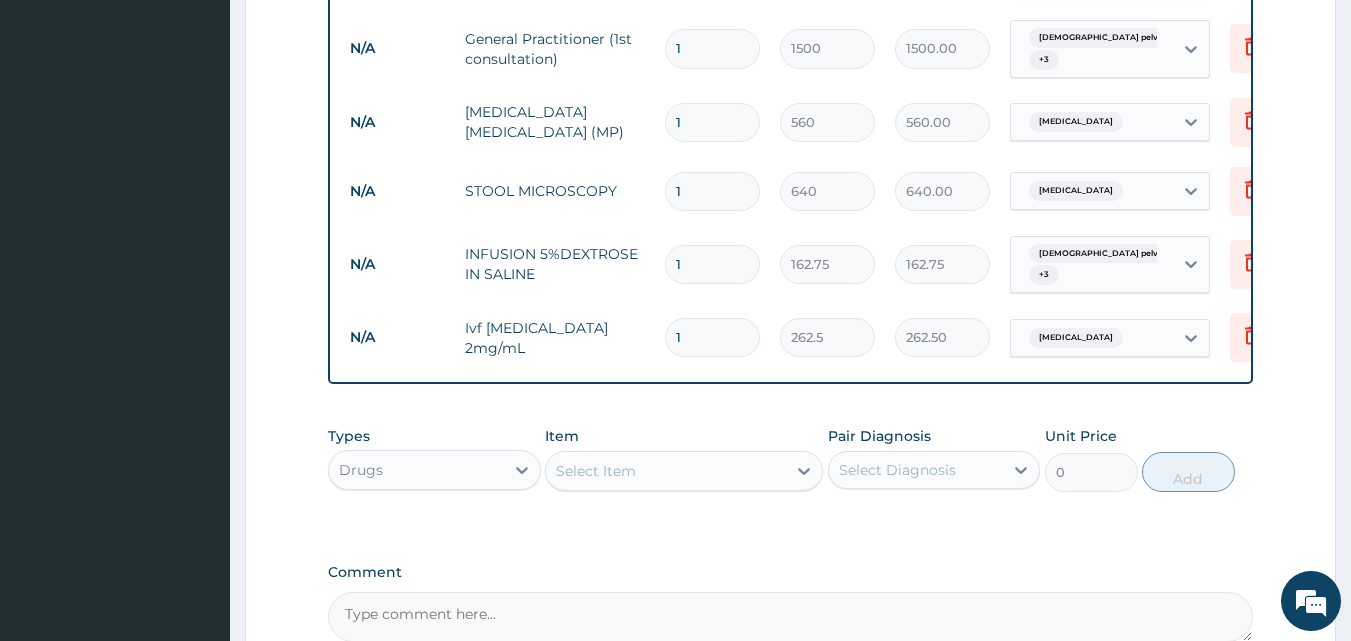 type on "0.00" 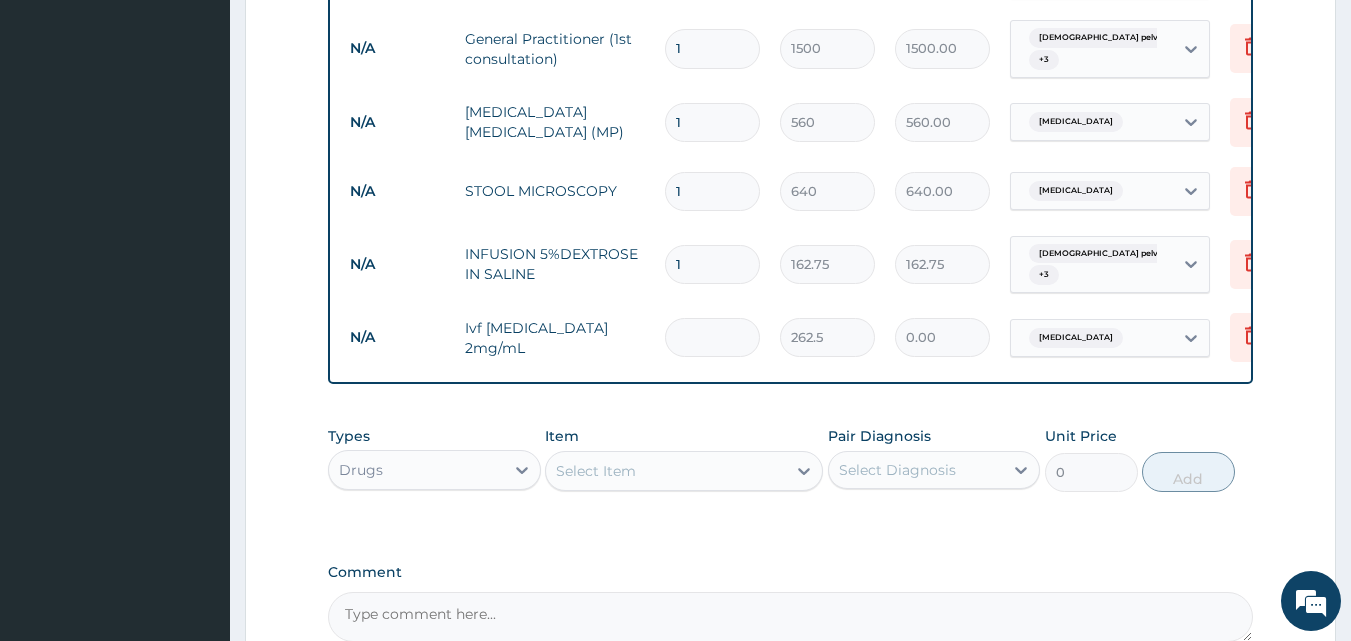 type on "4" 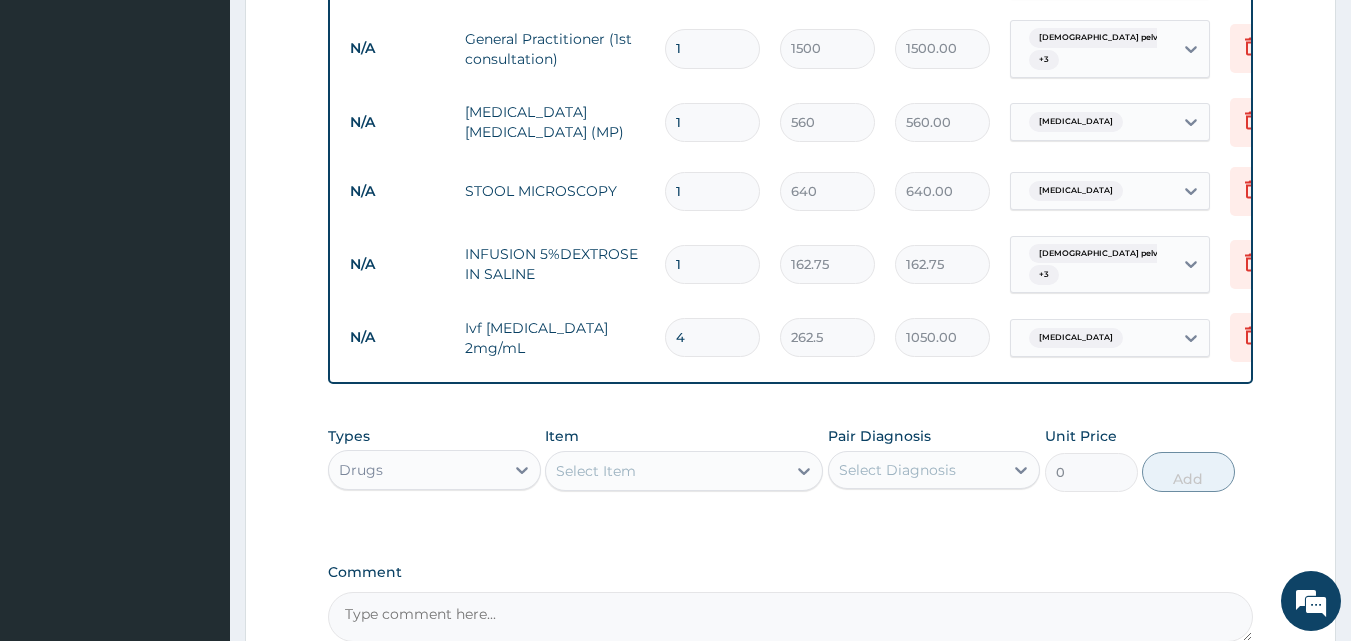 type on "4" 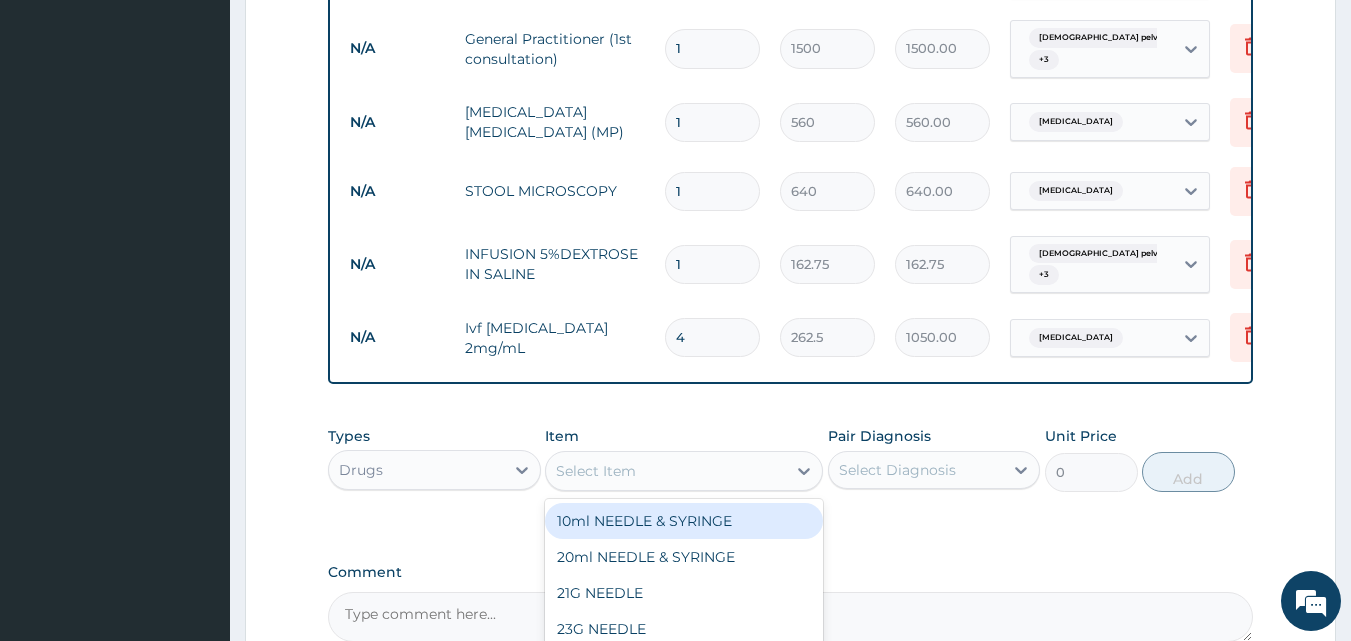 type on "N" 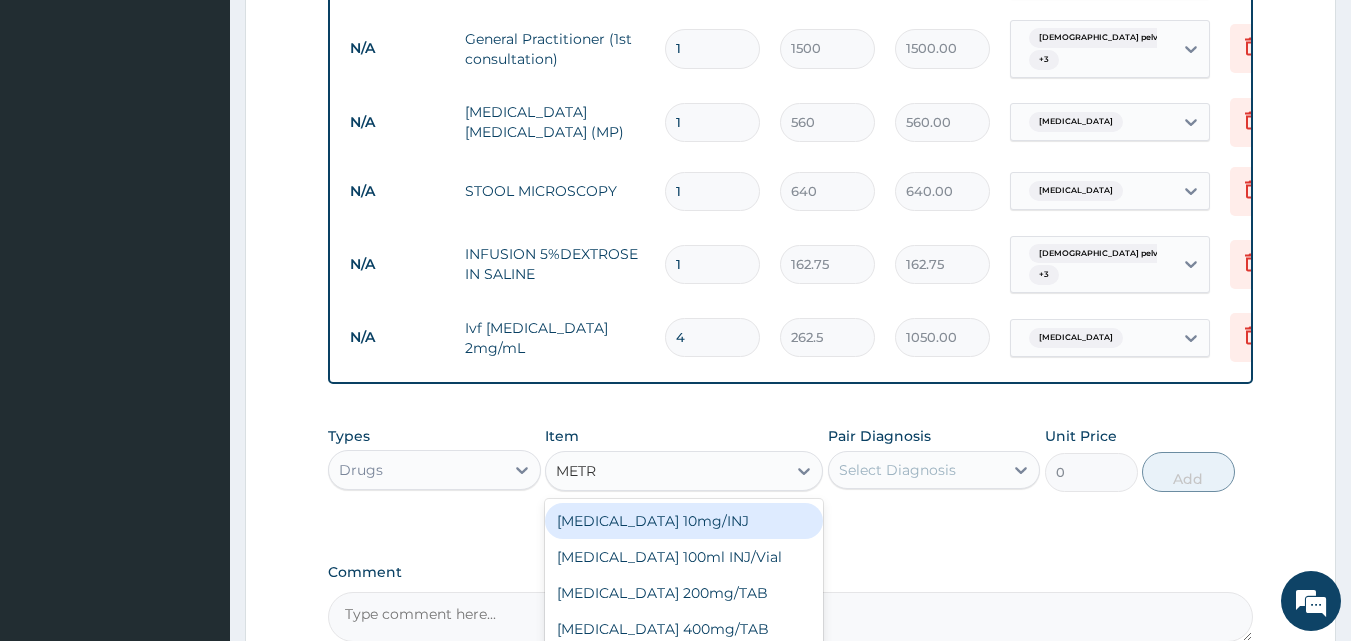 type on "METRO" 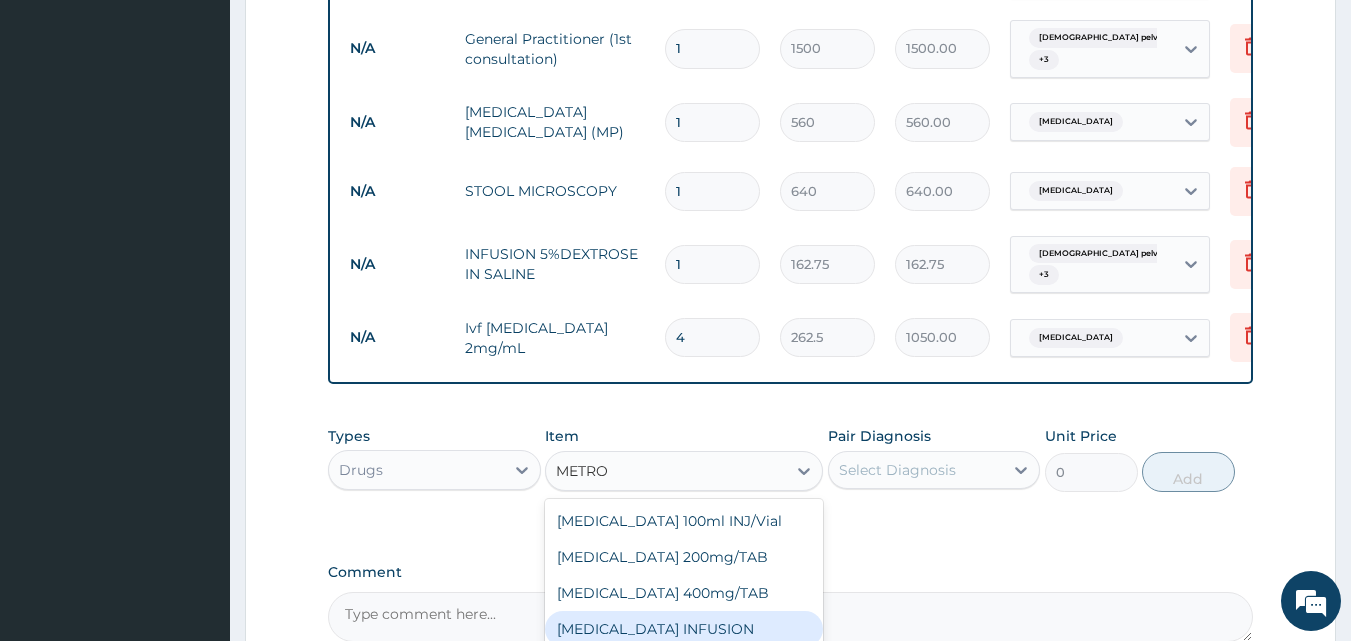 click on "METRONIDAZOLE INFUSION" at bounding box center [684, 629] 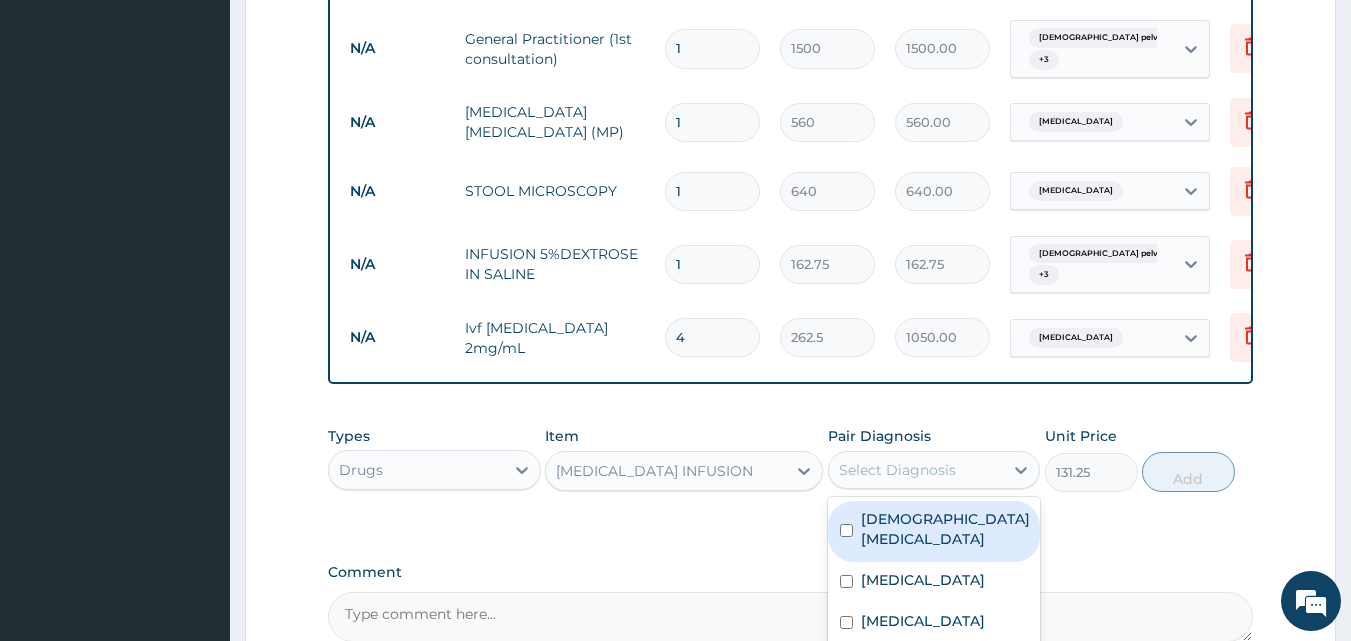 click on "Select Diagnosis" at bounding box center (897, 470) 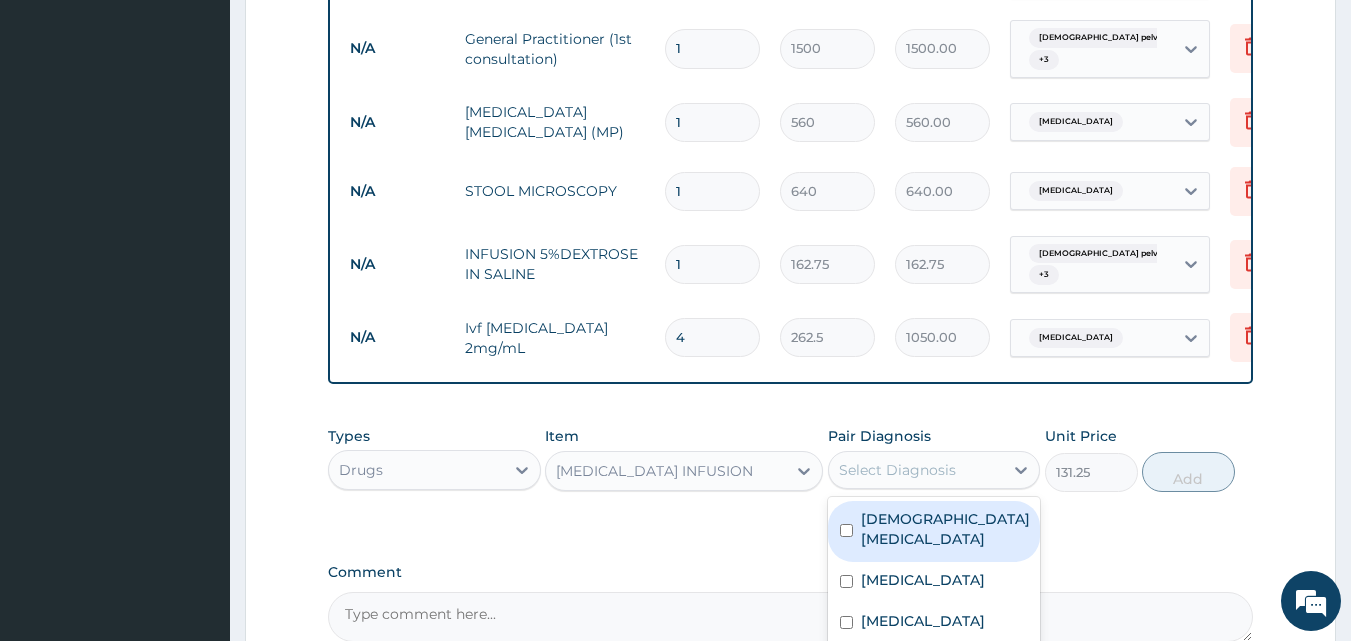 click on "Female pelvic inflammatory disease" at bounding box center (945, 529) 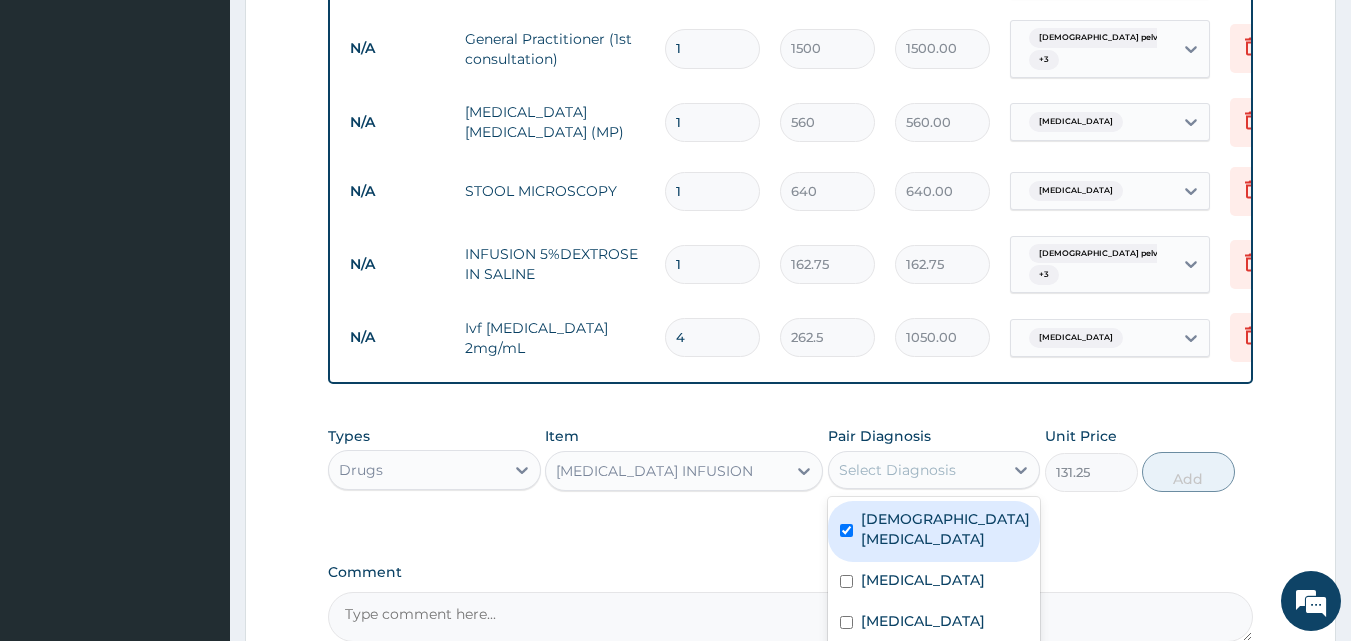 checkbox on "true" 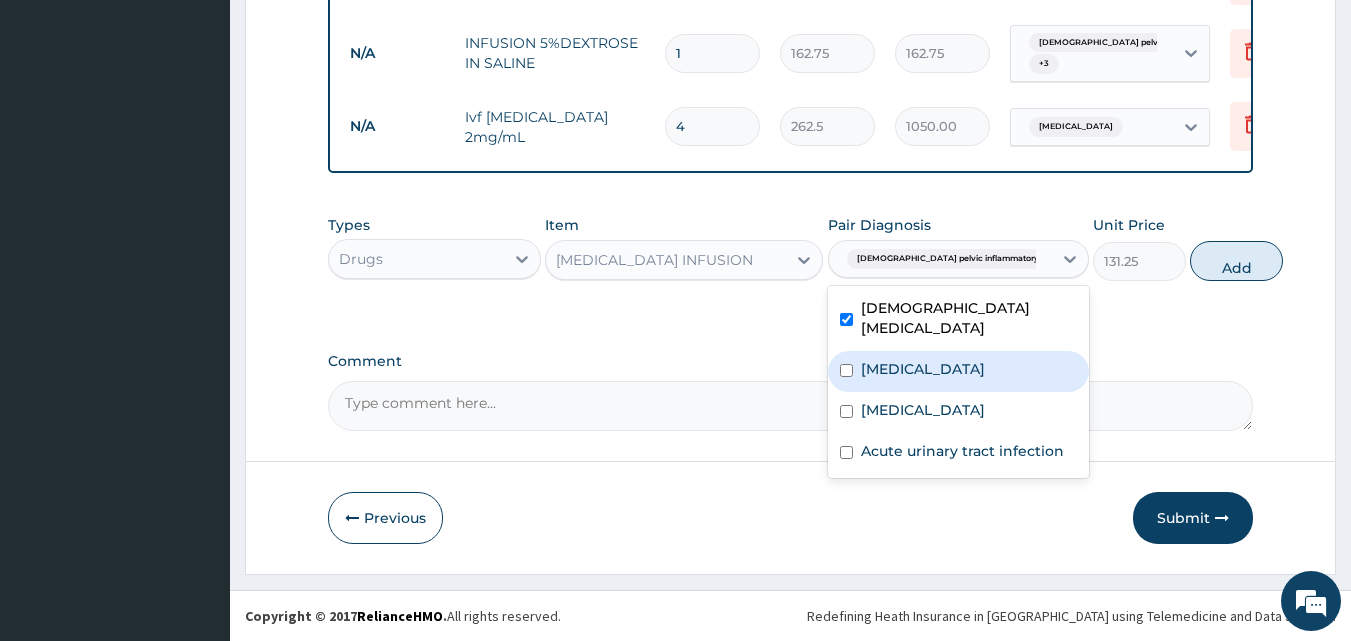 scroll, scrollTop: 1298, scrollLeft: 0, axis: vertical 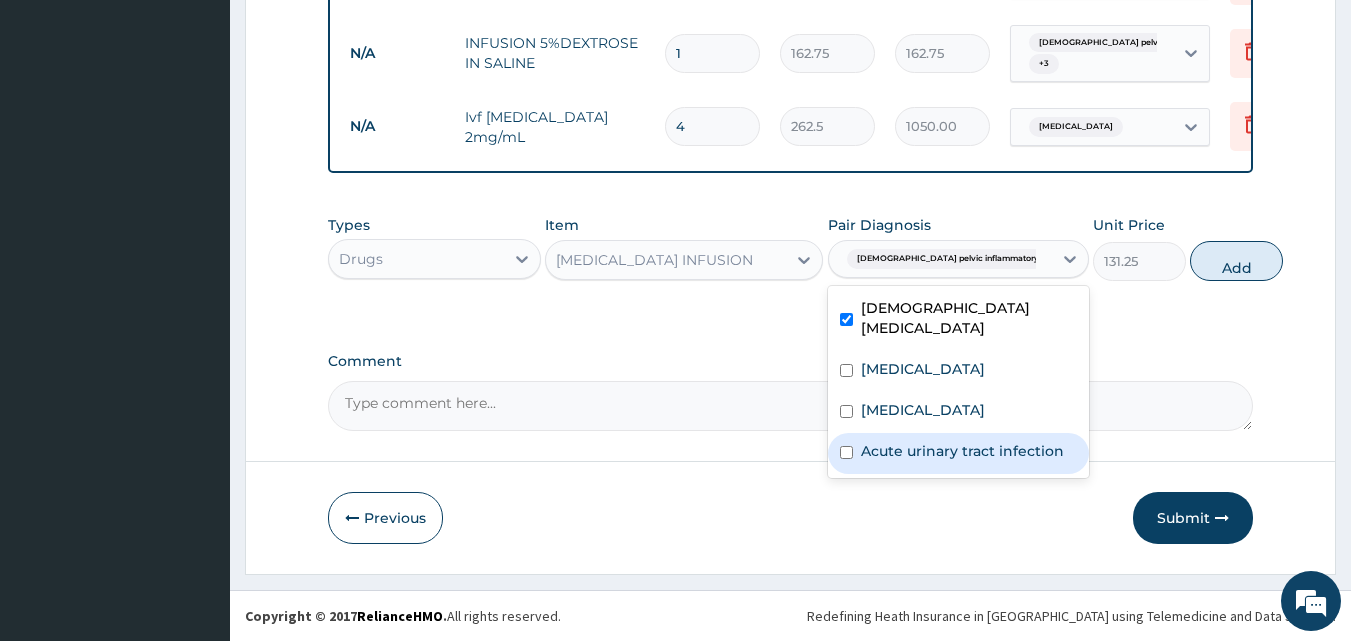 click at bounding box center [846, 452] 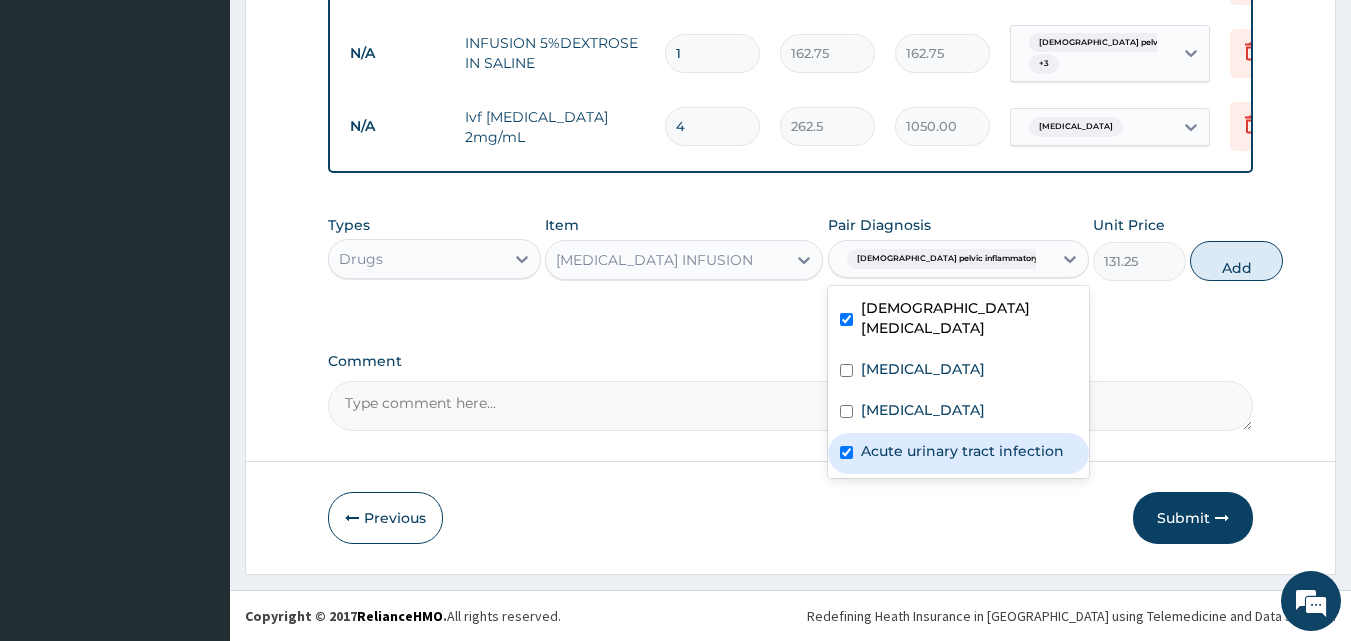 checkbox on "true" 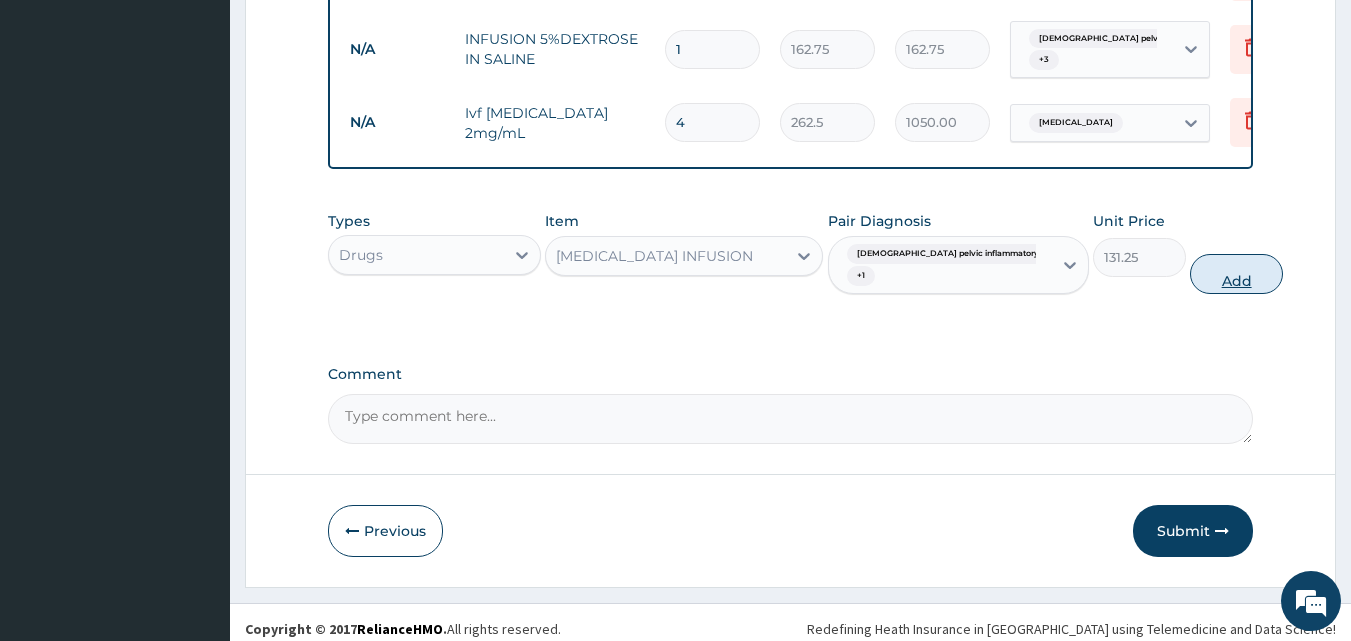 click on "Add" at bounding box center [1236, 274] 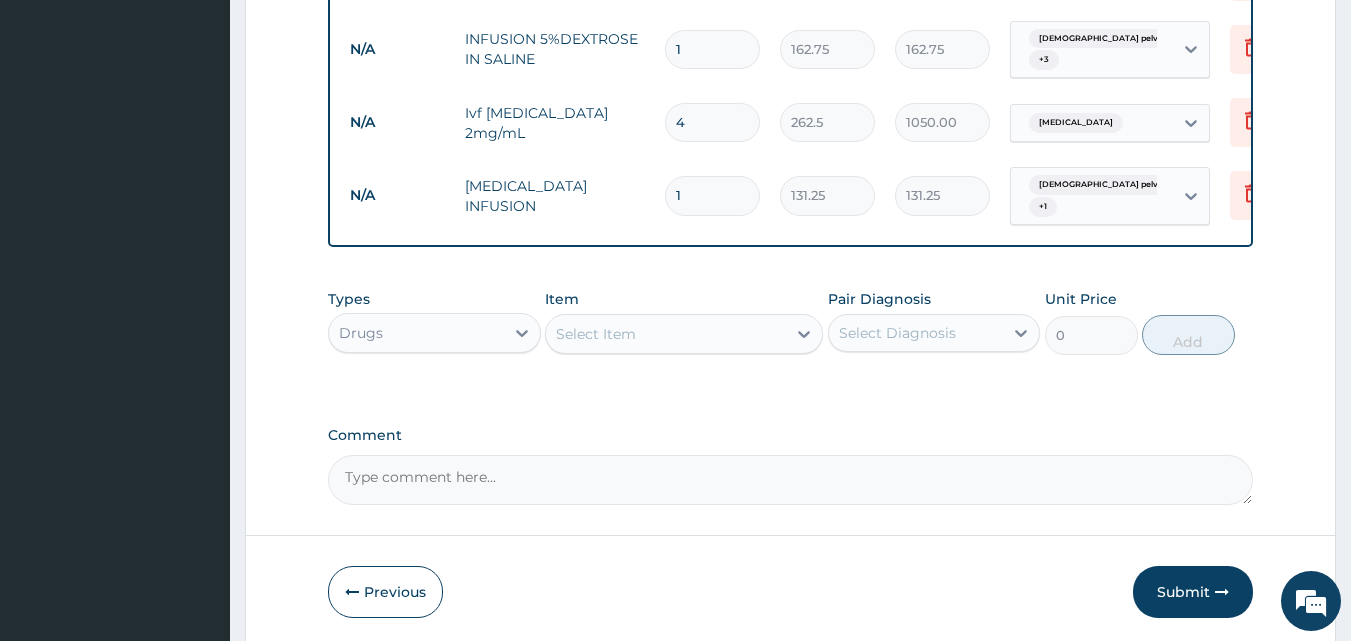 click on "Select Item" at bounding box center (596, 334) 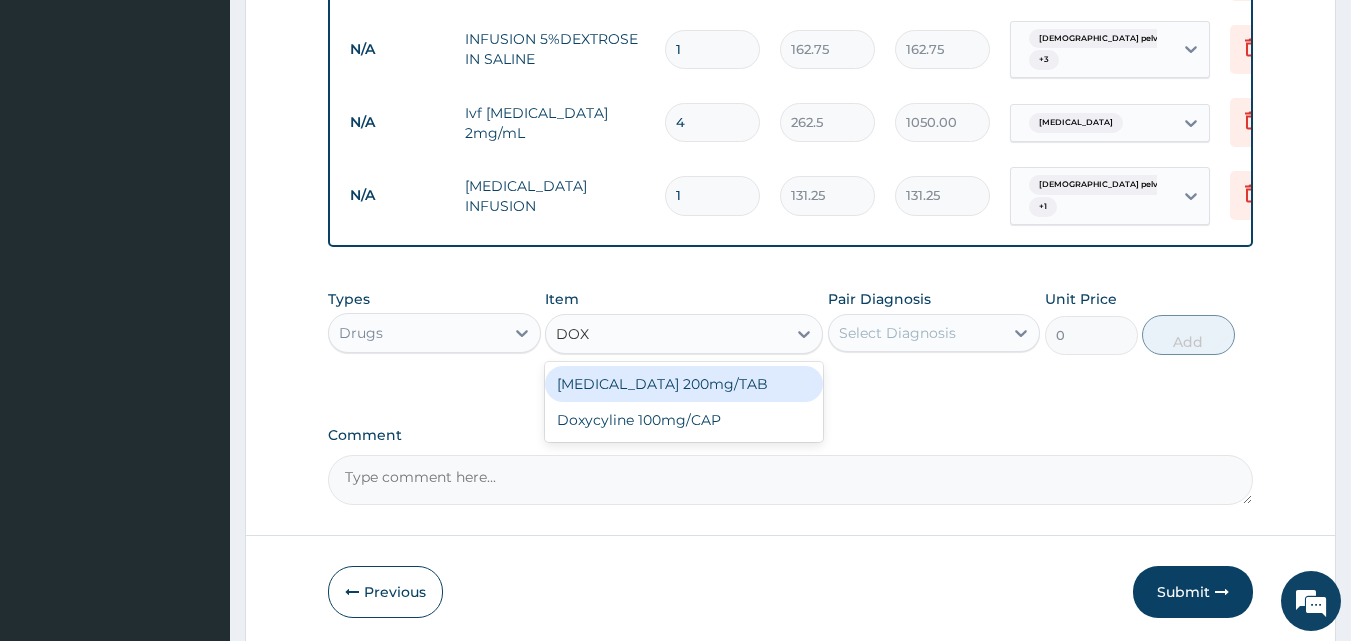 type on "DOXY" 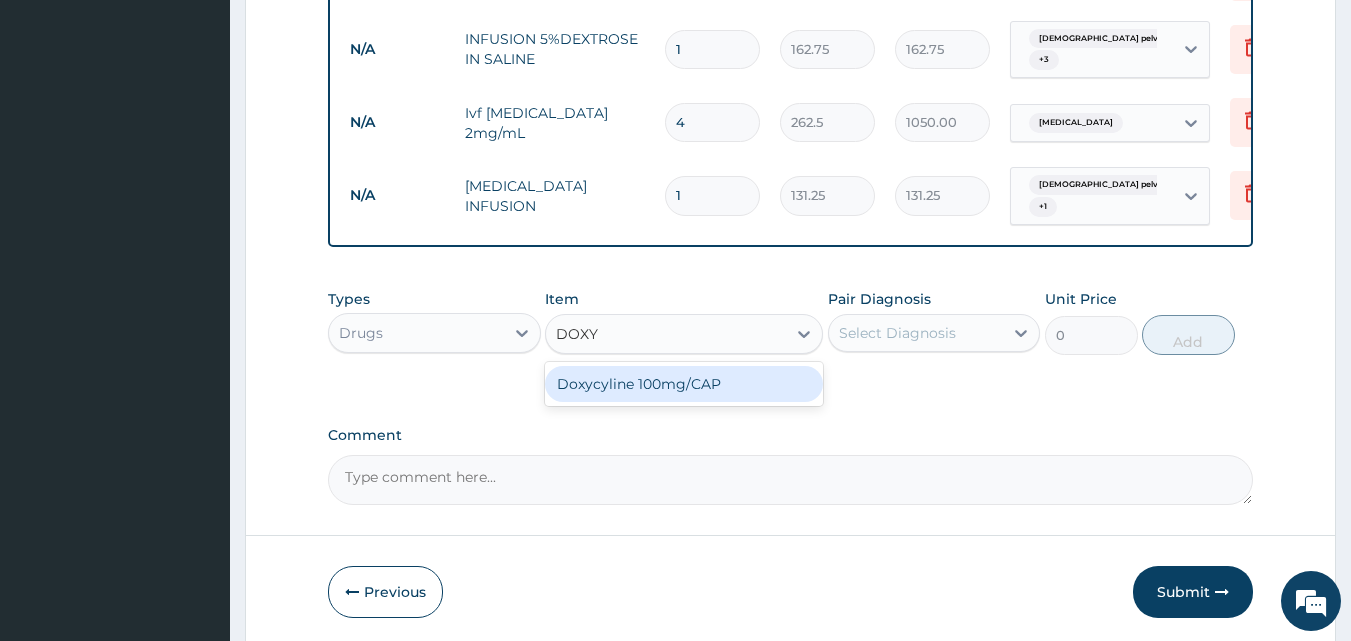 click on "Doxycyline 100mg/CAP" at bounding box center [684, 384] 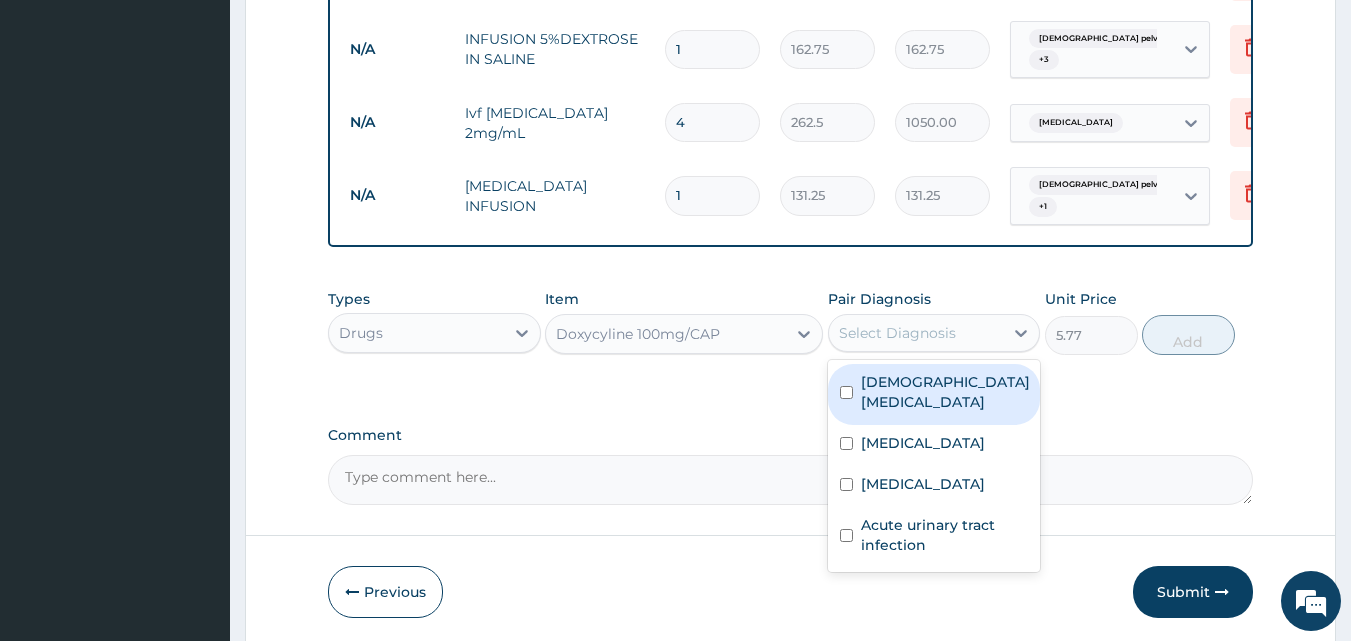 click on "Select Diagnosis" at bounding box center [897, 333] 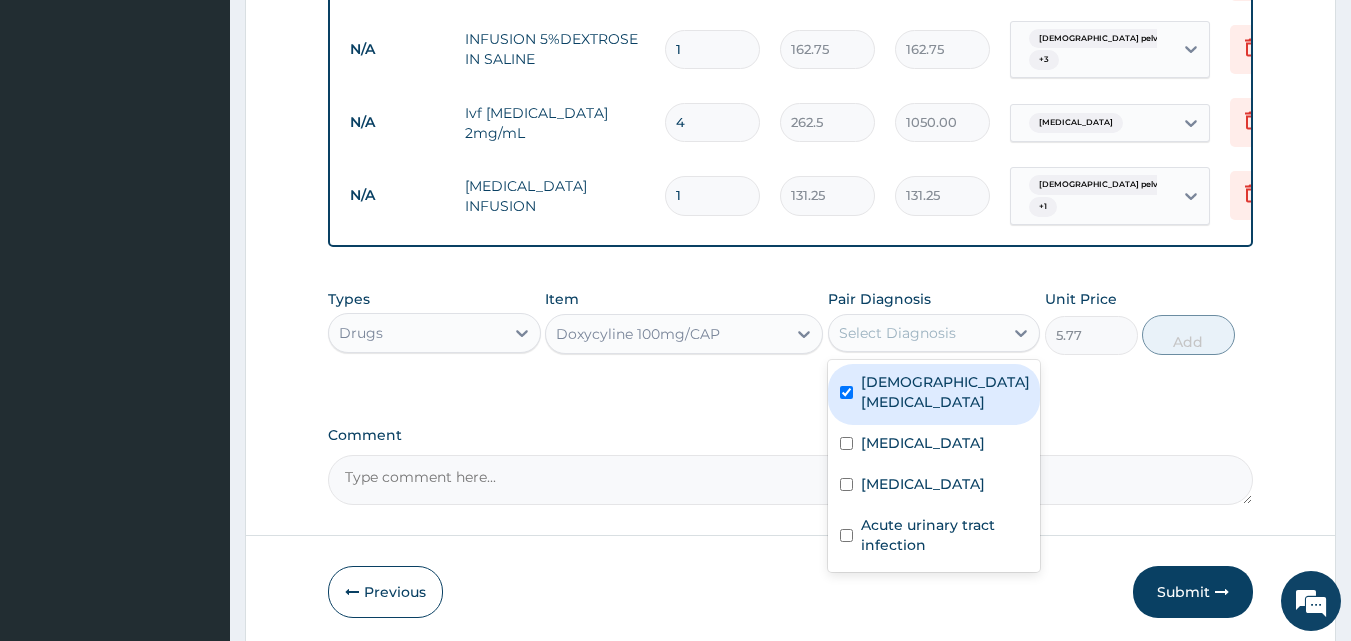 checkbox on "true" 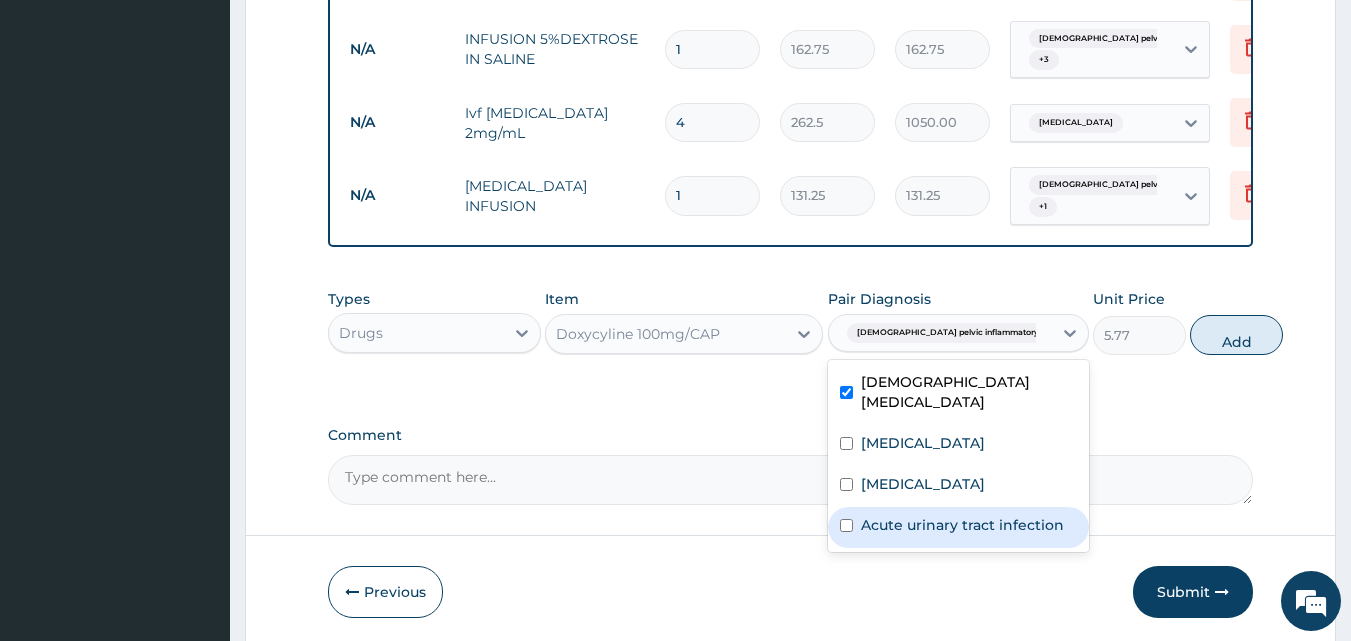 click on "Acute urinary tract infection" at bounding box center [962, 525] 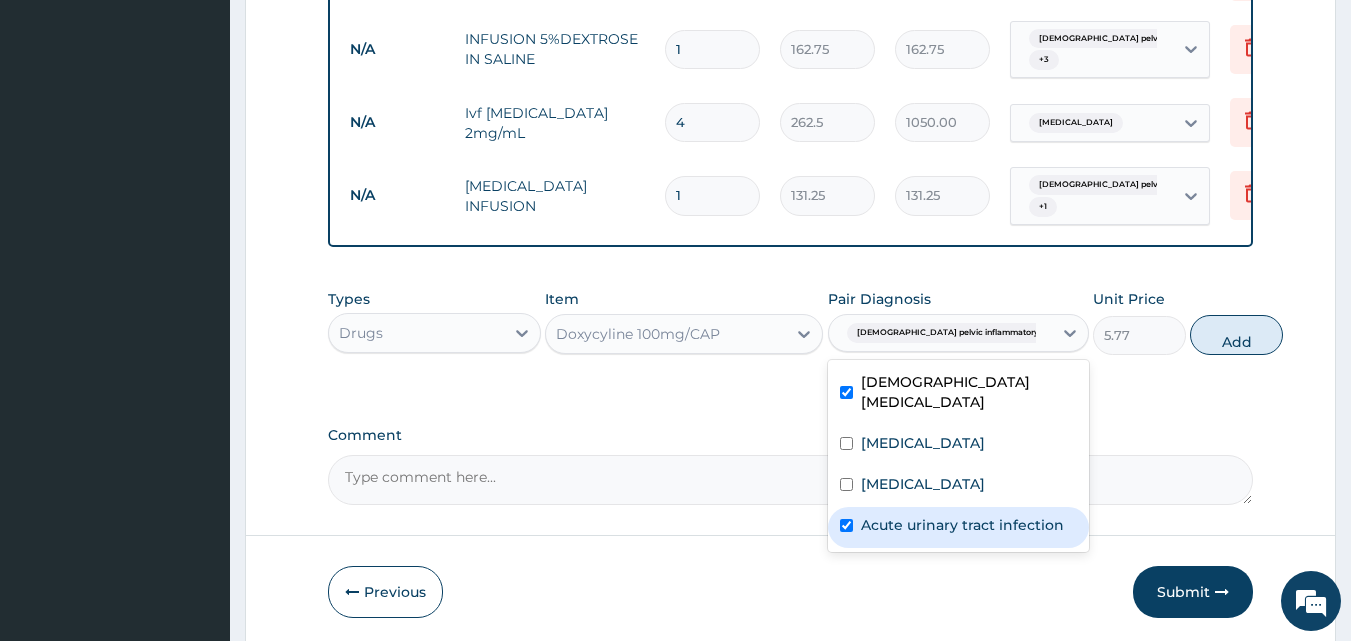 checkbox on "true" 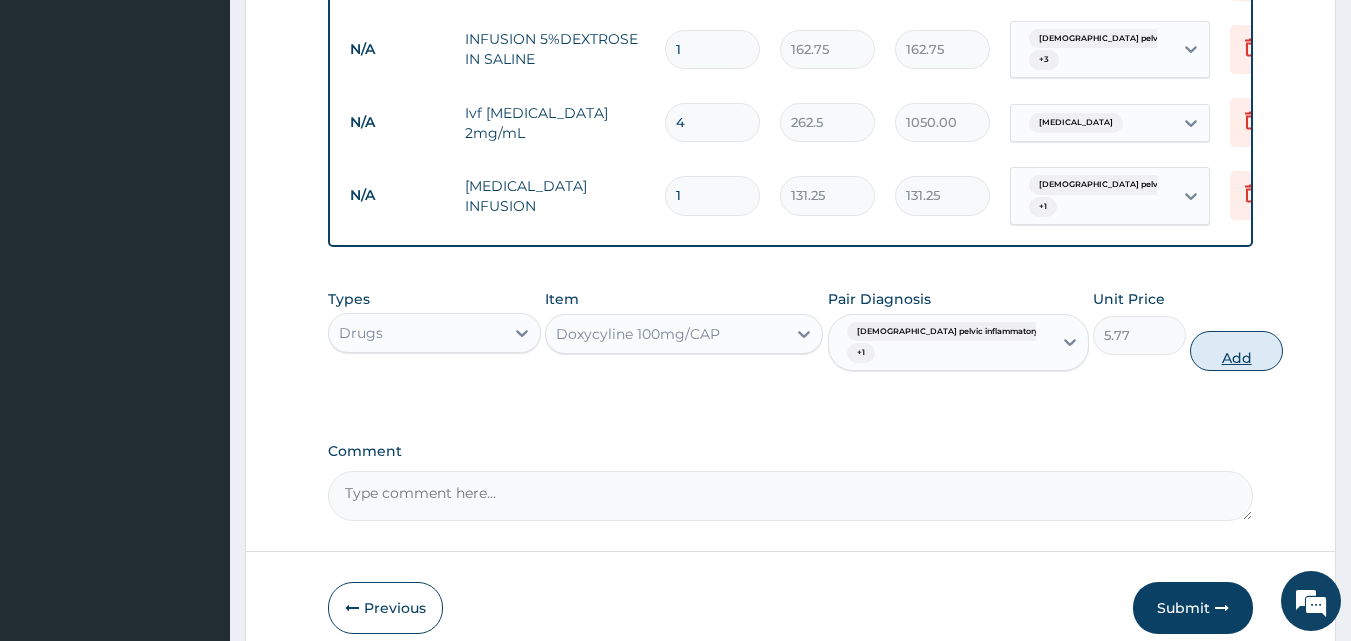 click on "Add" at bounding box center (1236, 351) 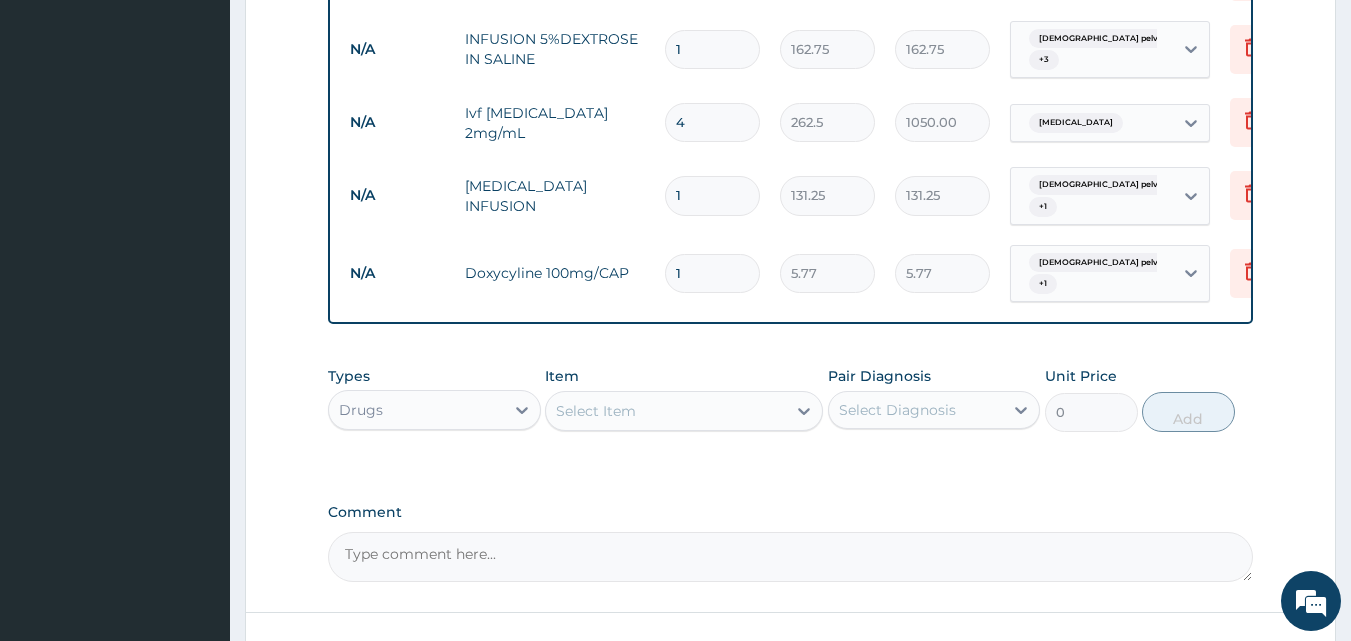 type on "10" 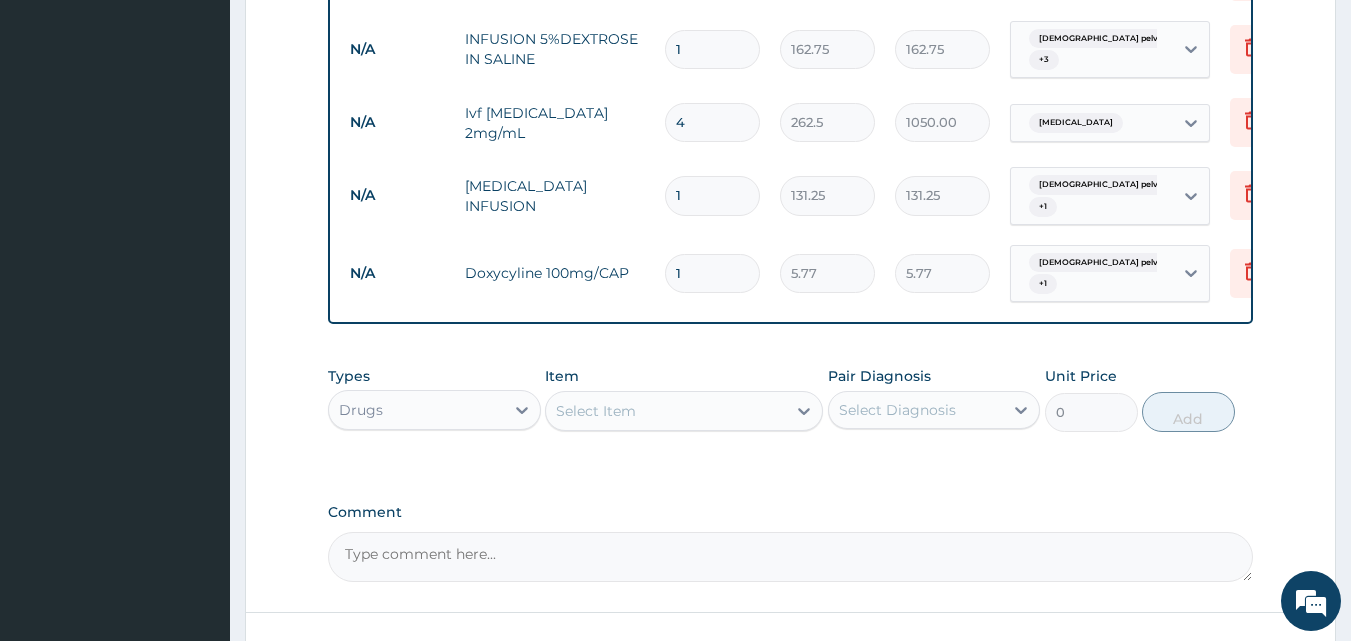 type on "57.70" 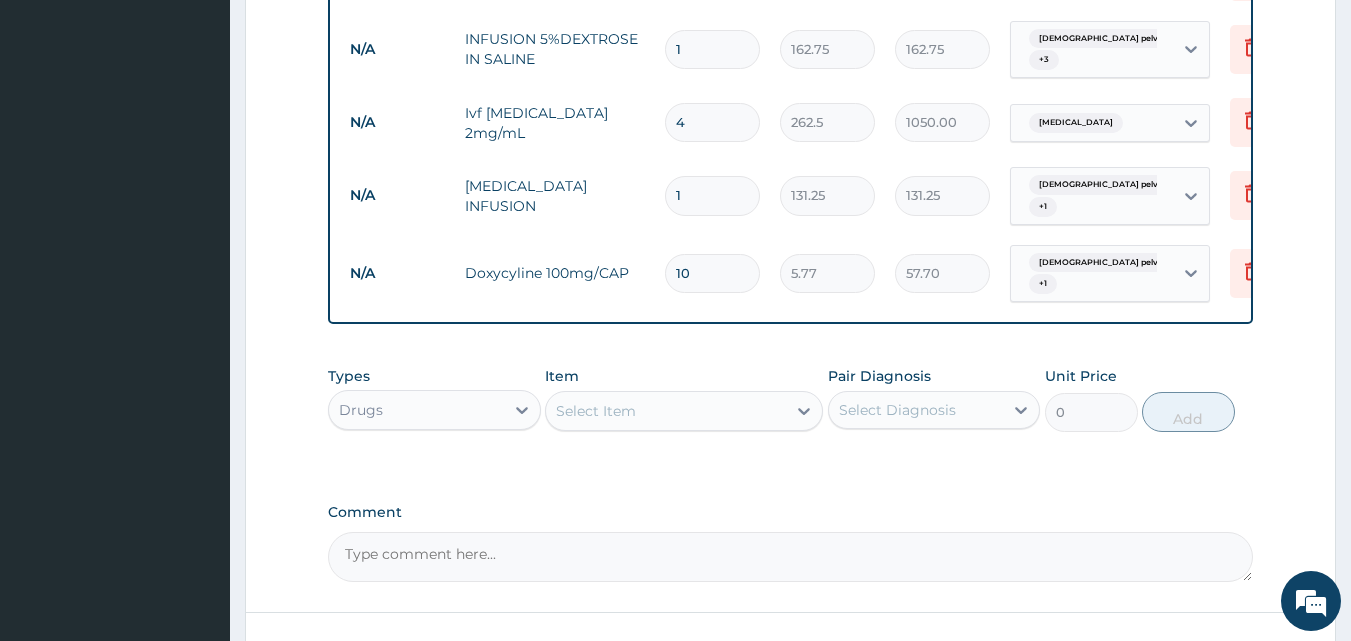 type on "10" 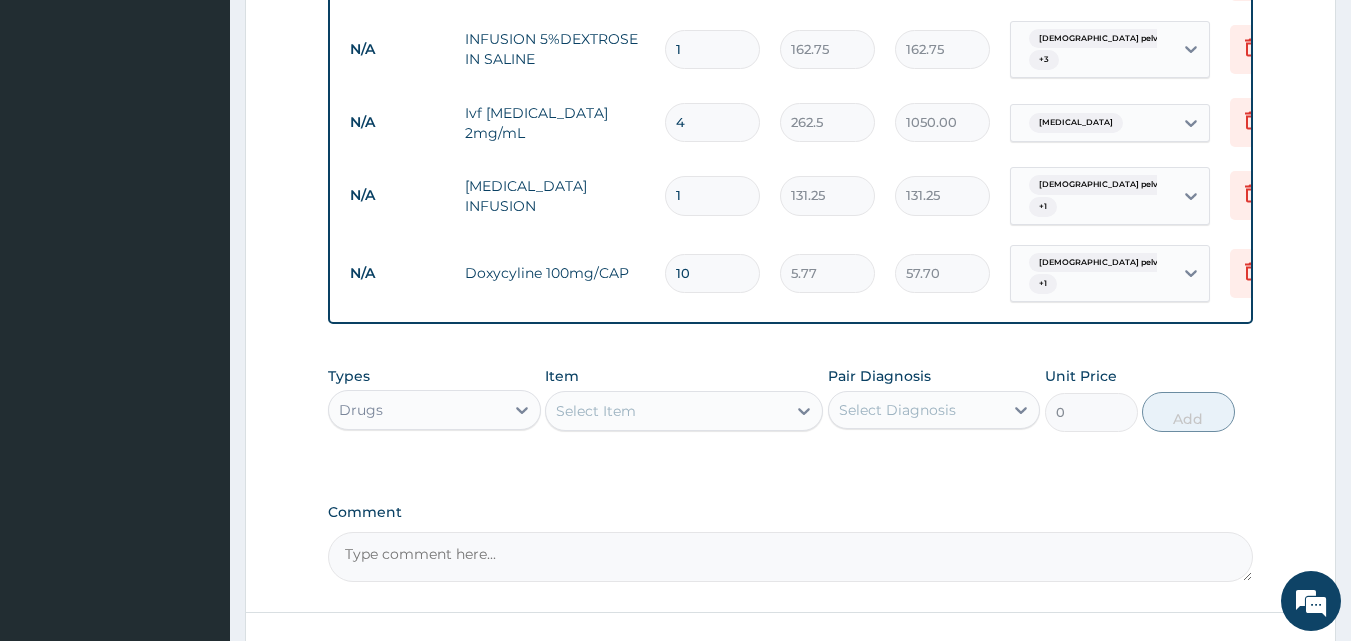 click on "Select Item" at bounding box center [596, 411] 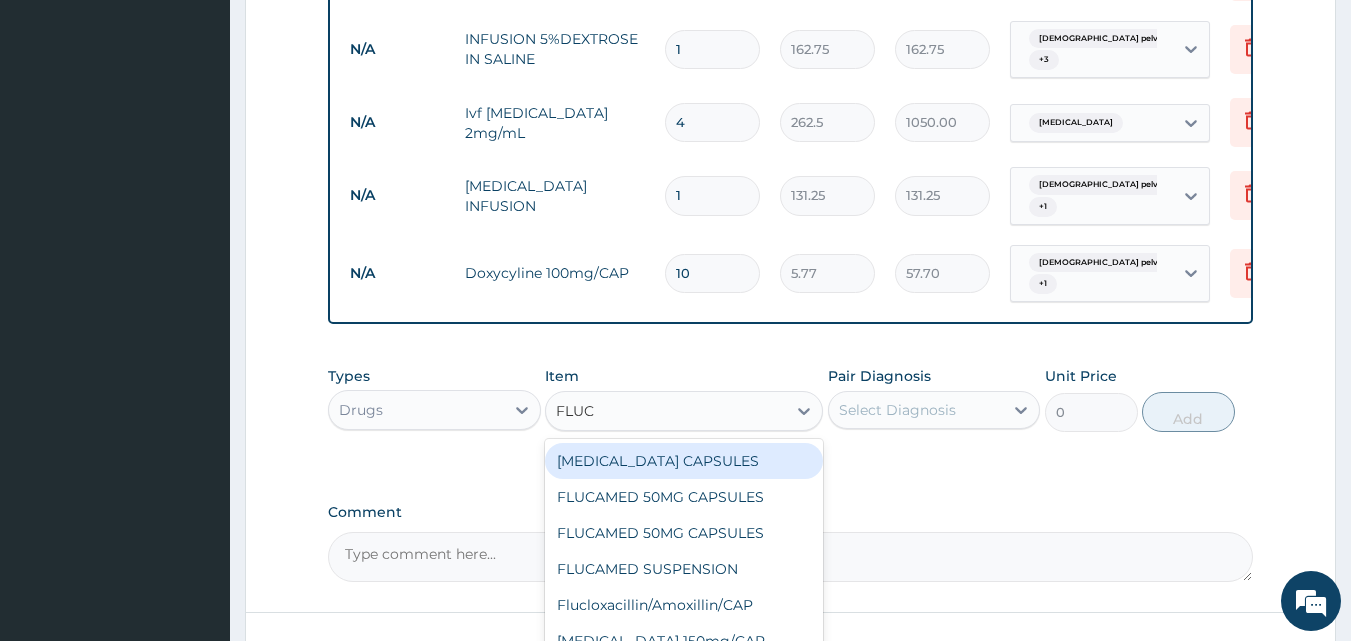 type on "FLUCO" 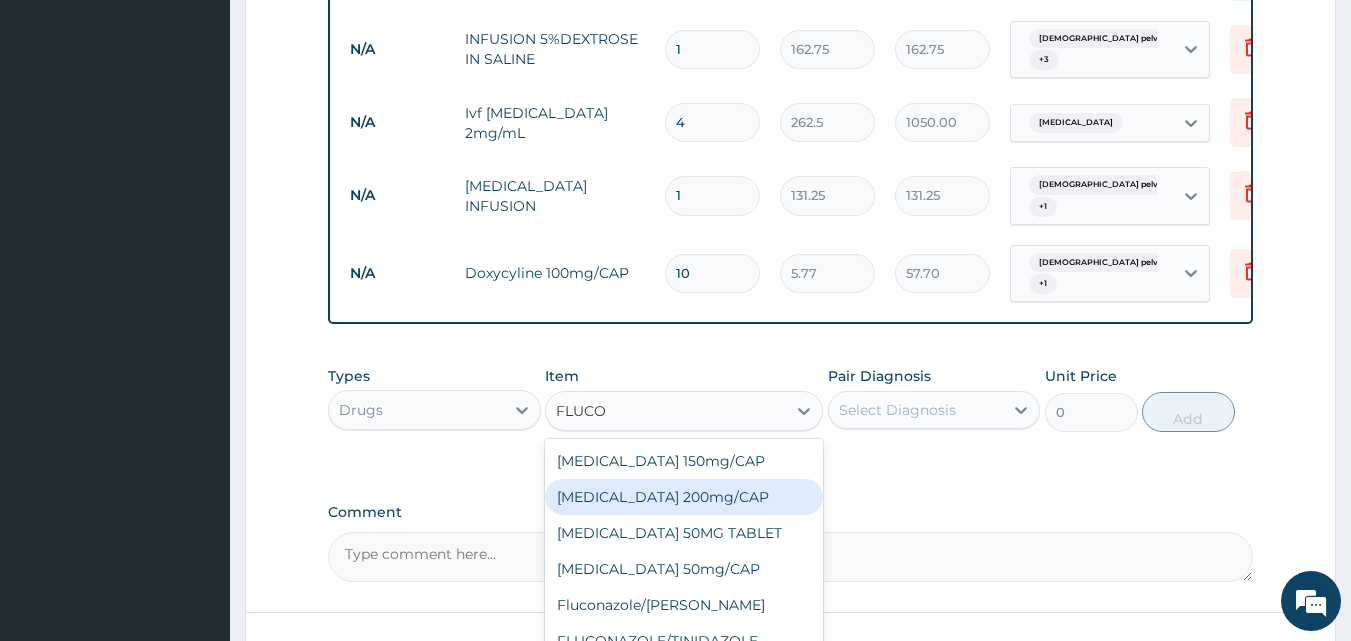click on "Fluconazole 200mg/CAP" at bounding box center [684, 497] 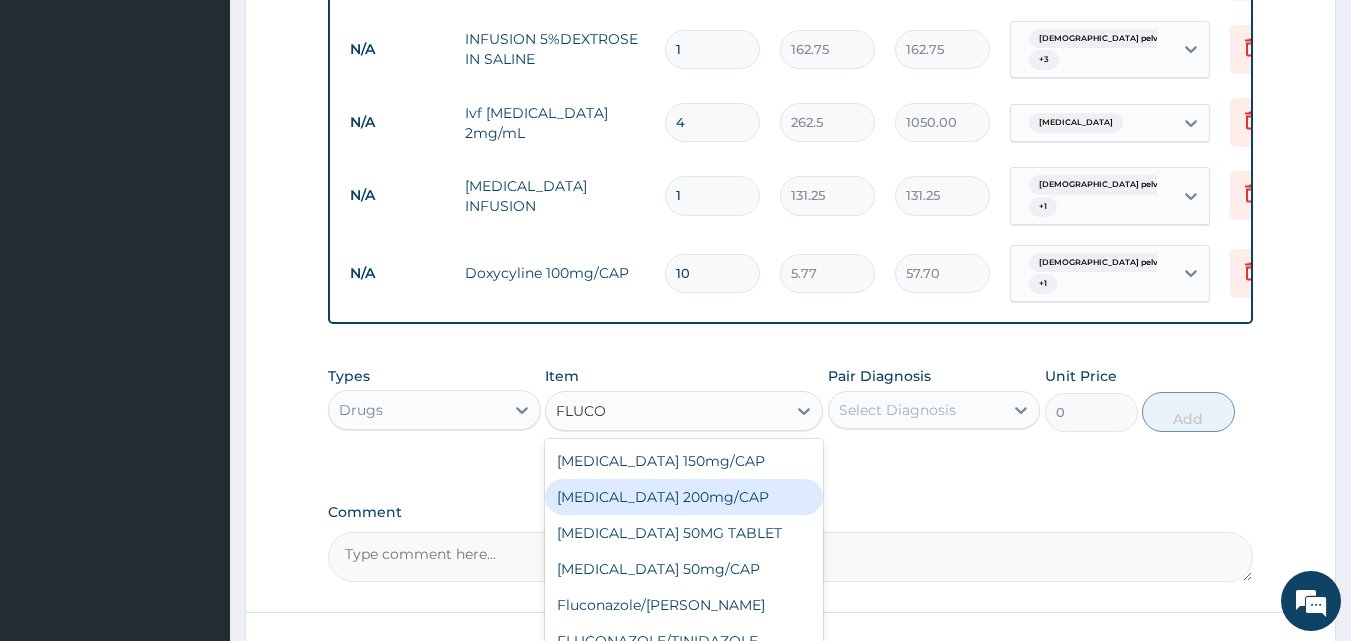 type 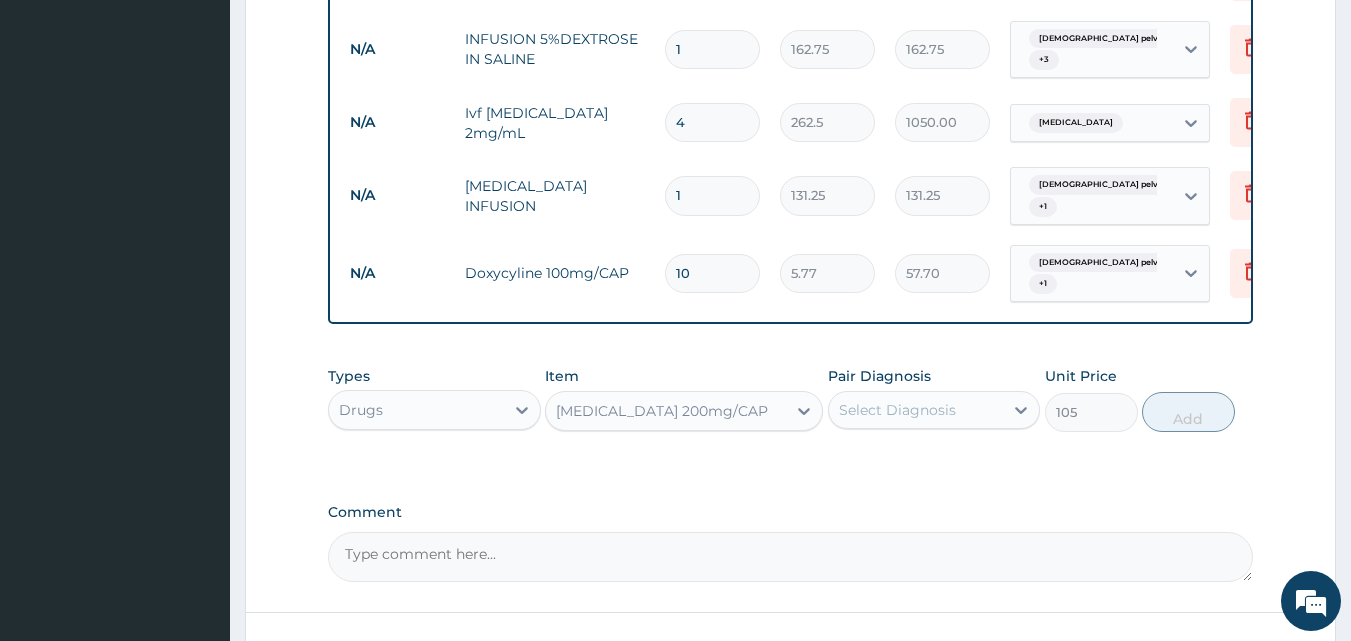 click on "Select Diagnosis" at bounding box center (897, 410) 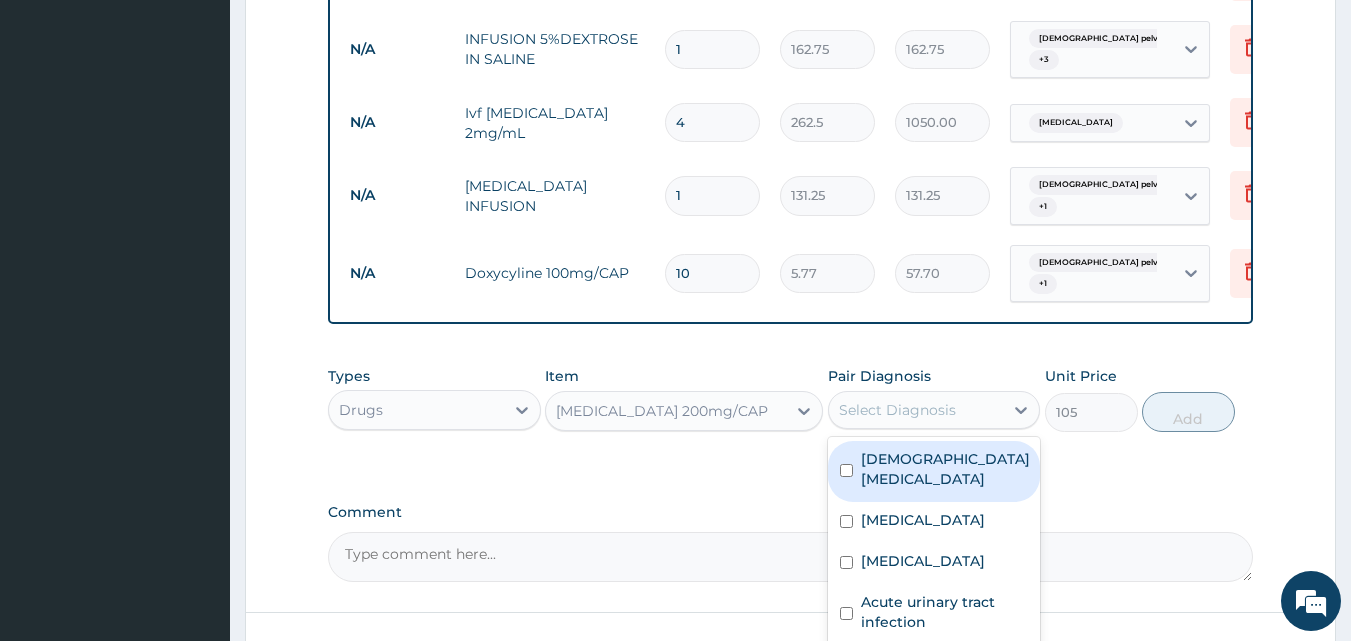 click on "Female pelvic inflammatory disease" at bounding box center (945, 469) 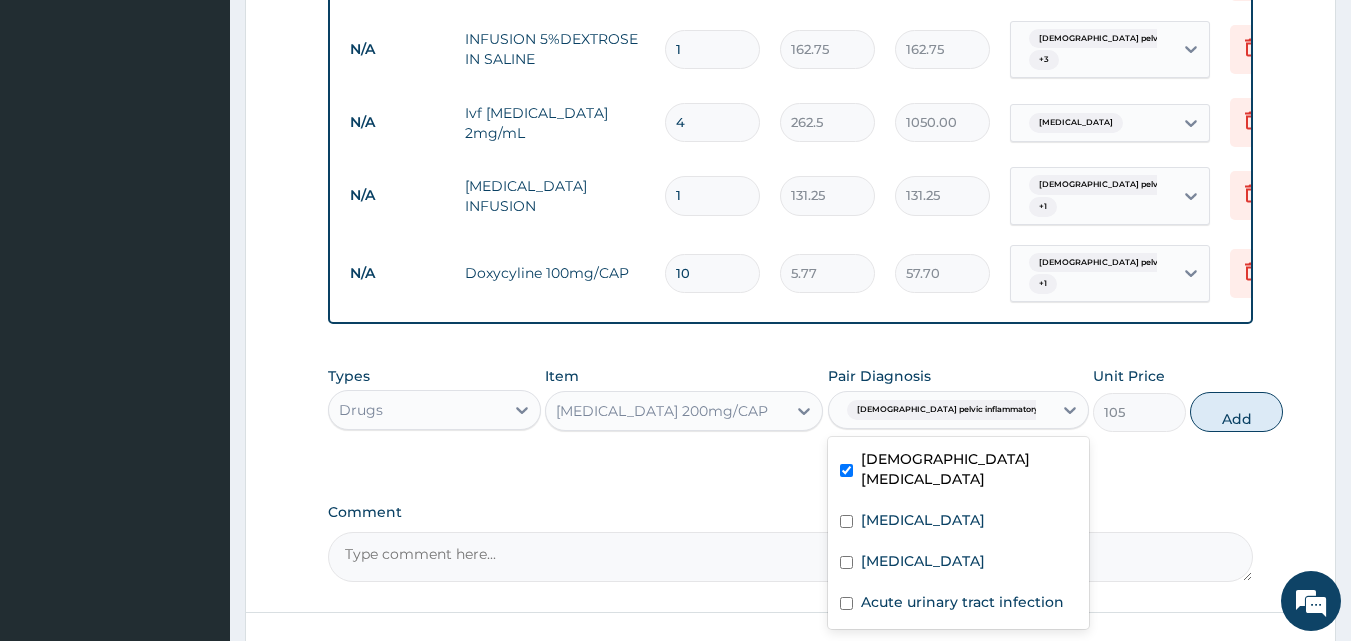 checkbox on "true" 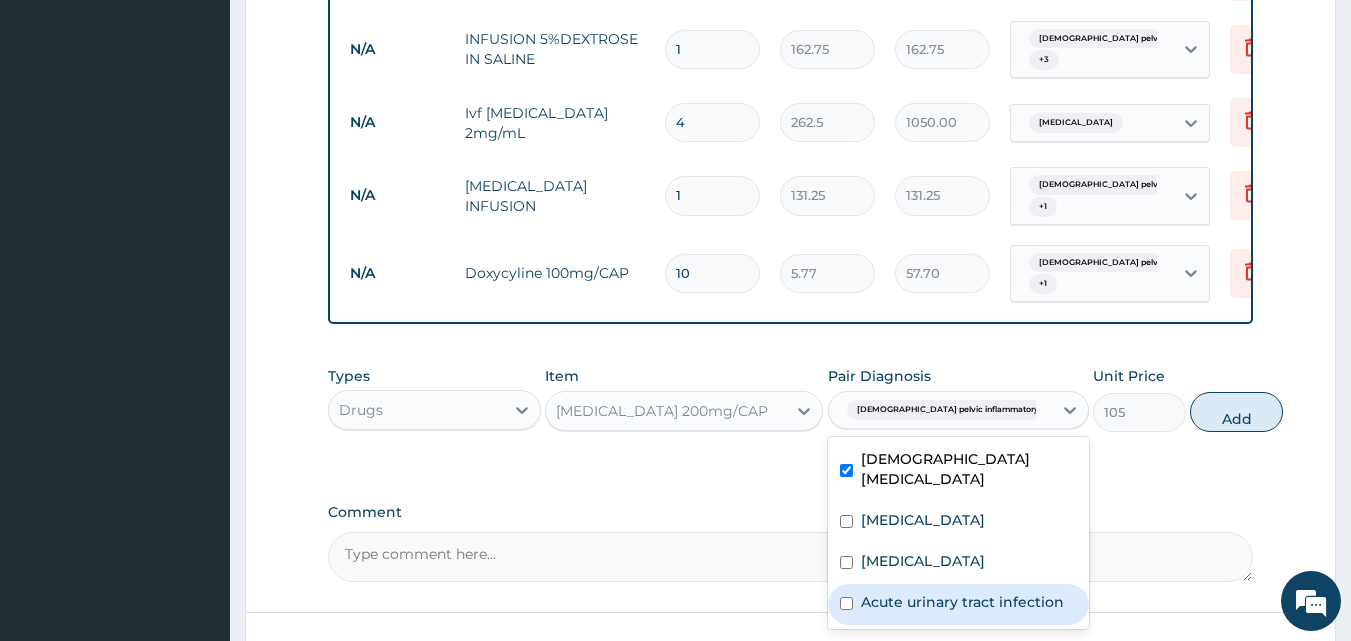 click on "Acute urinary tract infection" at bounding box center (962, 602) 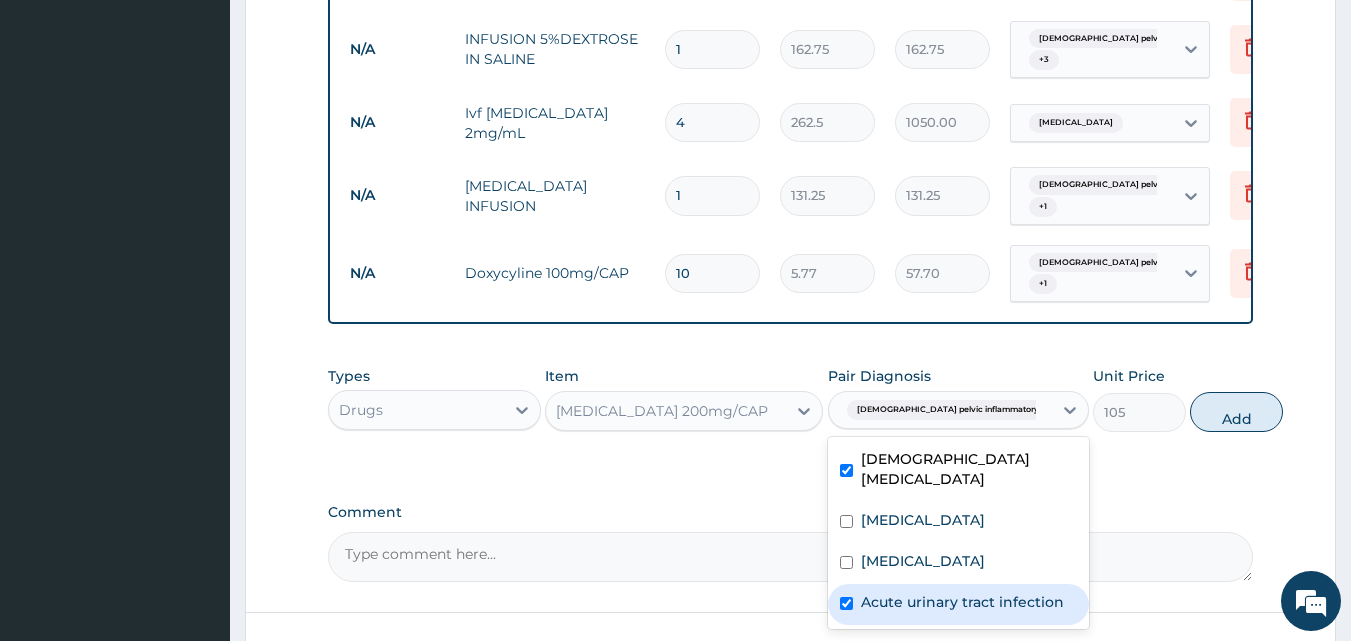 checkbox on "true" 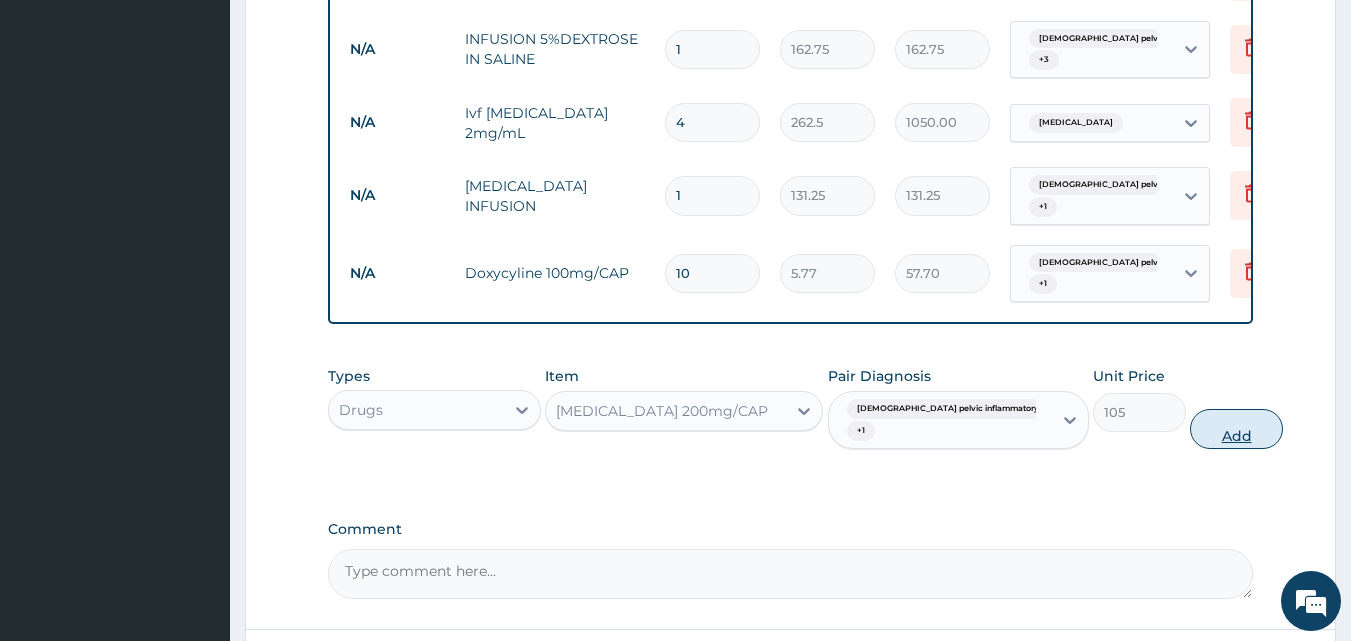 click on "Add" at bounding box center (1236, 429) 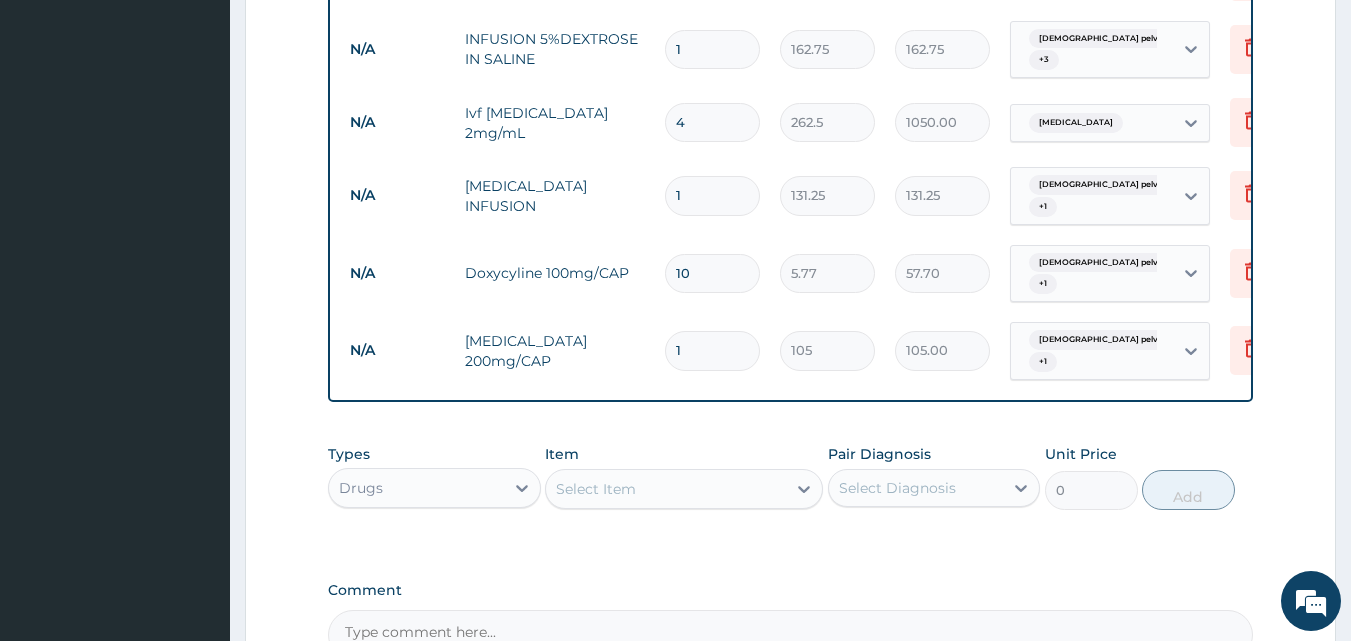 click on "1" at bounding box center (712, 350) 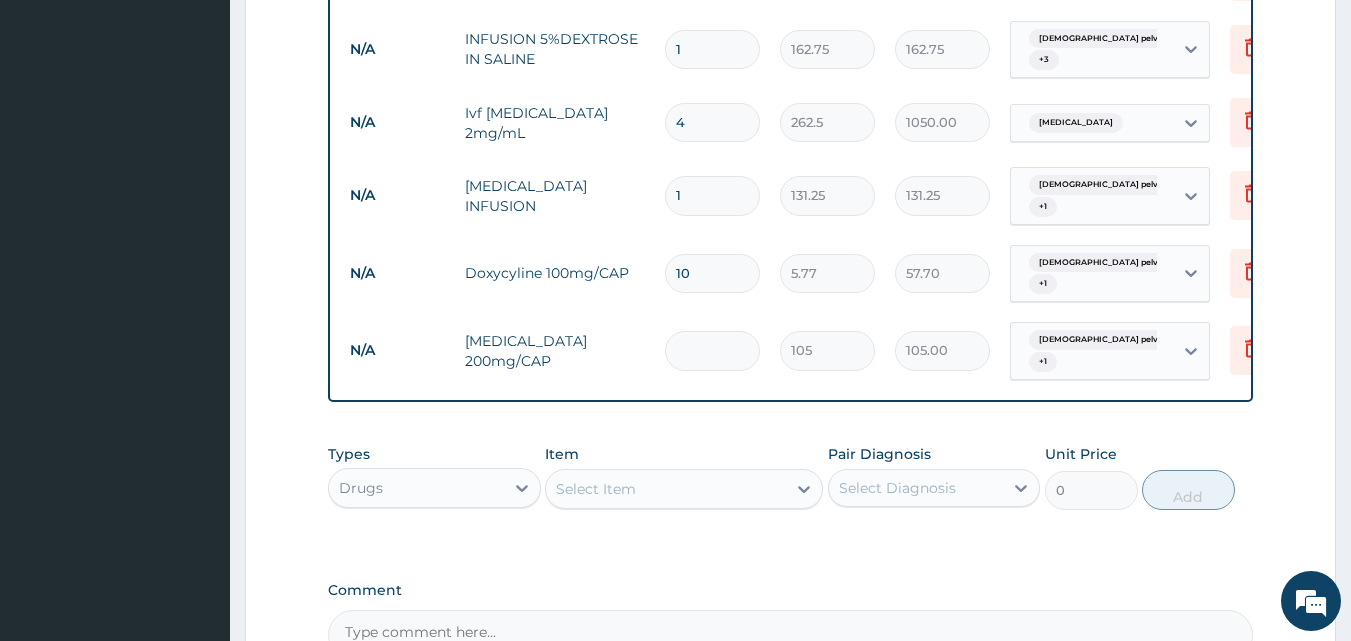 type on "0.00" 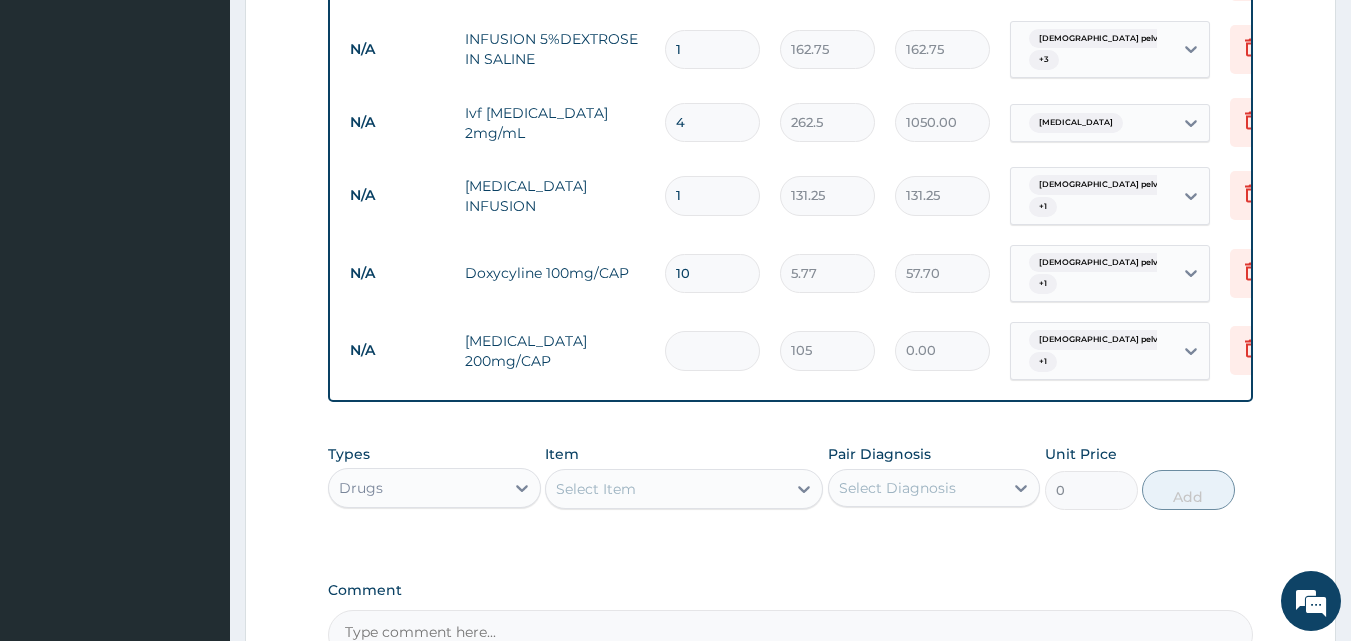 type on "5" 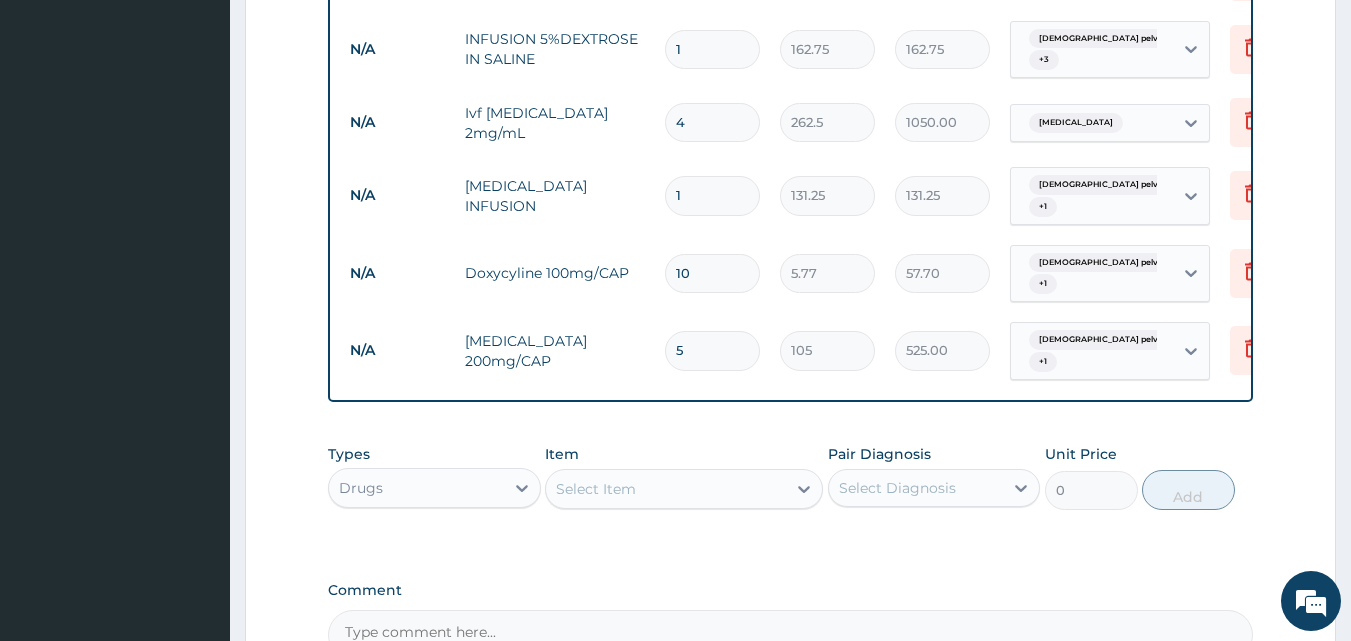 type on "5" 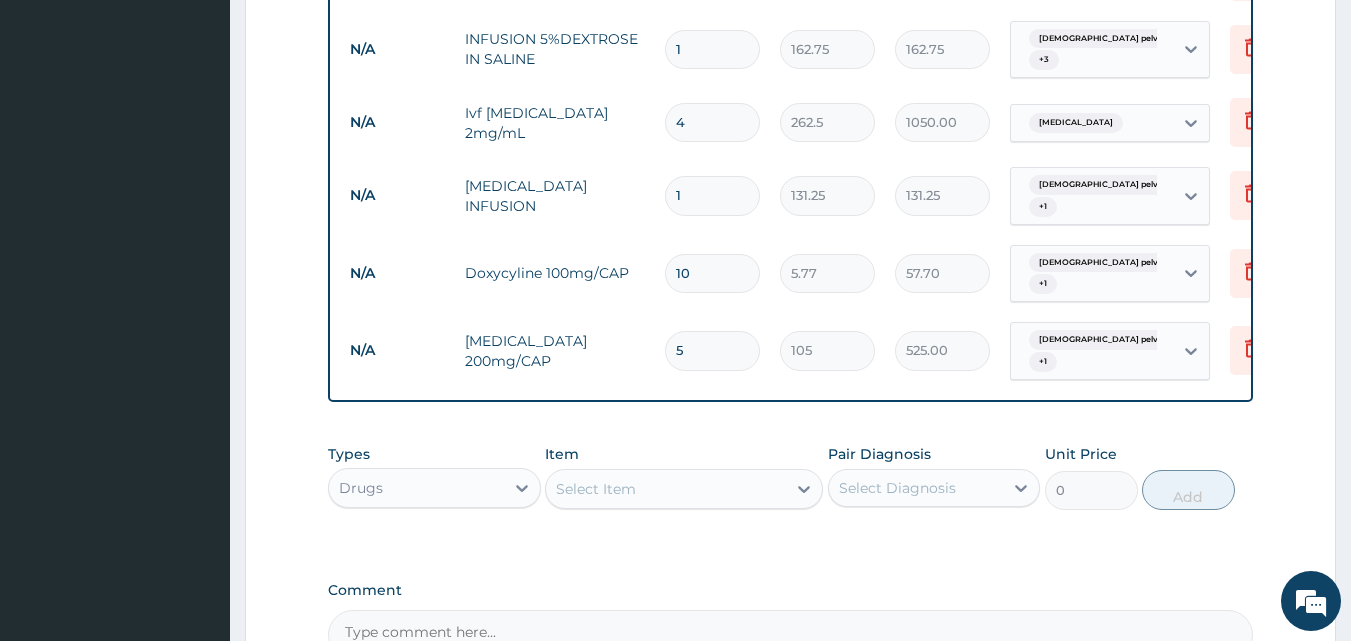 click on "525.00" at bounding box center [942, 350] 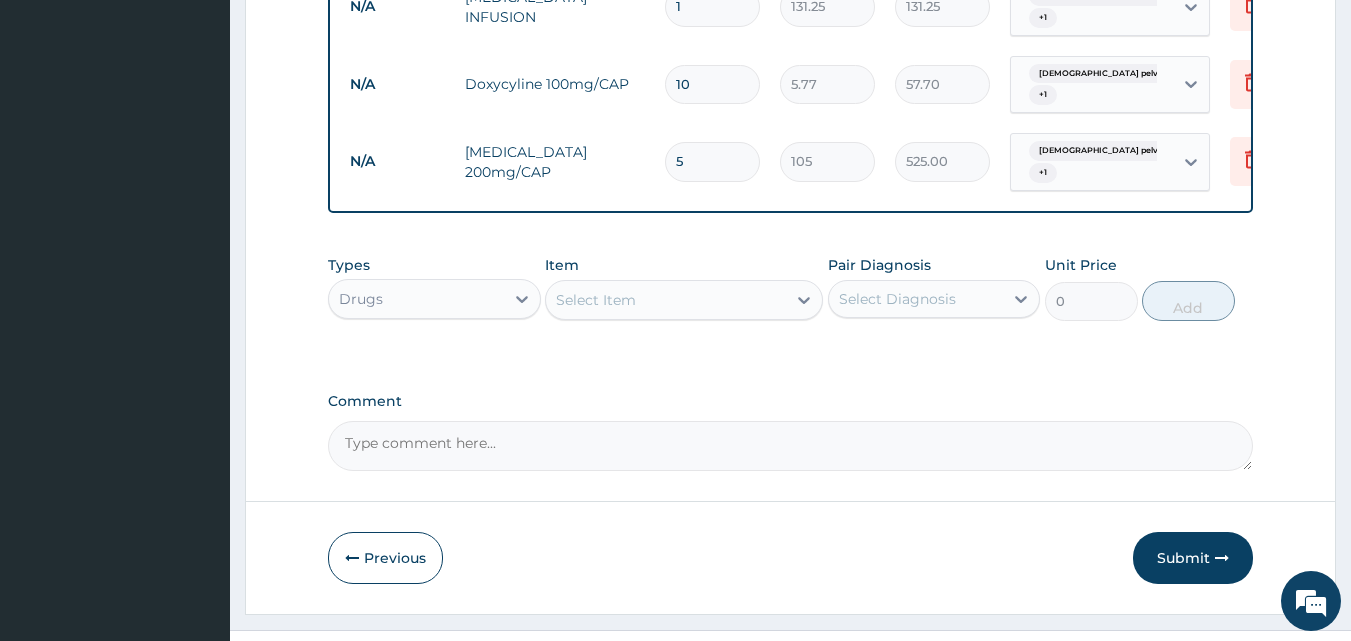 scroll, scrollTop: 1531, scrollLeft: 0, axis: vertical 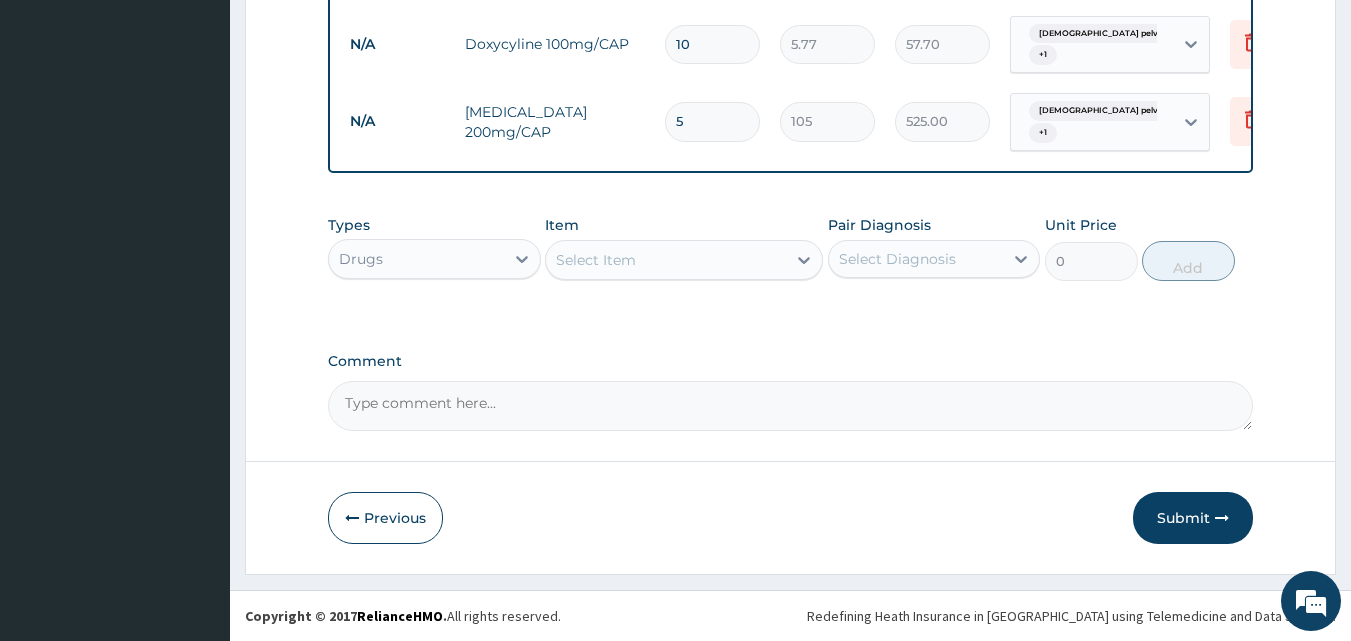 click on "Select Item" at bounding box center (596, 260) 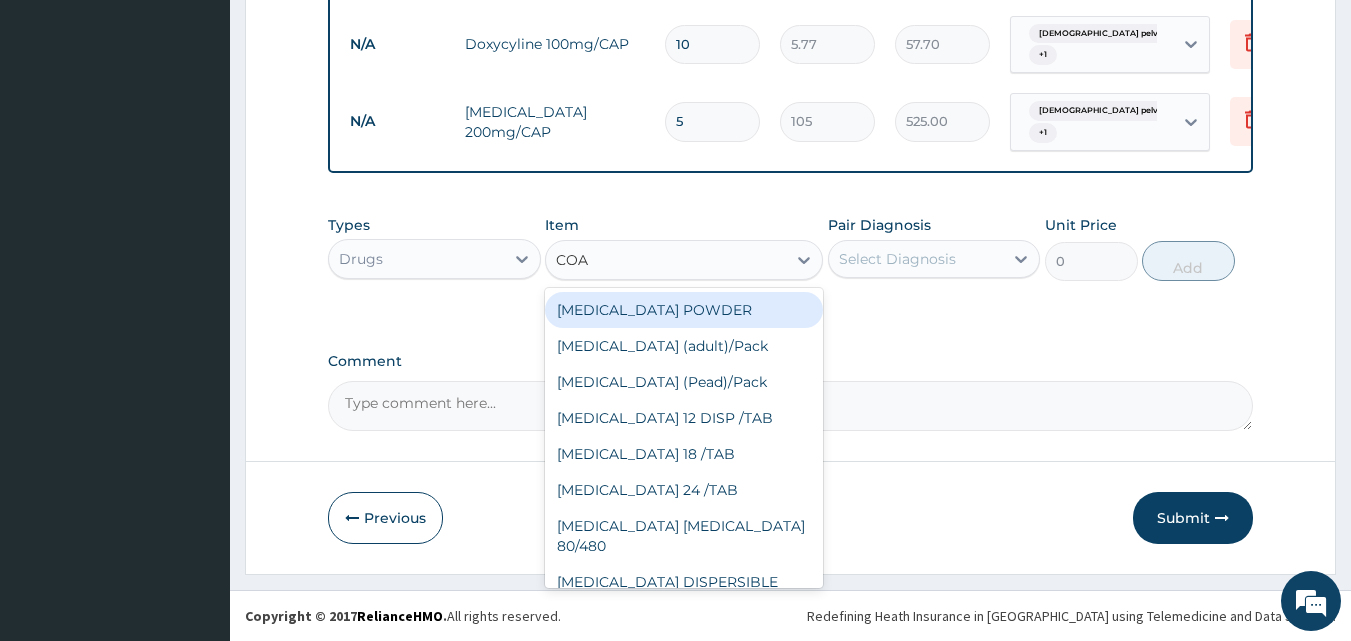 type on "COAR" 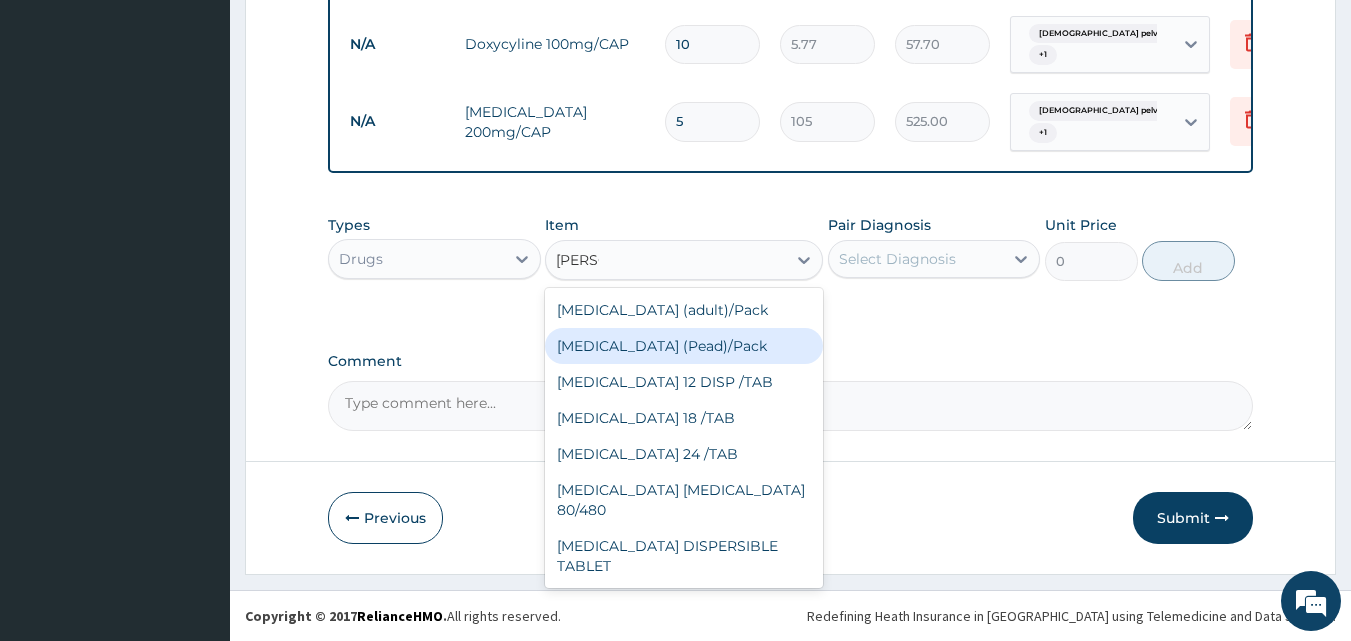 click on "Coartem (Pead)/Pack" at bounding box center (684, 346) 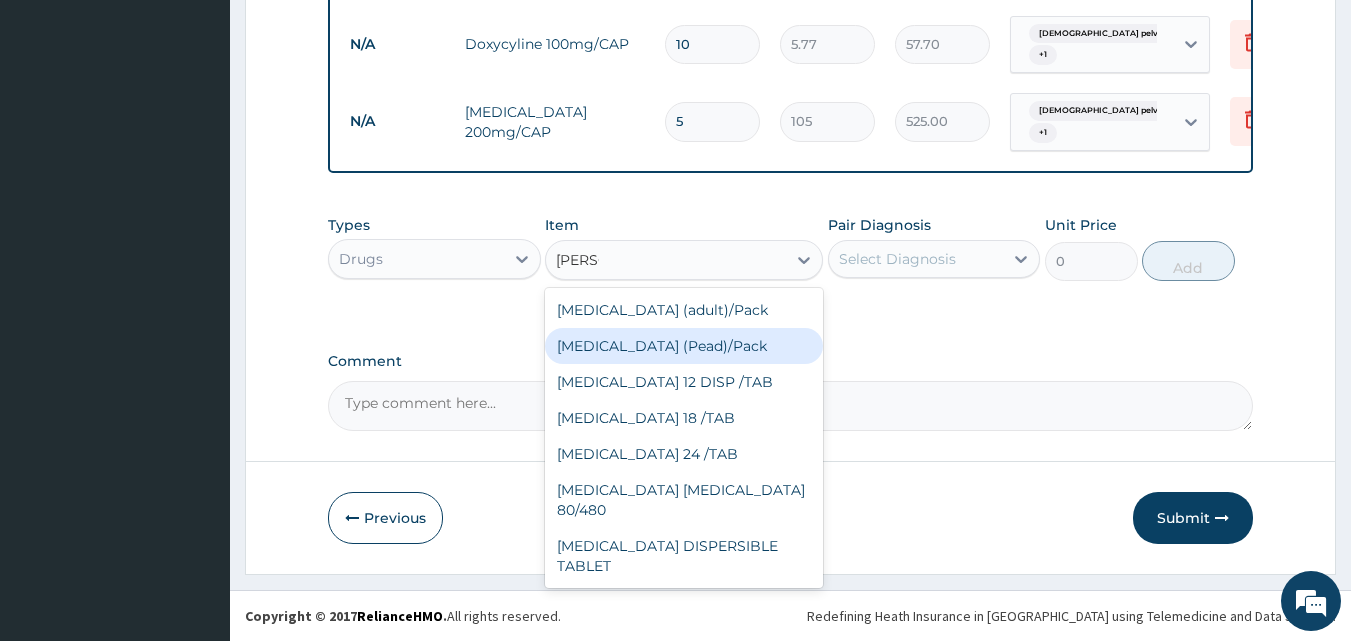type 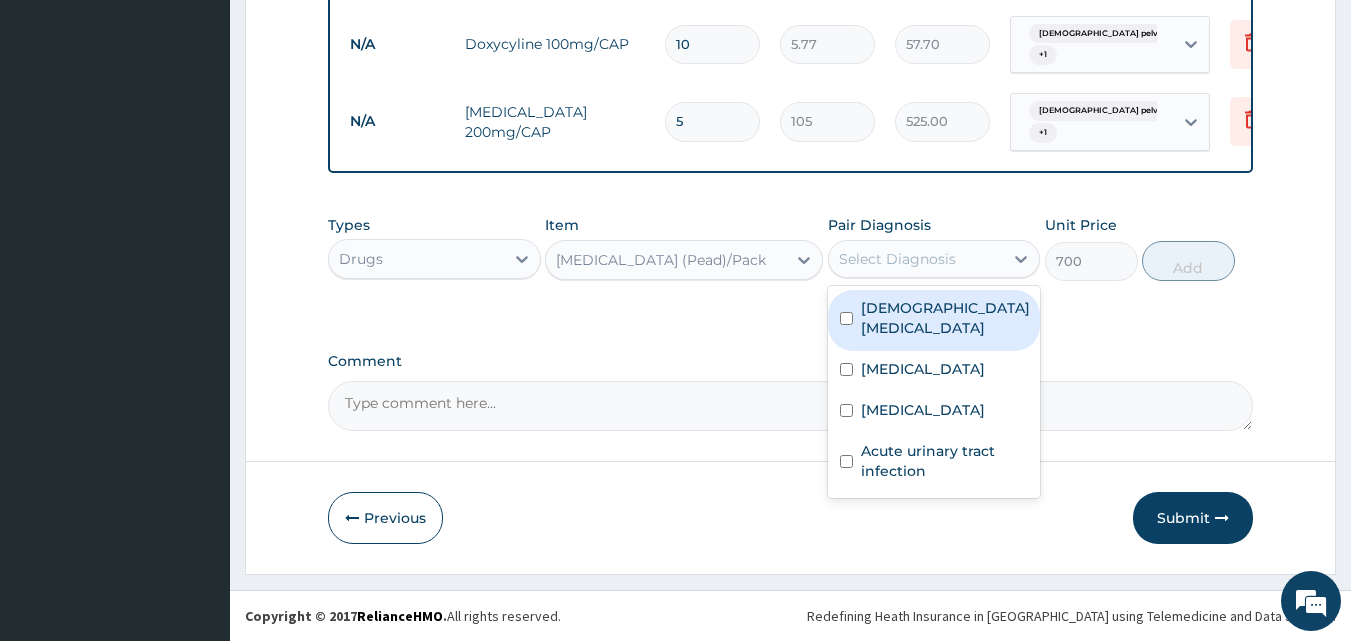 click on "Select Diagnosis" at bounding box center (897, 259) 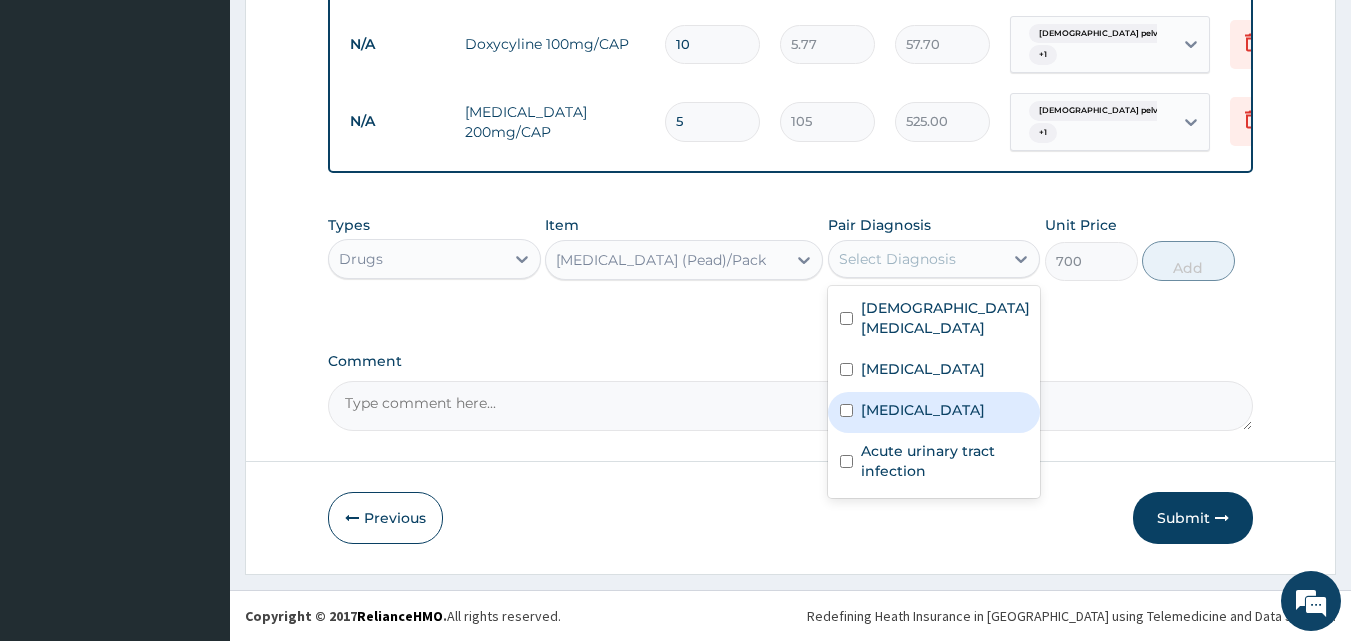 drag, startPoint x: 846, startPoint y: 408, endPoint x: 1144, endPoint y: 365, distance: 301.08636 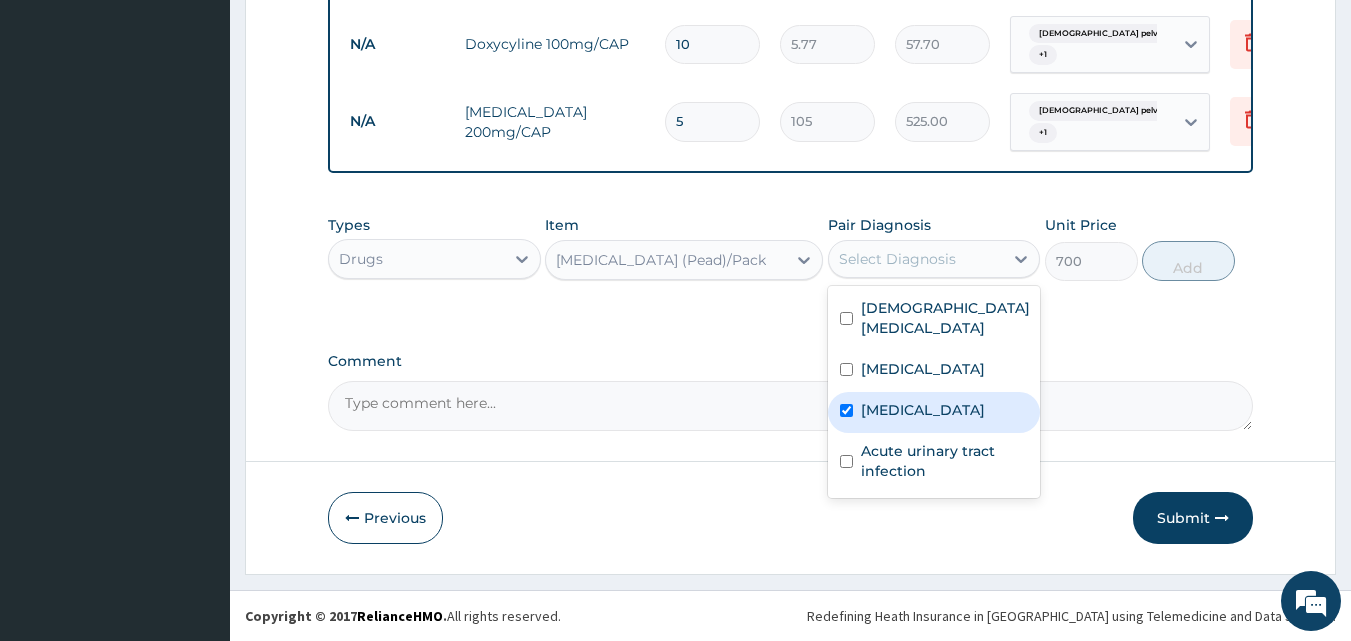 checkbox on "true" 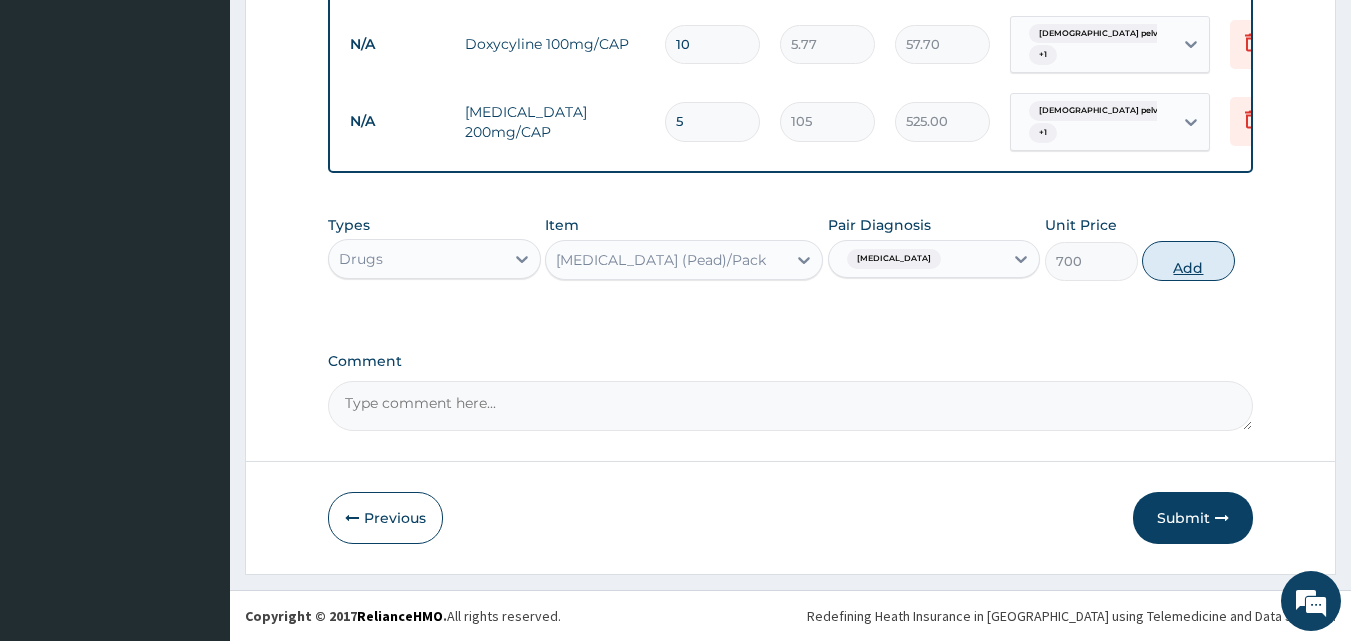 click on "Add" at bounding box center (1188, 261) 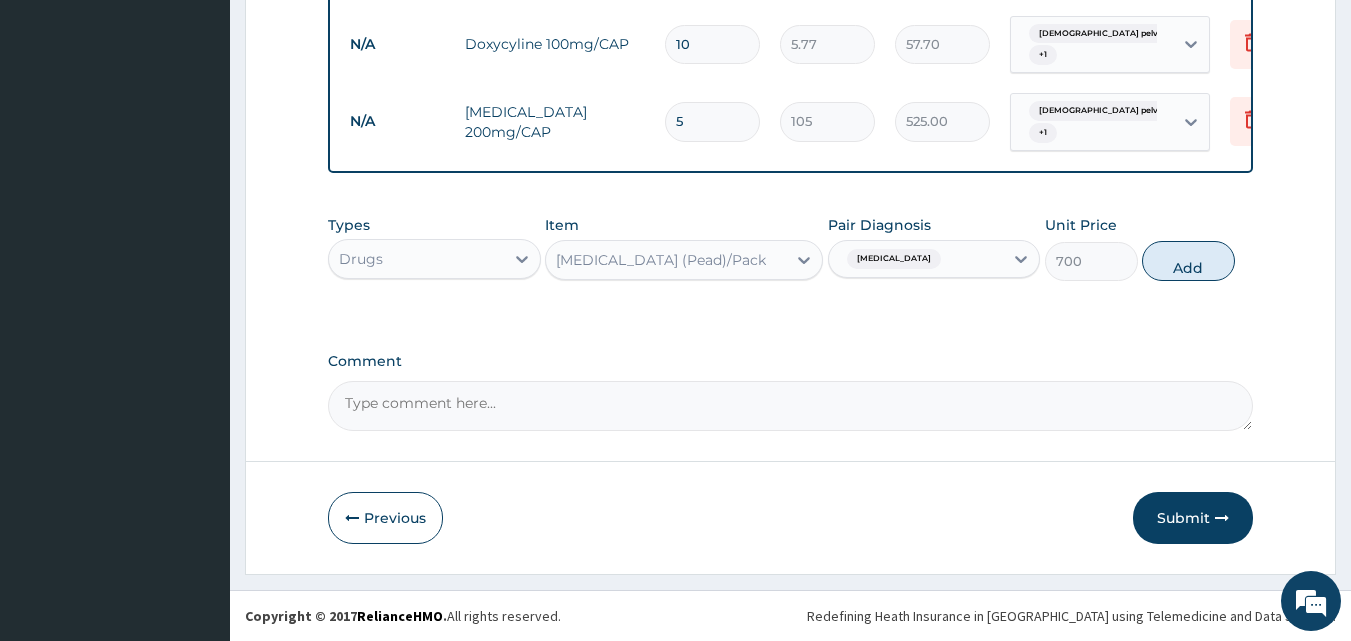 type on "0" 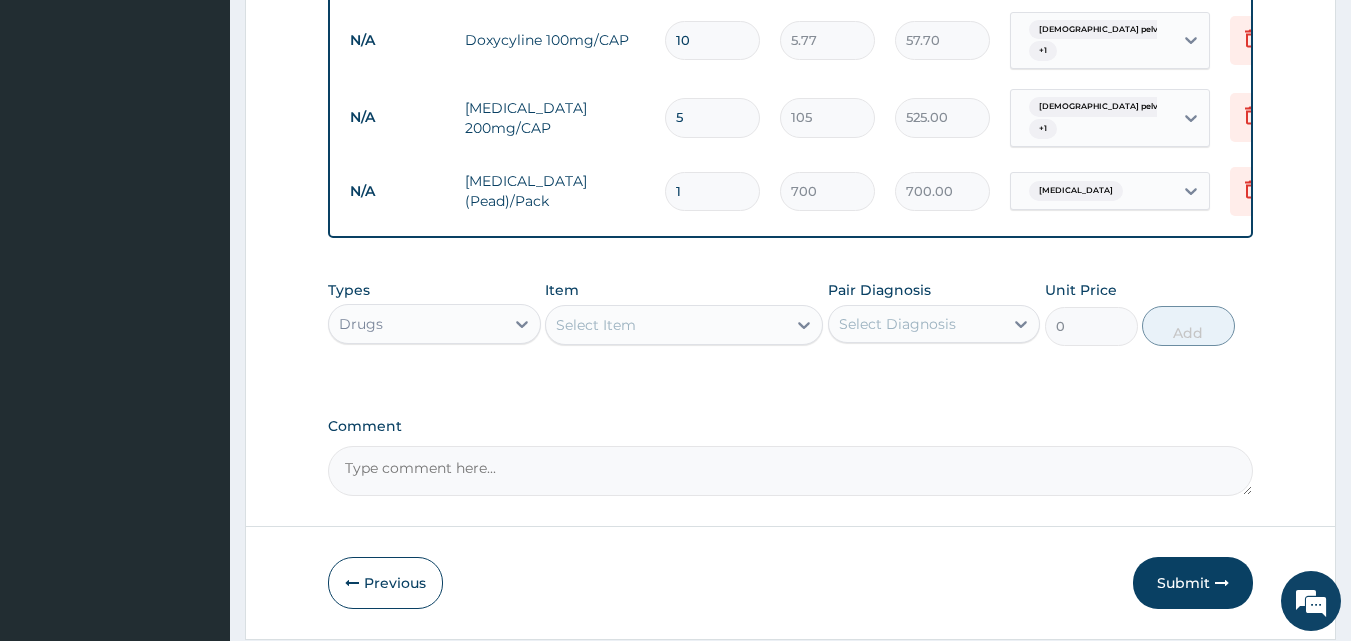 click on "Select Item" at bounding box center (596, 325) 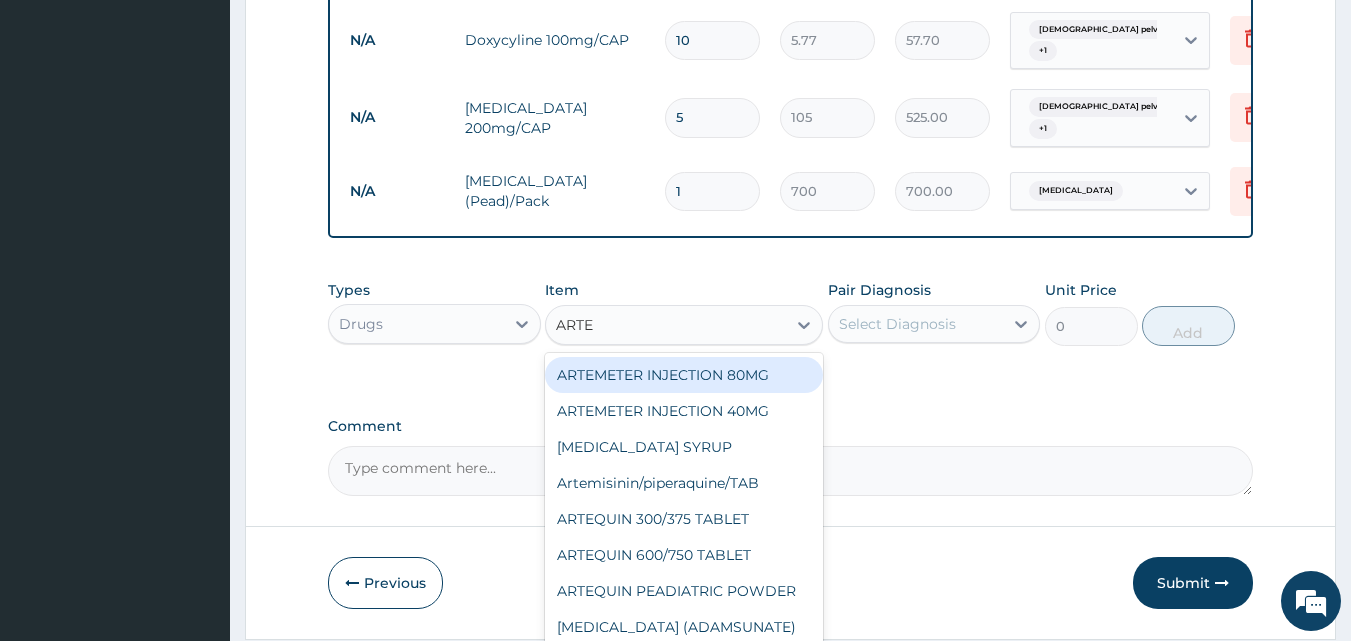 type on "ARTEM" 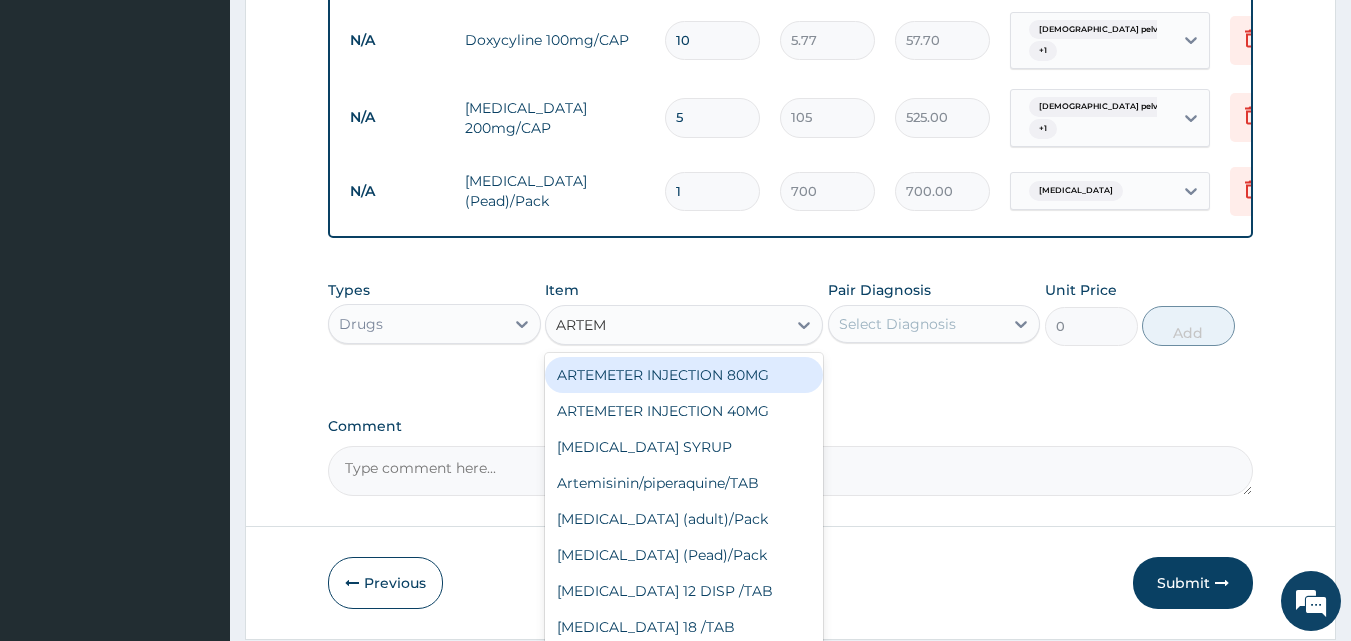 click on "ARTEMETER INJECTION  80MG" at bounding box center [684, 375] 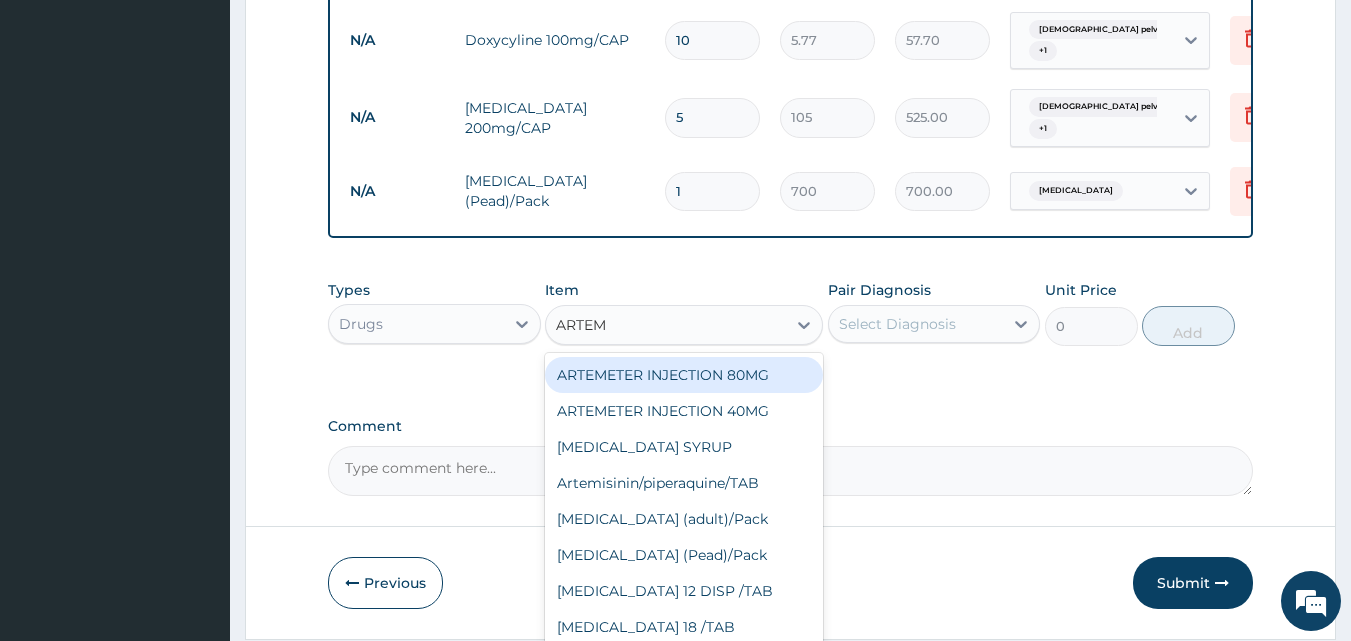 type 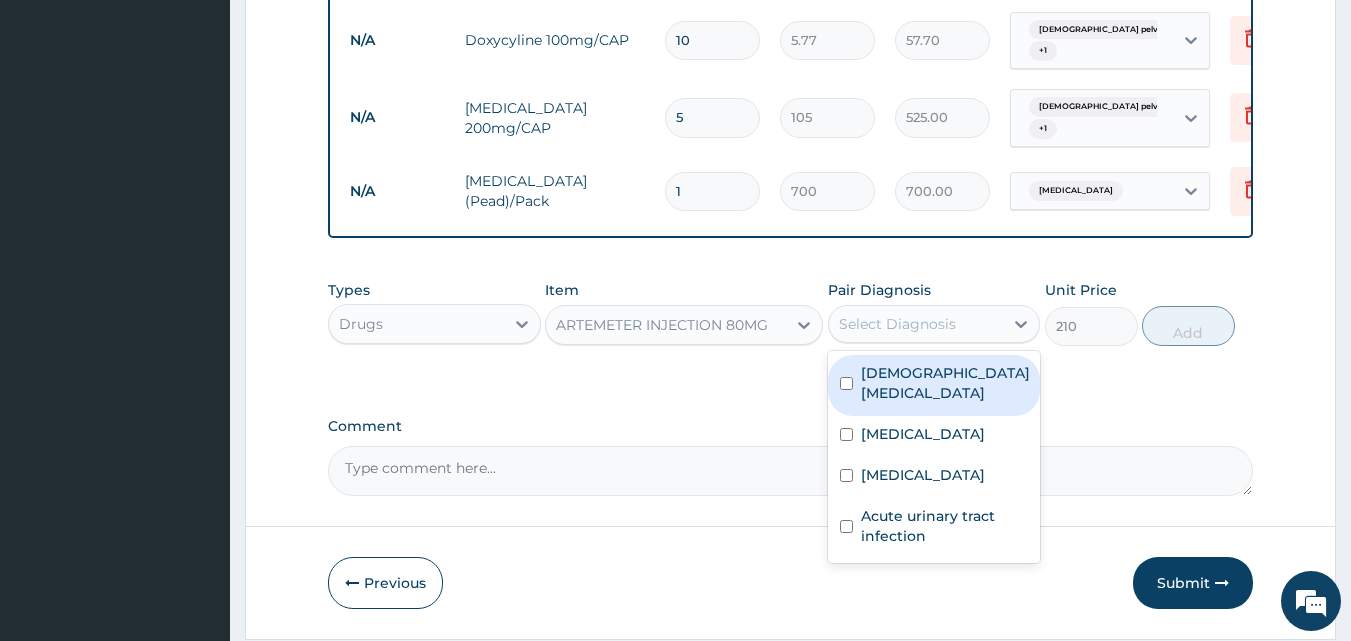 click on "Select Diagnosis" at bounding box center (916, 324) 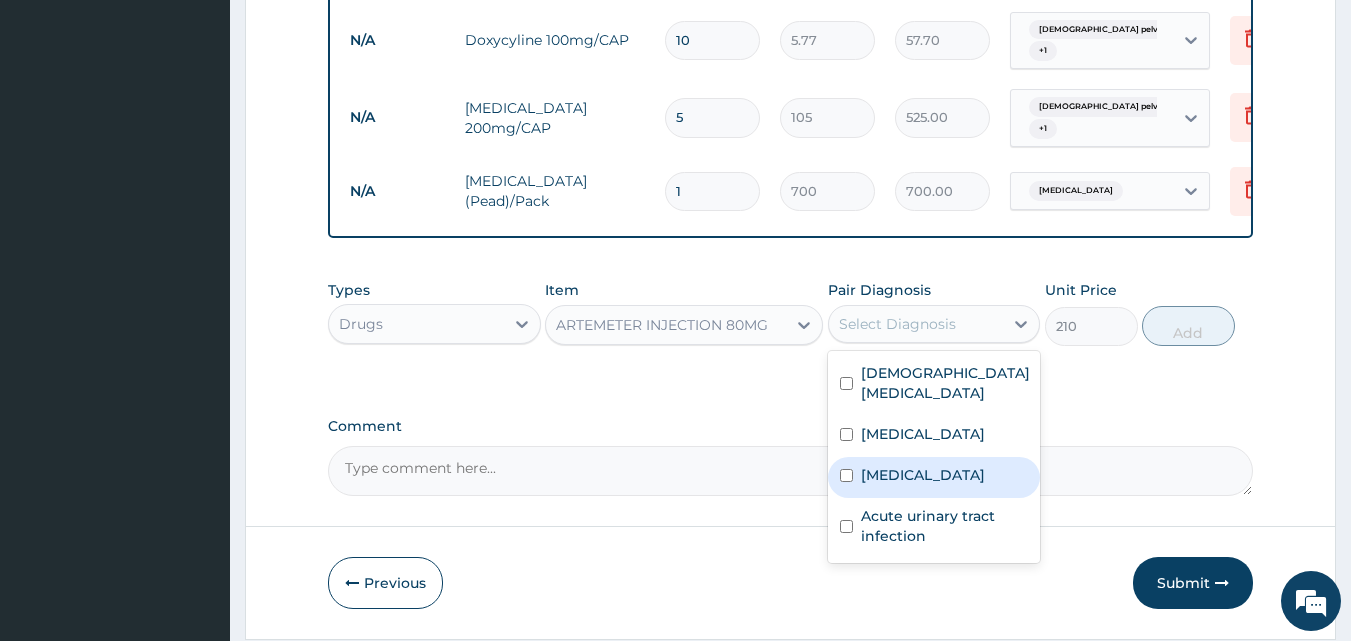 click on "Malaria" at bounding box center [923, 475] 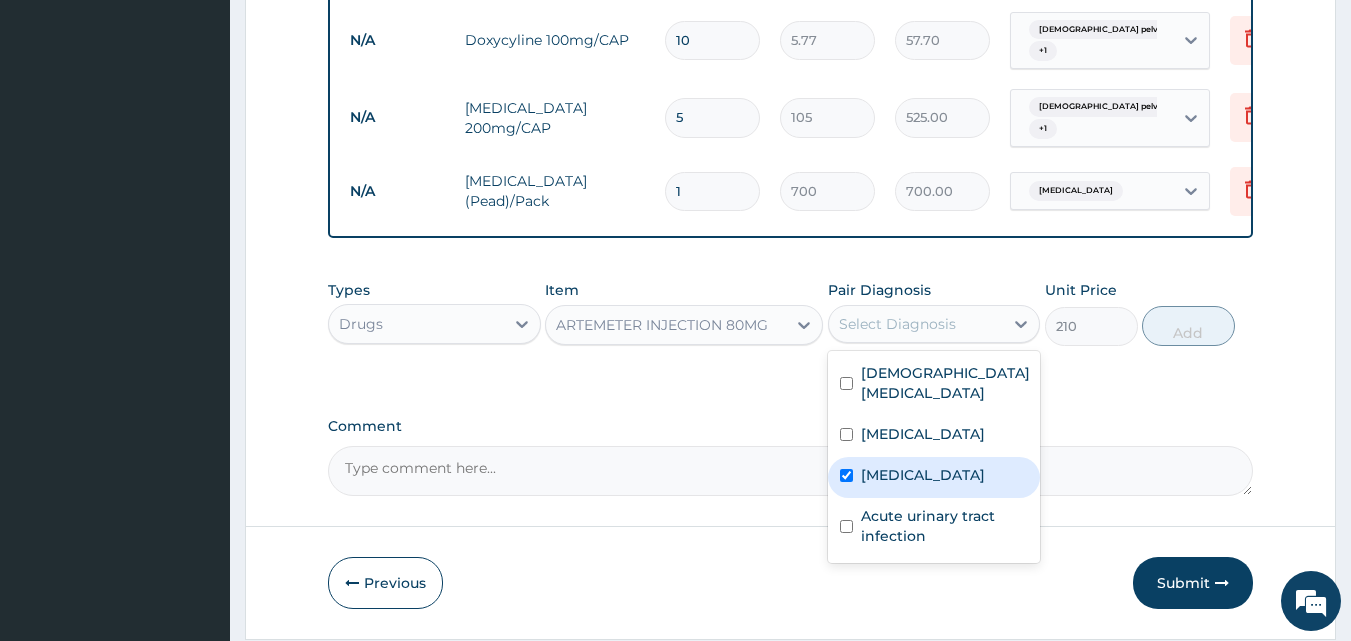 checkbox on "true" 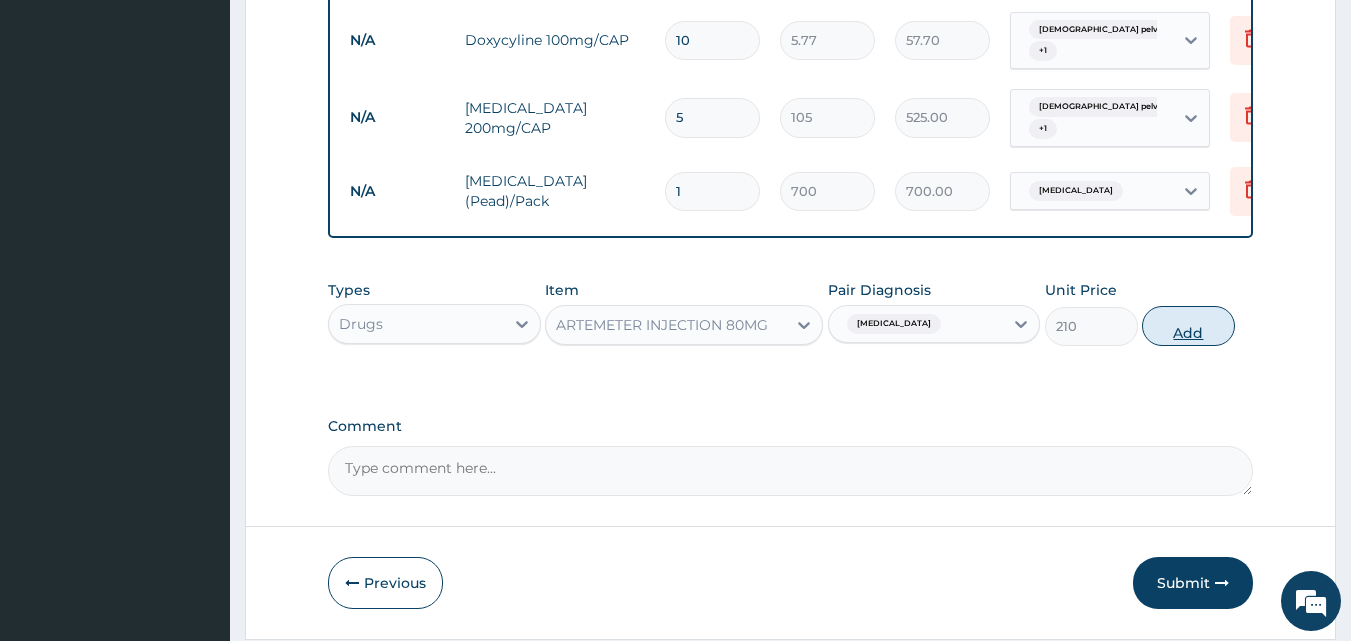 click on "Add" at bounding box center (1188, 326) 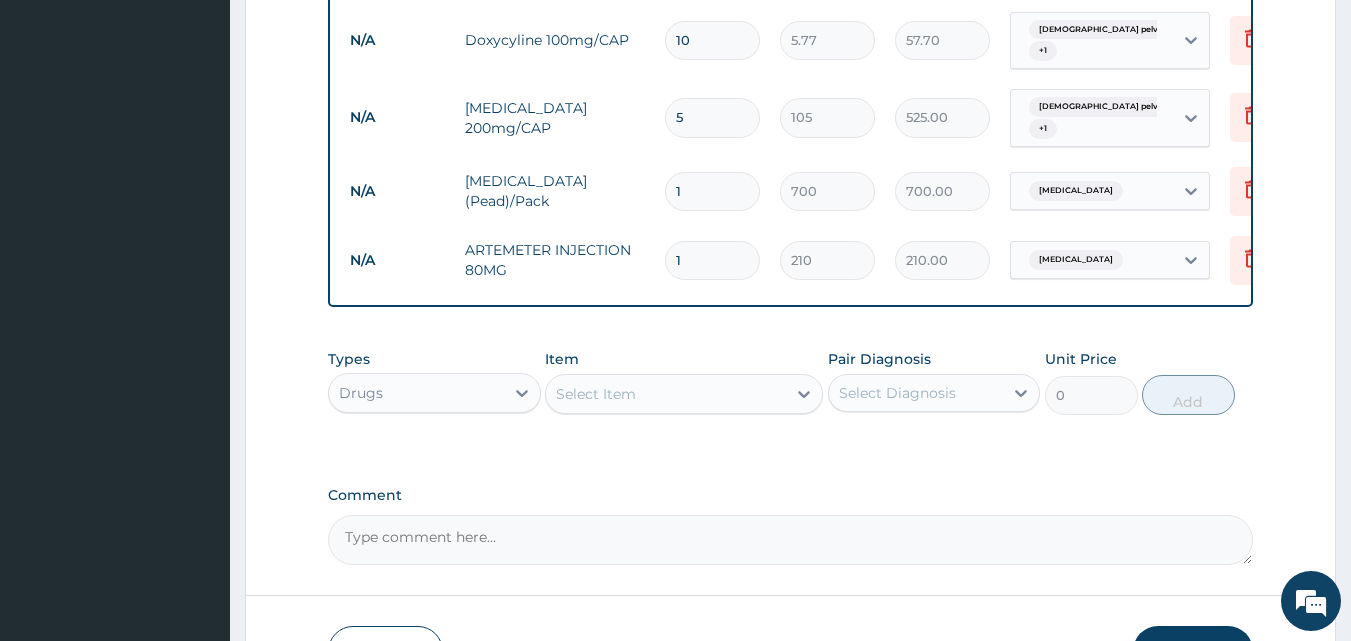 click on "1" at bounding box center [712, 260] 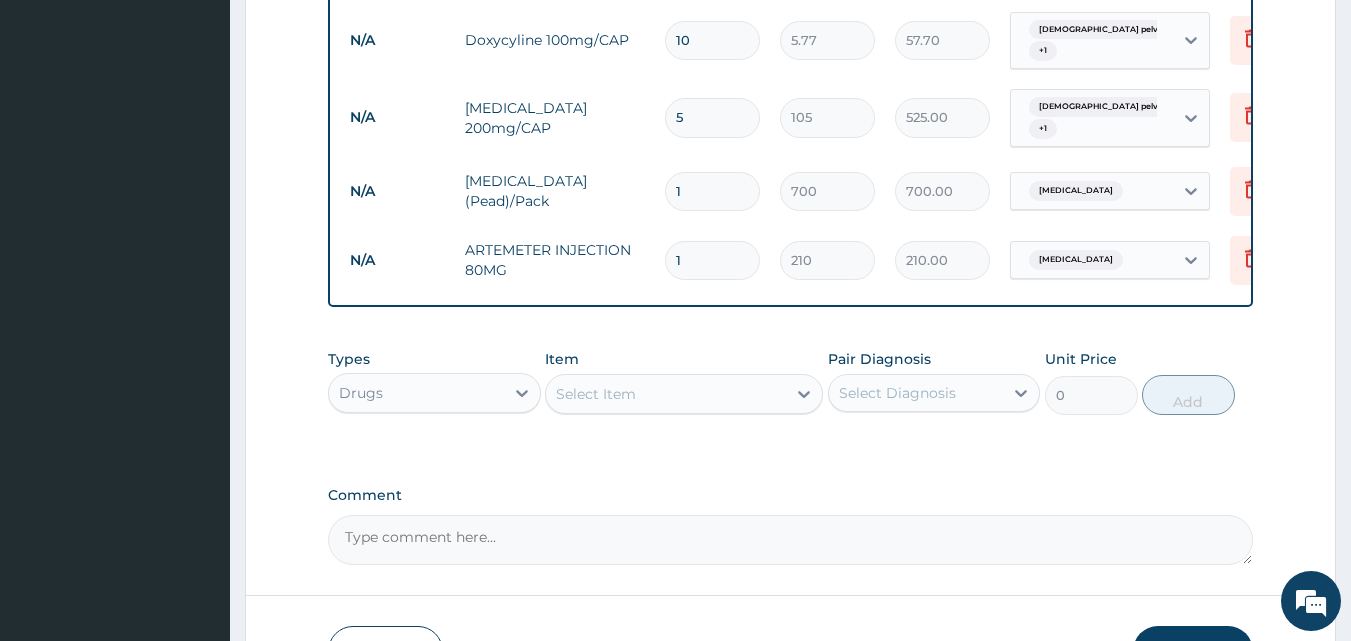type 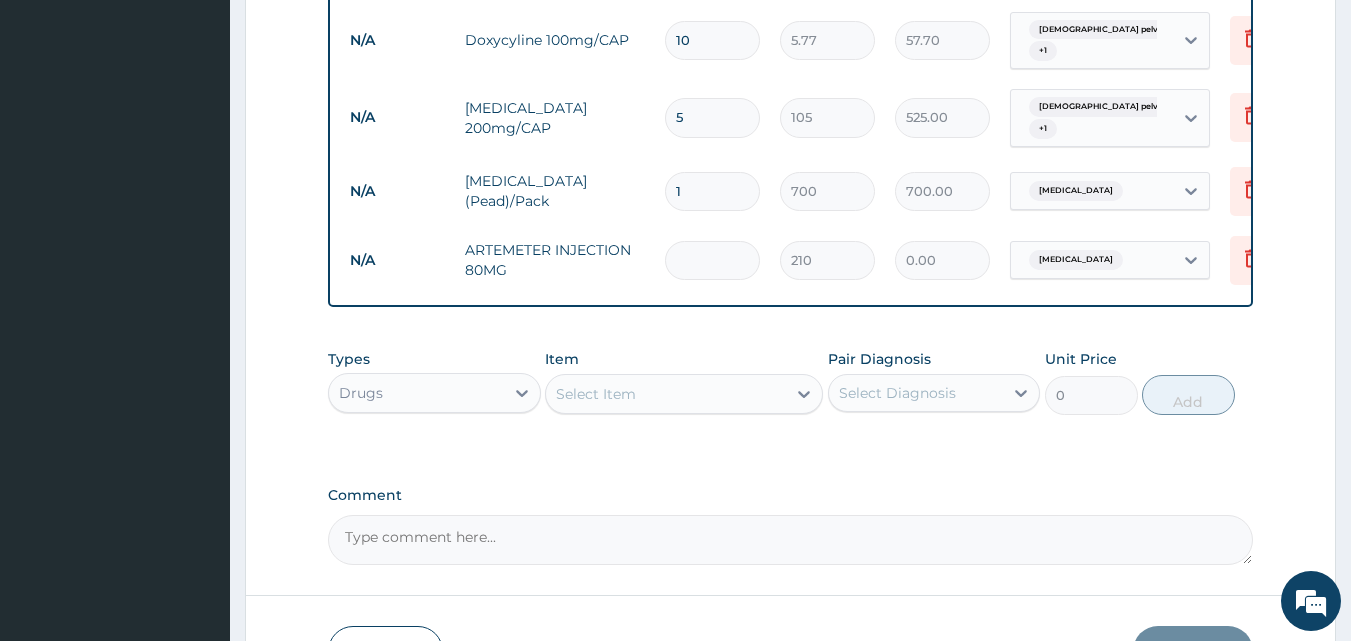 type on "2" 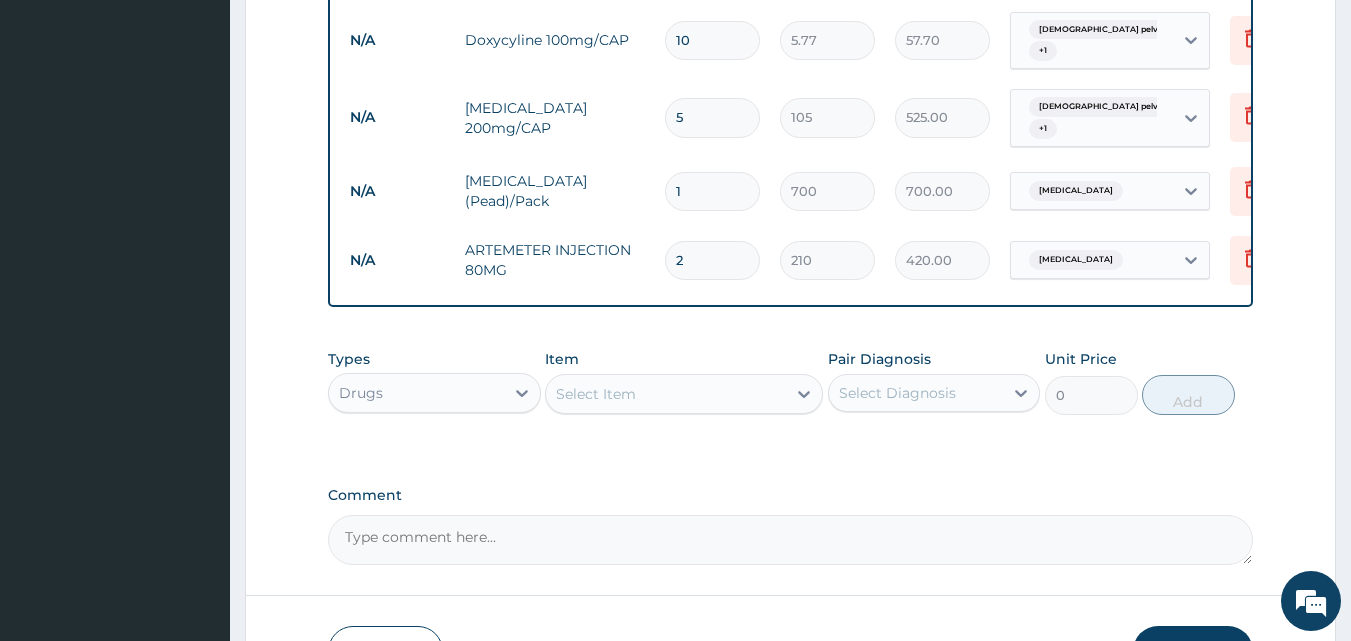 type on "2" 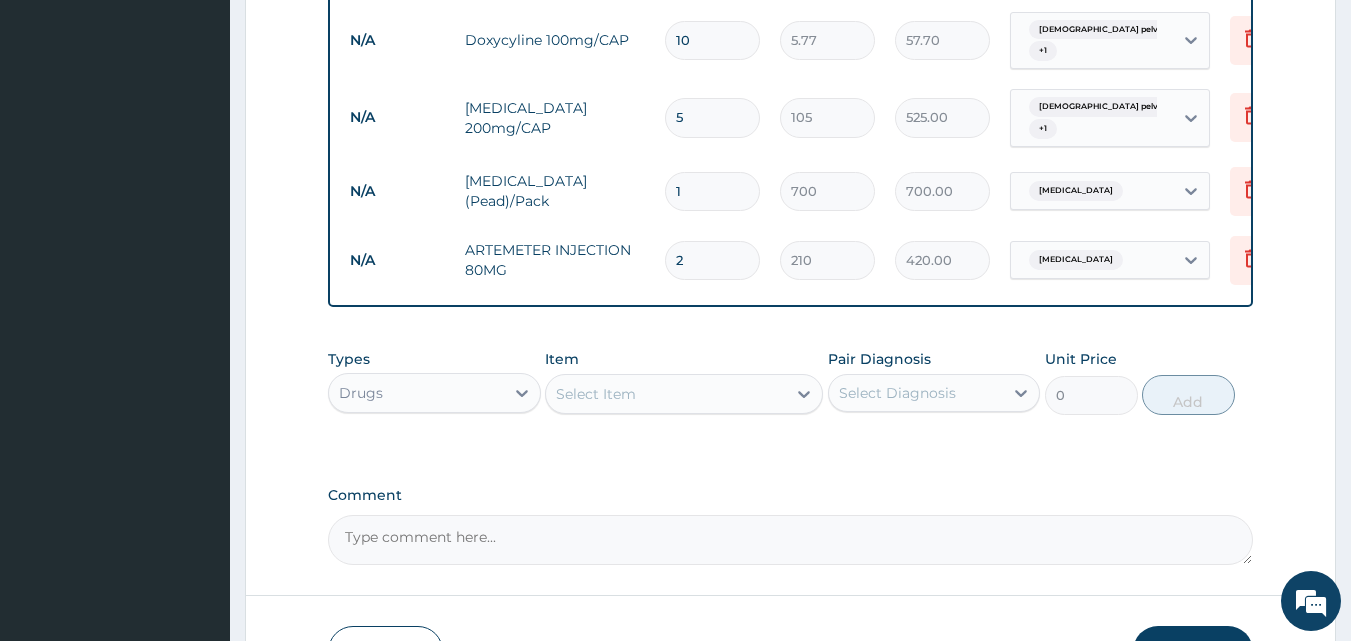 click on "Types Drugs Item Select Item Pair Diagnosis Select Diagnosis Unit Price 0 Add" at bounding box center [791, 382] 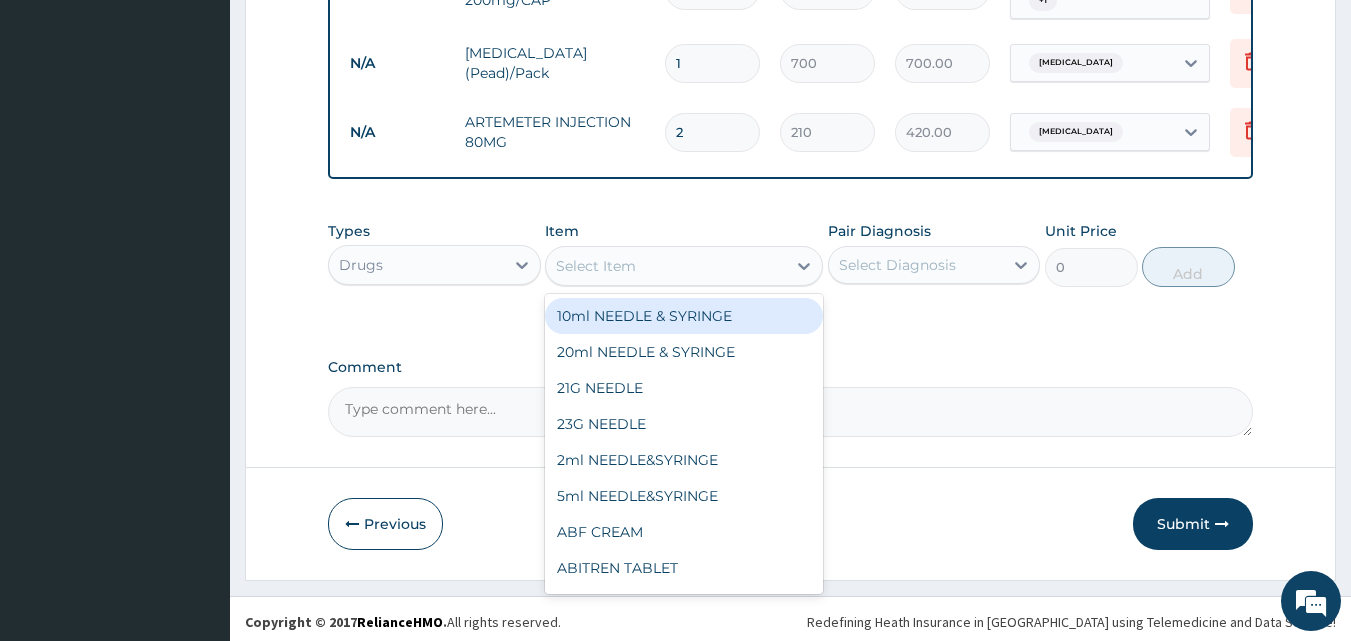 scroll, scrollTop: 1669, scrollLeft: 0, axis: vertical 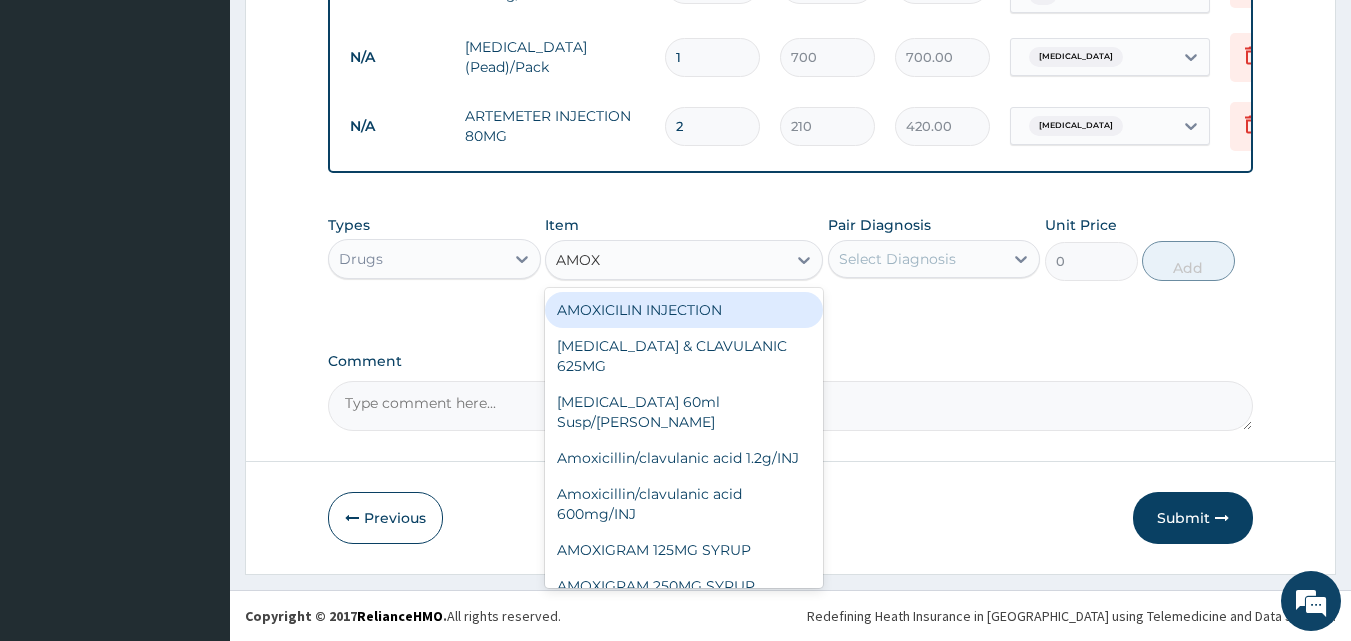 type on "AMOXY" 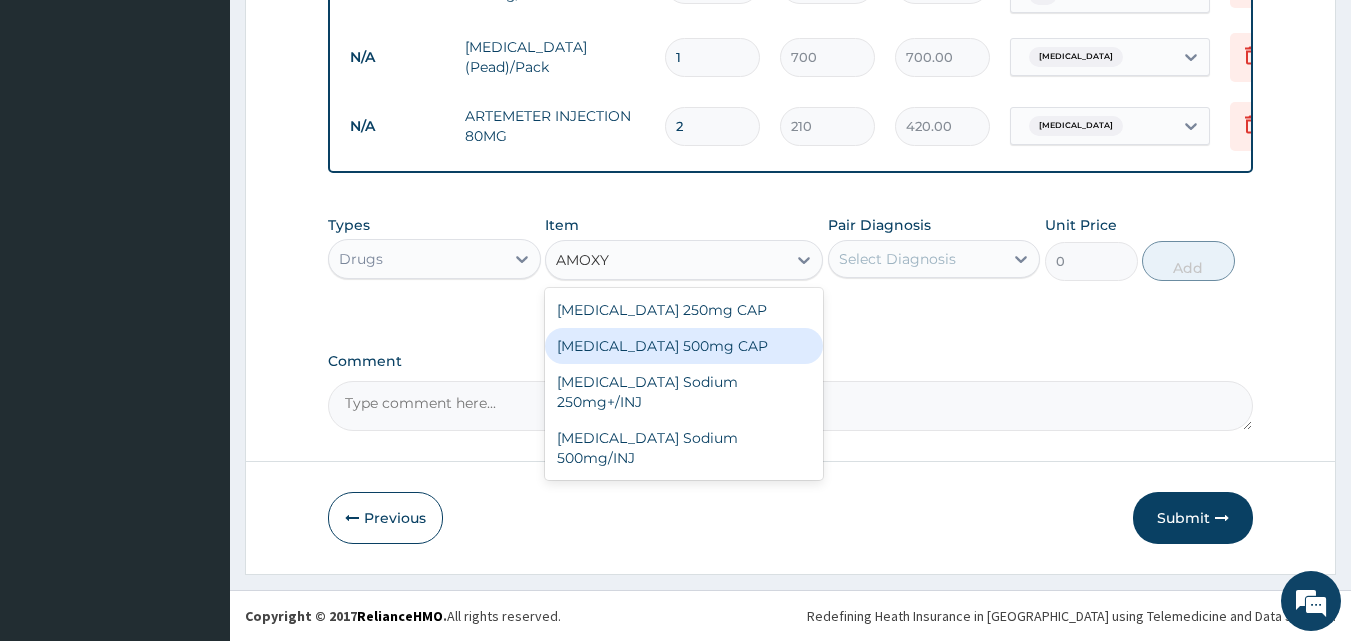 click on "Amoxycillin 500mg CAP" at bounding box center (684, 346) 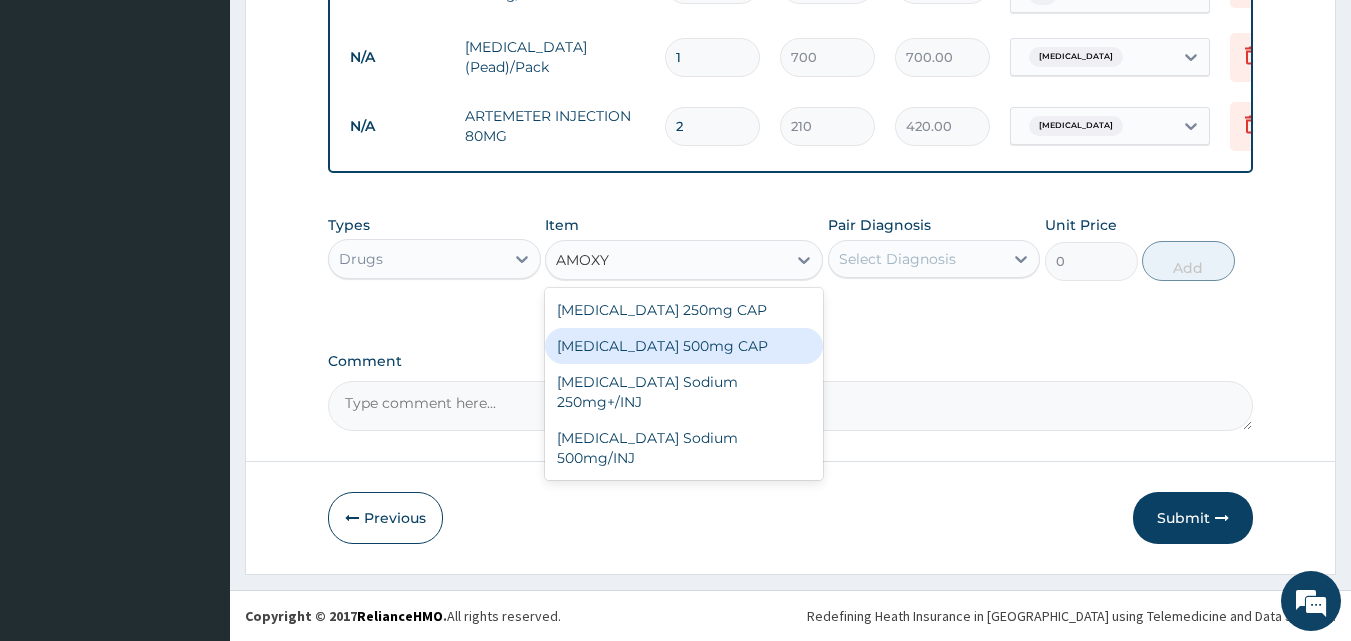 type 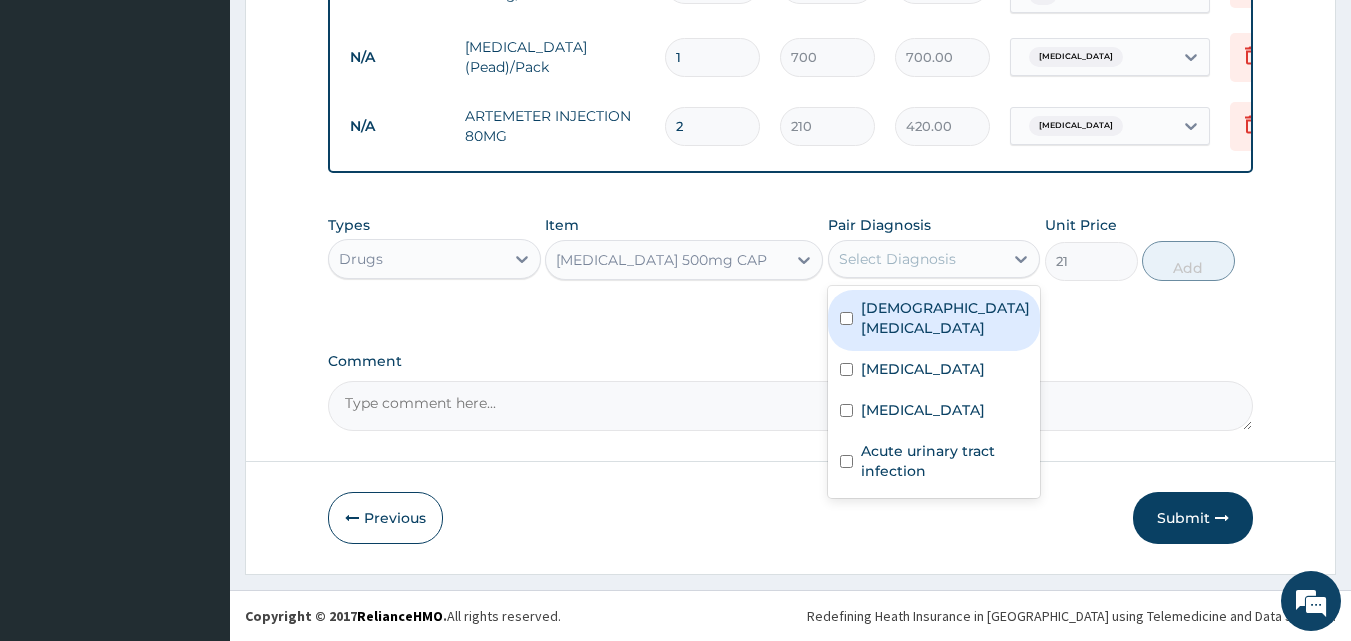 click on "Select Diagnosis" at bounding box center [897, 259] 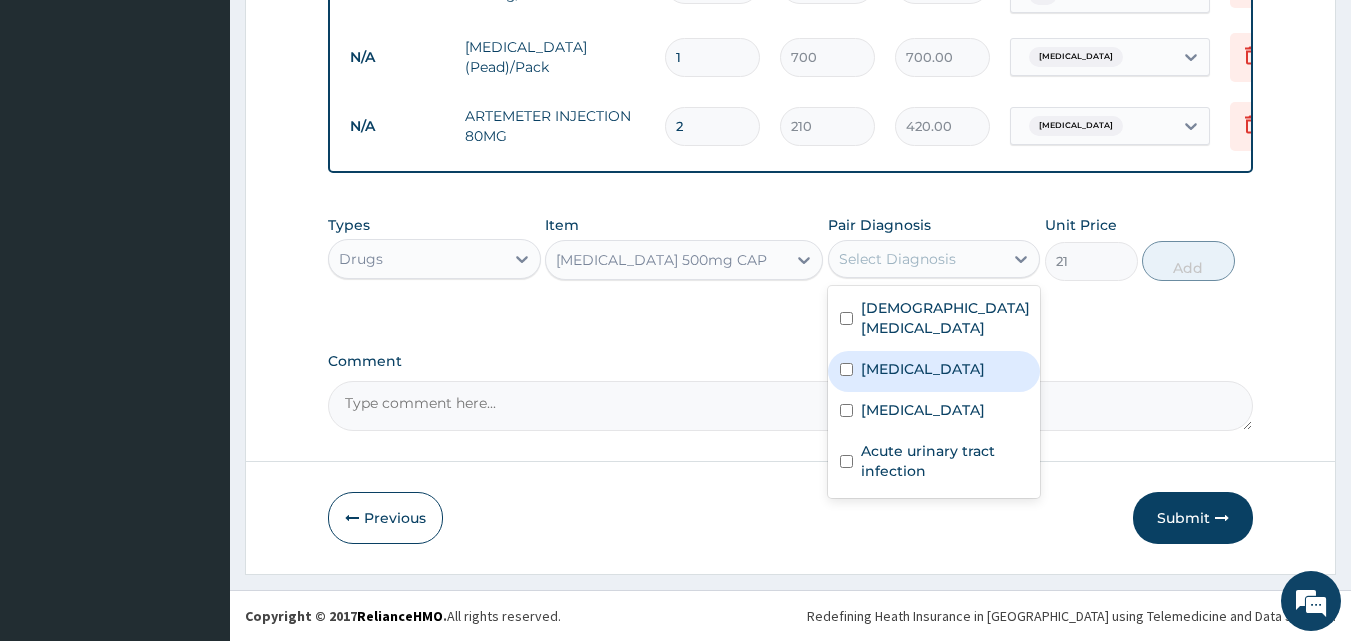 click at bounding box center (846, 369) 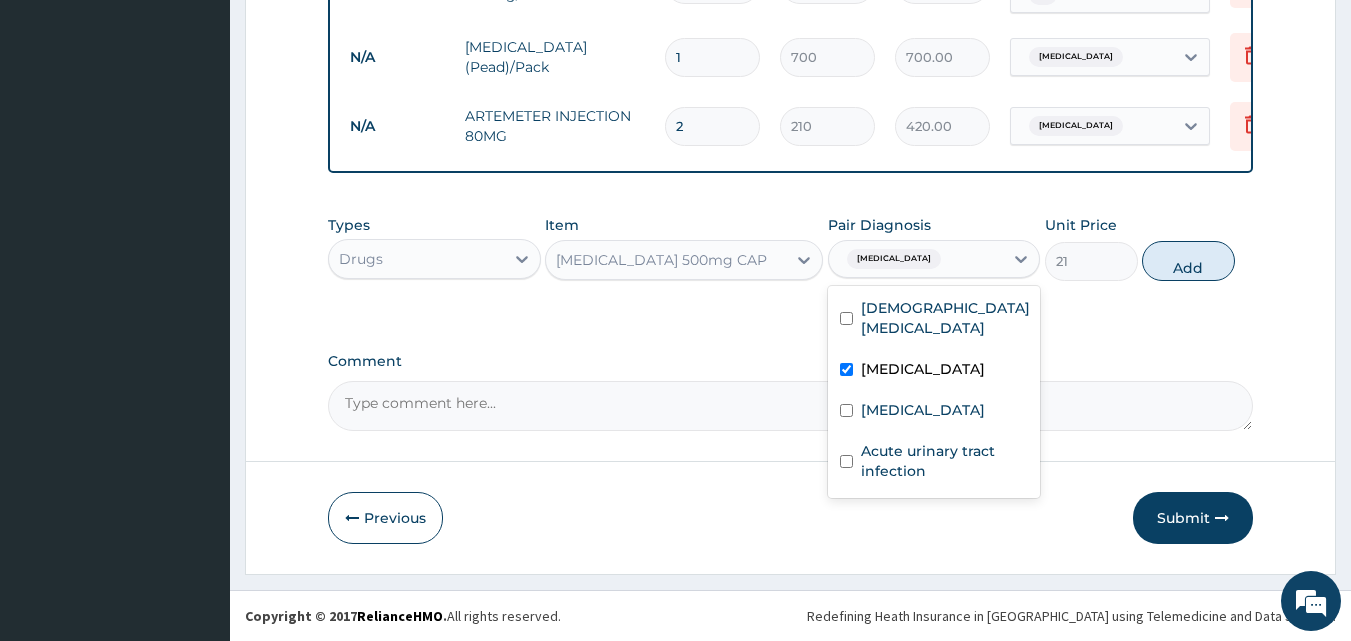 click at bounding box center (846, 369) 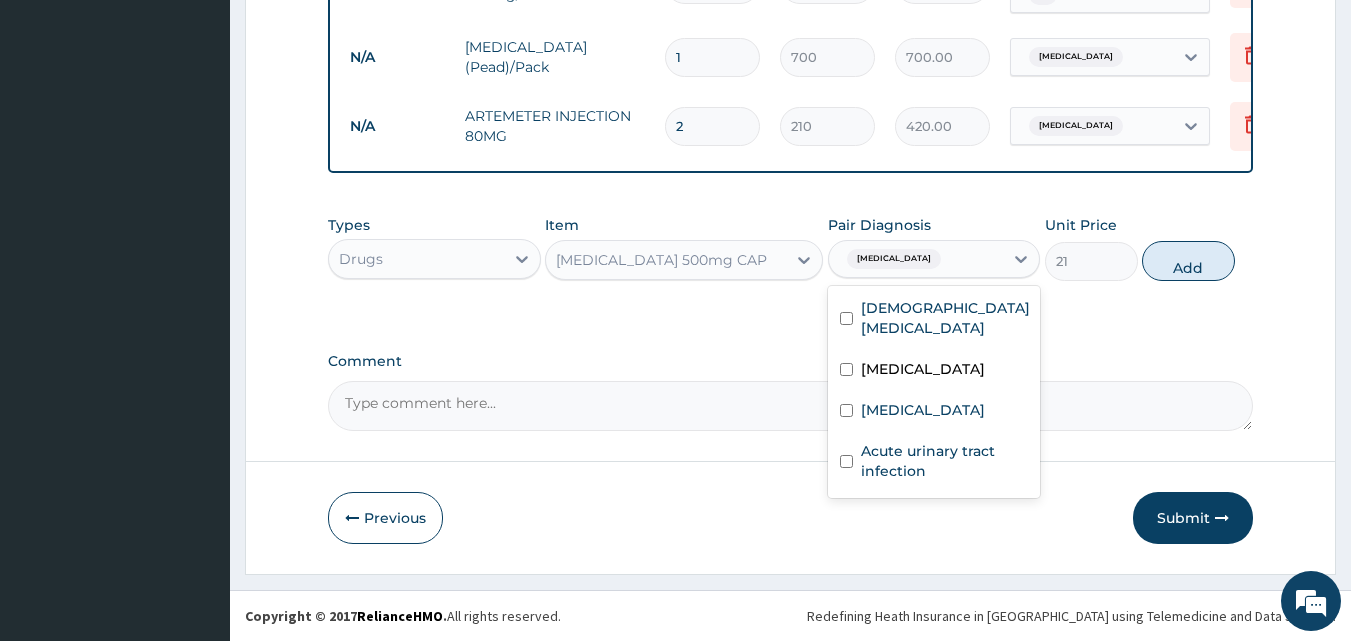 checkbox on "false" 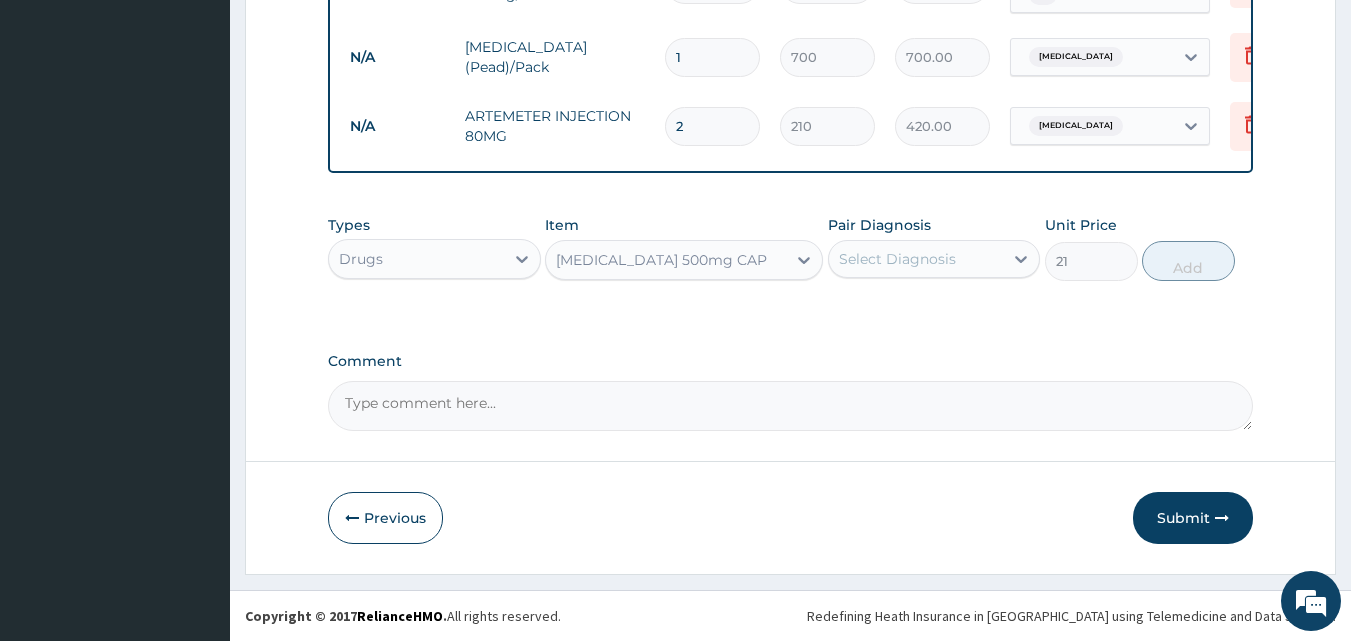click on "Select Diagnosis" at bounding box center (897, 259) 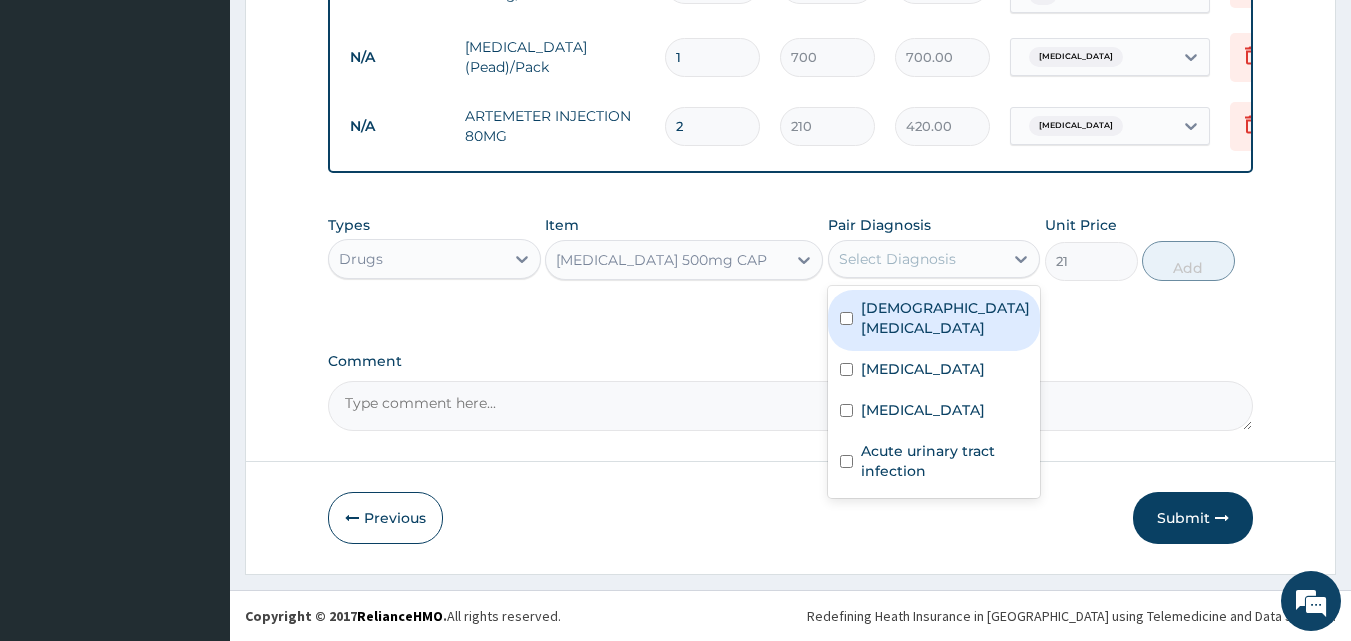 click on "Select Diagnosis" at bounding box center [897, 259] 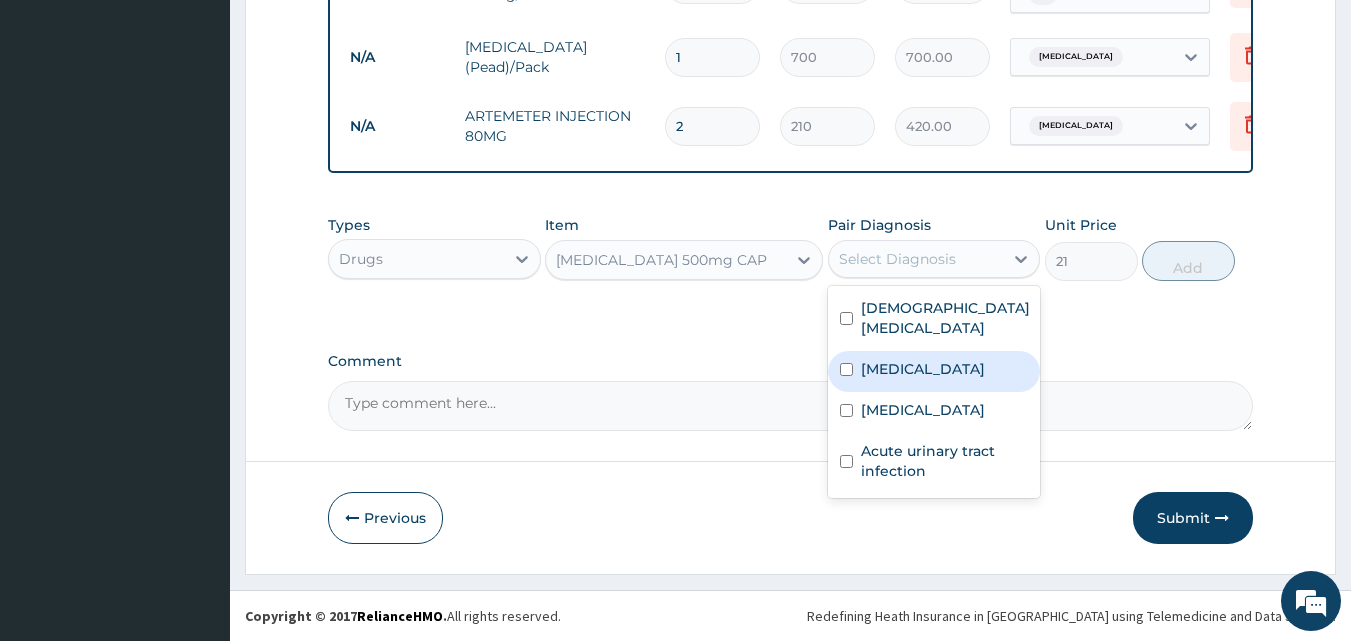 click at bounding box center [846, 369] 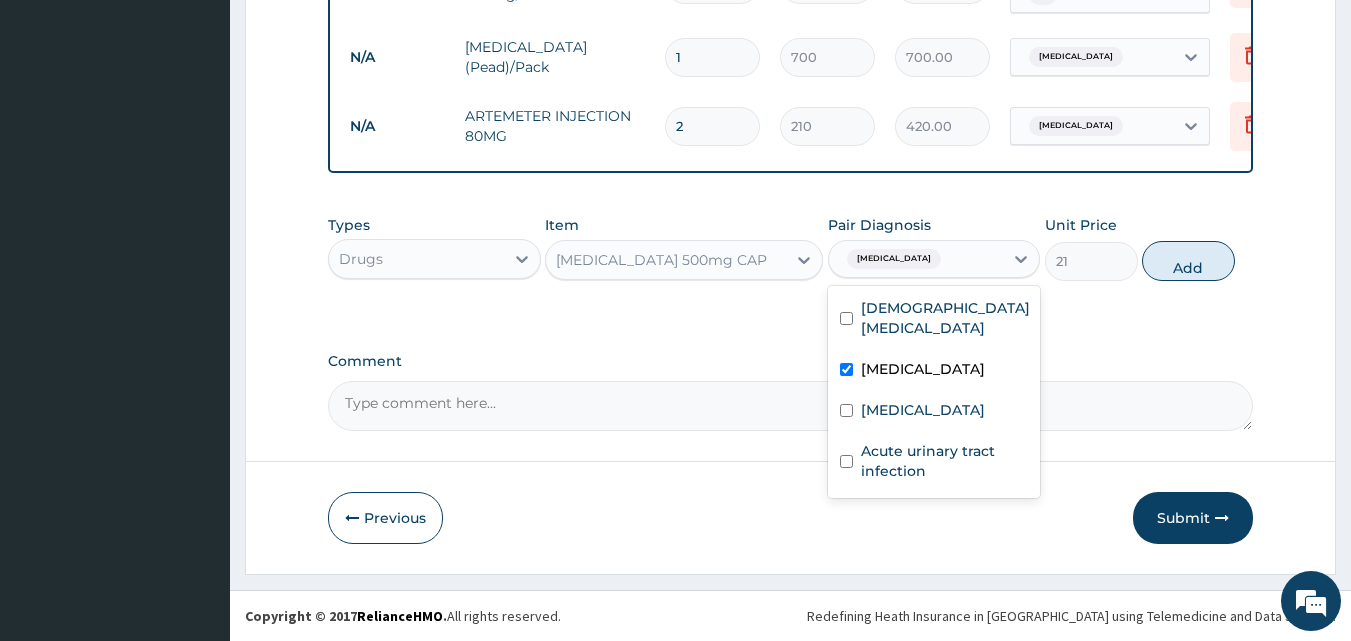click at bounding box center (846, 369) 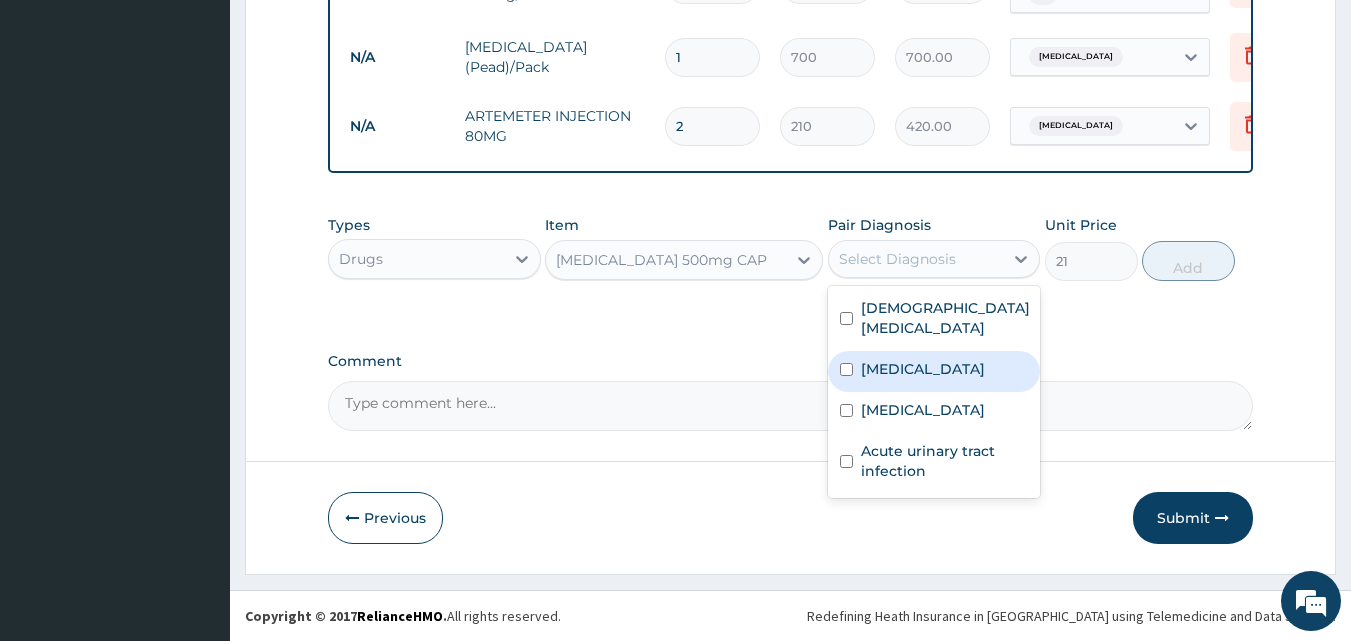 click at bounding box center (846, 369) 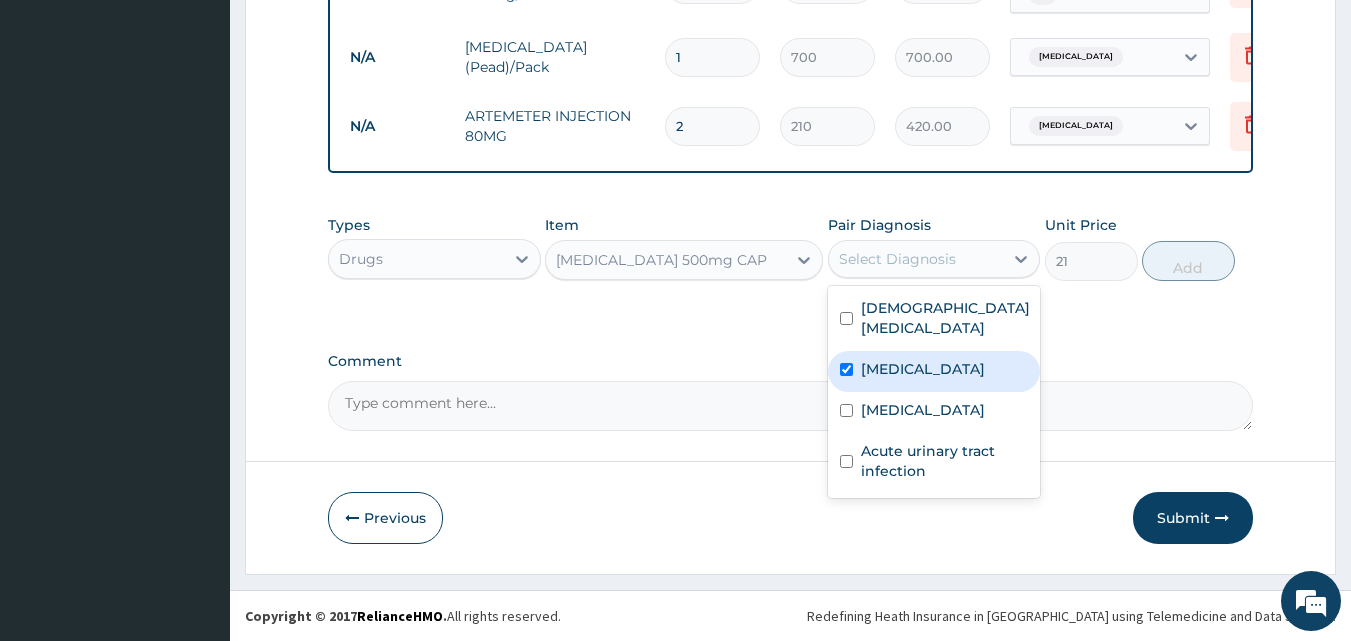 click at bounding box center (846, 369) 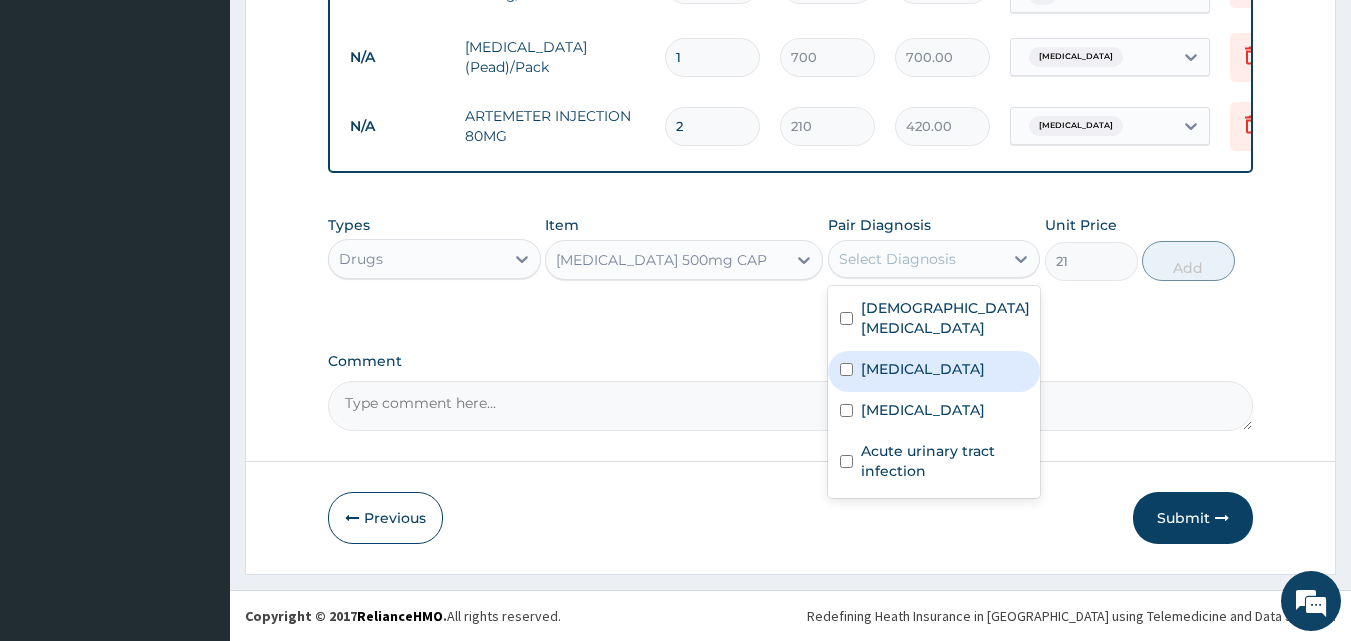 click on "Typhoid fever" at bounding box center (934, 371) 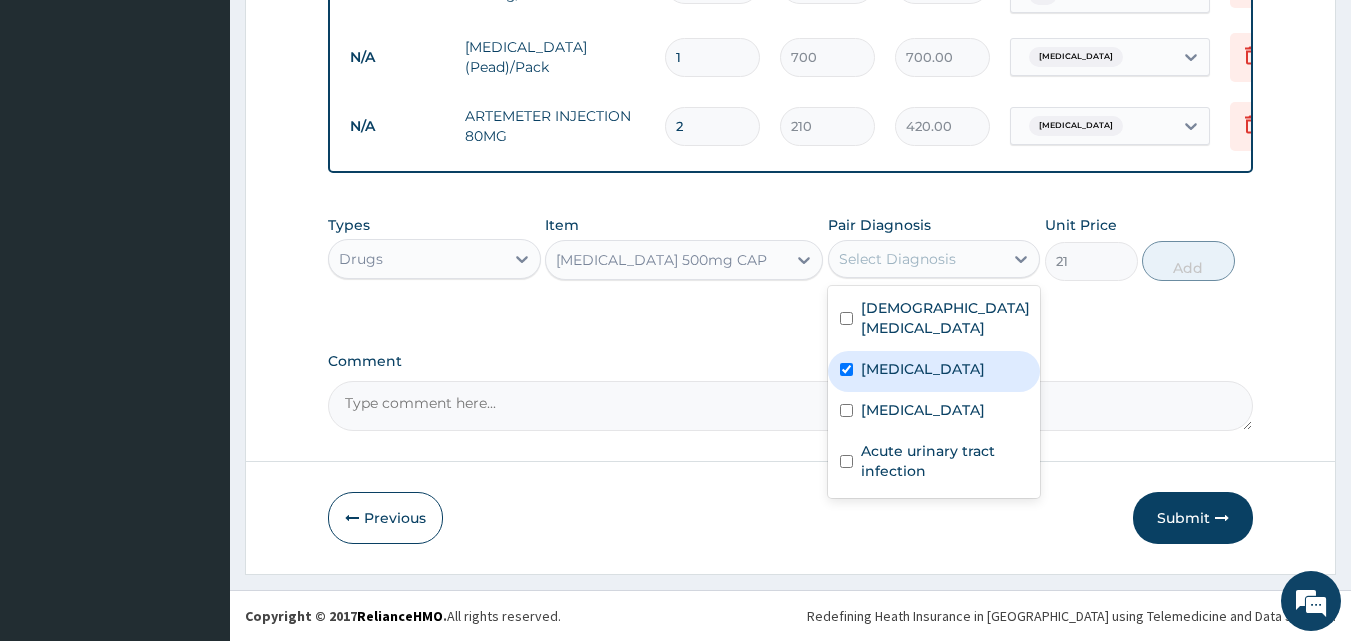 checkbox on "true" 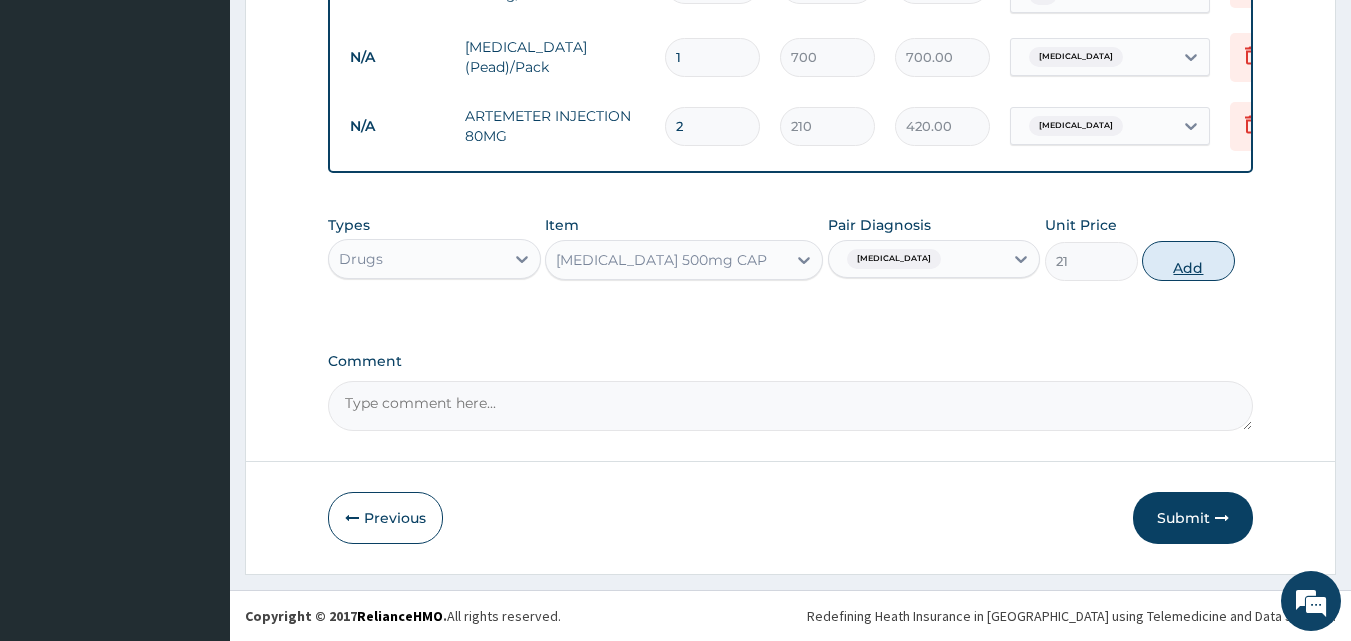 click on "Add" at bounding box center (1188, 261) 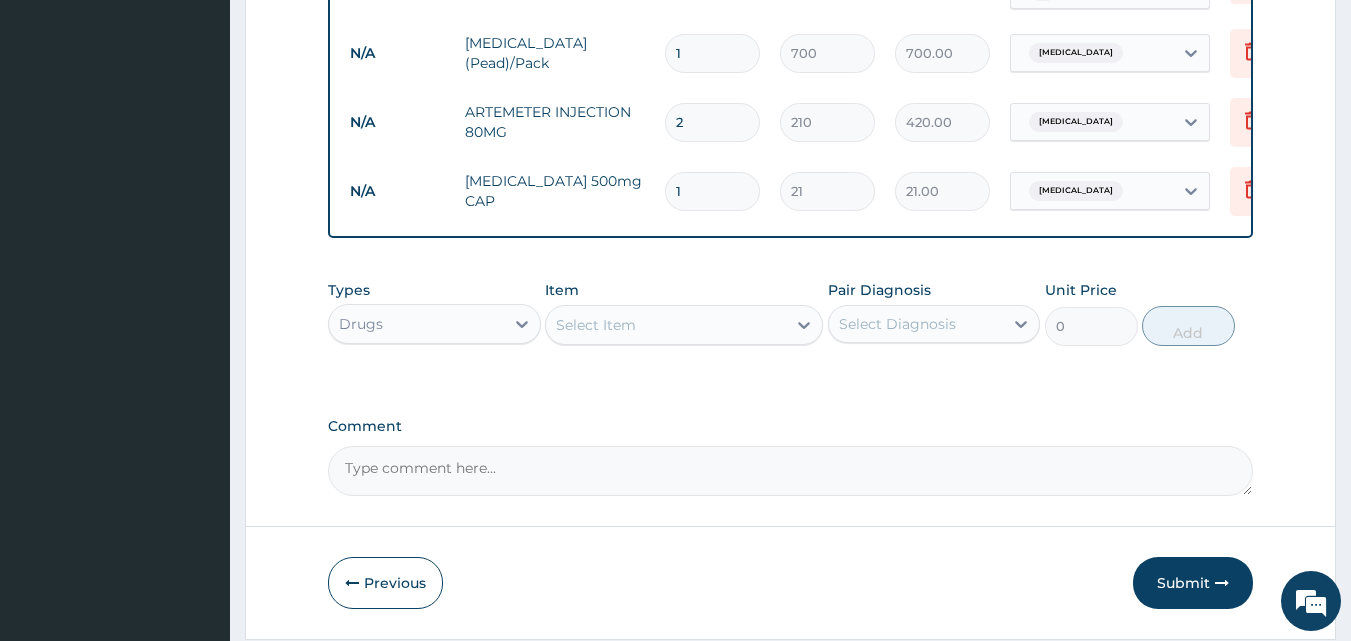 type on "15" 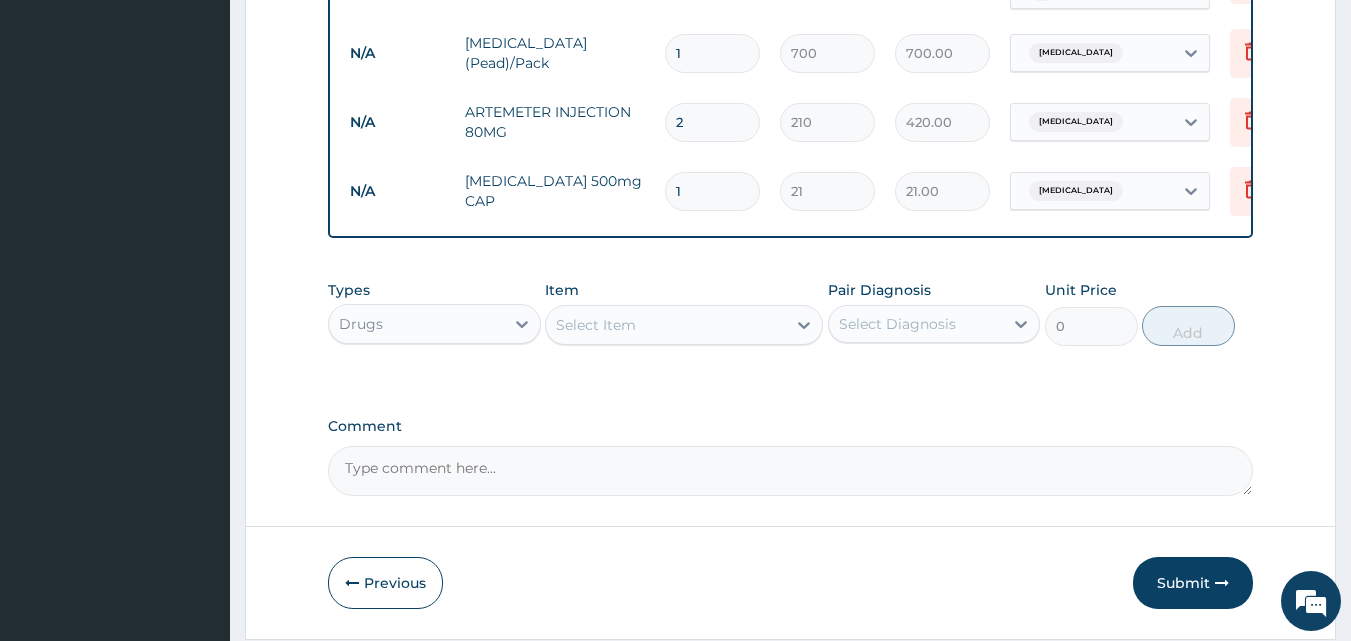 type on "315.00" 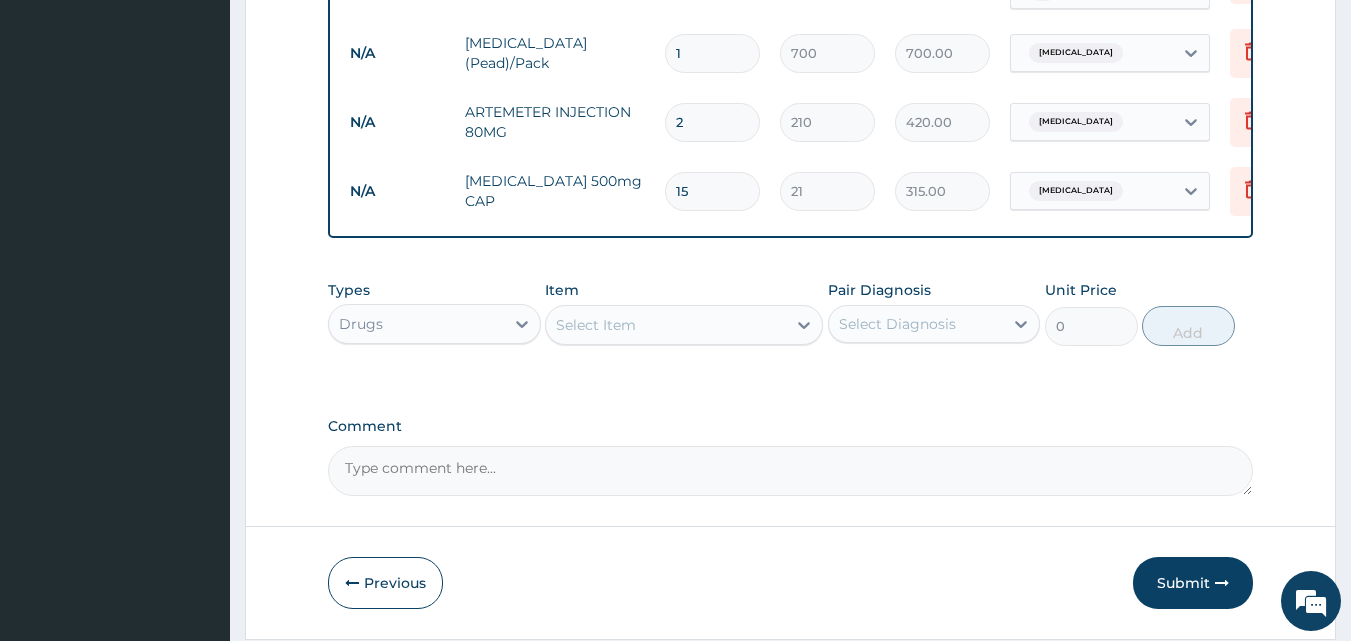 type on "15" 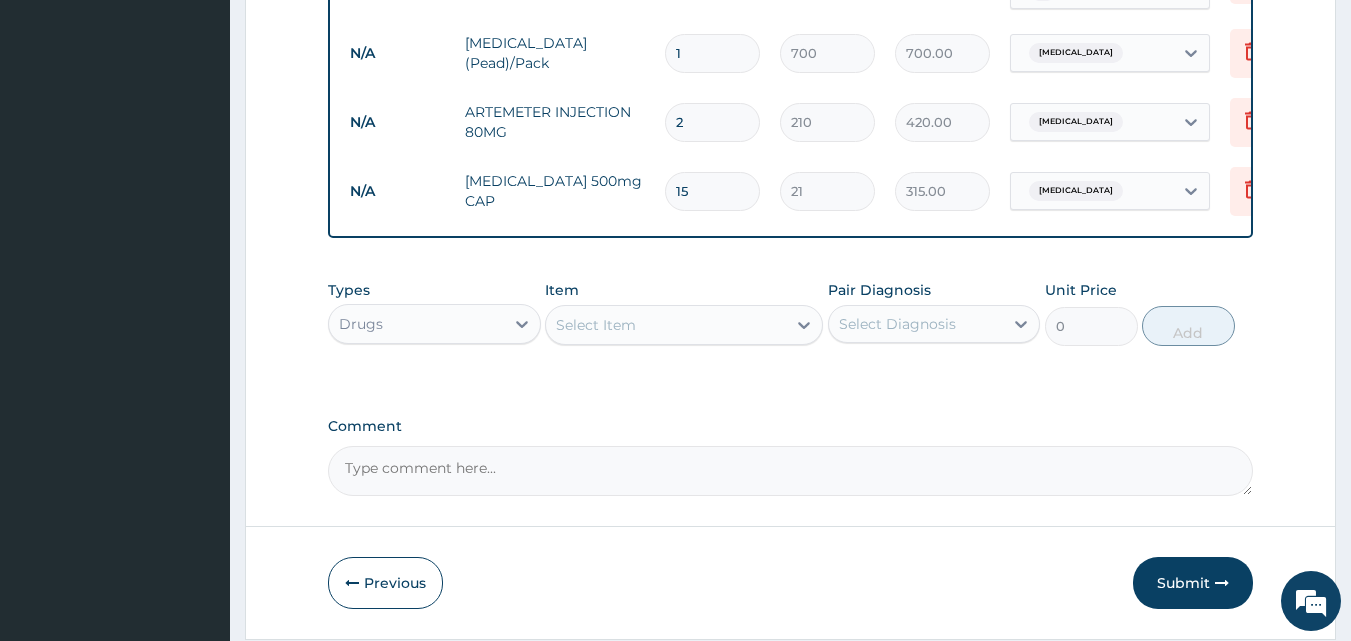 click on "Types Drugs Item Select Item Pair Diagnosis Select Diagnosis Unit Price 0 Add" at bounding box center [791, 328] 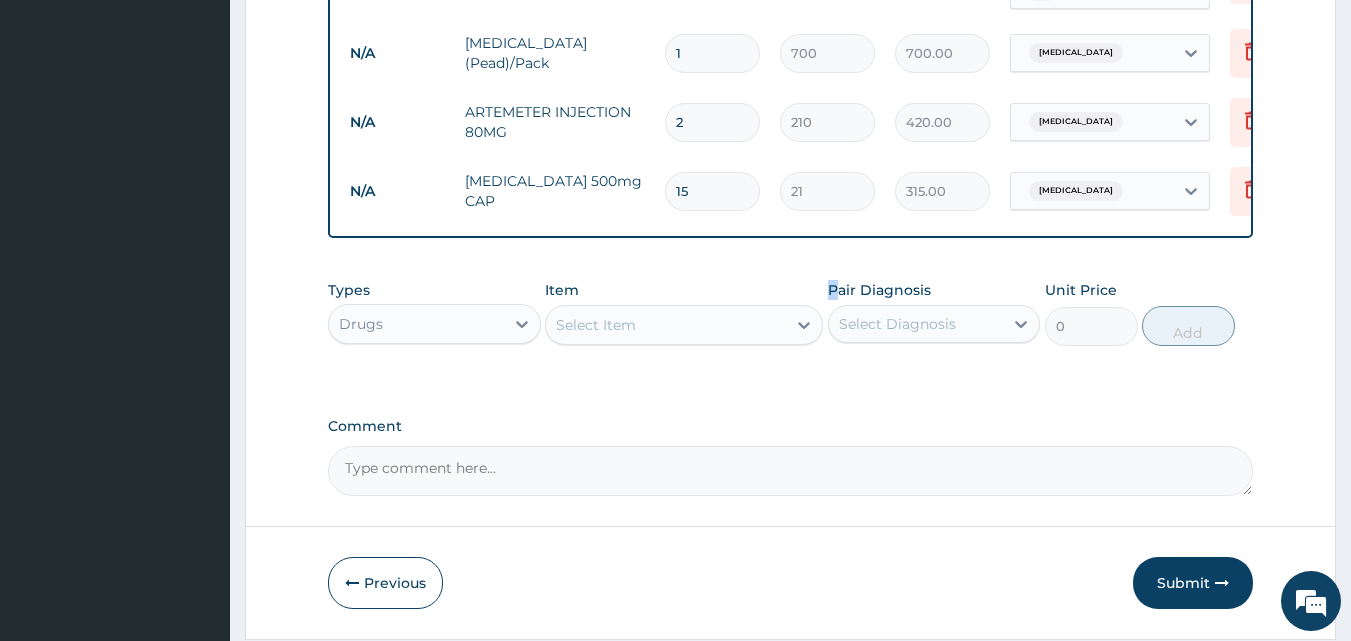 click on "Select Item" at bounding box center (666, 325) 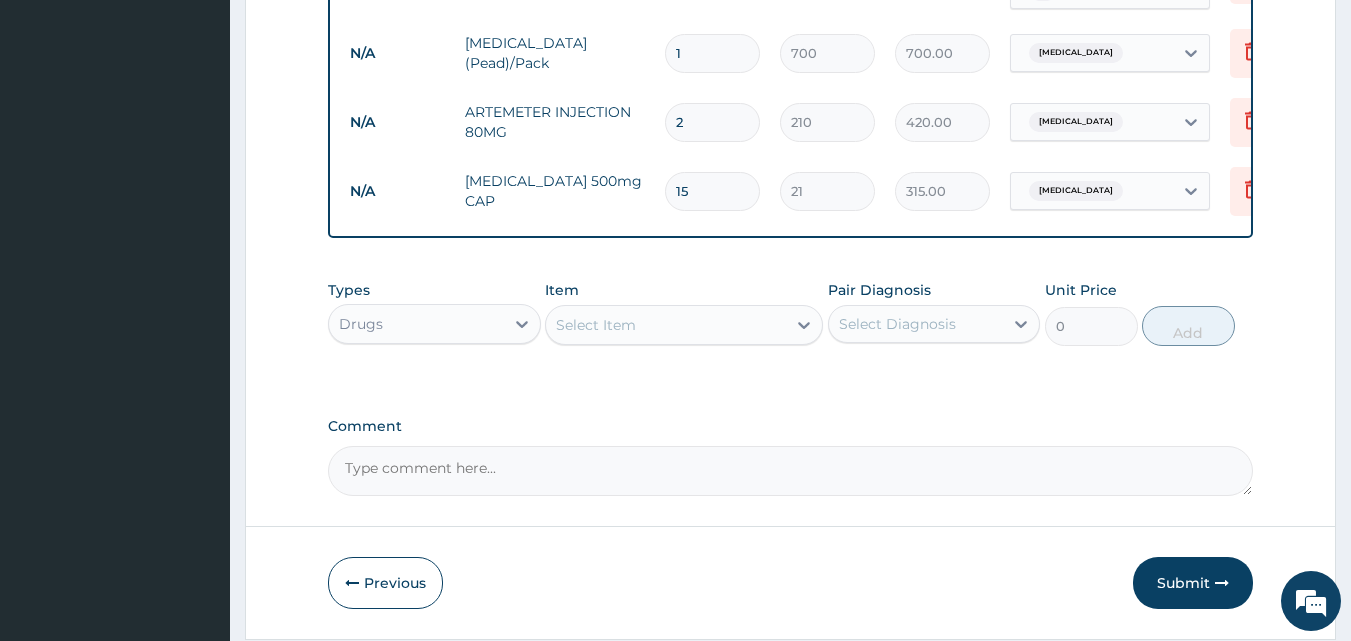 click on "Drugs" at bounding box center [416, 324] 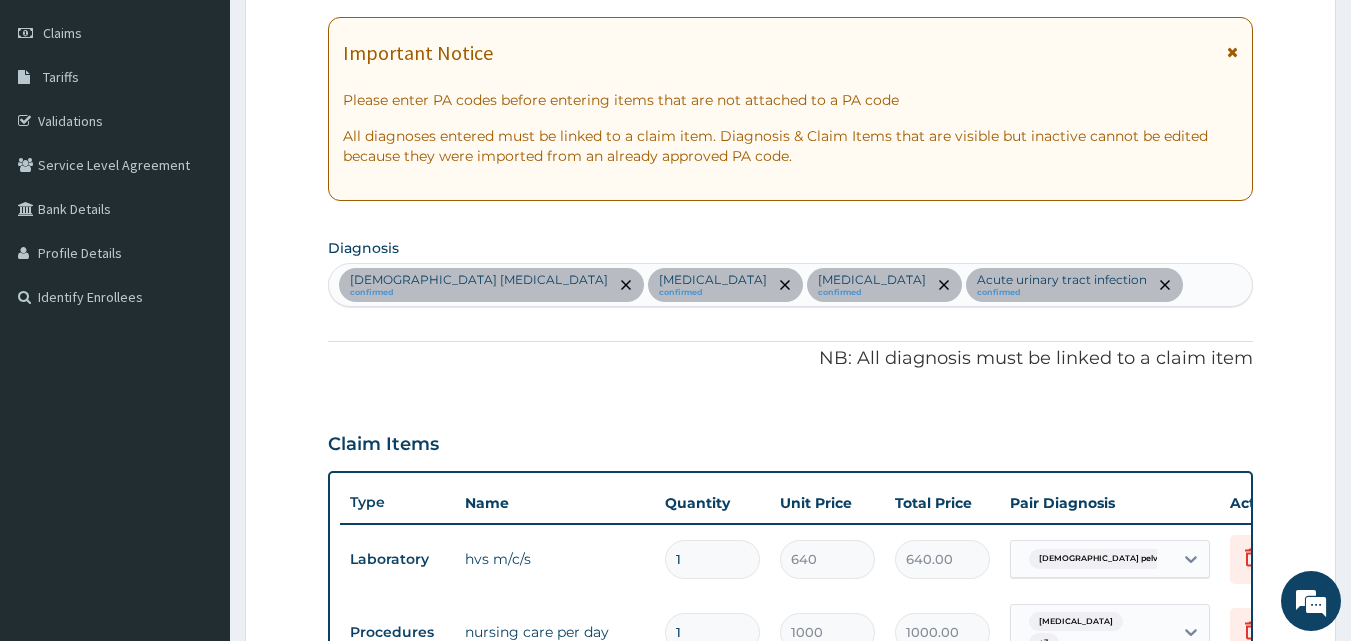 scroll, scrollTop: 269, scrollLeft: 0, axis: vertical 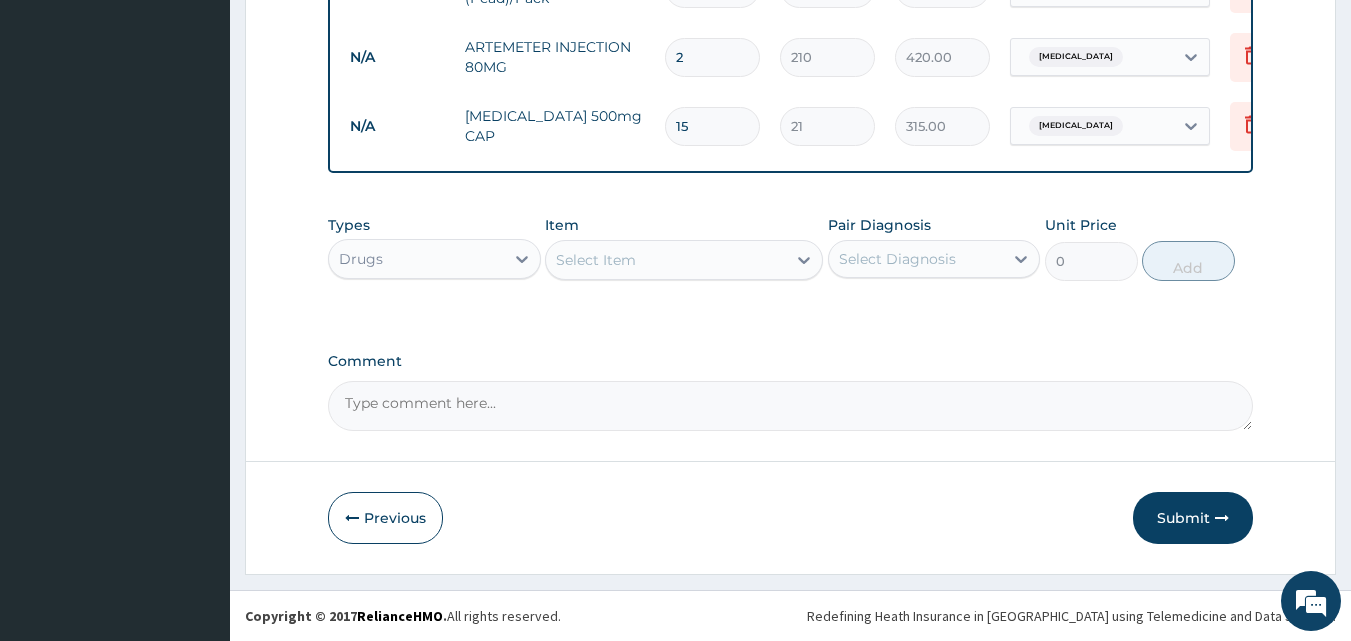 click on "Select Item" at bounding box center [596, 260] 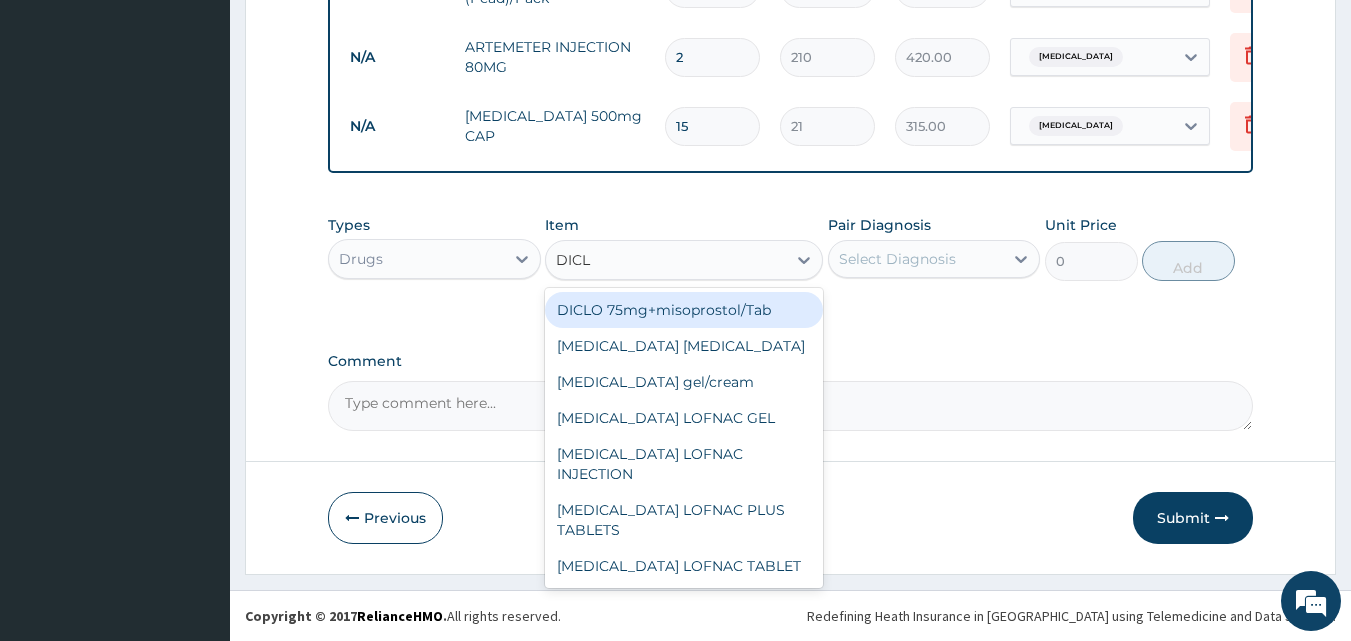 type on "DICLO" 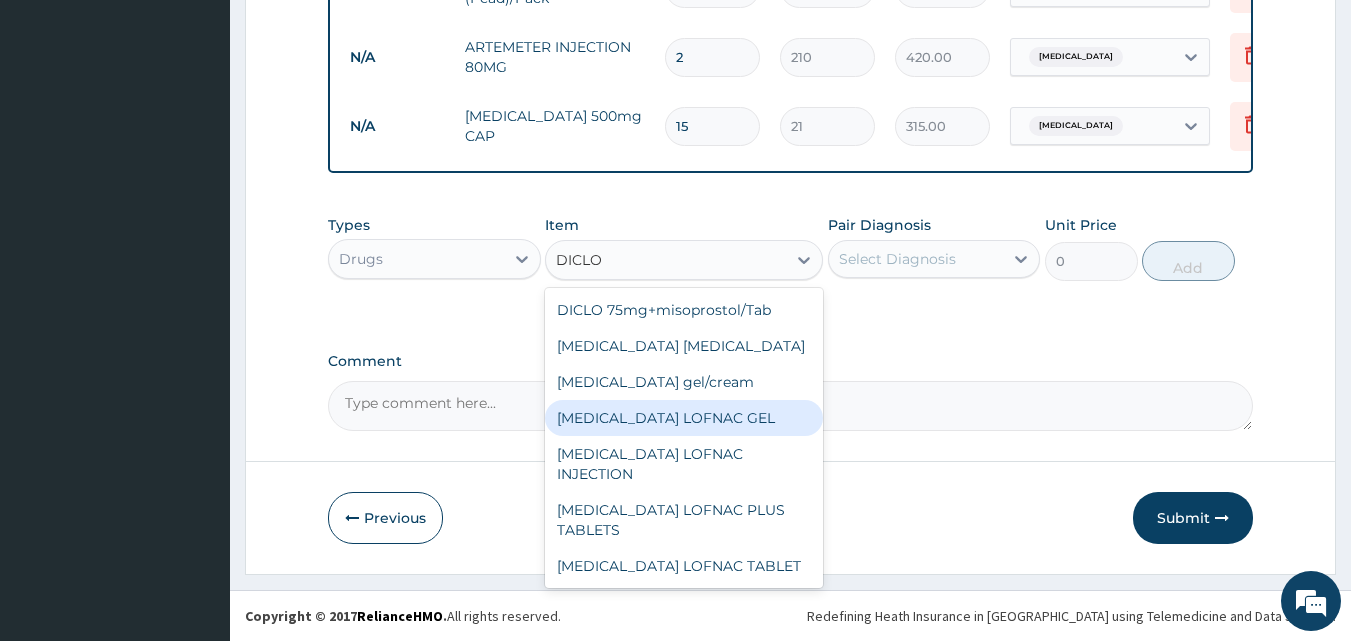 scroll, scrollTop: 252, scrollLeft: 0, axis: vertical 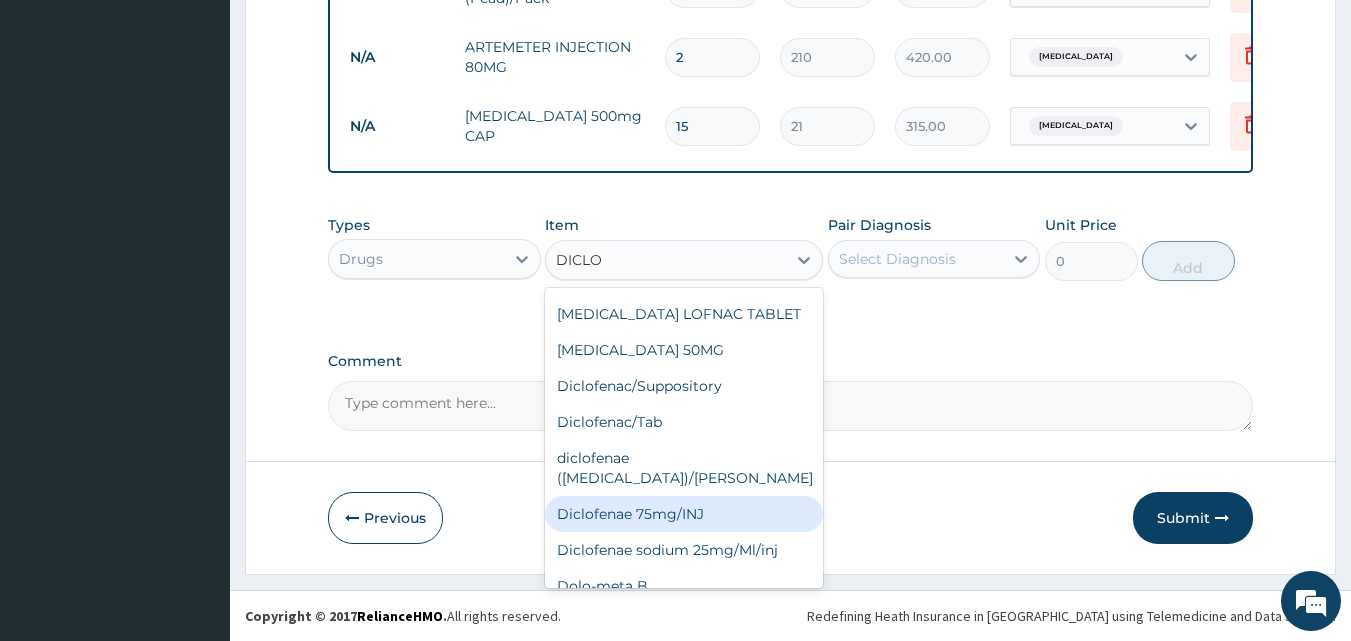 click on "Diclofenae 75mg/INJ" at bounding box center (684, 514) 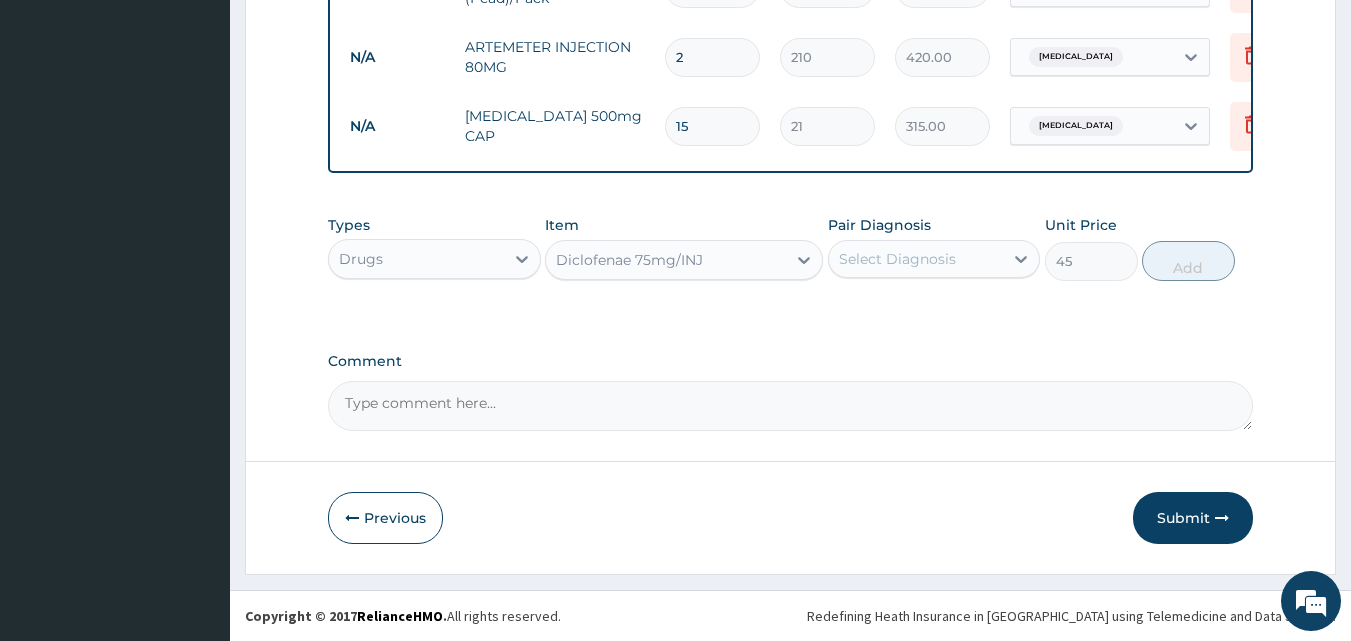 click on "Select Diagnosis" at bounding box center [897, 259] 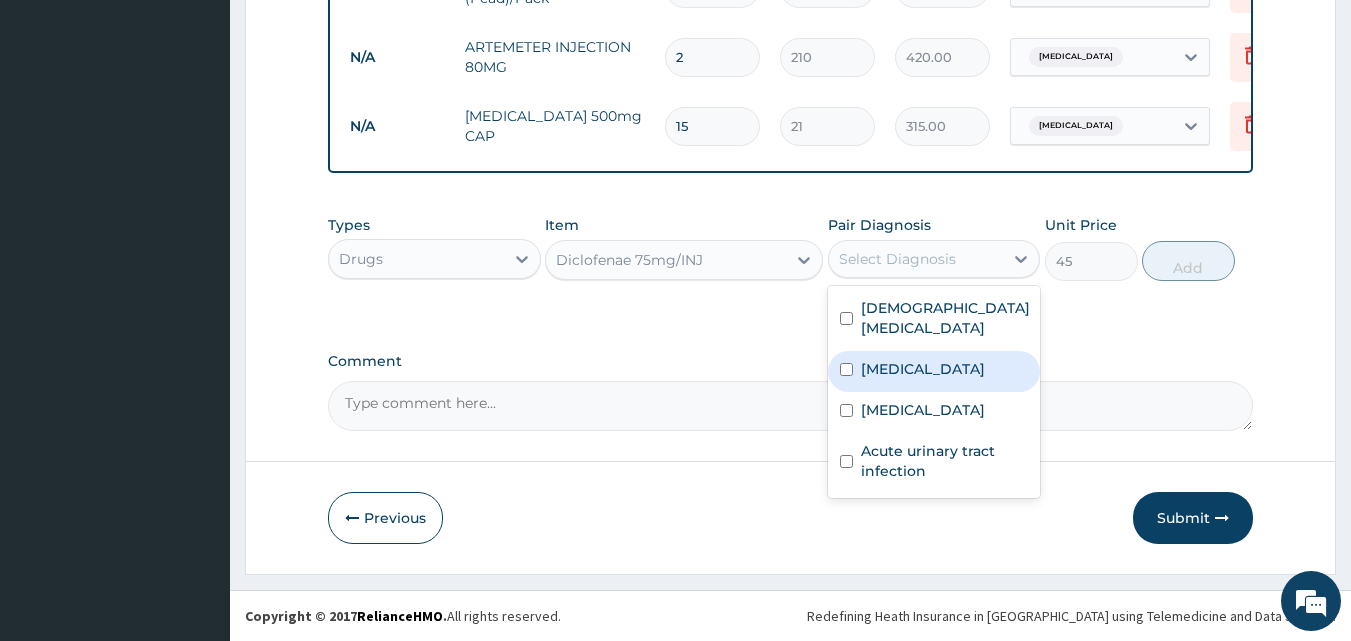 click on "Typhoid fever" at bounding box center [923, 369] 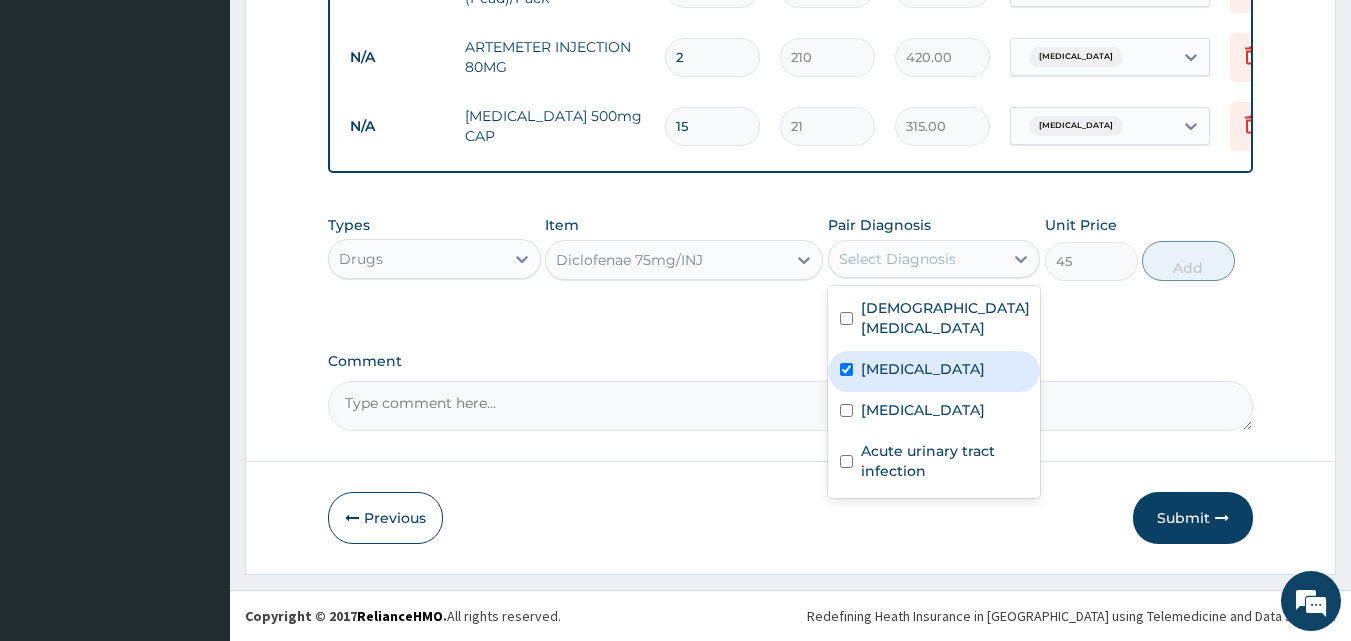 checkbox on "true" 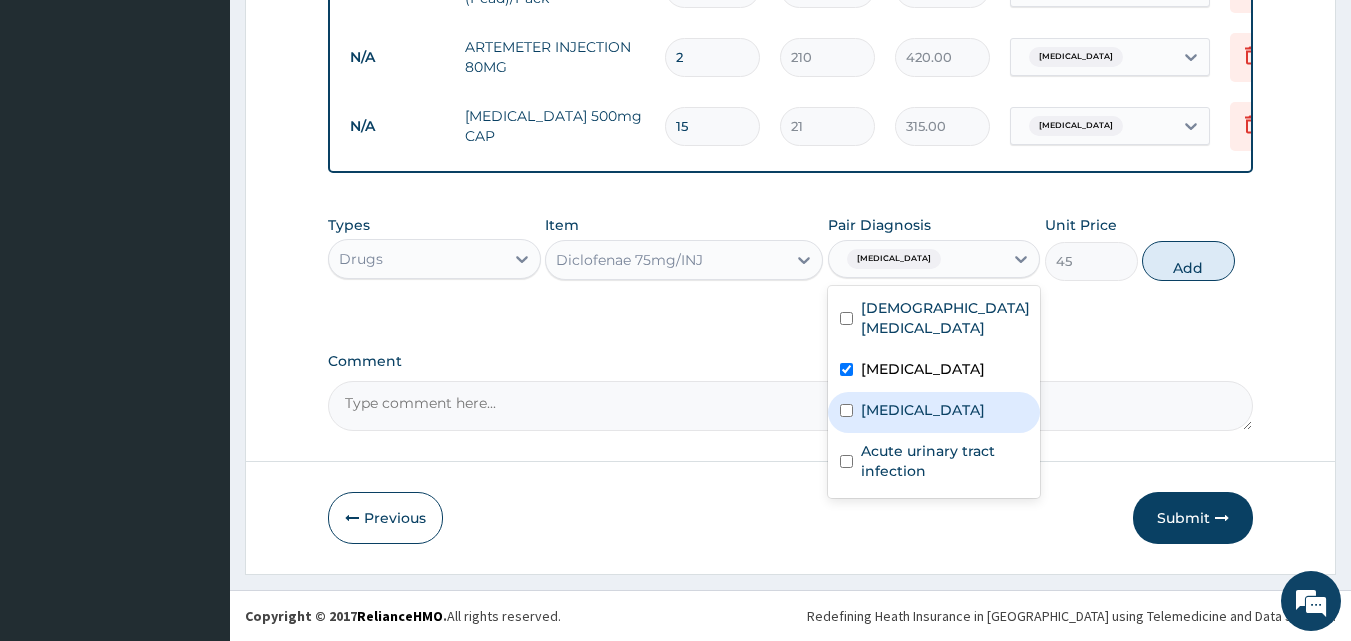 drag, startPoint x: 885, startPoint y: 407, endPoint x: 945, endPoint y: 397, distance: 60.827625 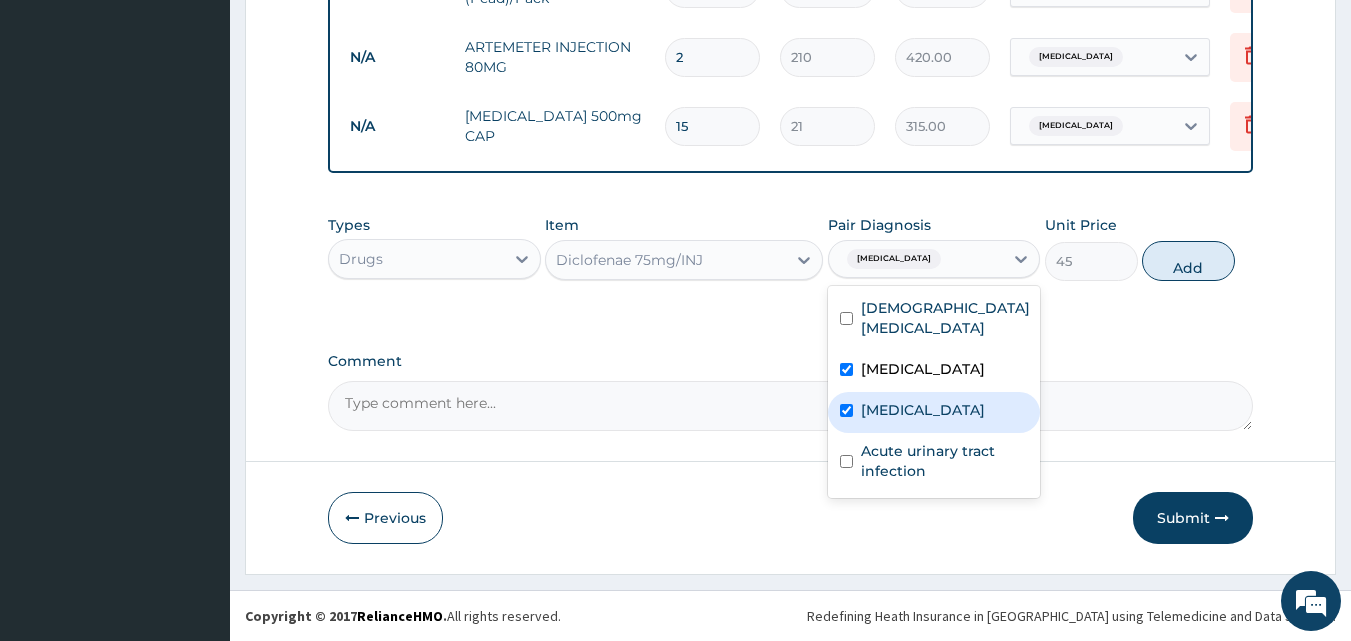 checkbox on "true" 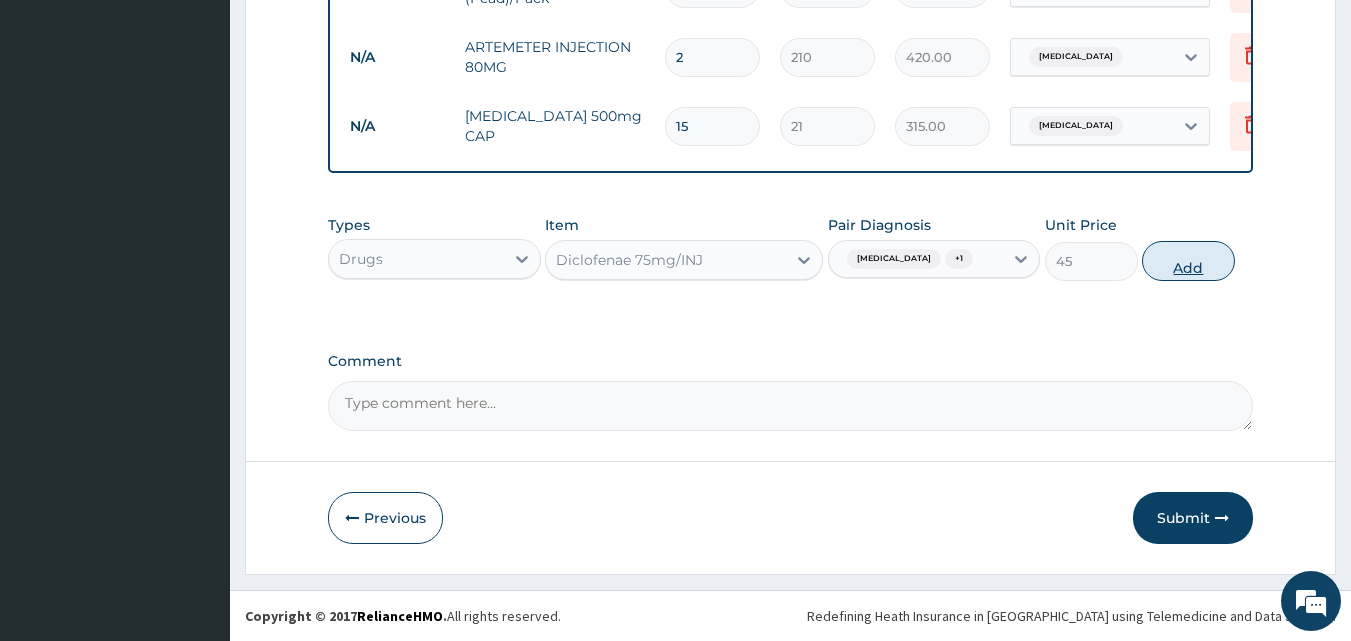 click on "Add" at bounding box center (1188, 261) 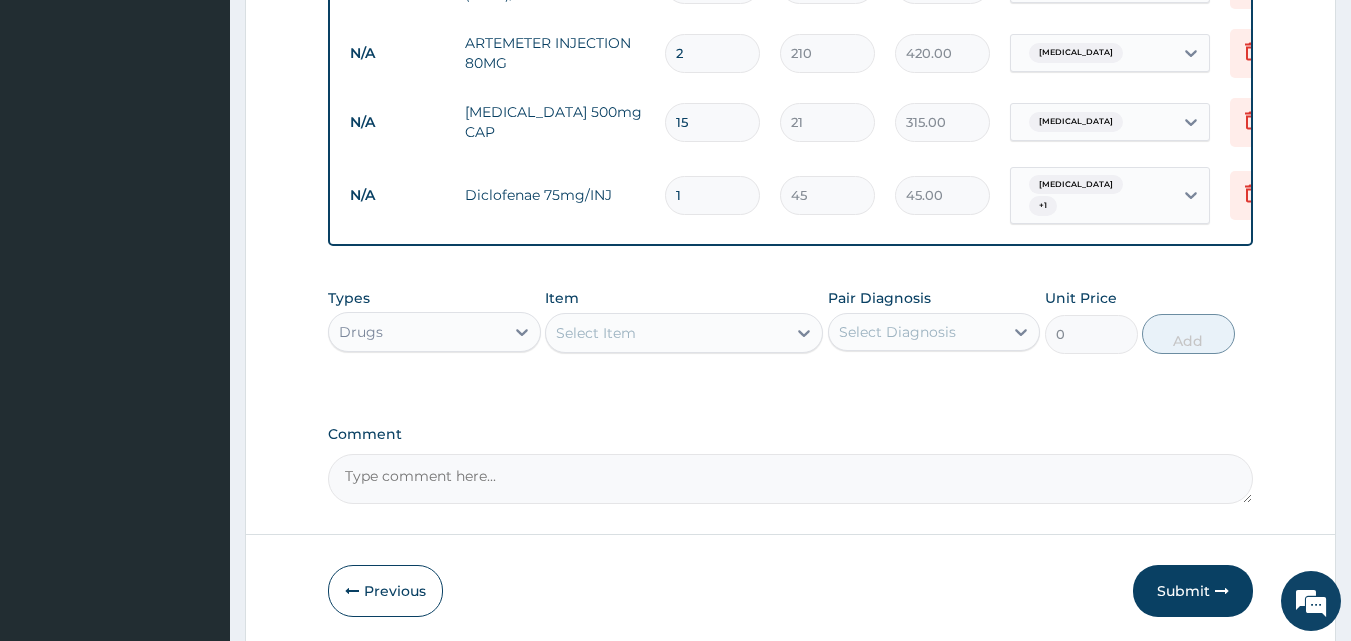 click on "Select Item" at bounding box center [666, 333] 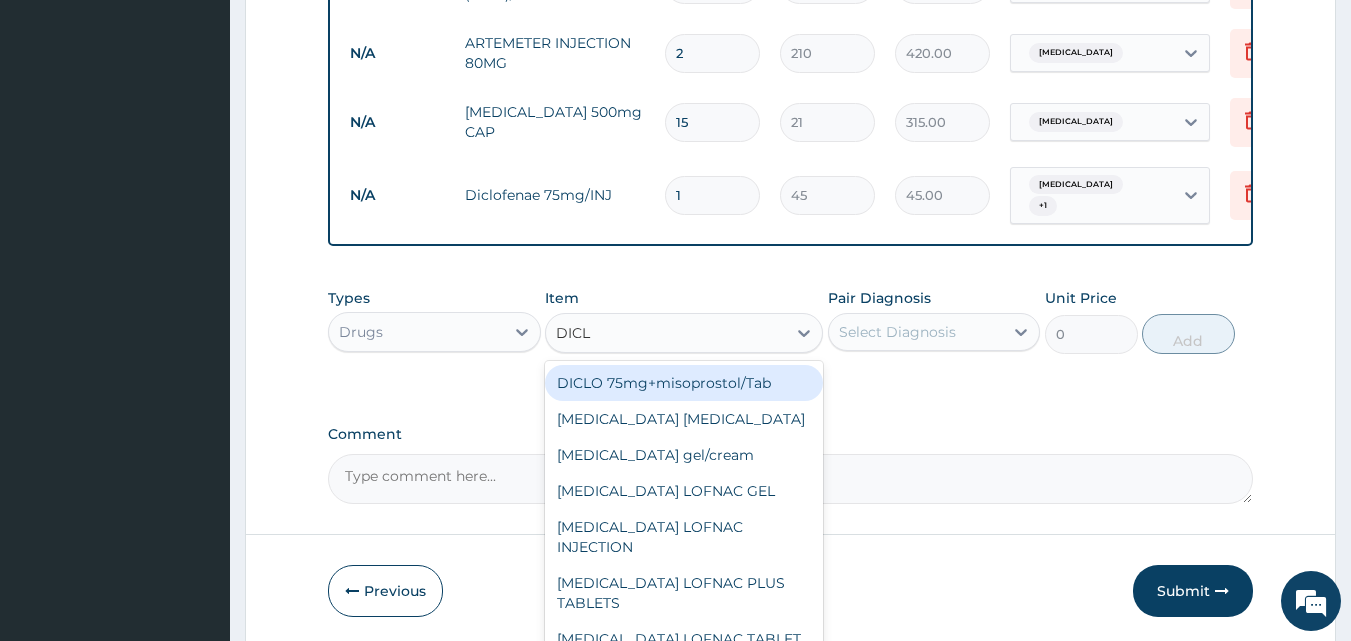 type on "DICLO" 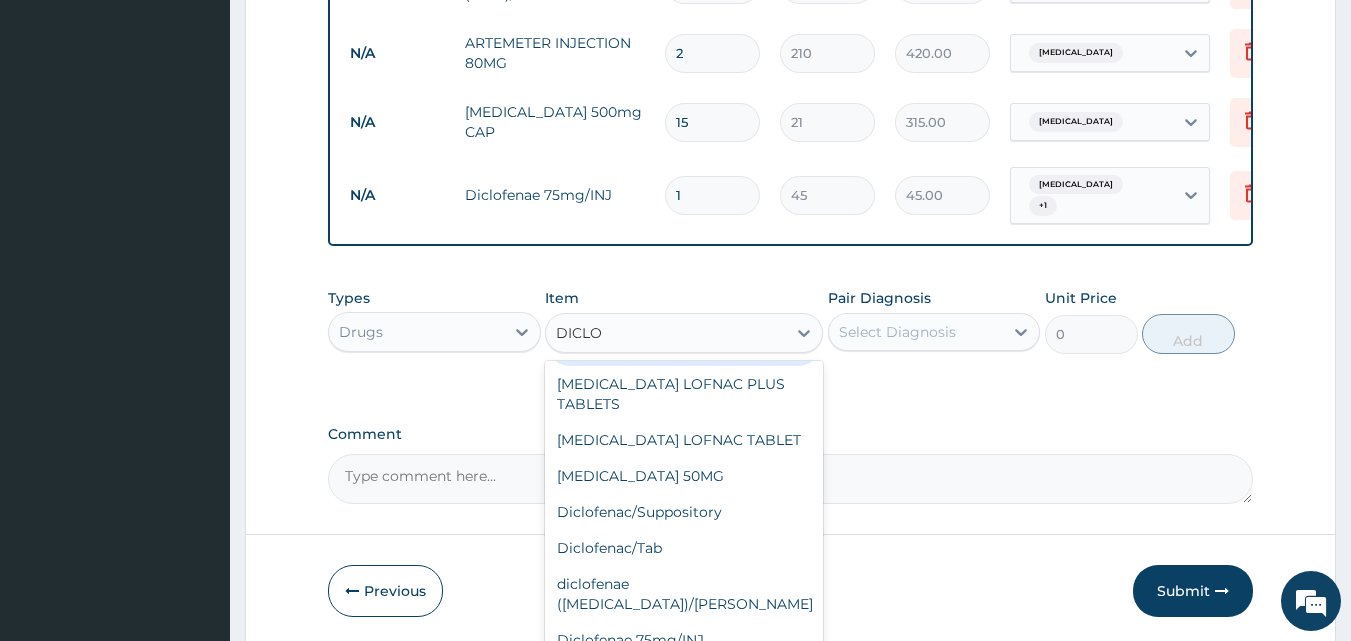 scroll, scrollTop: 200, scrollLeft: 0, axis: vertical 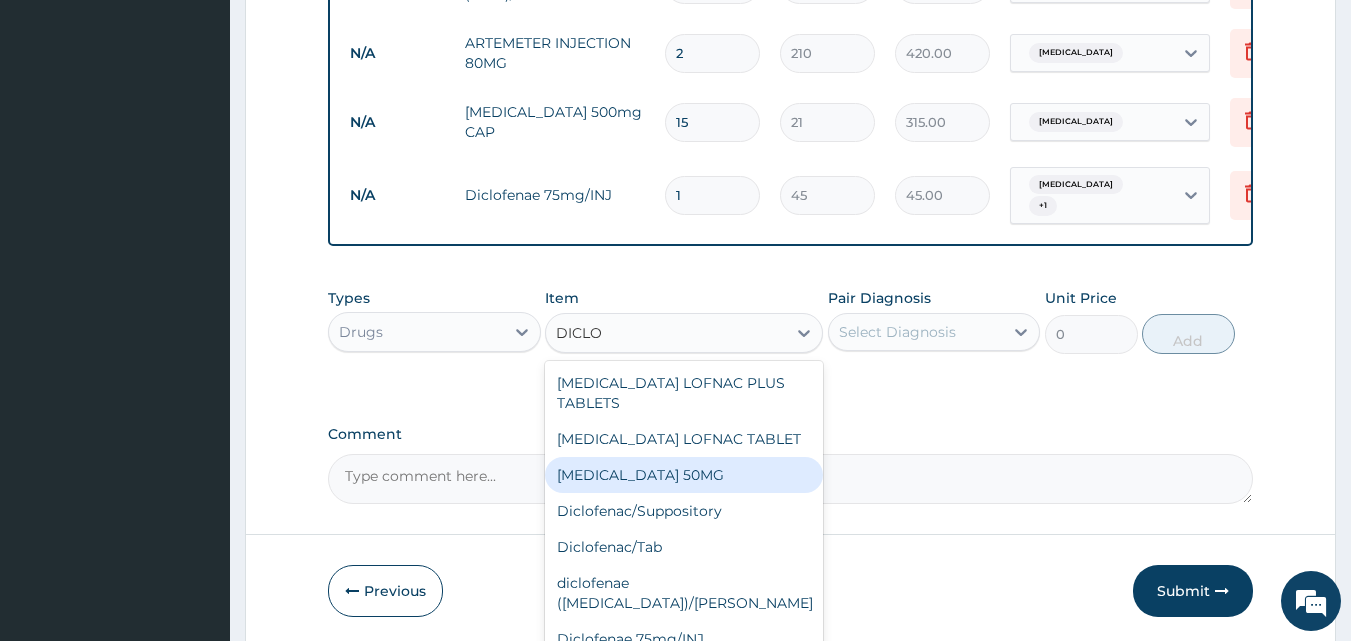 click on "DICLOFENAC SODIUM 50MG" at bounding box center (684, 475) 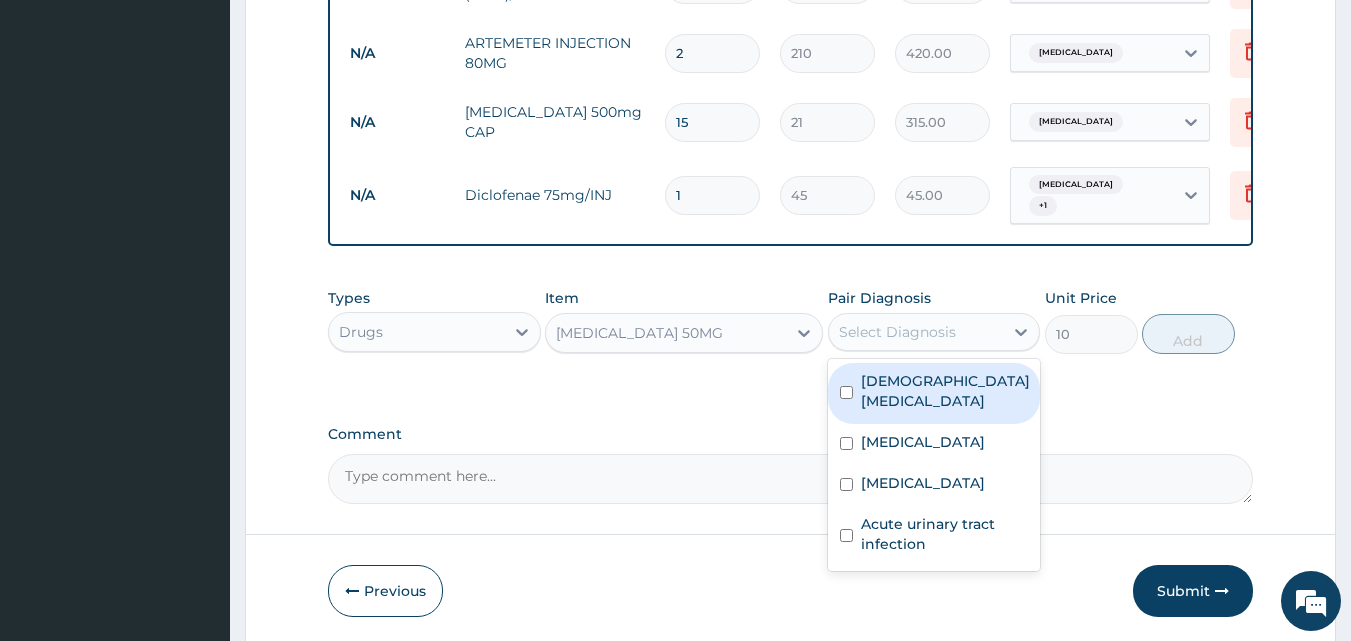 click on "Select Diagnosis" at bounding box center (897, 332) 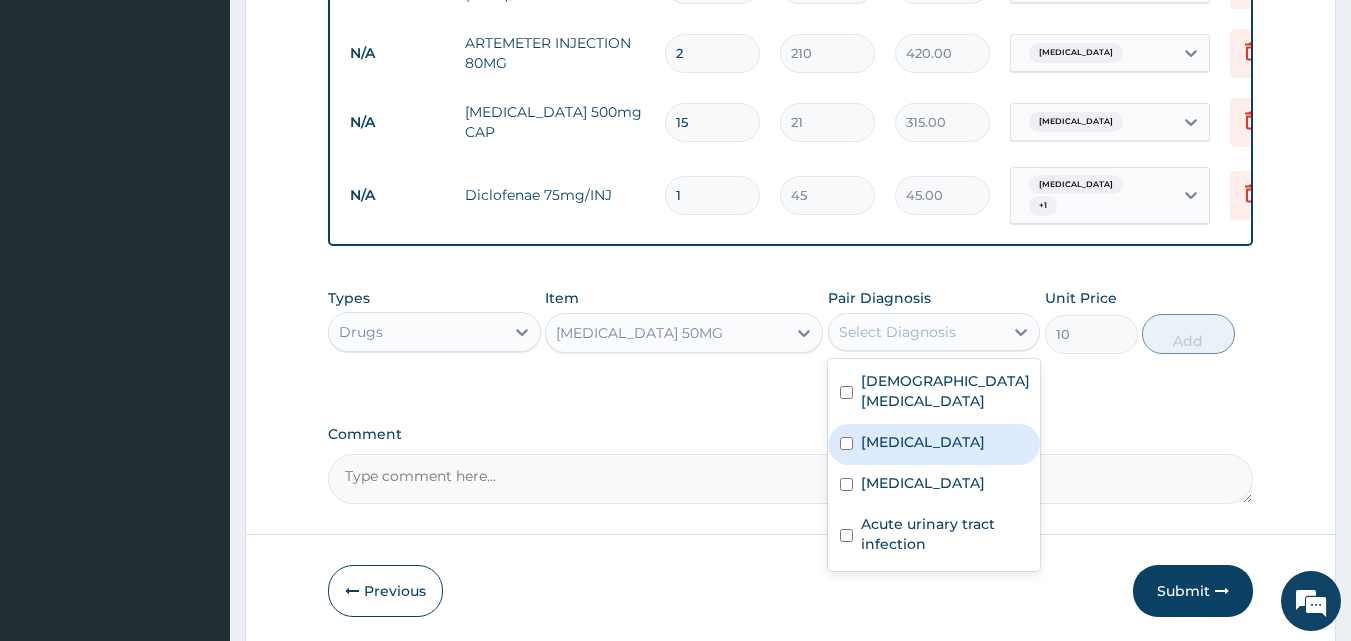 click on "Typhoid fever" at bounding box center (923, 442) 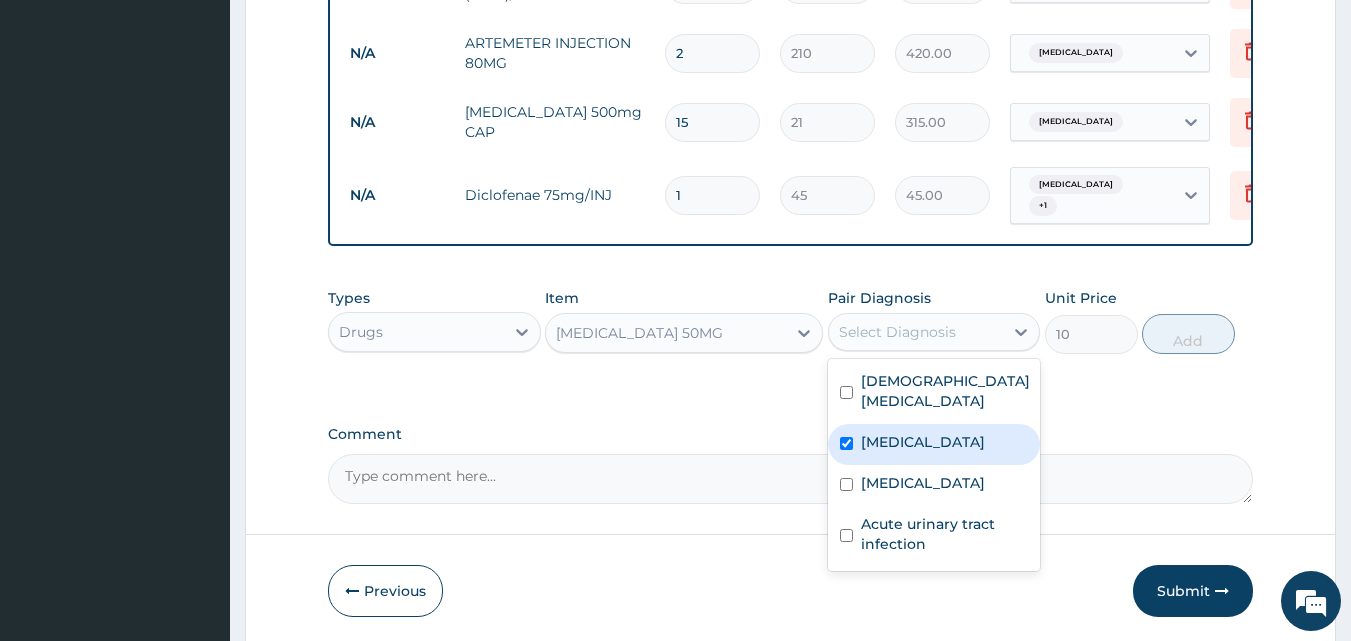 checkbox on "true" 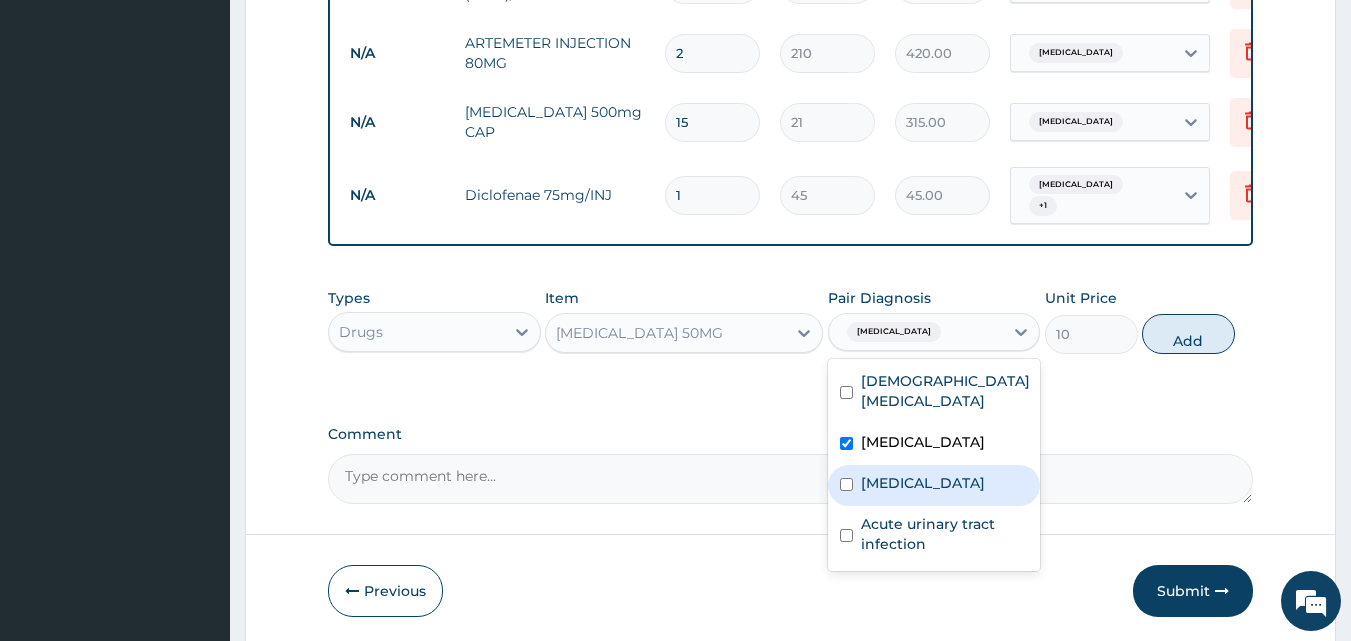 drag, startPoint x: 876, startPoint y: 490, endPoint x: 1015, endPoint y: 405, distance: 162.92943 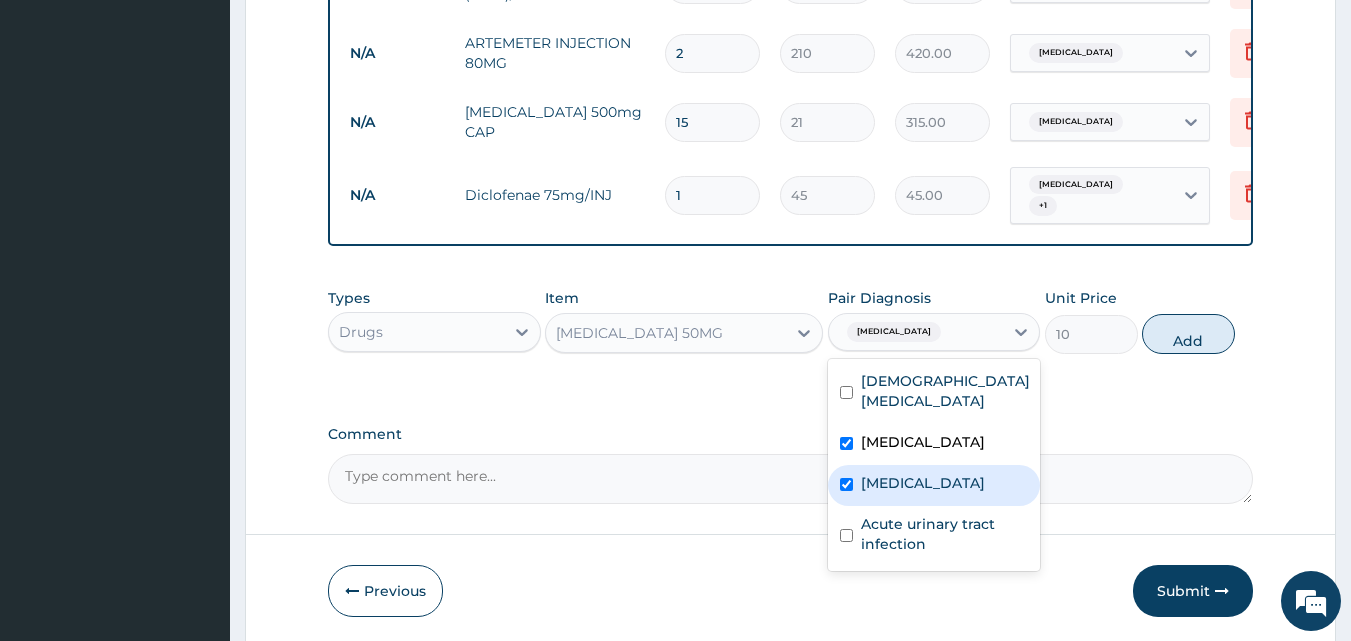 checkbox on "true" 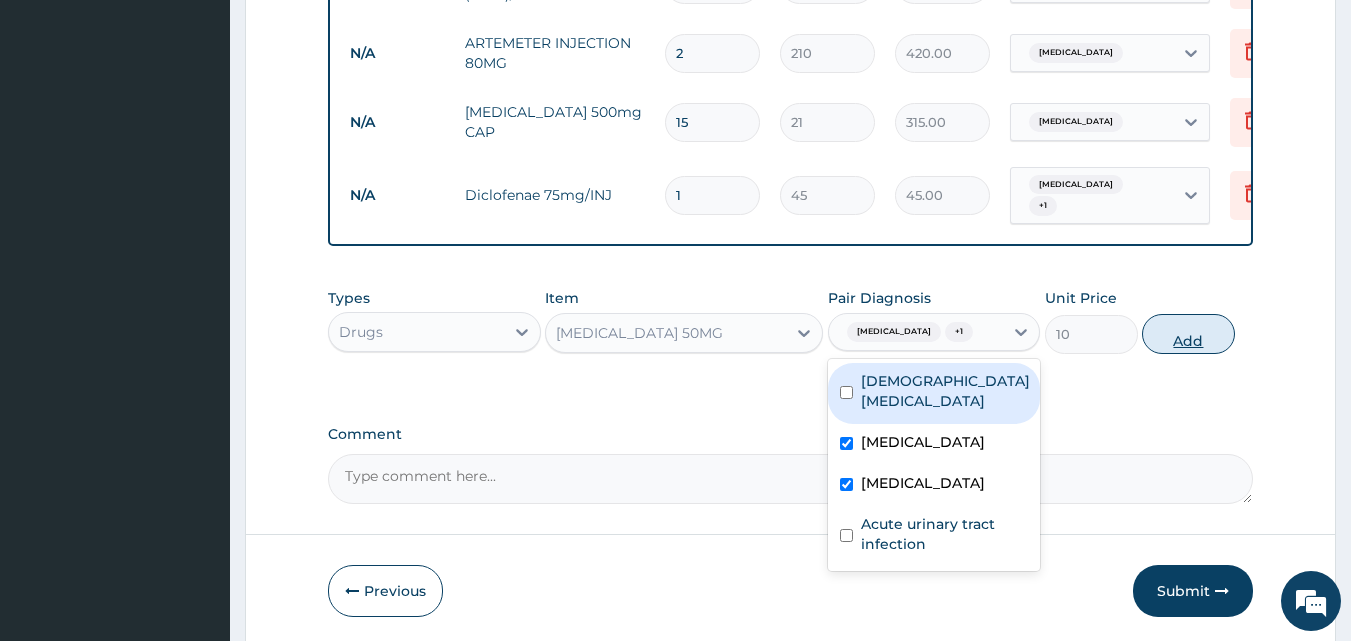 click on "Add" at bounding box center (1188, 334) 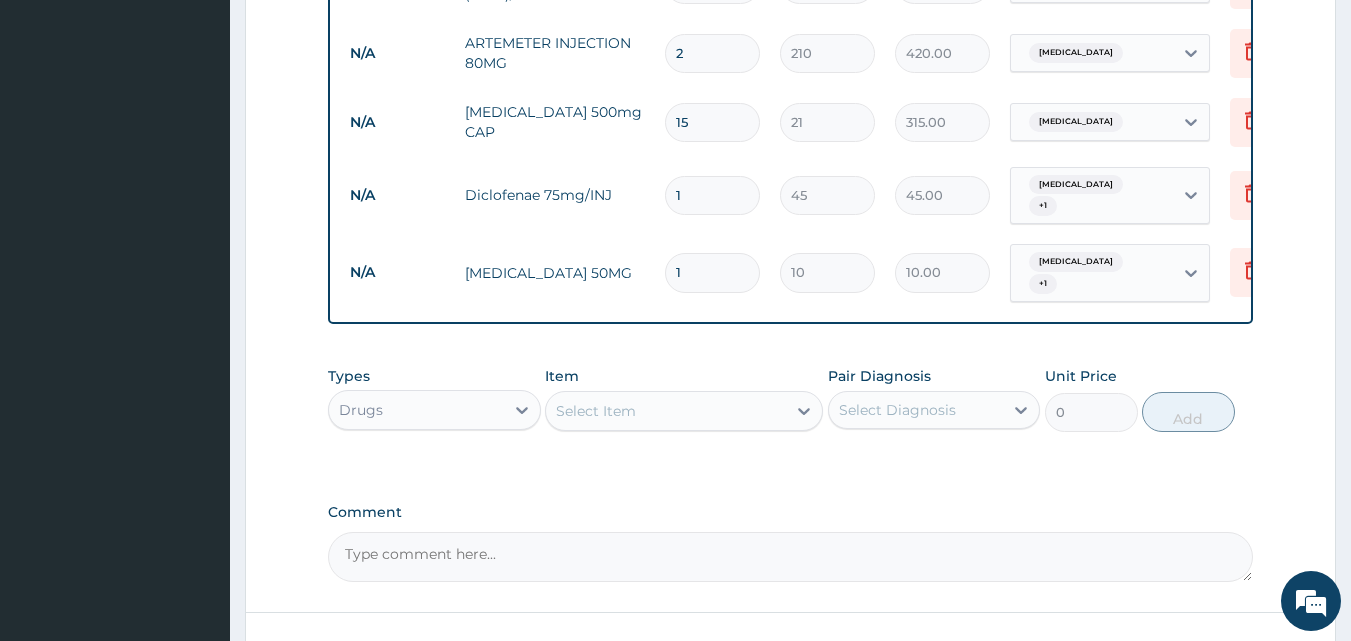 click on "1" at bounding box center (712, 272) 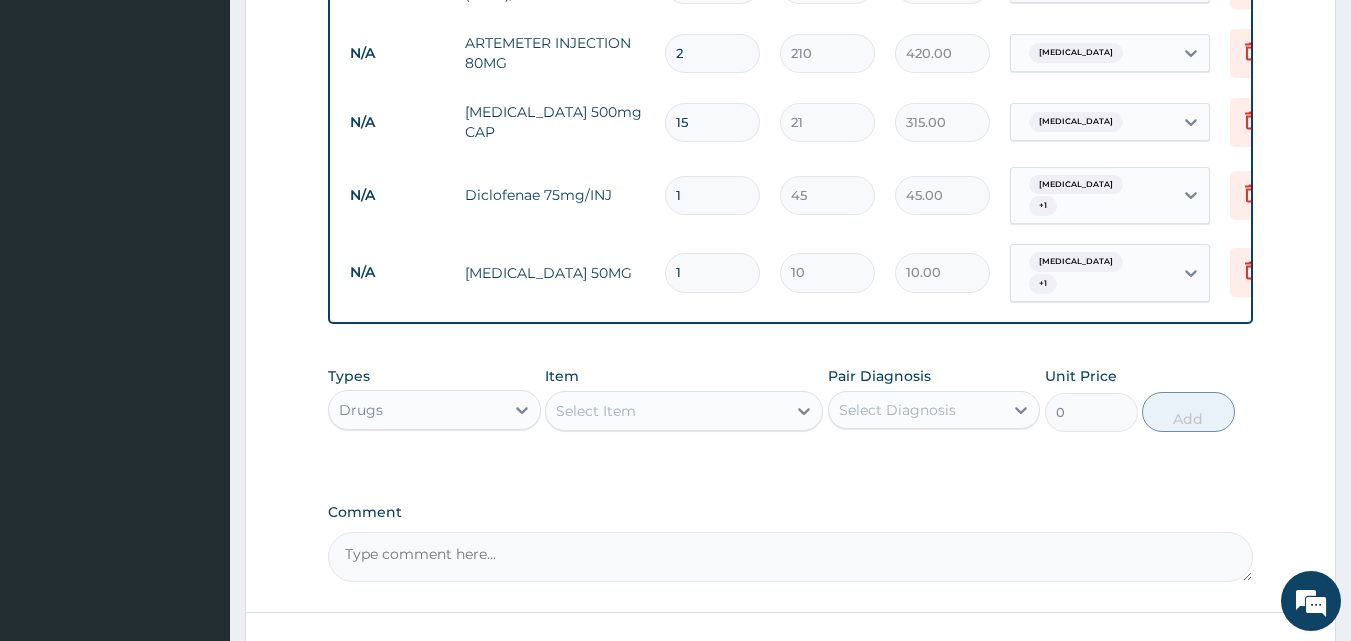 click on "1" at bounding box center [712, 272] 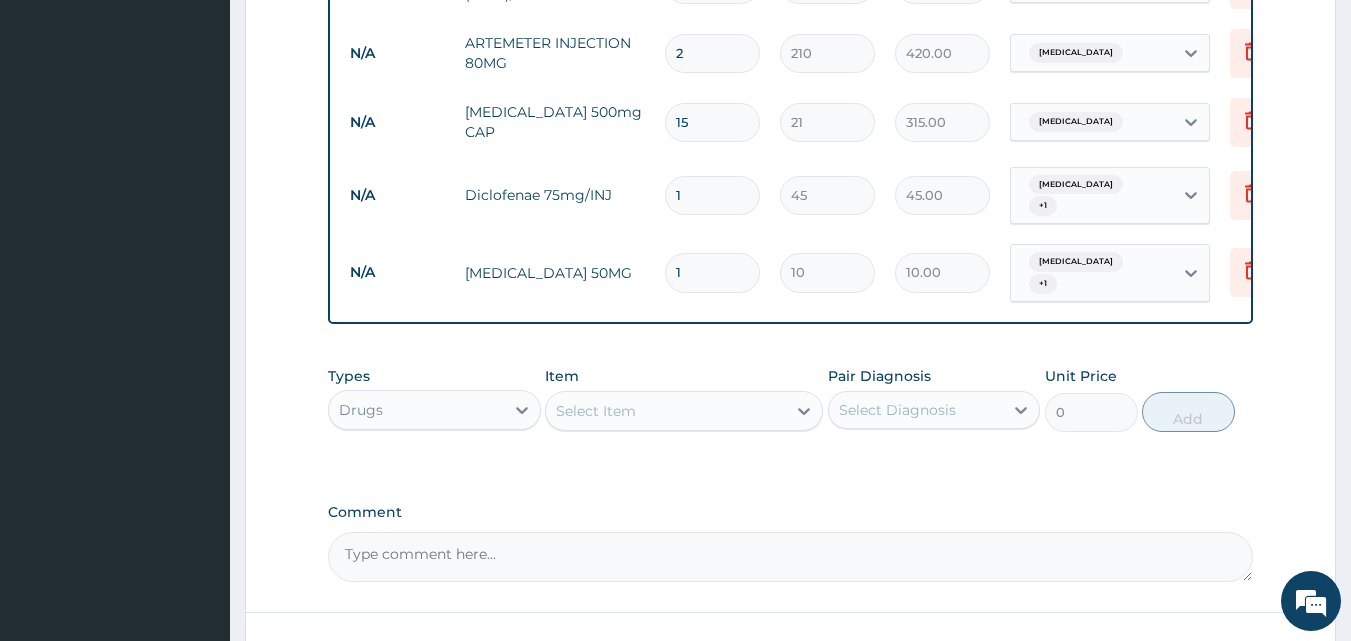 type on "10" 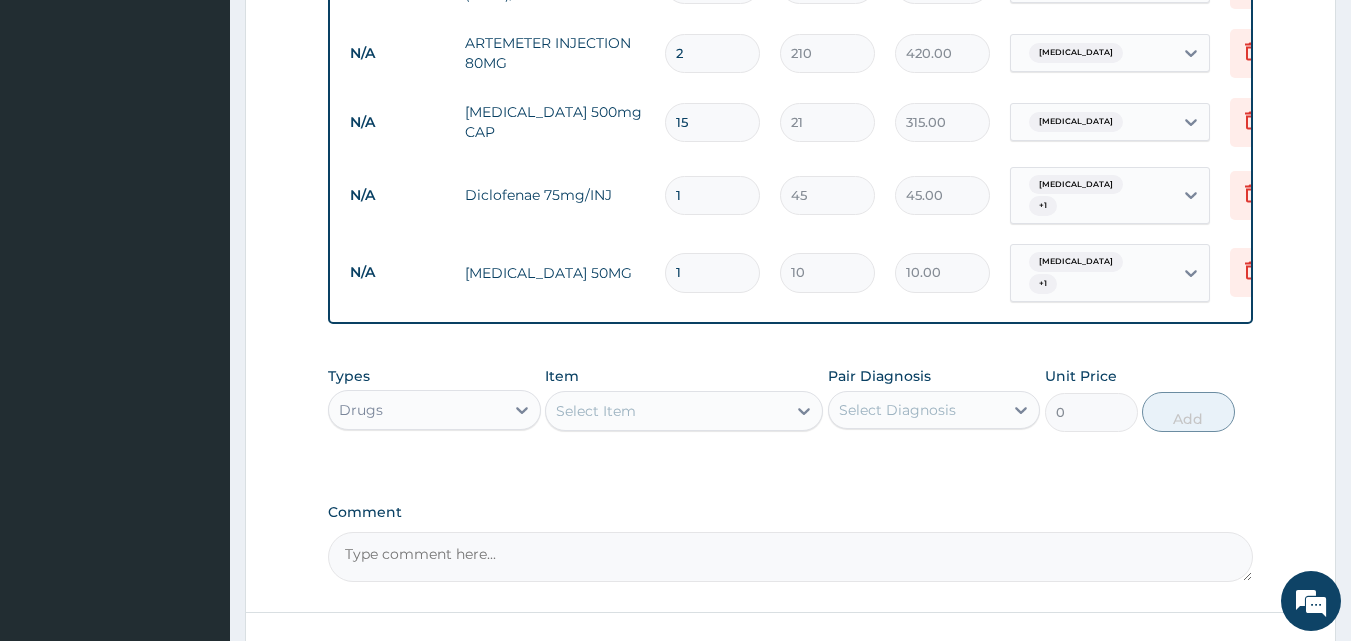 type on "100.00" 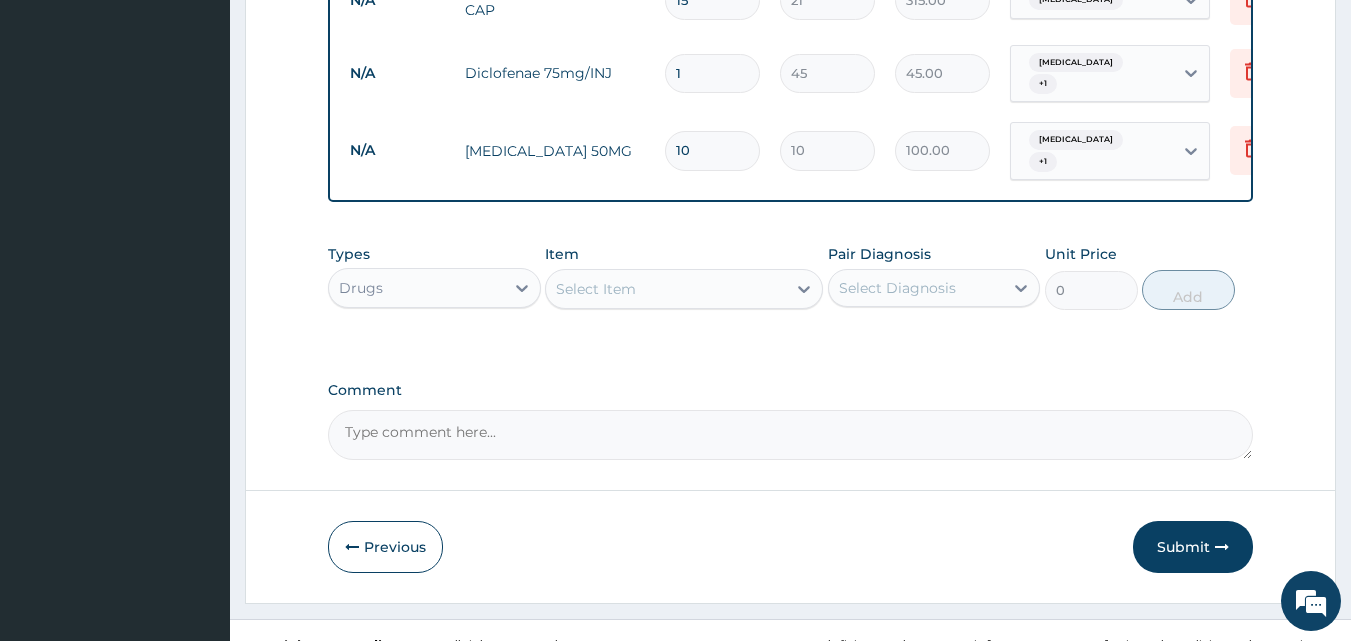 scroll, scrollTop: 1876, scrollLeft: 0, axis: vertical 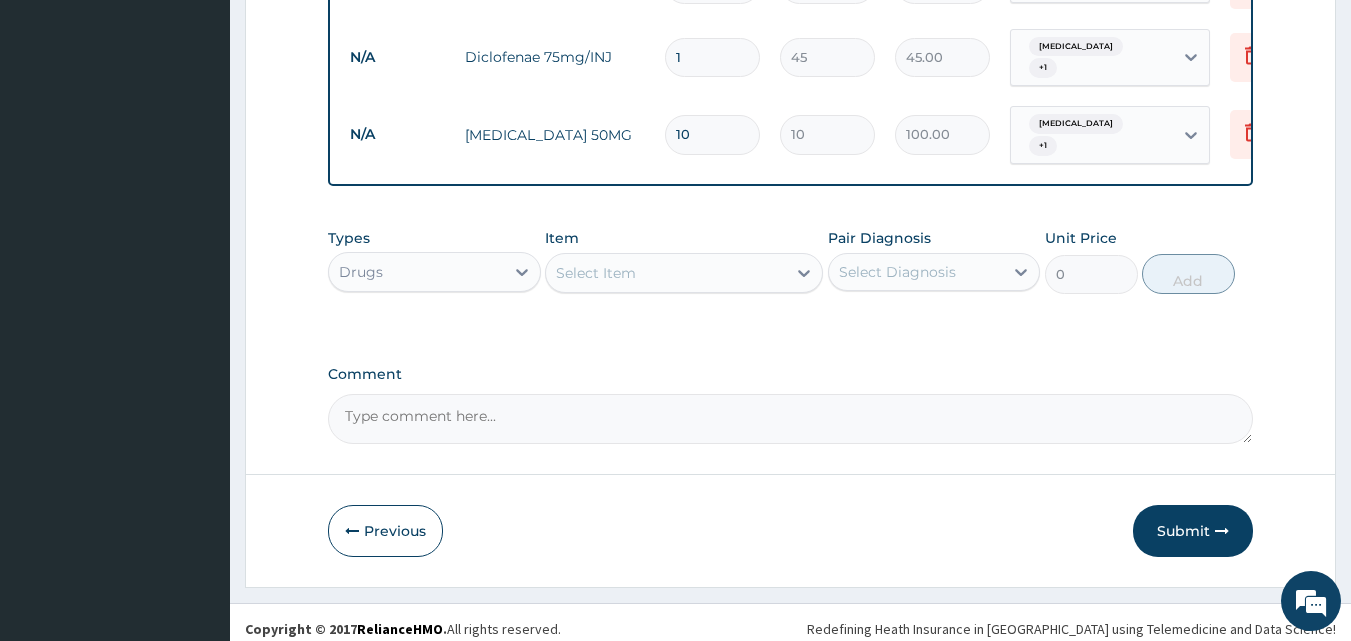 type on "10" 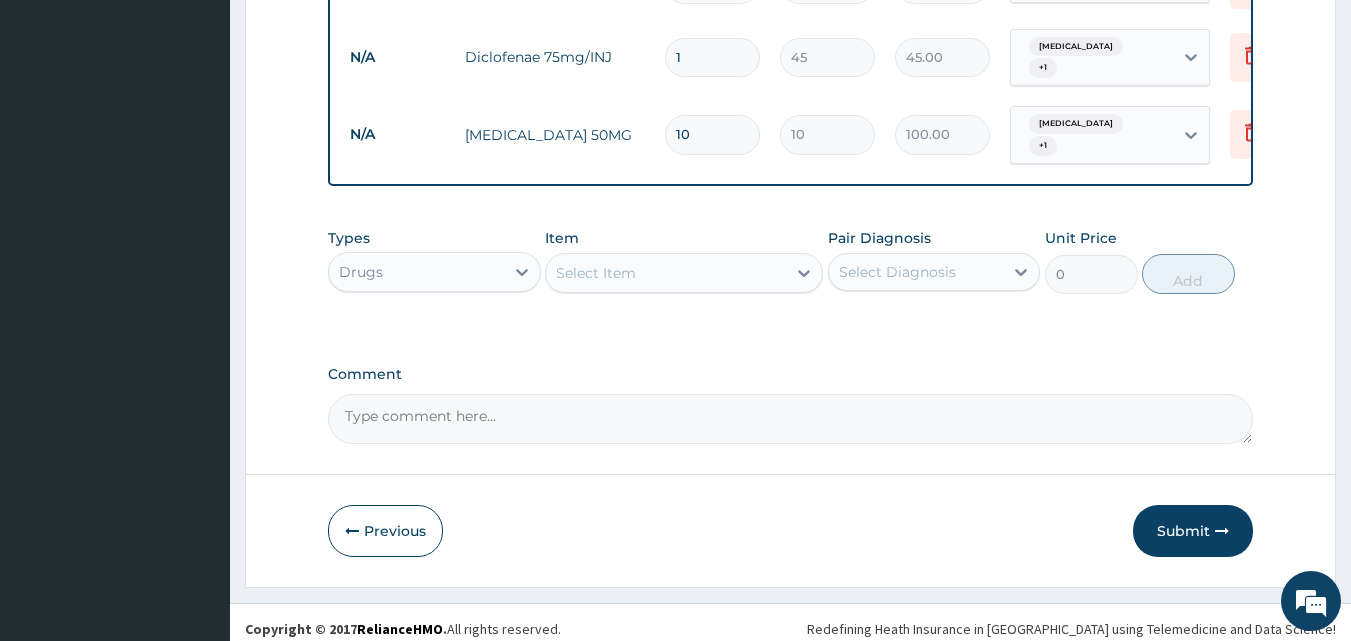 click on "Select Item" at bounding box center [596, 273] 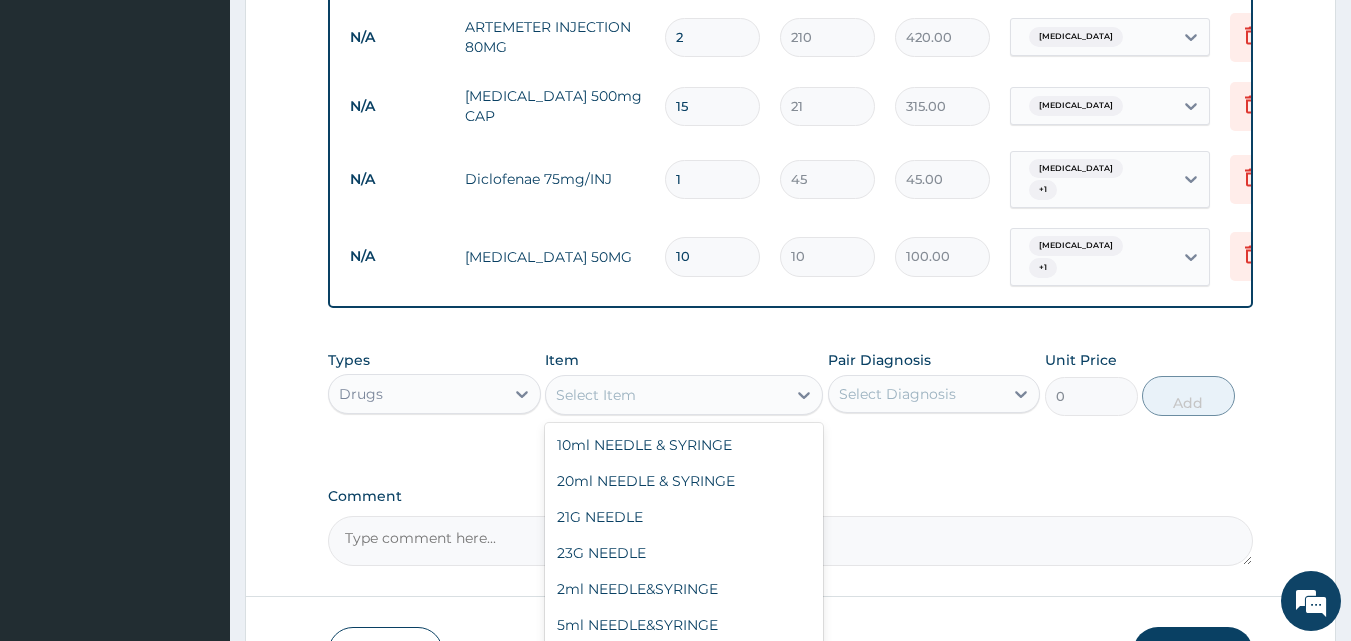 scroll, scrollTop: 1776, scrollLeft: 0, axis: vertical 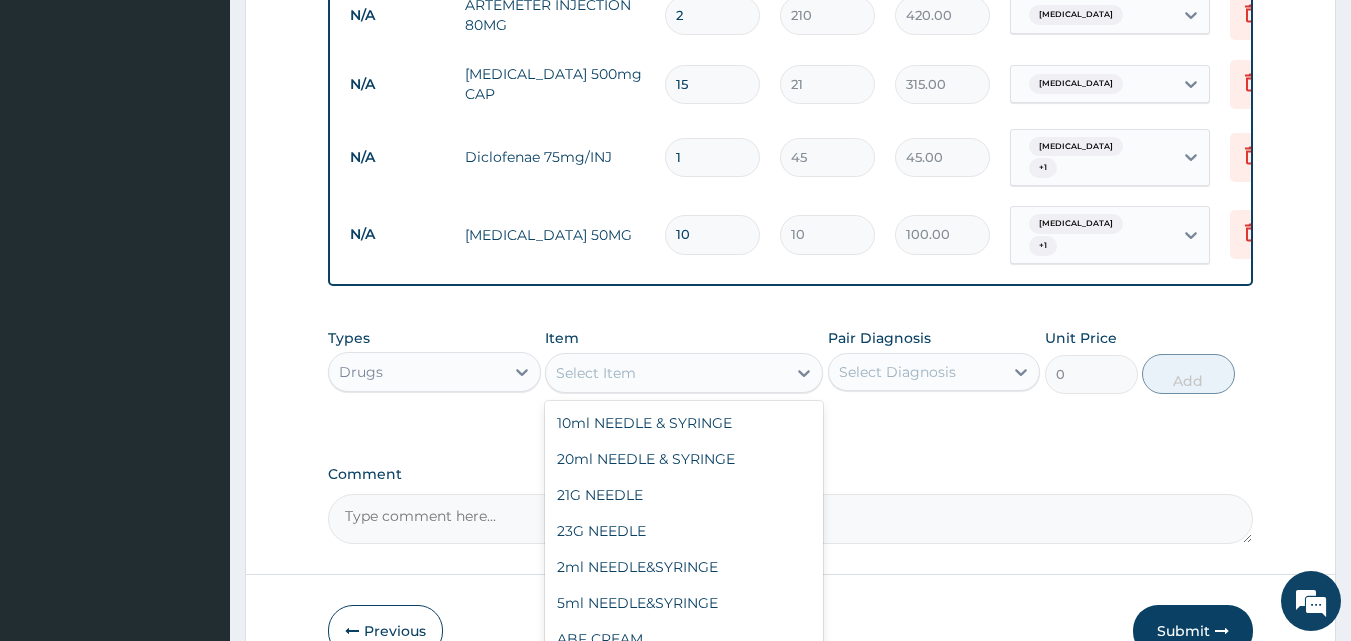 click on "PA Code / Prescription Code PA/8E981A Encounter Date 06-05-2025 Important Notice Please enter PA codes before entering items that are not attached to a PA code   All diagnoses entered must be linked to a claim item. Diagnosis & Claim Items that are visible but inactive cannot be edited because they were imported from an already approved PA code. Diagnosis Female pelvic inflammatory disease confirmed Typhoid fever confirmed Malaria confirmed Acute urinary tract infection confirmed NB: All diagnosis must be linked to a claim item Claim Items Type Name Quantity Unit Price Total Price Pair Diagnosis Actions Laboratory hvs m/c/s 1 640 640.00 Female pelvic inflammatory dis... Delete Procedures nursing care per day 1 1000 1000.00 Typhoid fever  + 3 Delete Laboratory urine m/c/s 1 640 640.00 Acute urinary tract infection Delete Procedures open ward (general ward) 1 2000 2000.00 Female pelvic inflammatory dis...  + 3 Delete N/A General Practitioner (1st consultation) 1 1500 1500.00 Female pelvic inflammatory dis...  +" at bounding box center [791, -521] 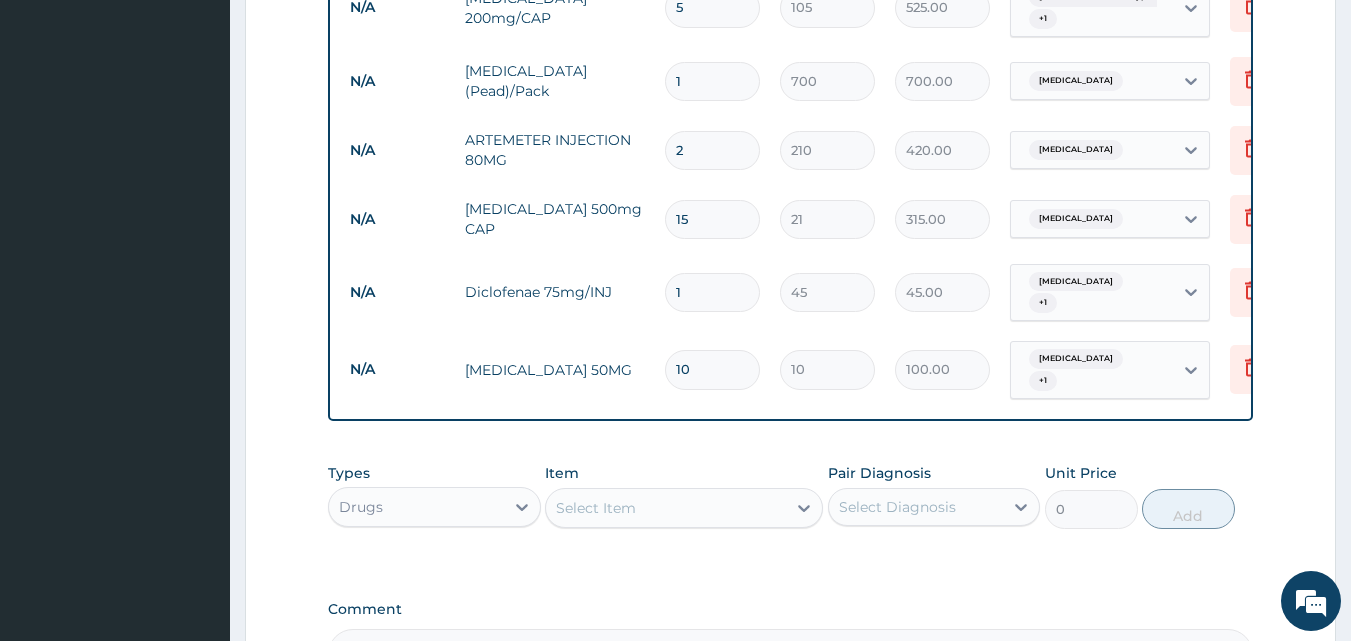 scroll, scrollTop: 1700, scrollLeft: 0, axis: vertical 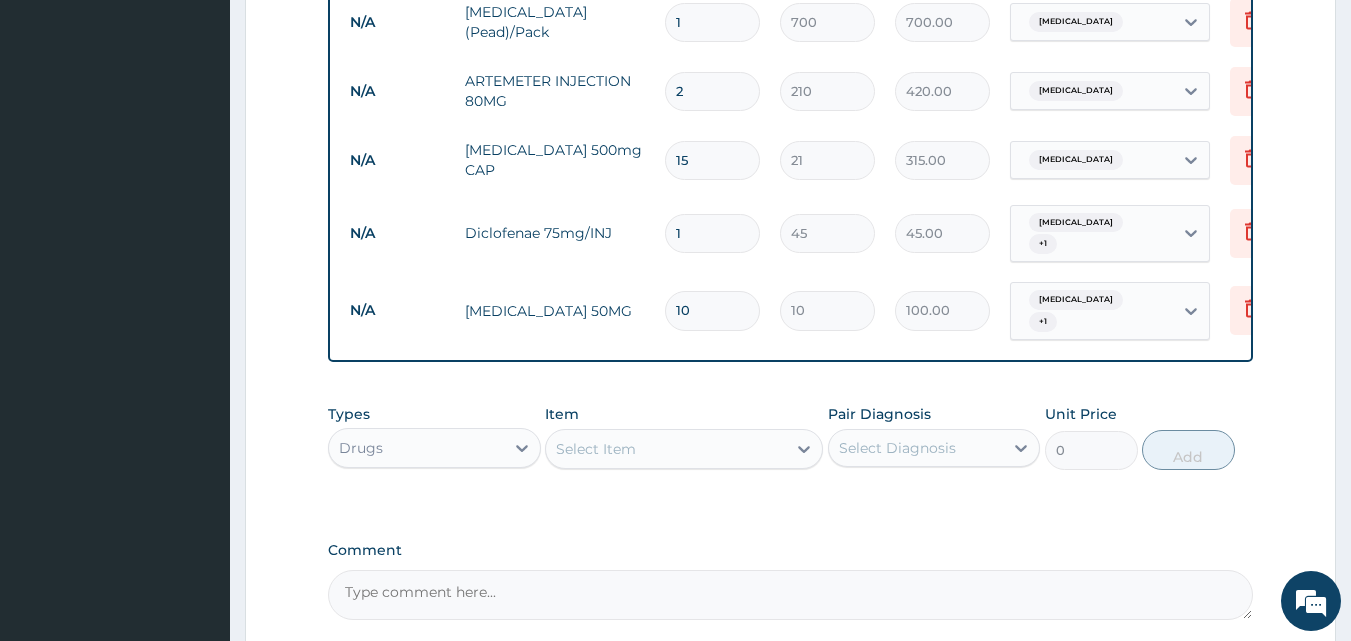 click on "Select Item" at bounding box center (596, 449) 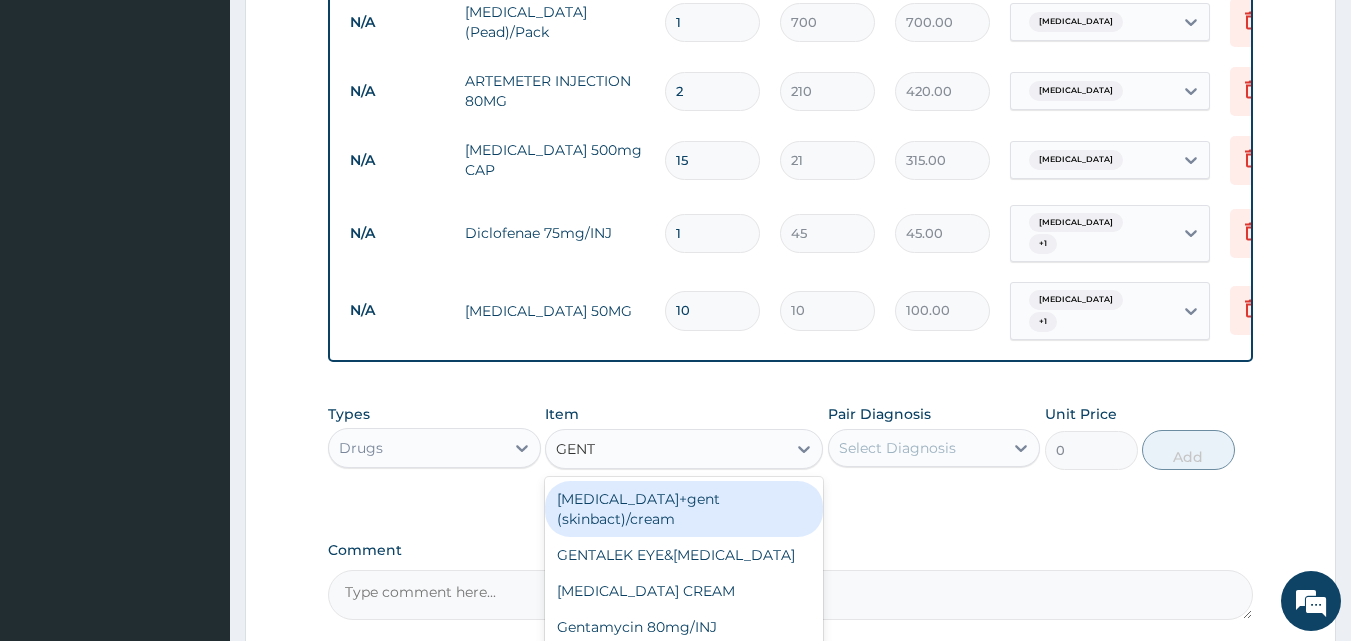 type on "GENTA" 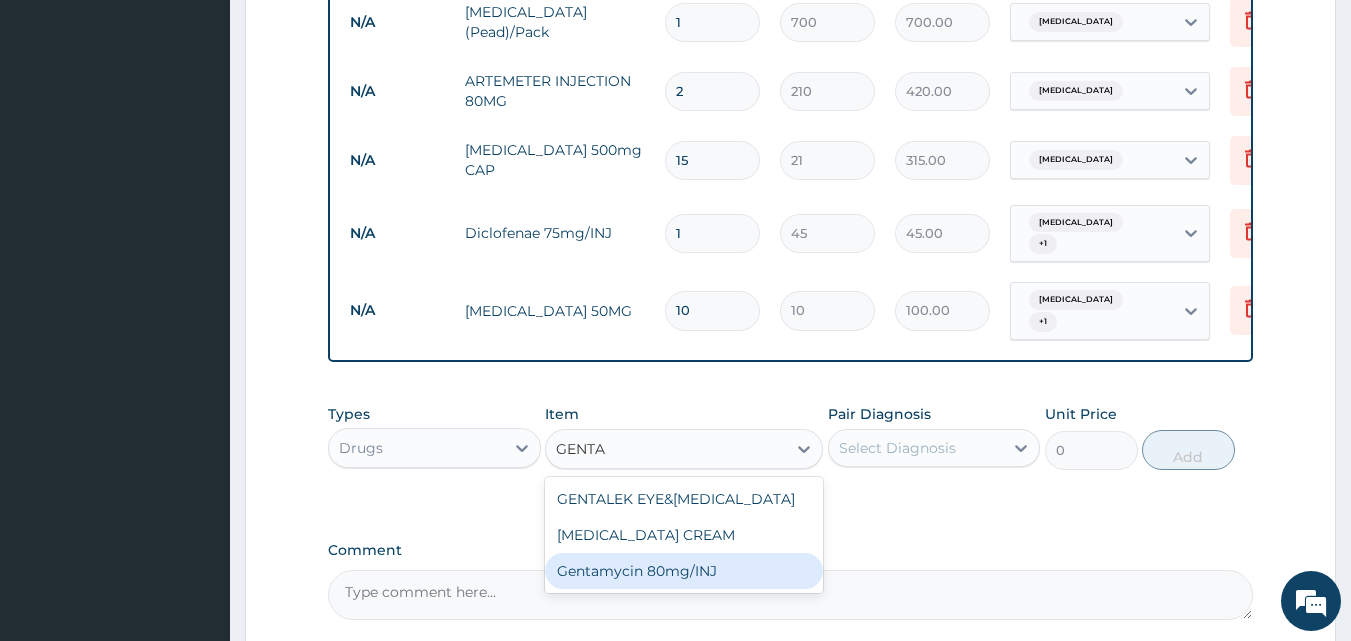 click on "Gentamycin 80mg/INJ" at bounding box center (684, 571) 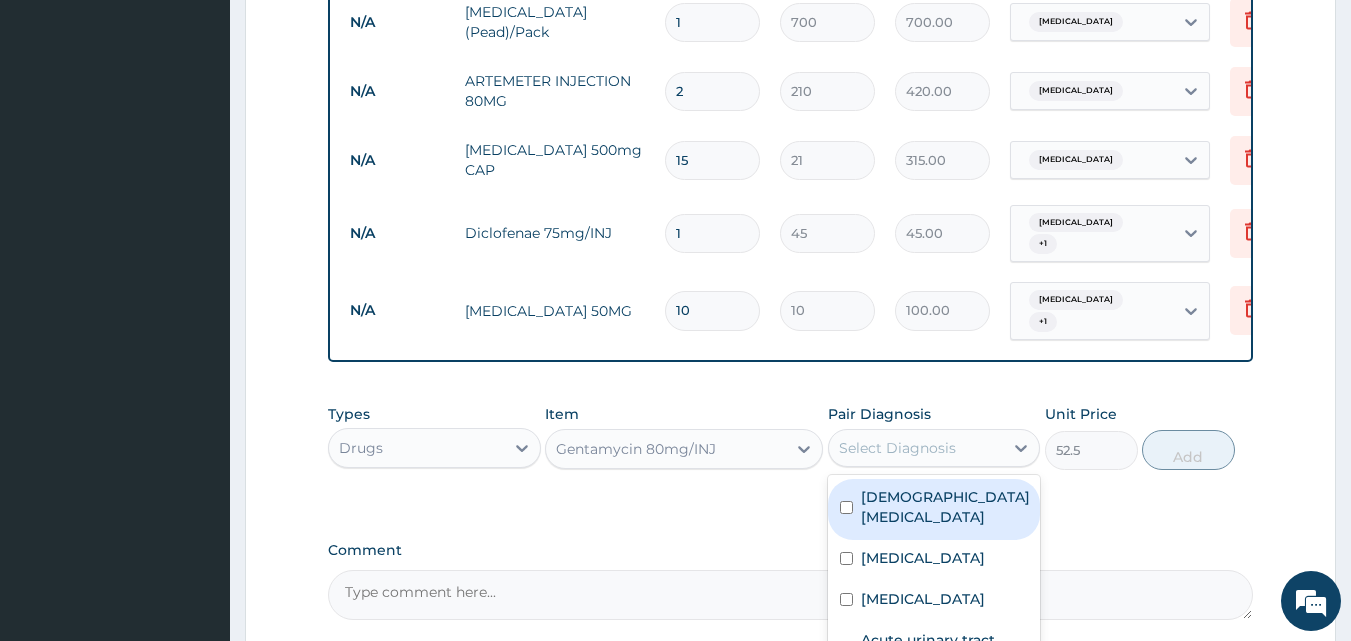 click on "Select Diagnosis" at bounding box center (897, 448) 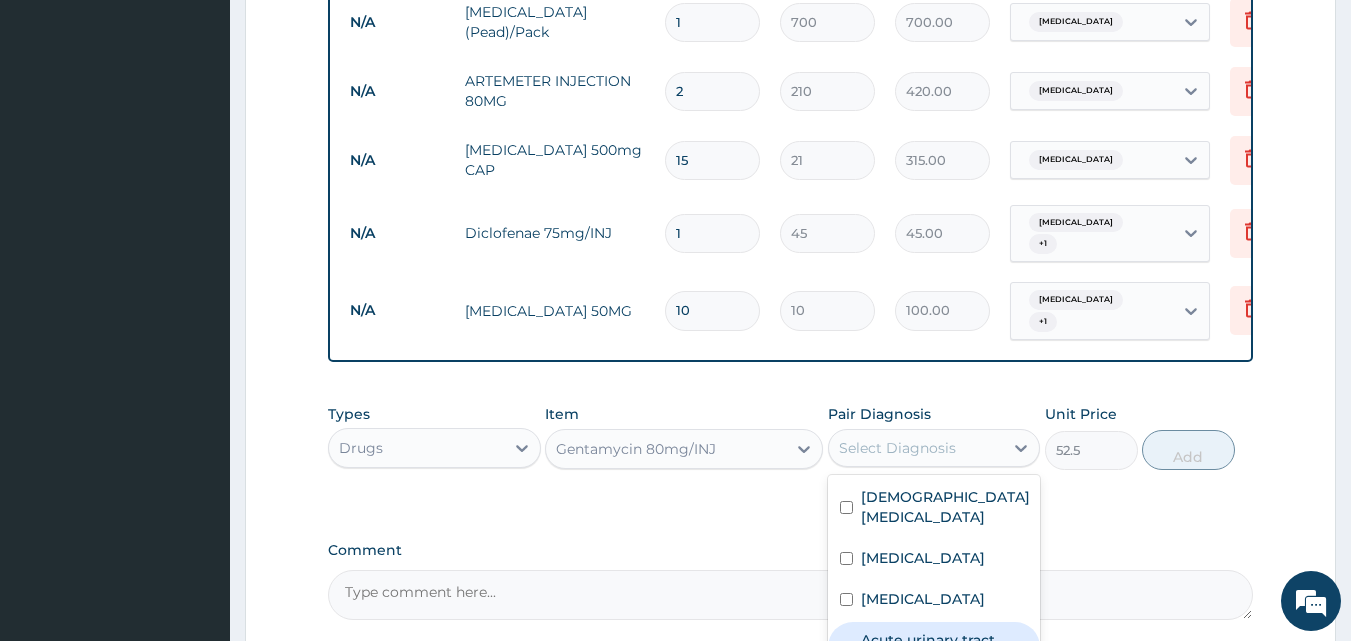 click on "Acute urinary tract infection" at bounding box center [945, 650] 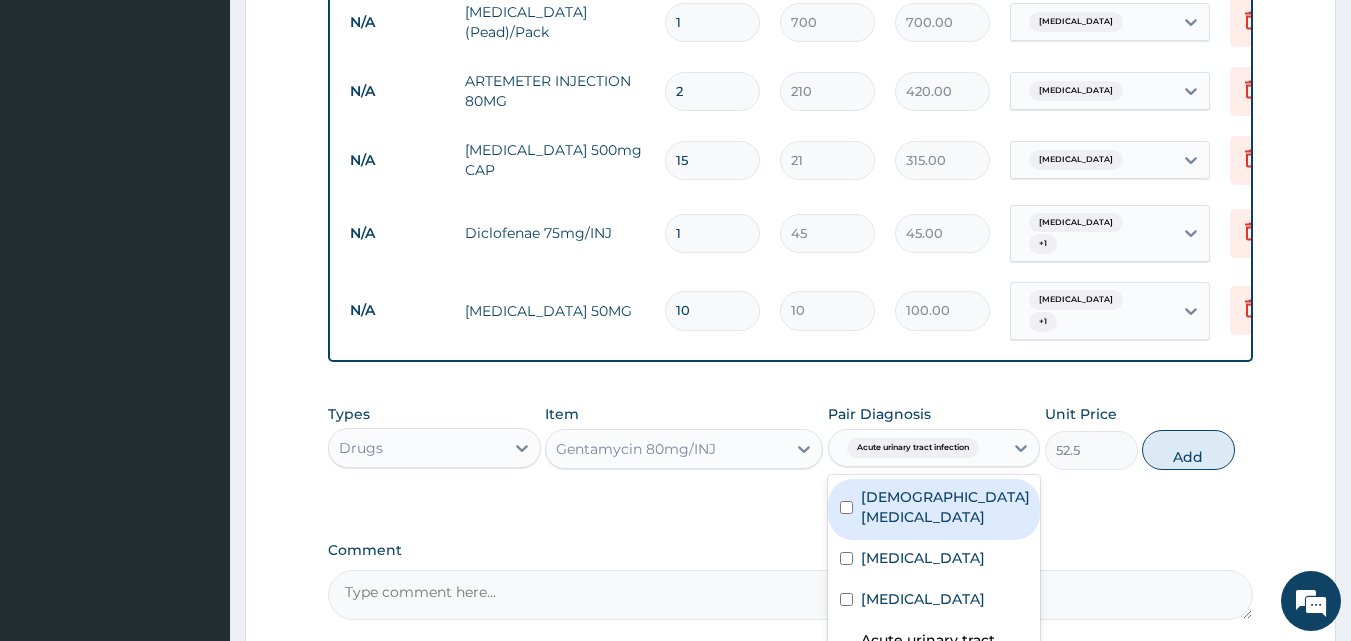 click on "Female pelvic inflammatory disease" at bounding box center [945, 507] 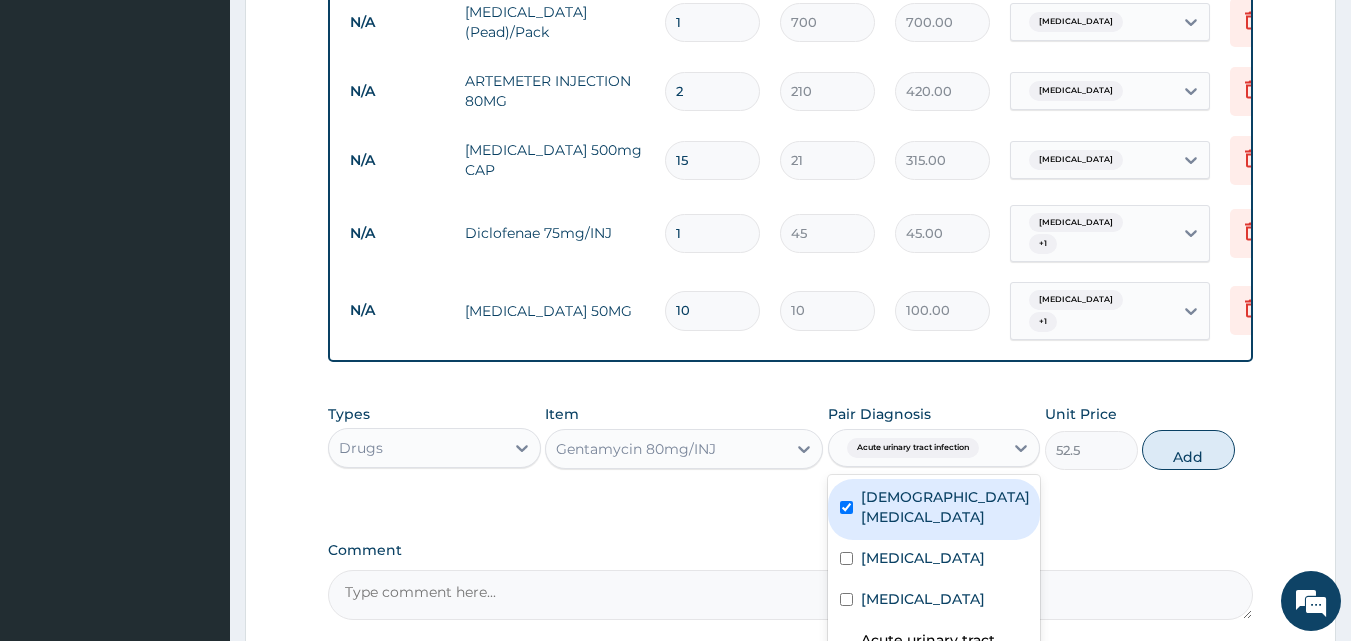 checkbox on "true" 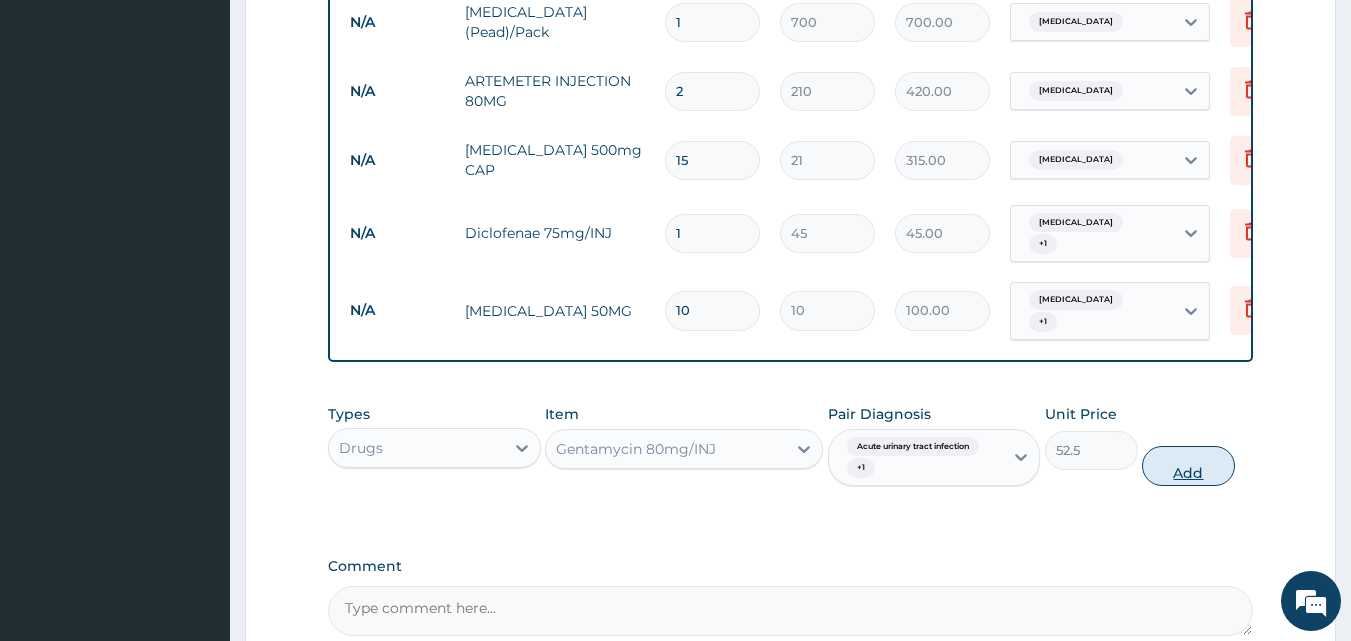 click on "Add" at bounding box center (1188, 466) 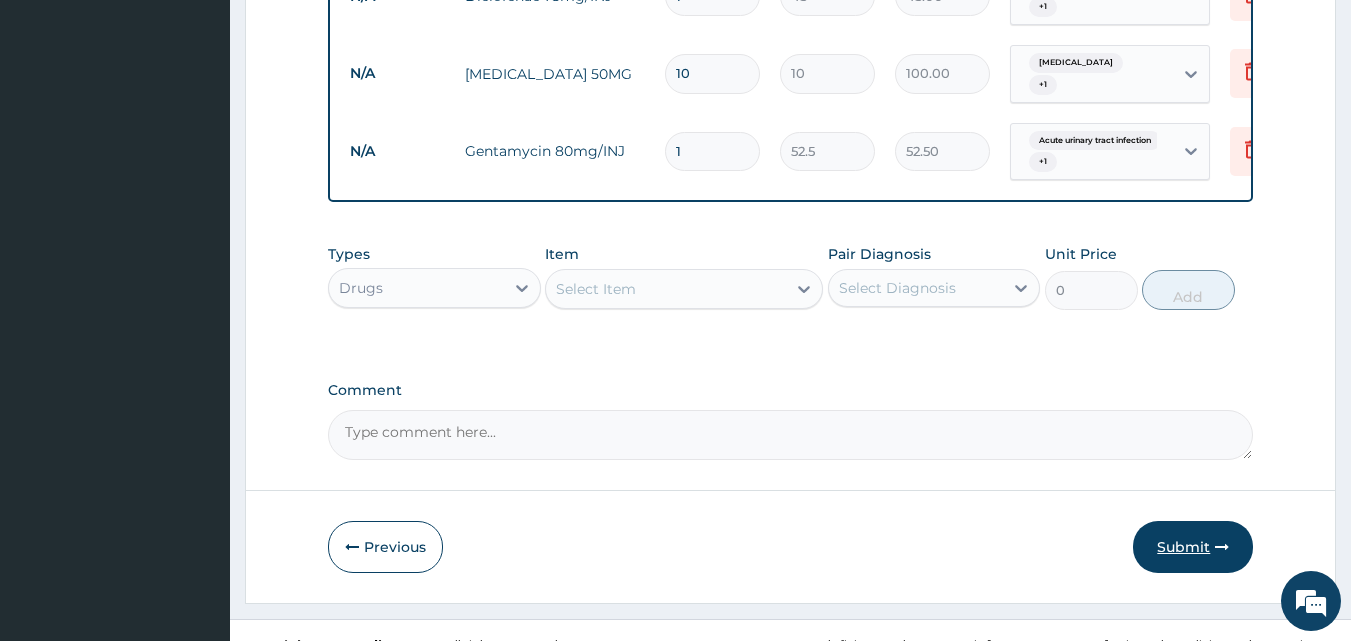 scroll, scrollTop: 1953, scrollLeft: 0, axis: vertical 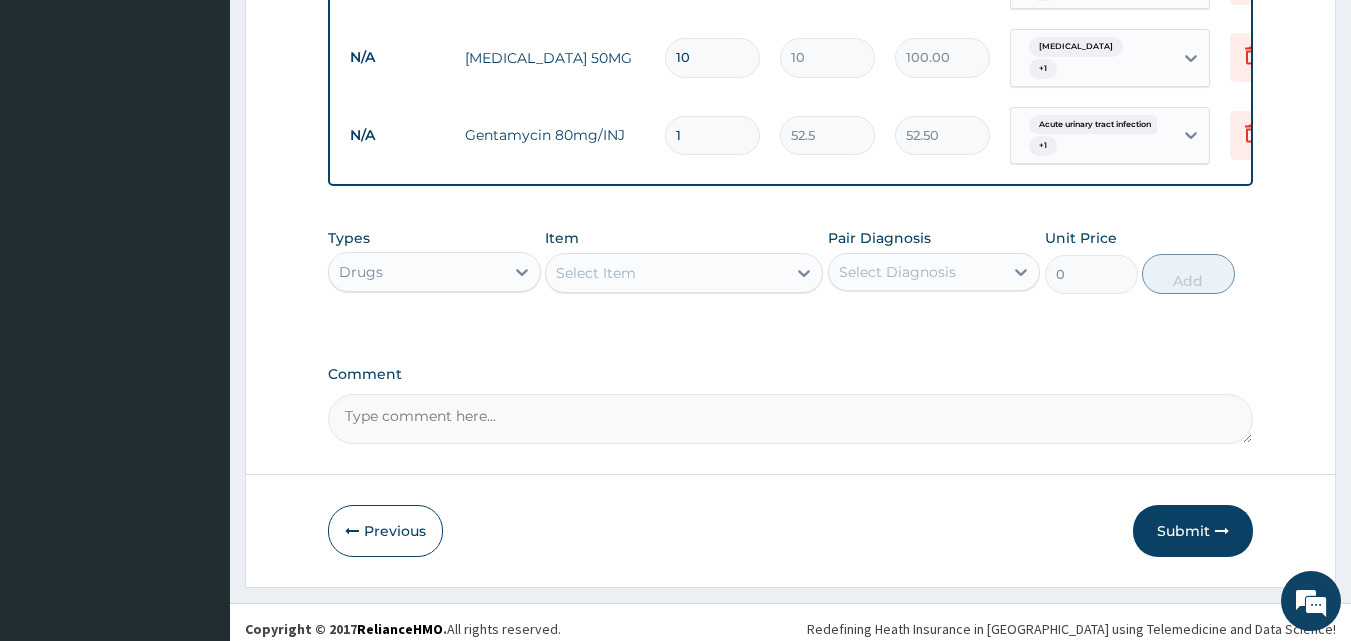 click on "Submit" at bounding box center [1193, 531] 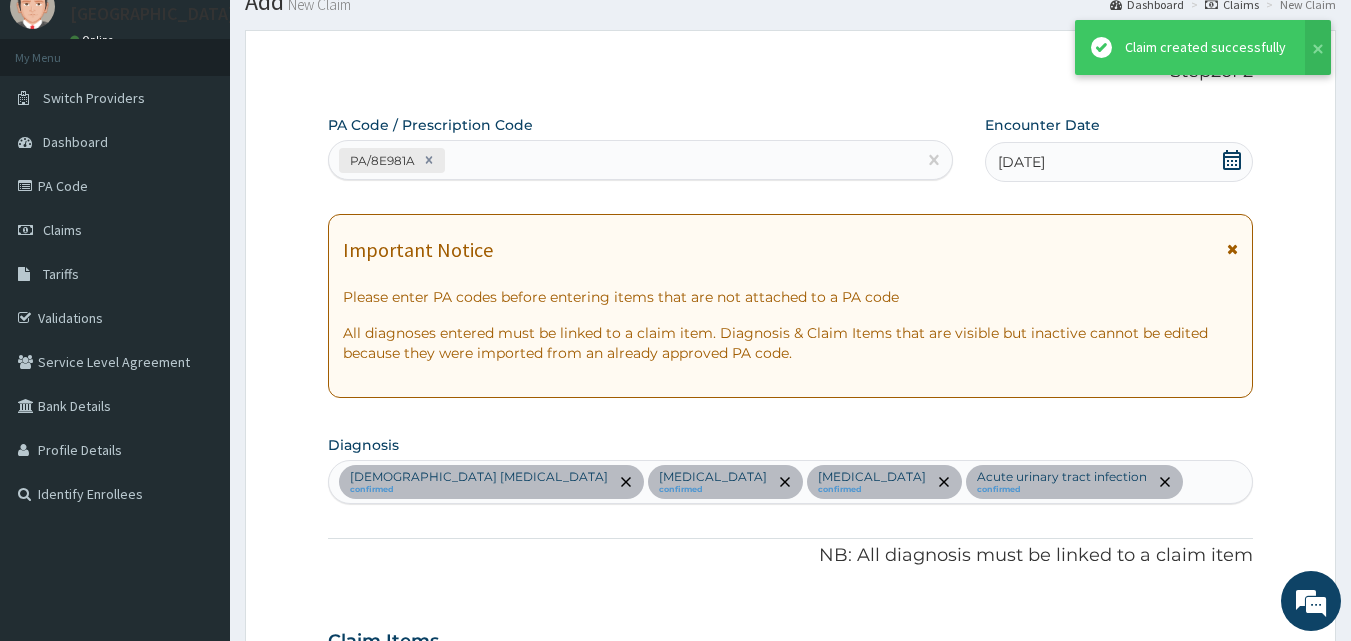 scroll, scrollTop: 1953, scrollLeft: 0, axis: vertical 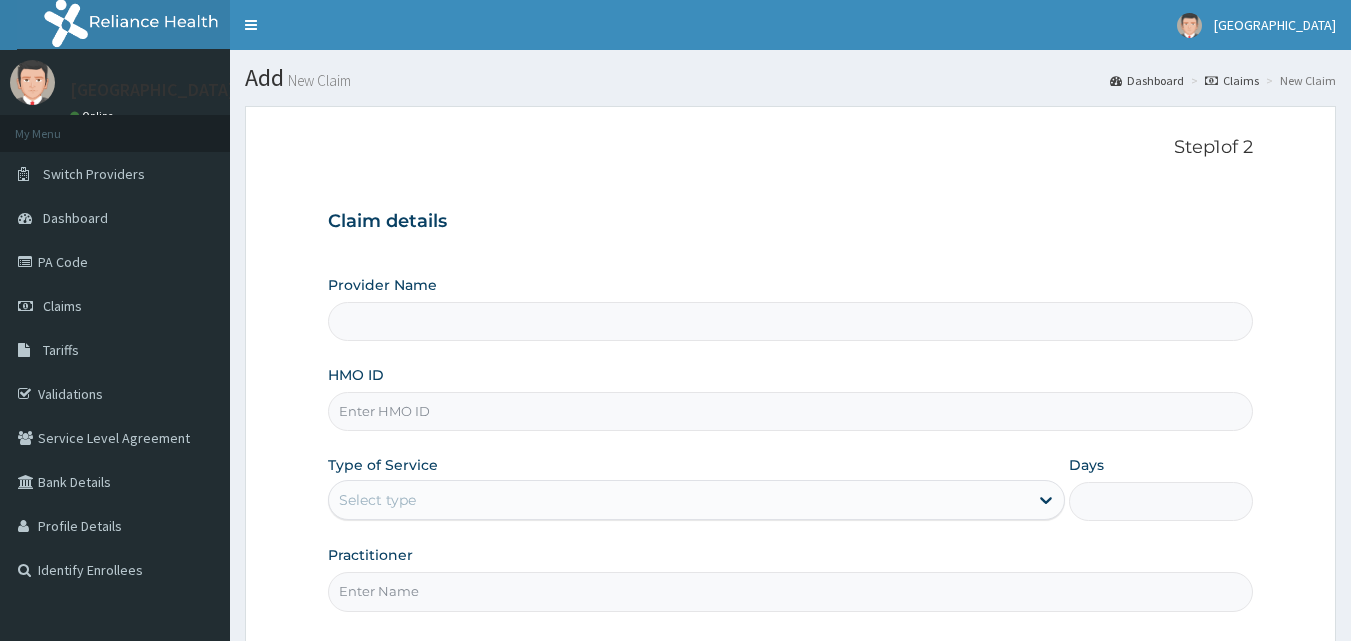 click on "HMO ID" at bounding box center [791, 411] 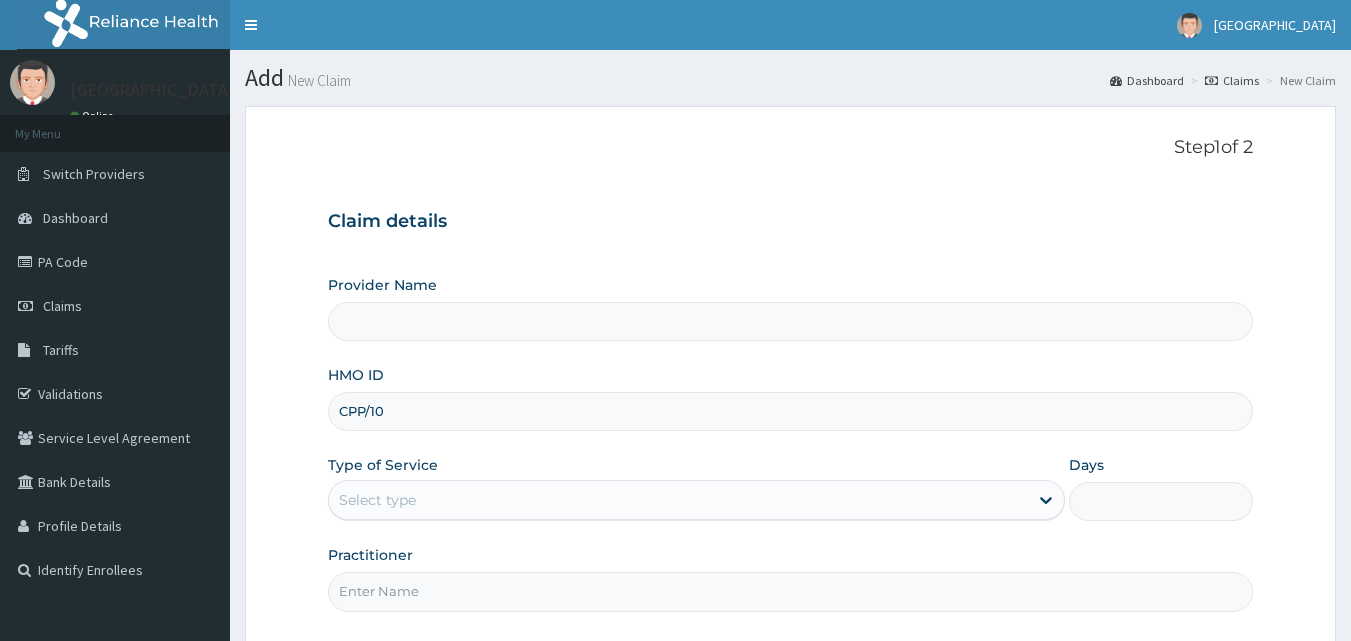 type on "CPP/100" 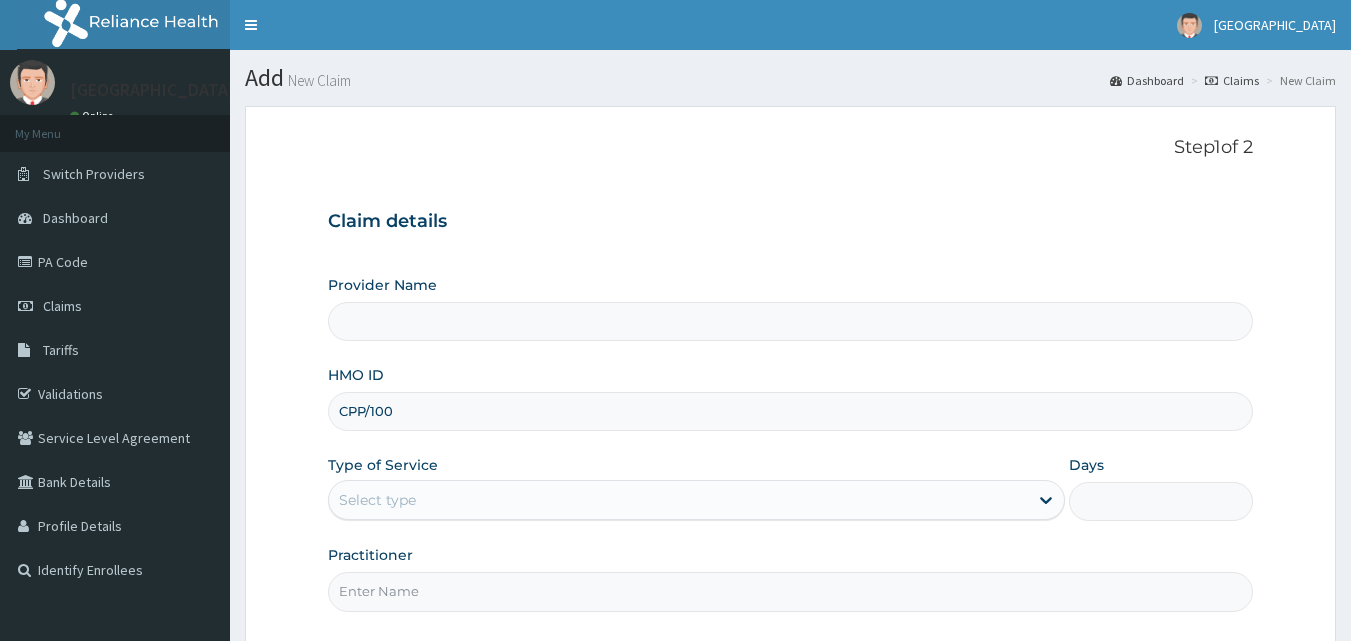 type on "[GEOGRAPHIC_DATA]" 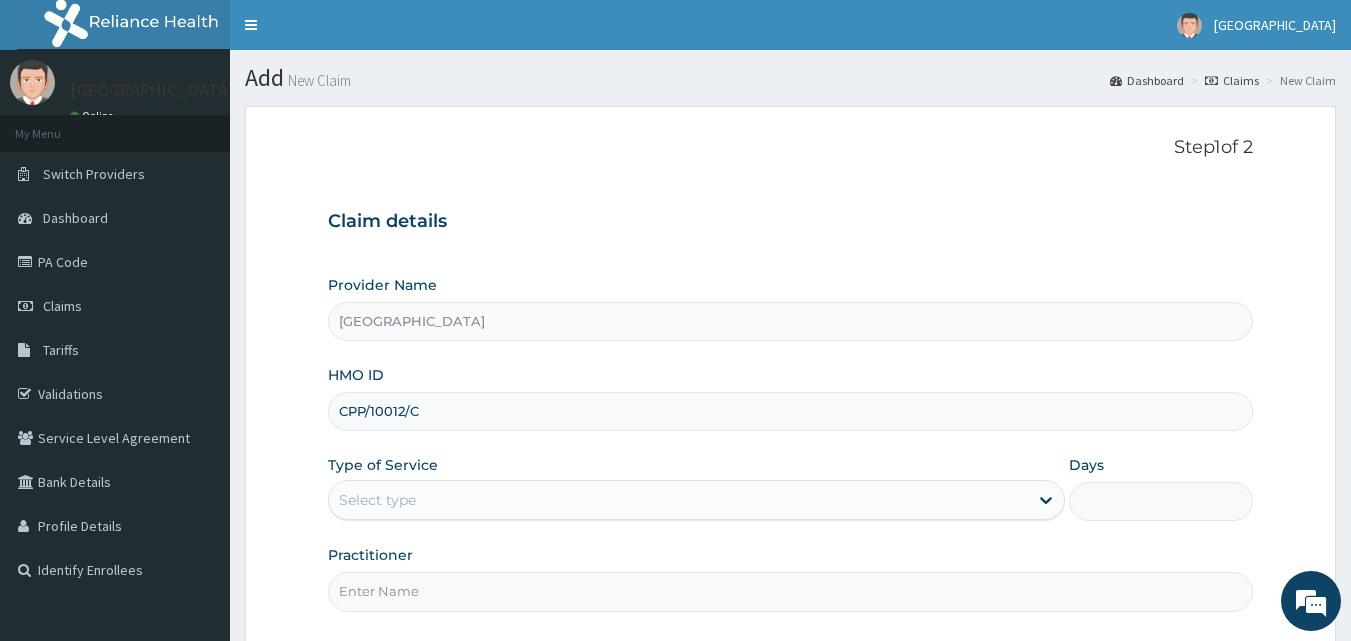 type on "CPP/10012/C" 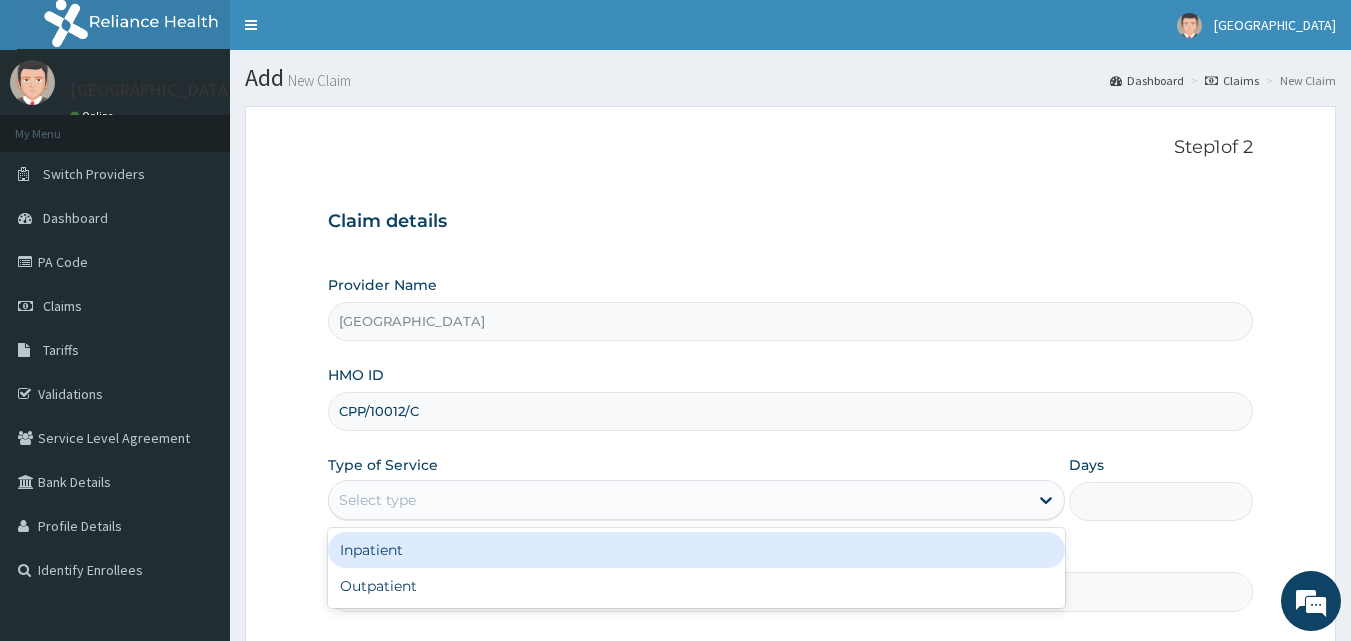 click on "Select type" at bounding box center (678, 500) 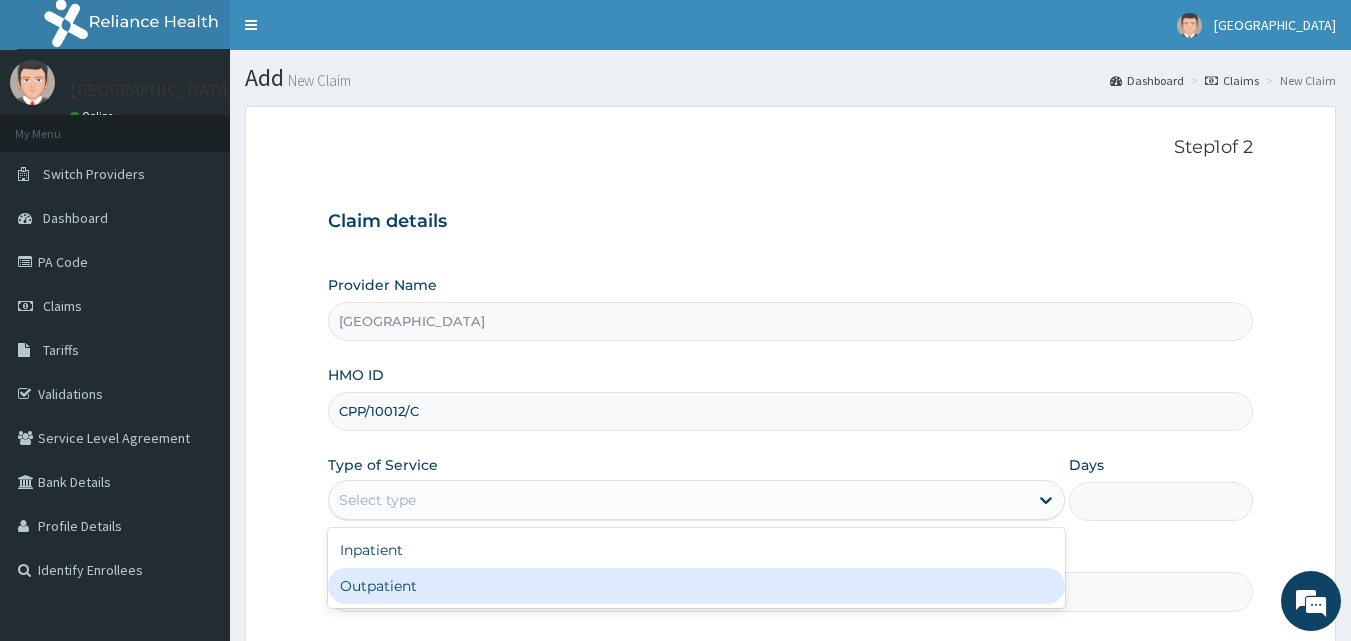 click on "Outpatient" at bounding box center (696, 586) 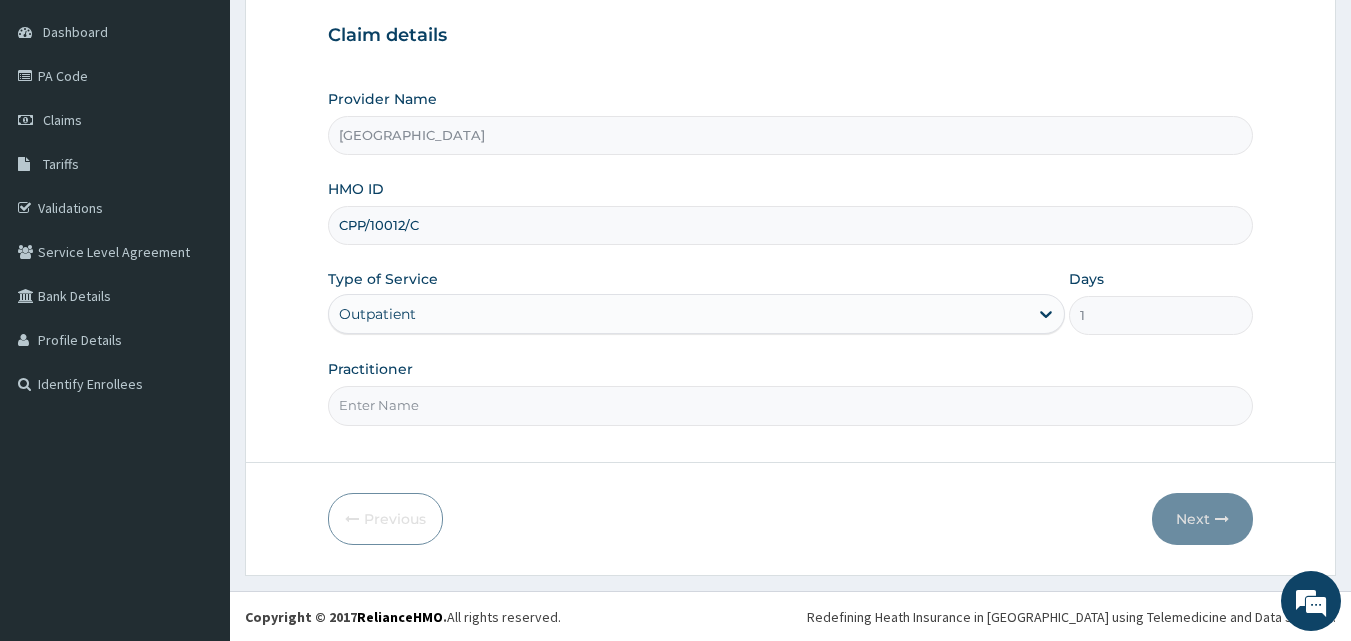 scroll, scrollTop: 187, scrollLeft: 0, axis: vertical 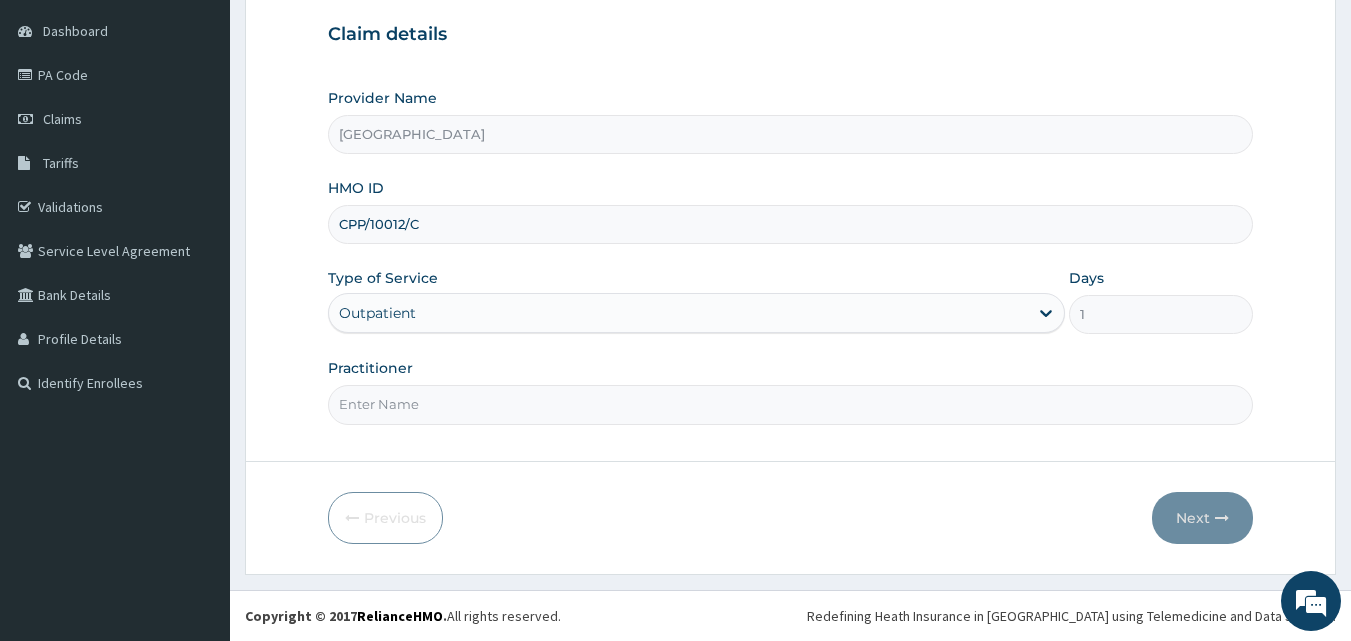 click on "Practitioner" at bounding box center [791, 404] 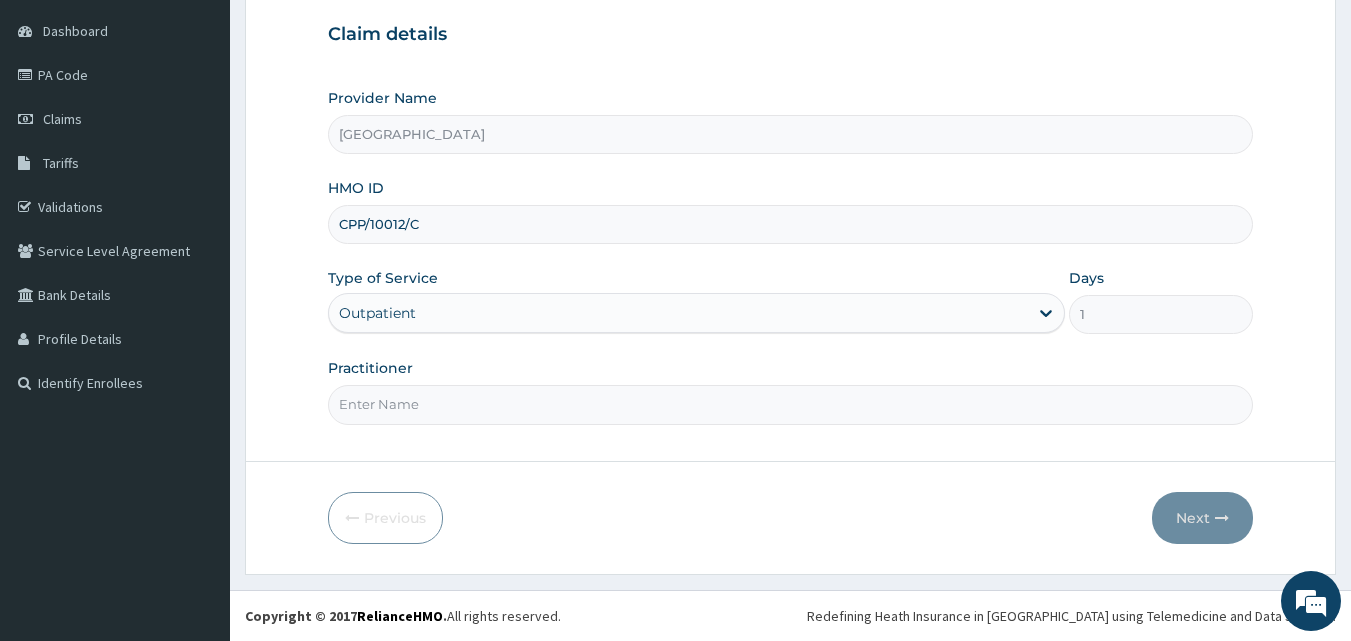 scroll, scrollTop: 0, scrollLeft: 0, axis: both 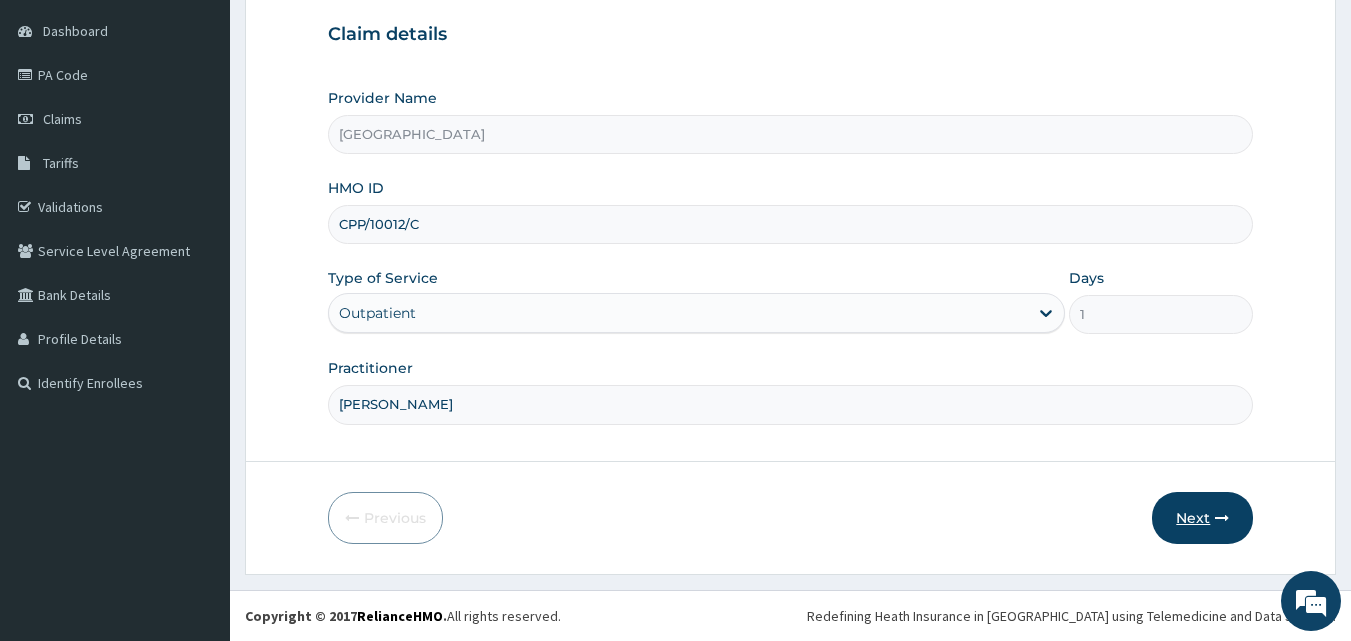 type on "[PERSON_NAME]" 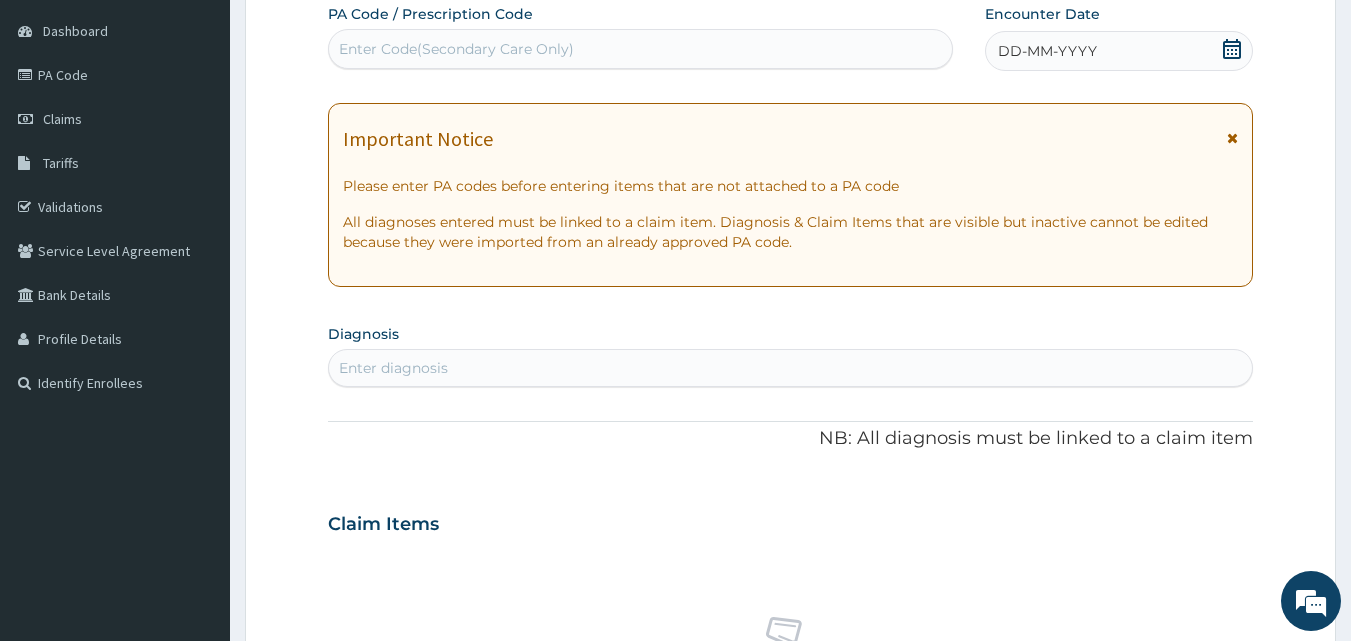 click on "Enter Code(Secondary Care Only)" at bounding box center [641, 49] 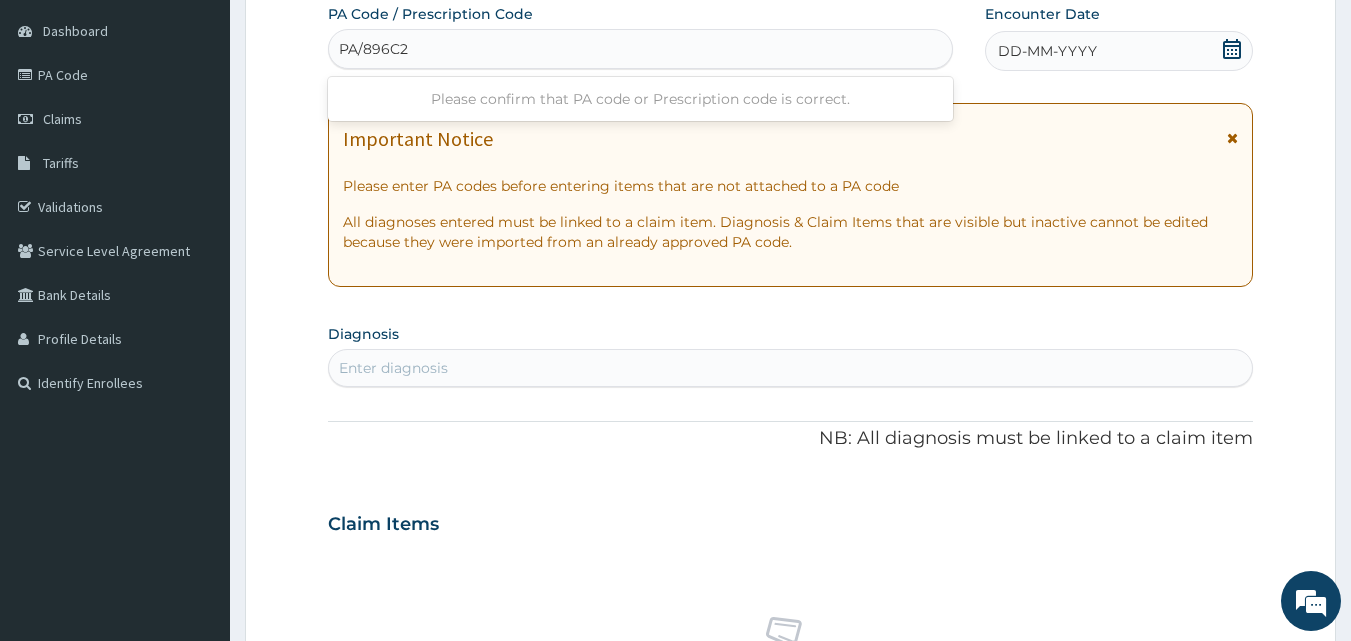 type on "PA/896C22" 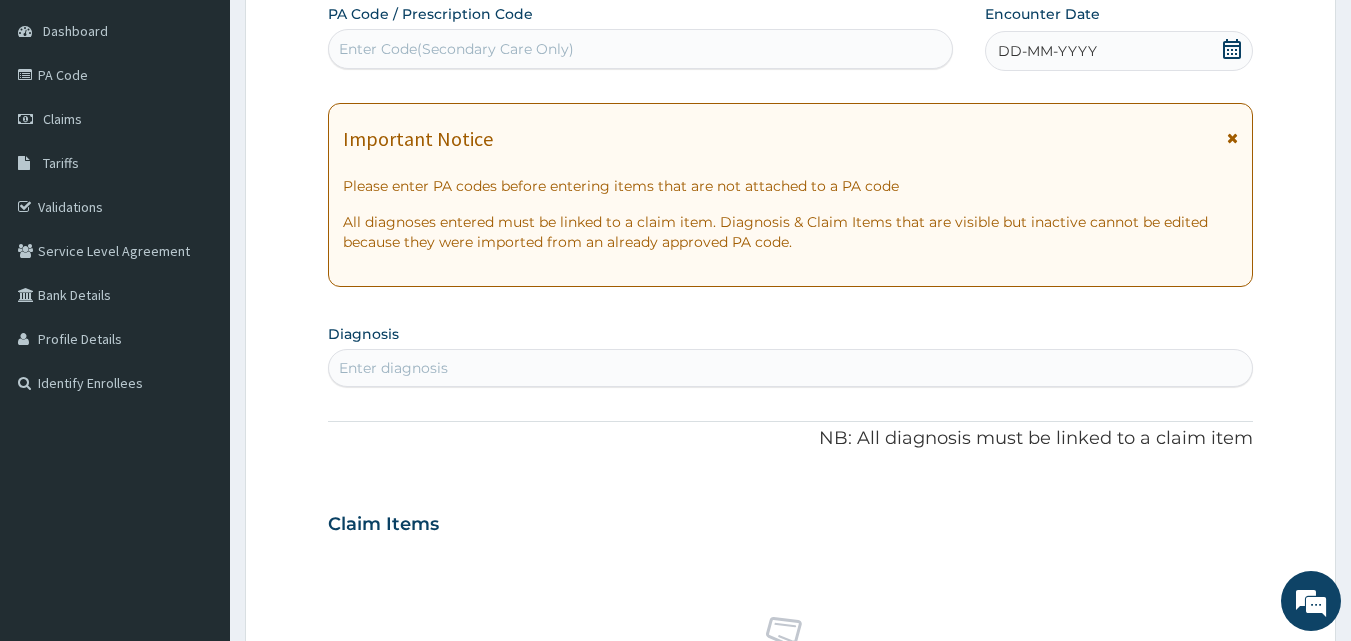 click on "Enter Code(Secondary Care Only)" at bounding box center [641, 49] 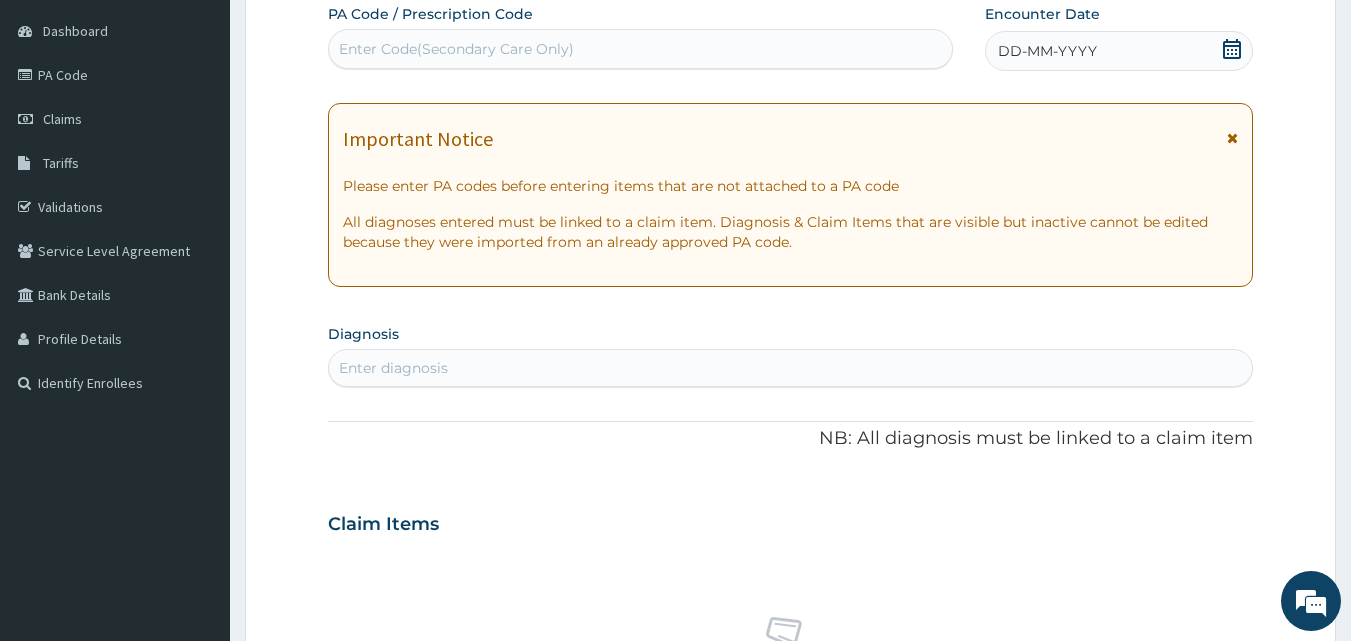 click on "Enter Code(Secondary Care Only)" at bounding box center [456, 49] 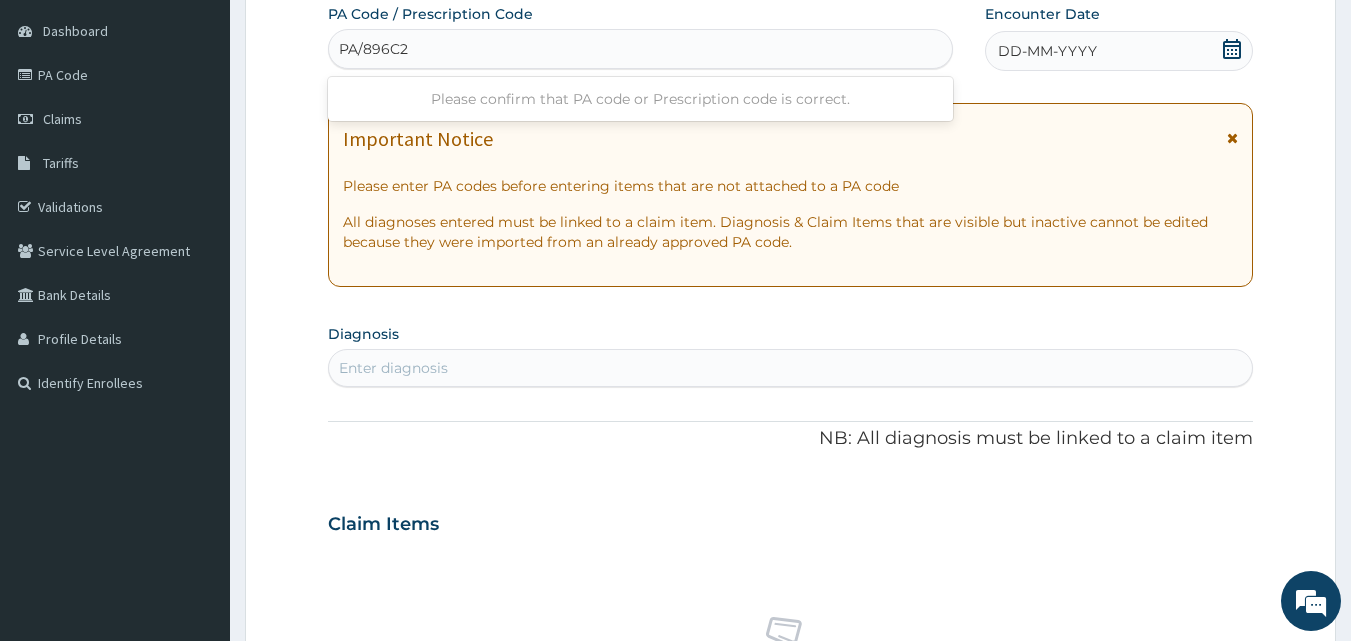 type on "PA/896C22" 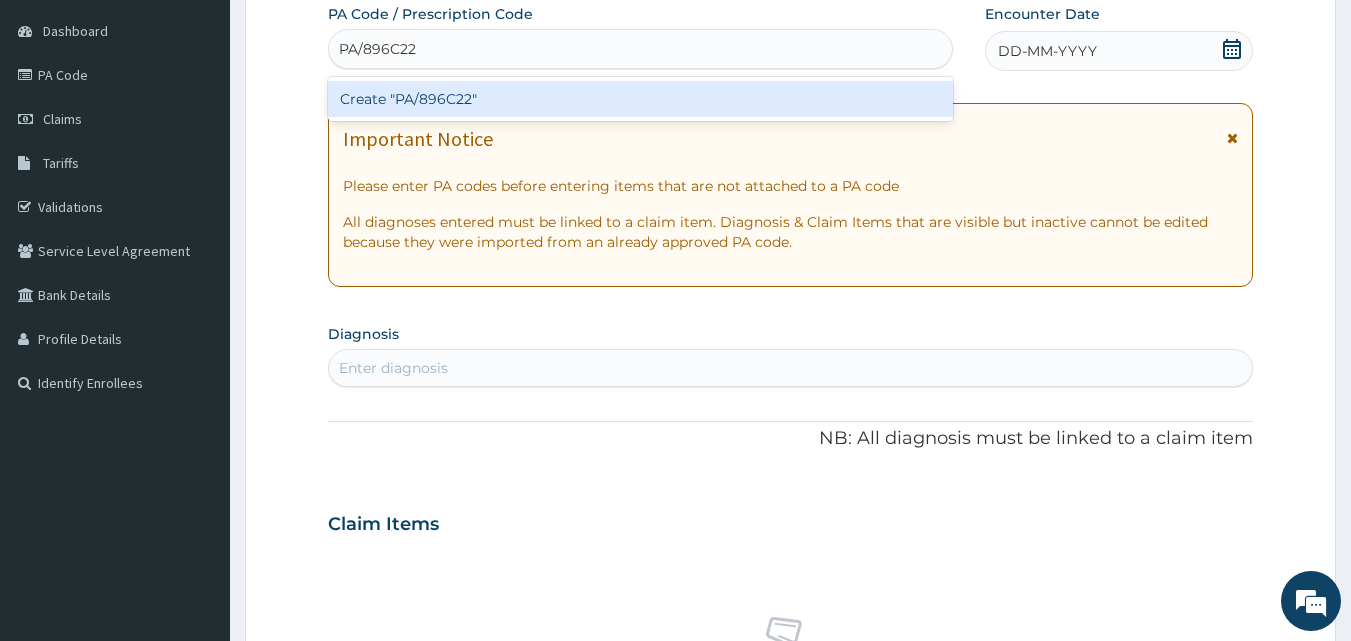click on "Create "PA/896C22"" at bounding box center [641, 99] 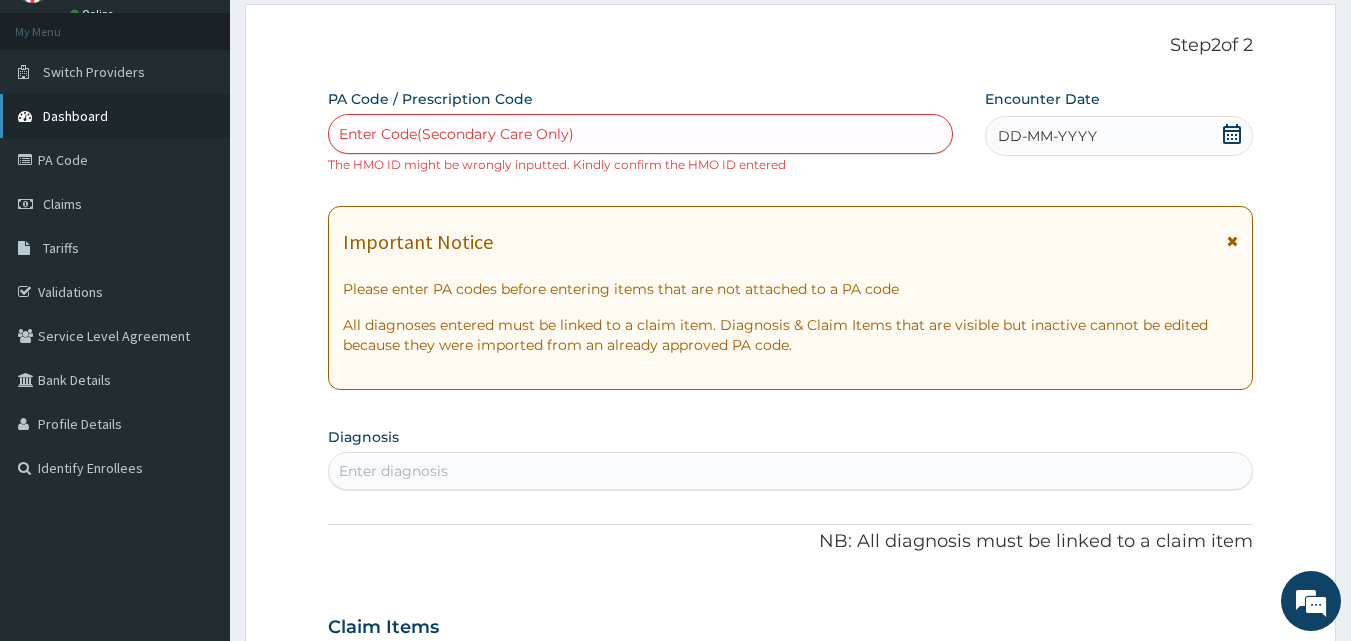 scroll, scrollTop: 100, scrollLeft: 0, axis: vertical 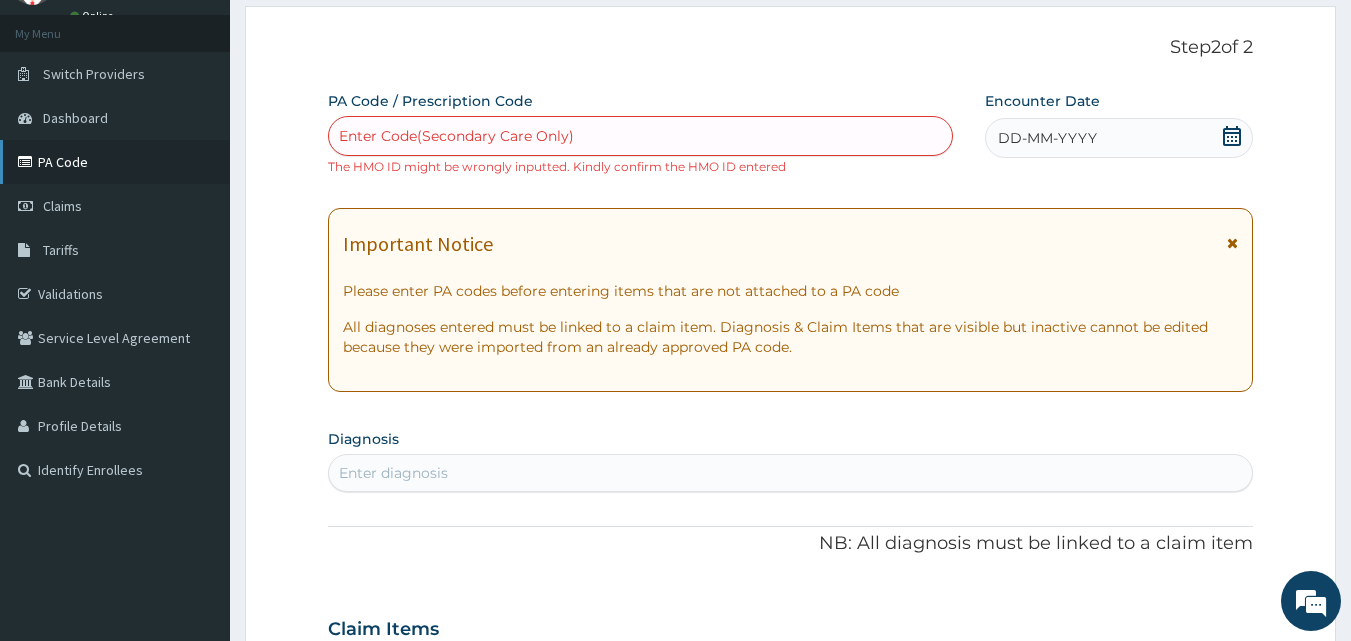 click on "PA Code" at bounding box center (115, 162) 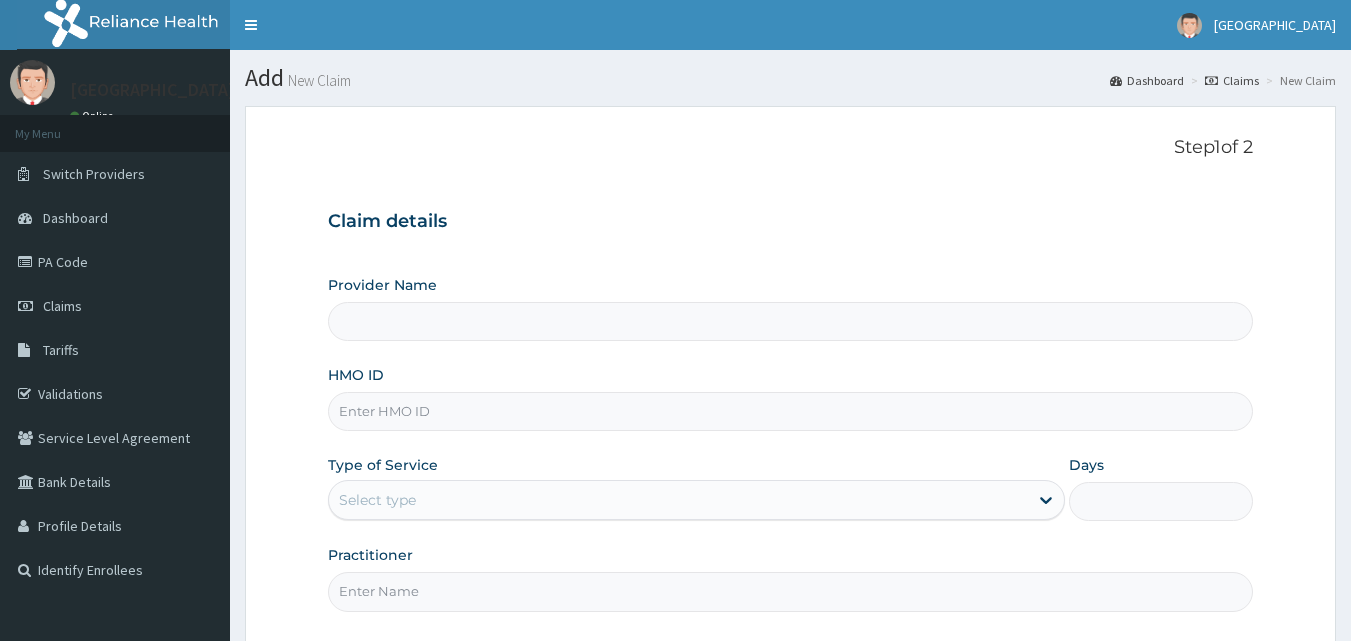 scroll, scrollTop: 0, scrollLeft: 0, axis: both 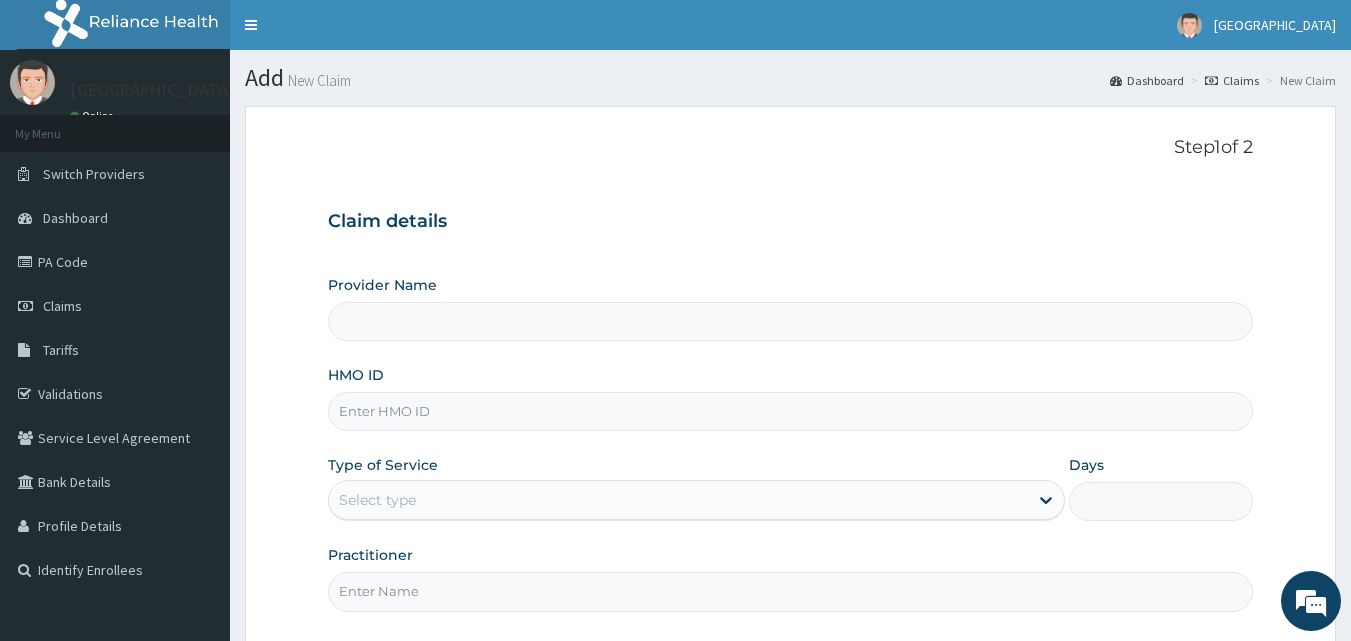 type on "[GEOGRAPHIC_DATA]" 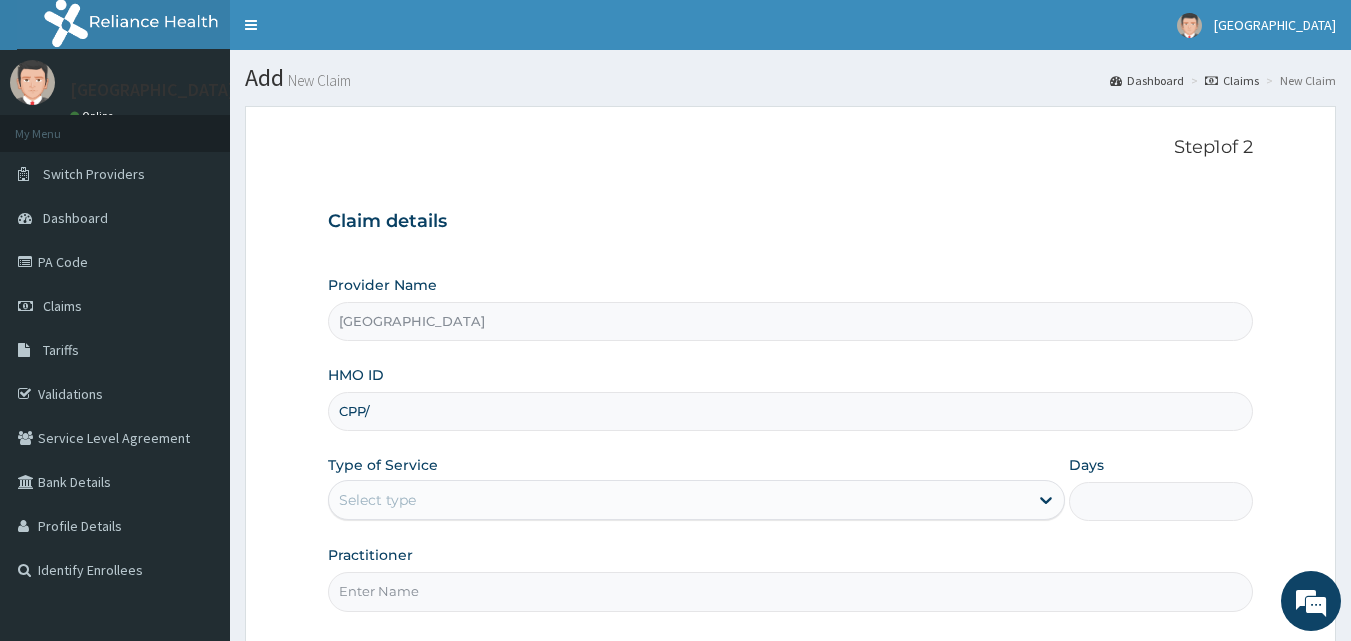 scroll, scrollTop: 0, scrollLeft: 0, axis: both 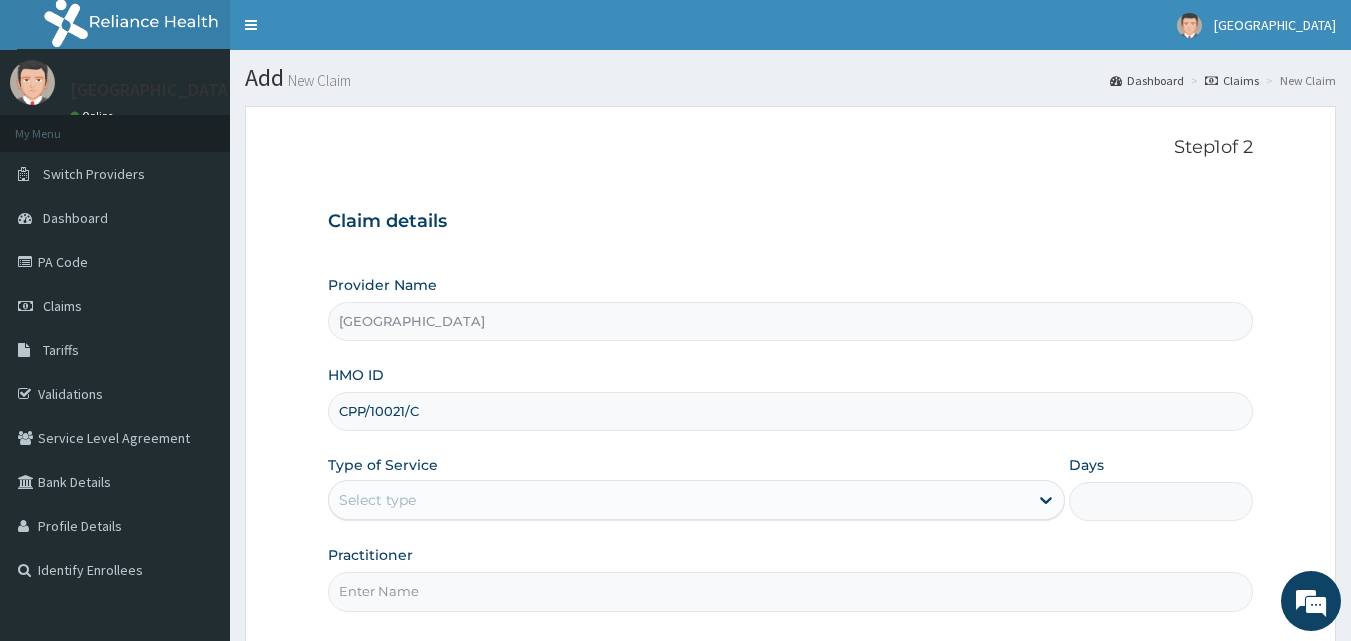 type on "CPP/10021/C" 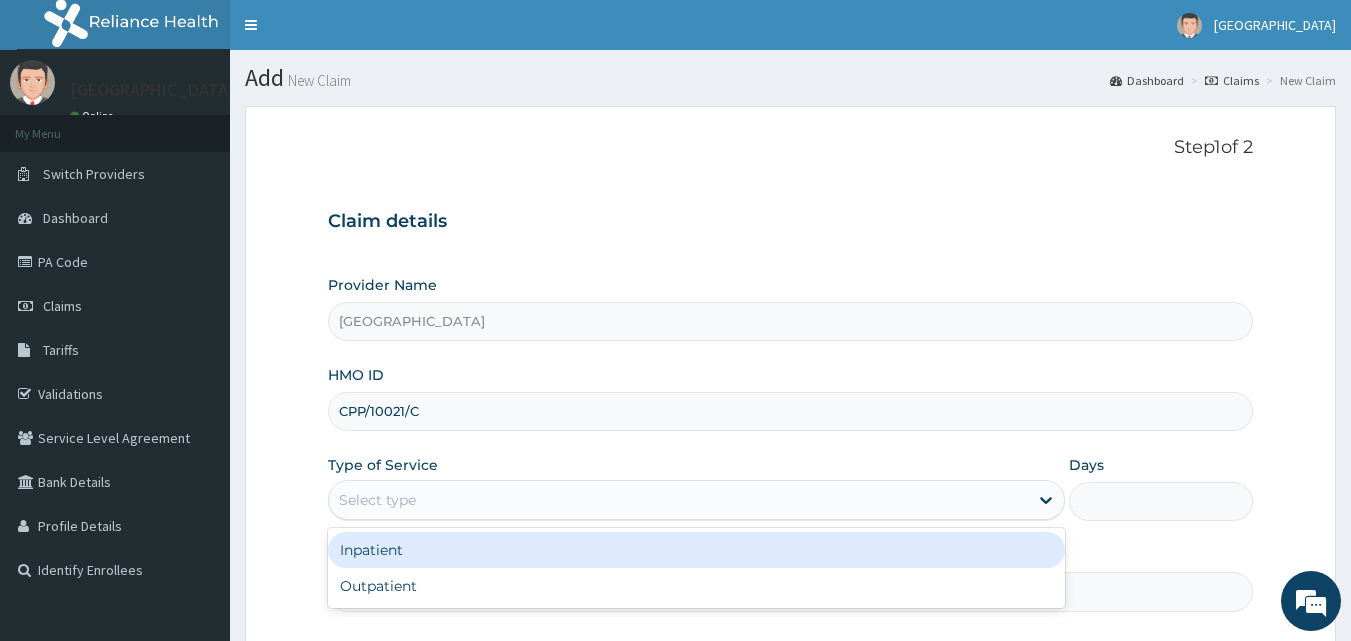 click on "Select type" at bounding box center (678, 500) 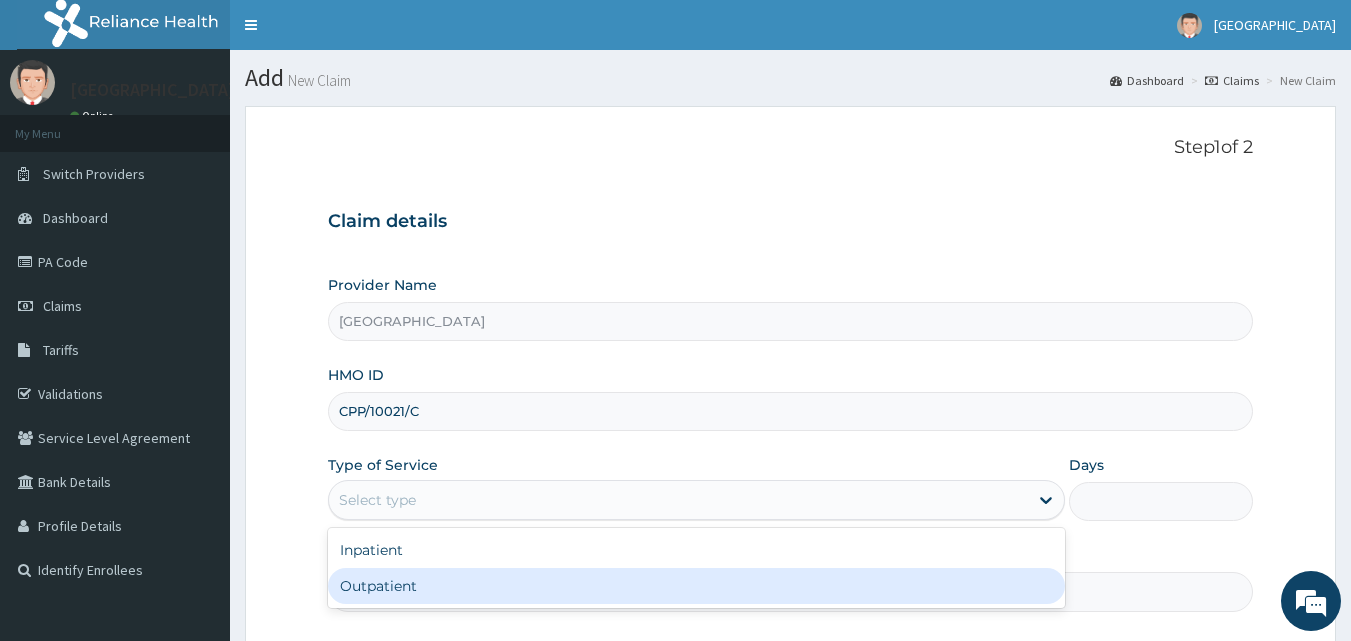 click on "Outpatient" at bounding box center [696, 586] 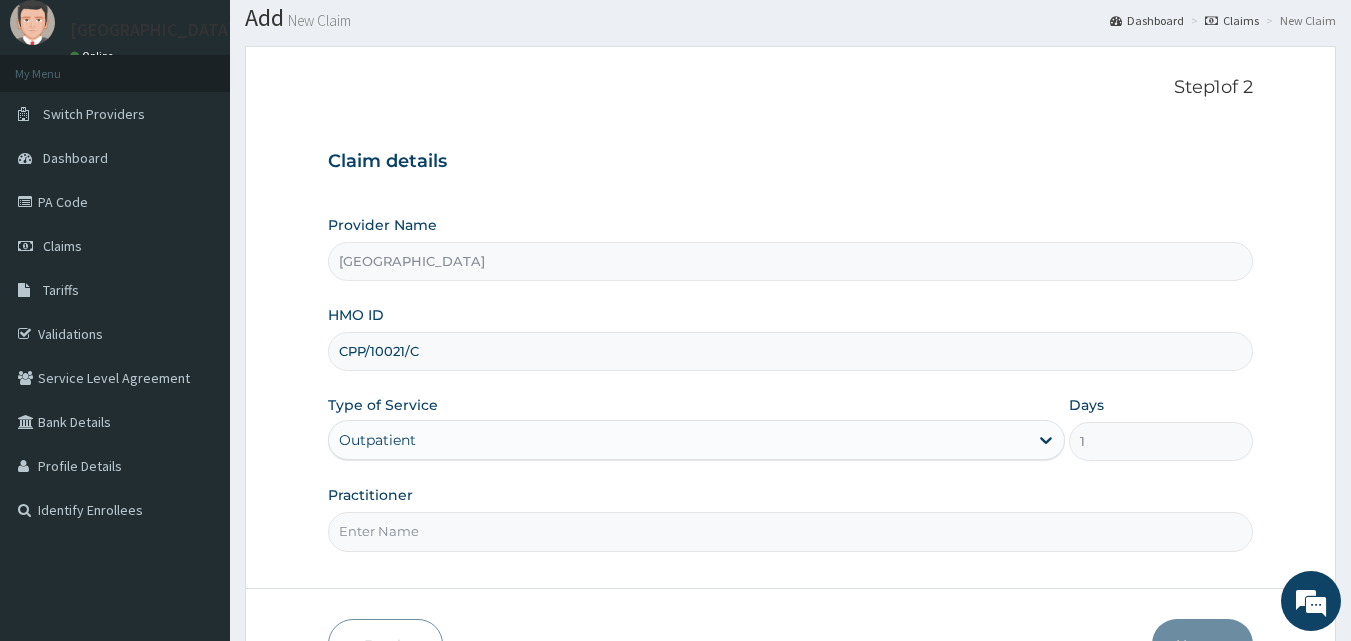 scroll, scrollTop: 187, scrollLeft: 0, axis: vertical 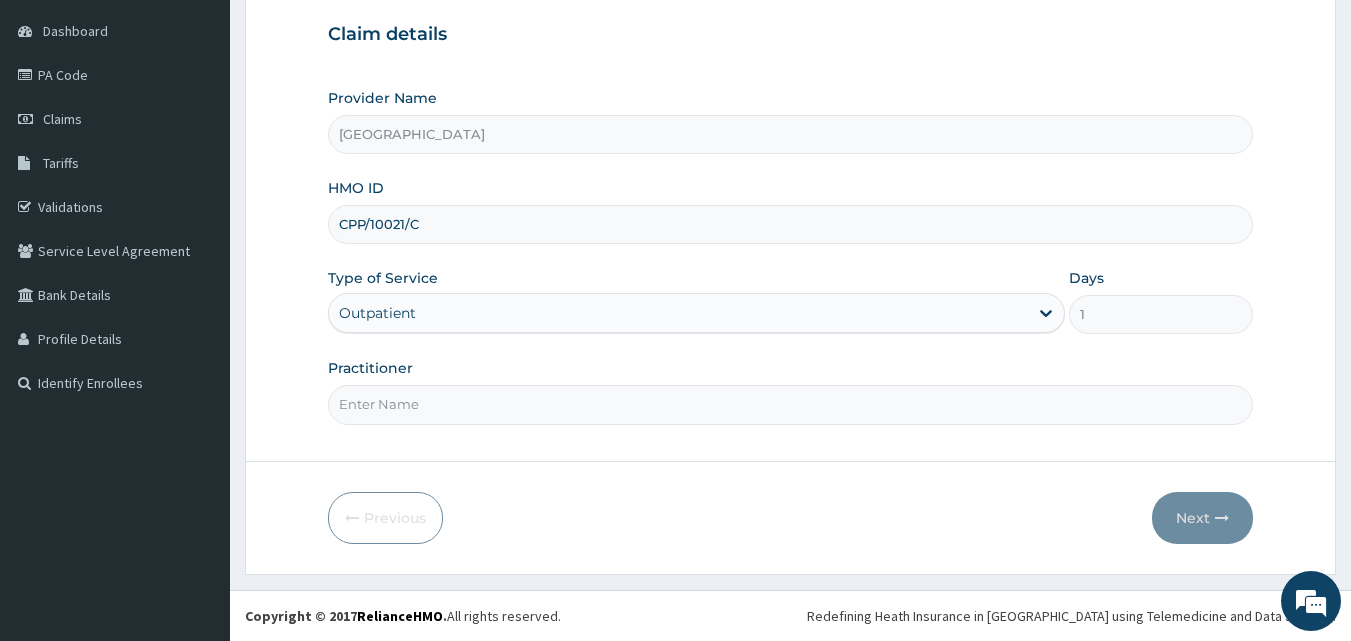 click on "Practitioner" at bounding box center [791, 404] 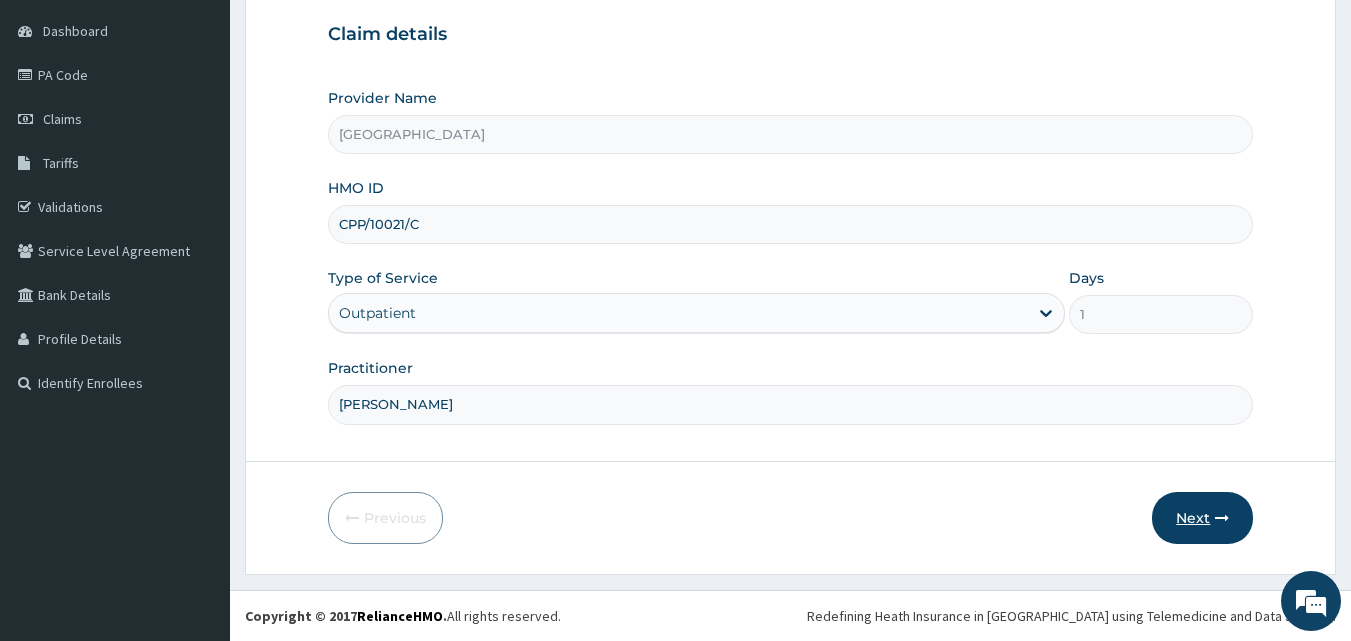 type on "[PERSON_NAME]" 